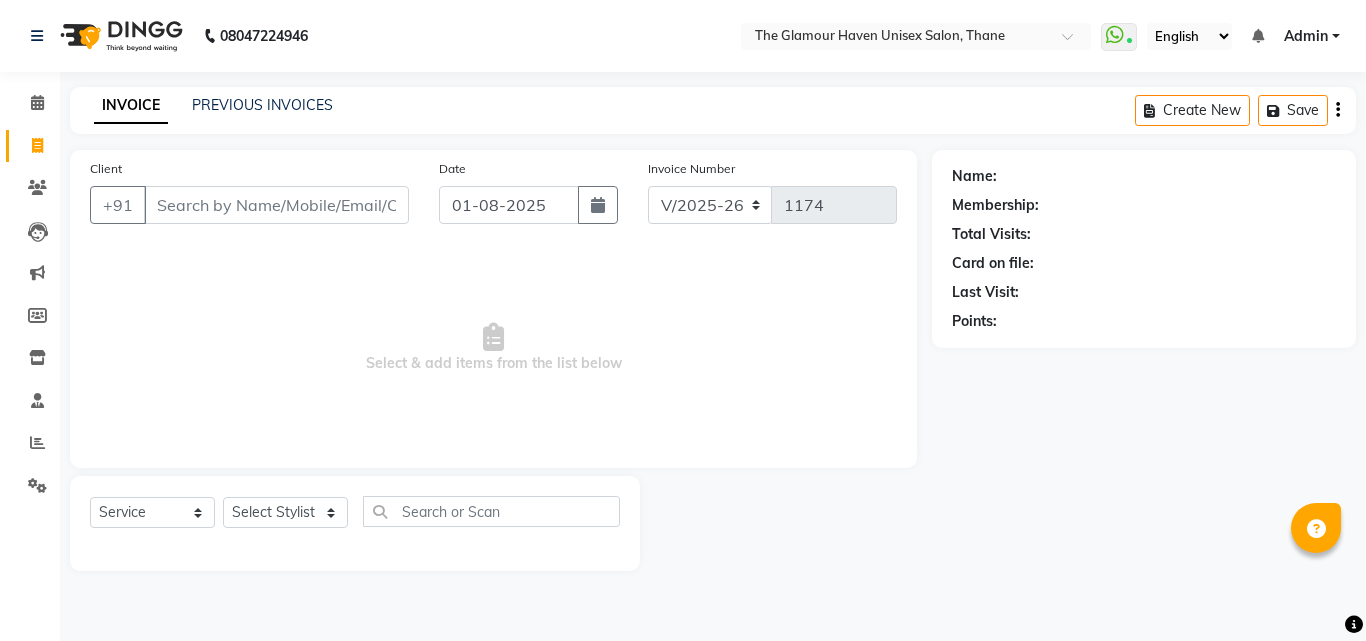 select on "7124" 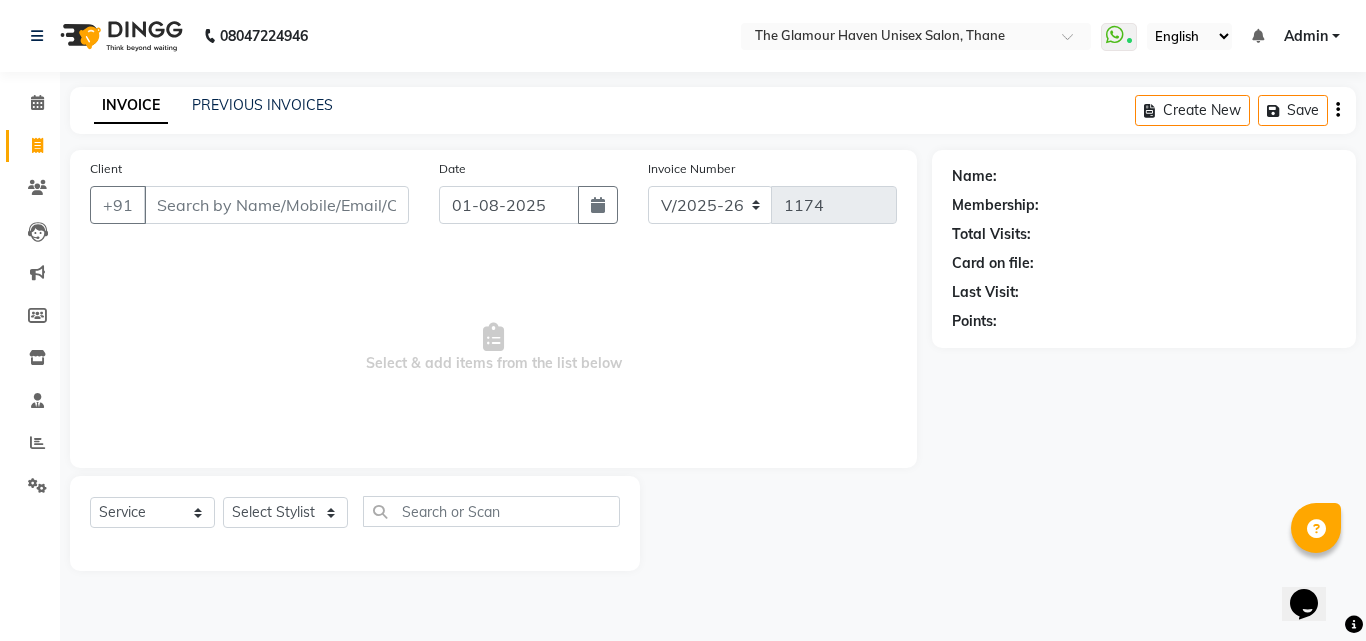 scroll, scrollTop: 0, scrollLeft: 0, axis: both 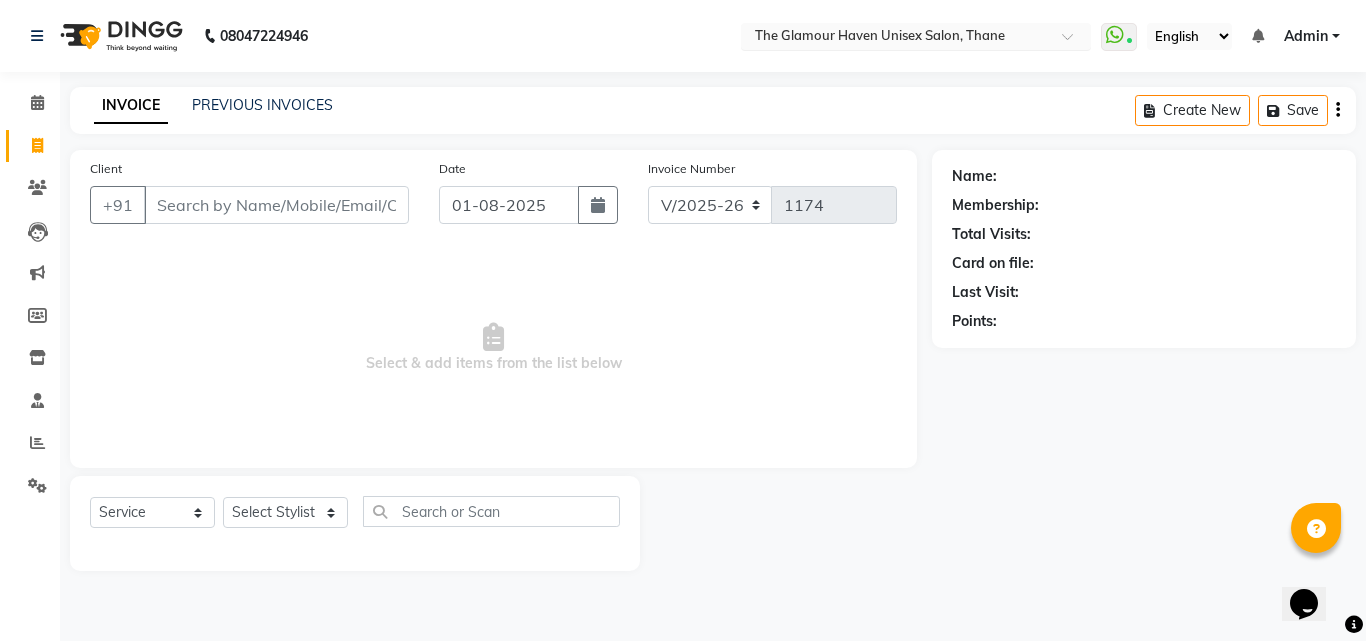 click at bounding box center [916, 38] 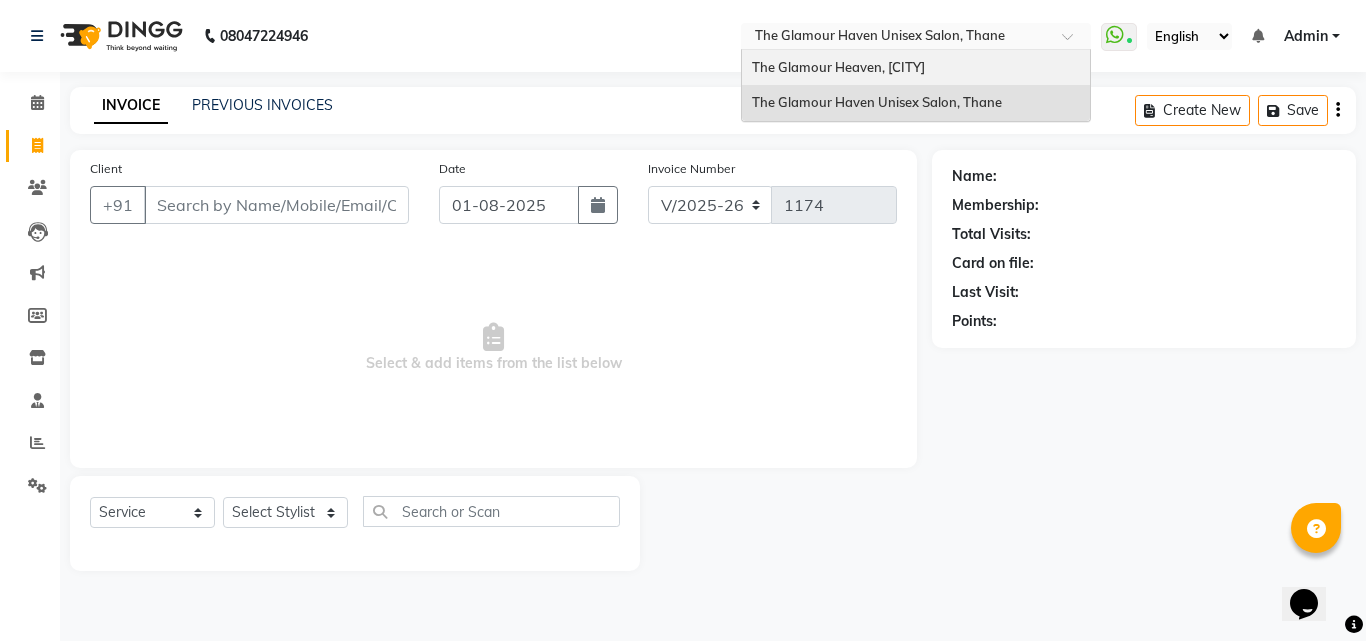 click on "The Glamour Heaven, [CITY]" at bounding box center [916, 68] 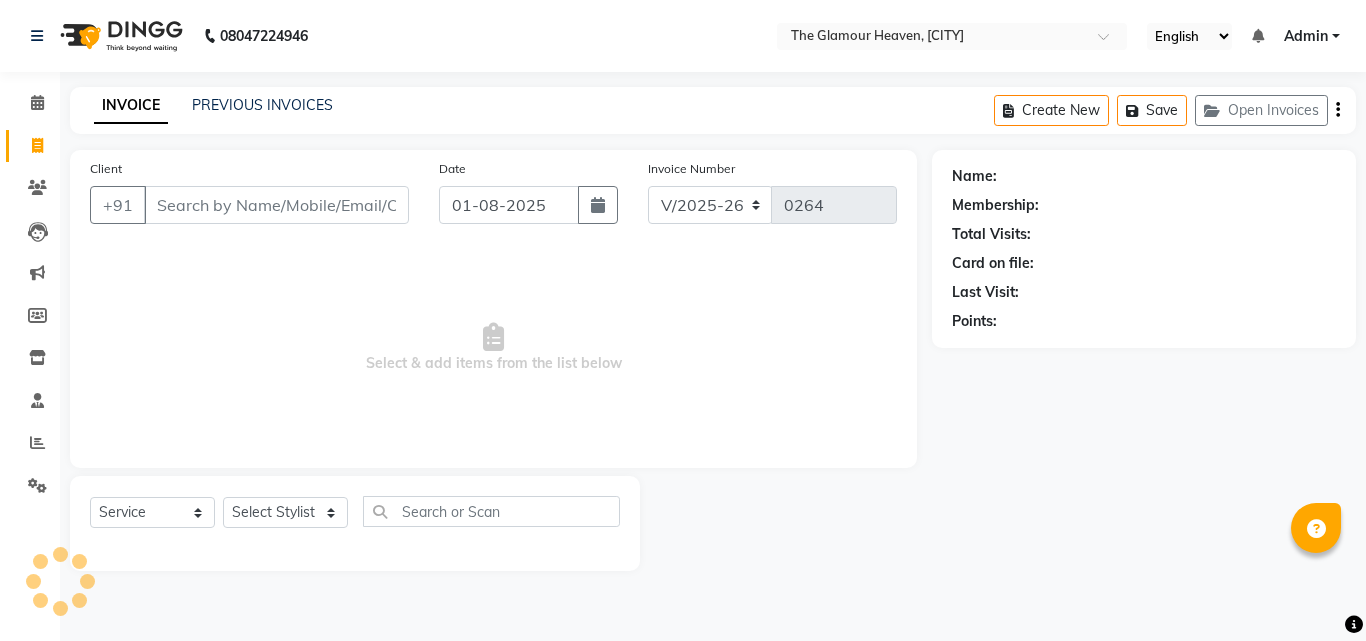 select on "8205" 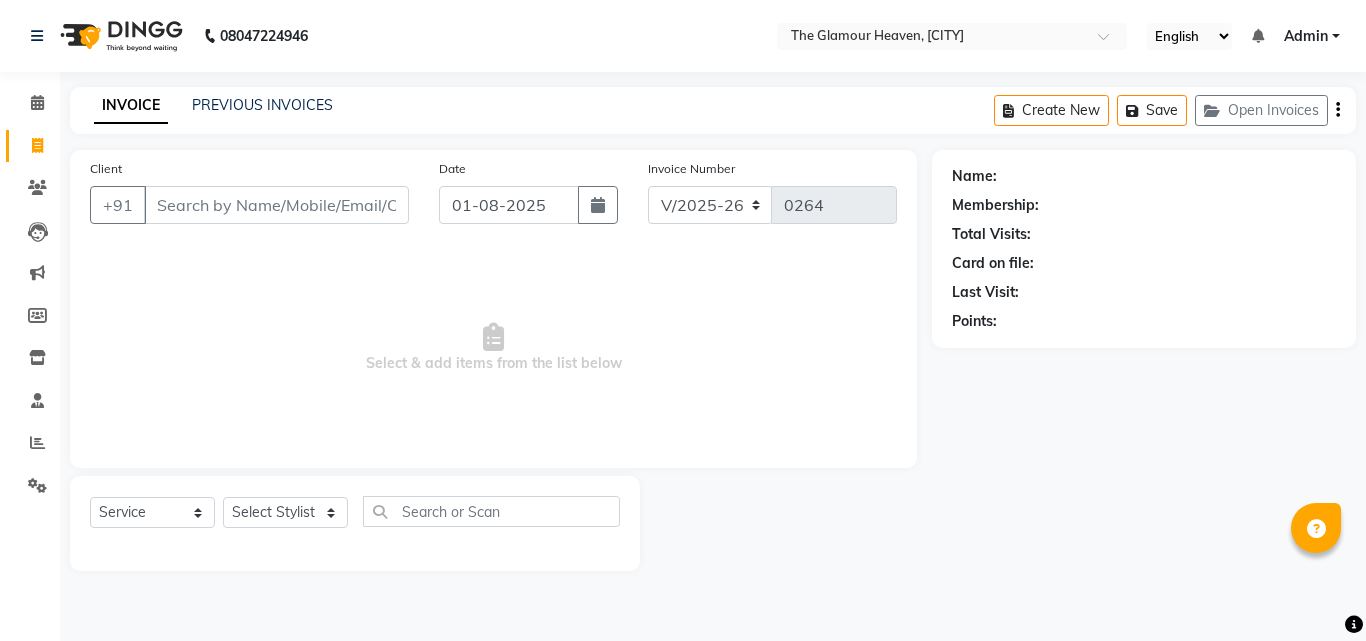 scroll, scrollTop: 0, scrollLeft: 0, axis: both 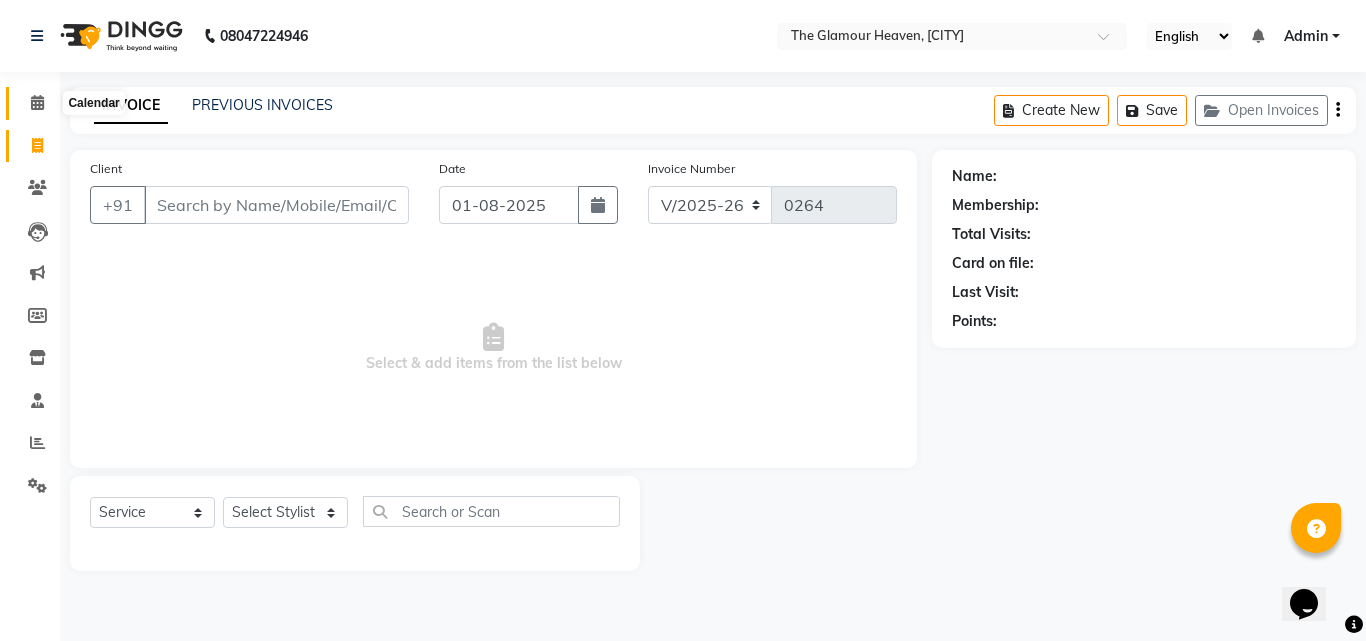 click 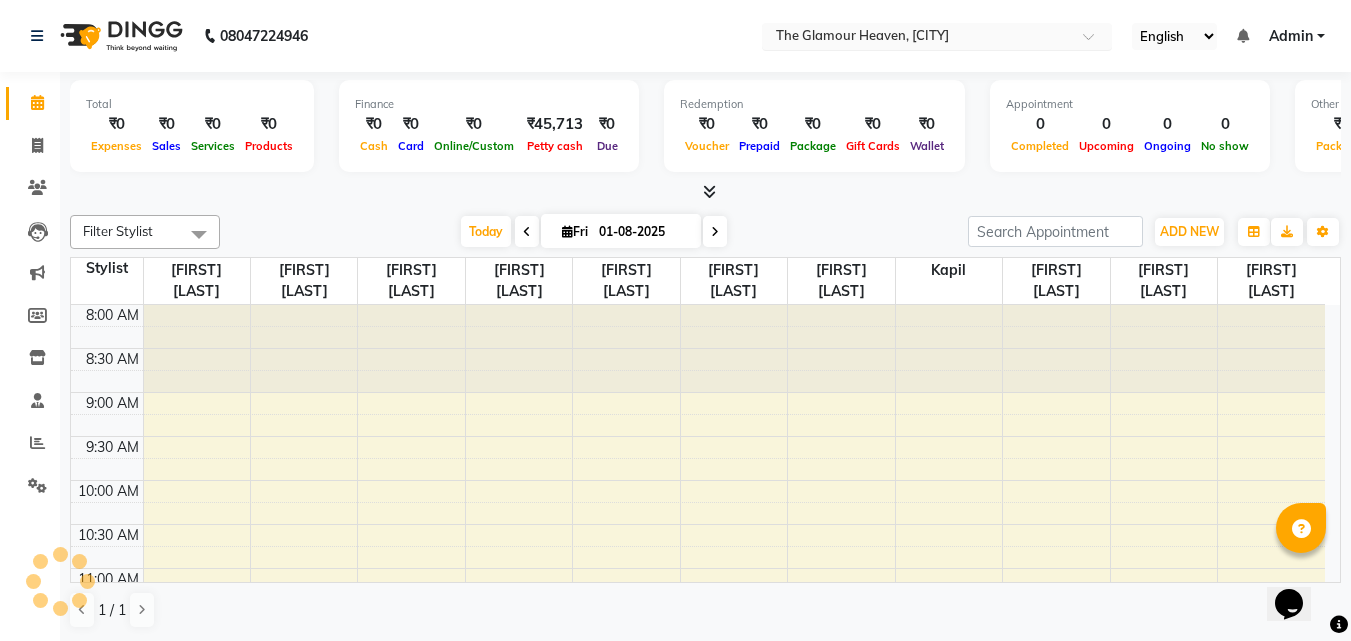 click at bounding box center [937, 38] 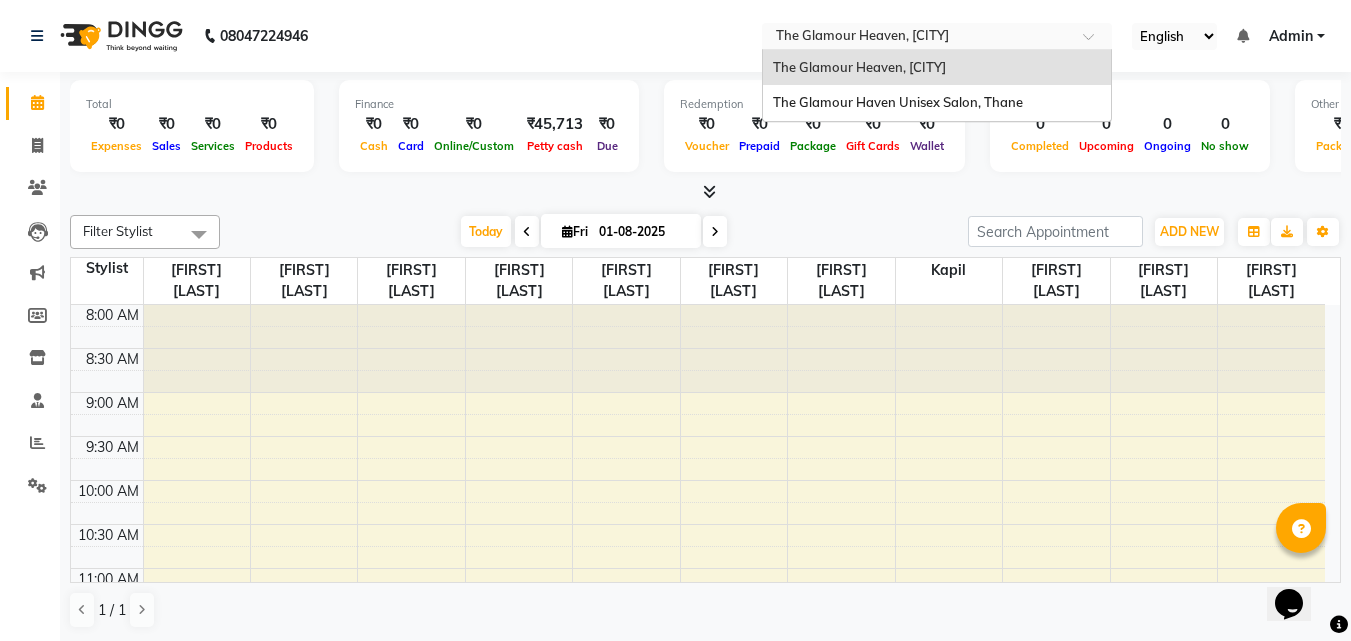 click on "08047224946 Select Location × The Glamour Heaven, Thane The Glamour Heaven, Thane The Glamour Haven Unisex Salon, Thane English ENGLISH Español العربية मराठी हिंदी ગુજરાતી தமிழ் 中文 Notifications nothing to show Admin Manage Profile Change Password Sign out  Version:3.15.11" 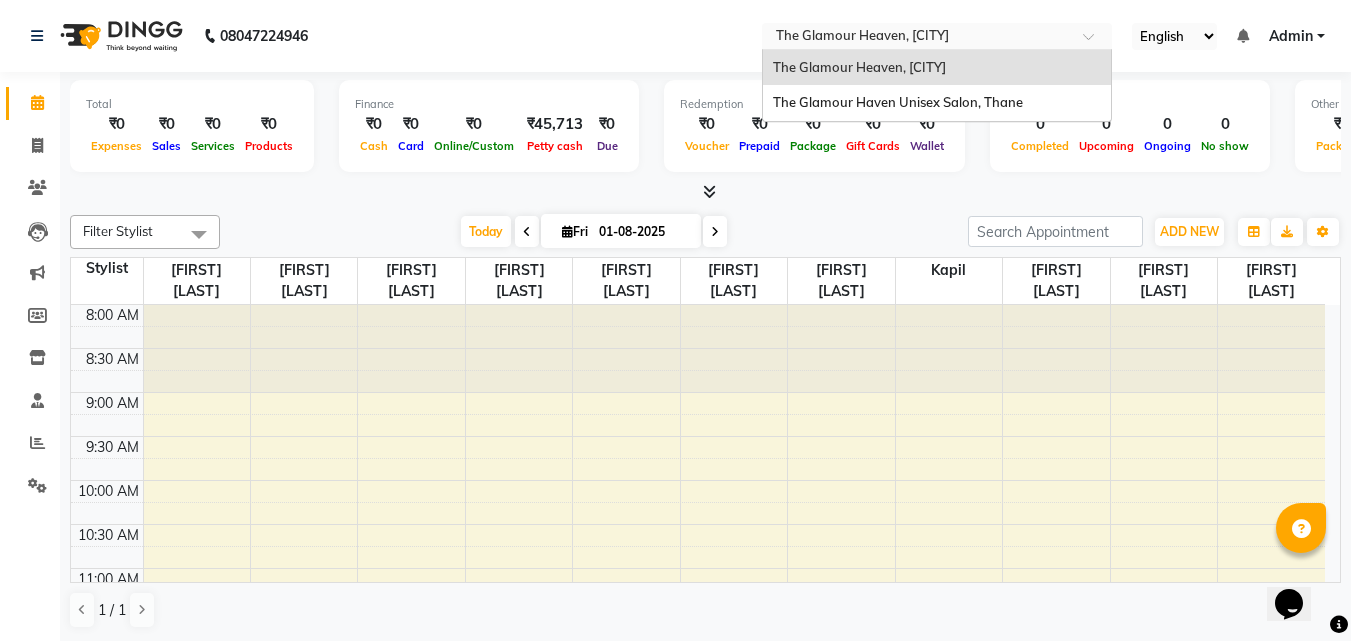 click at bounding box center [1095, 42] 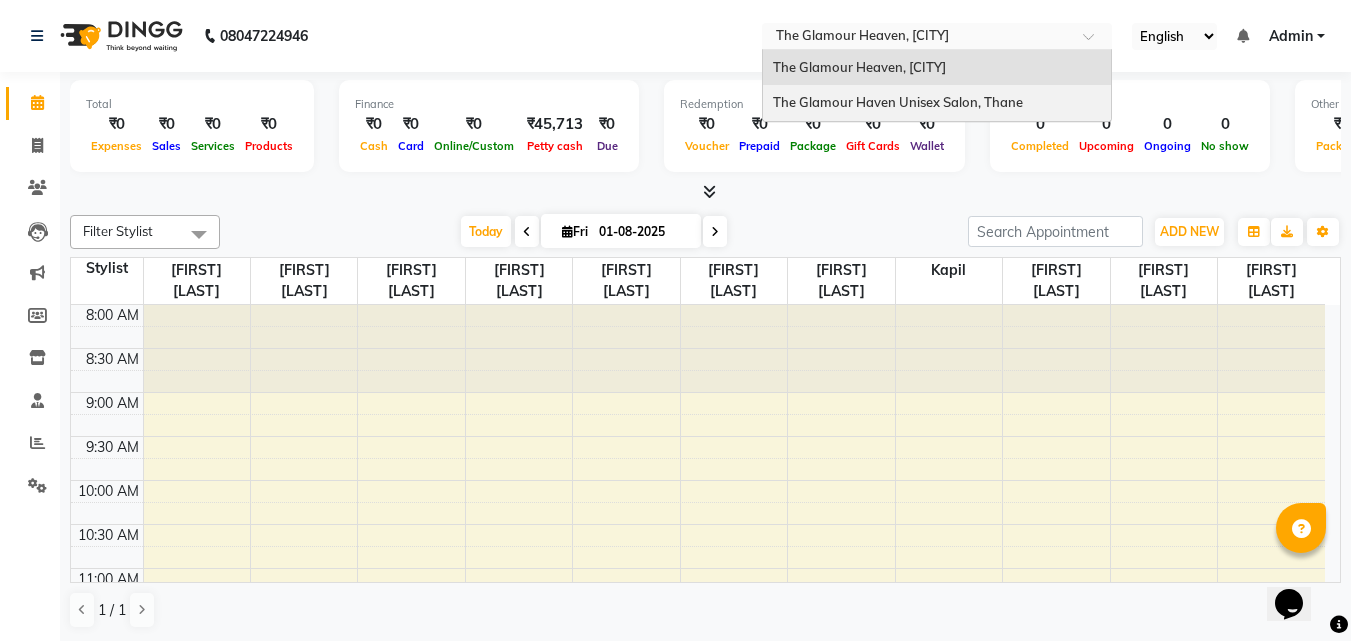 click on "The Glamour Haven Unisex Salon, Thane" at bounding box center [937, 103] 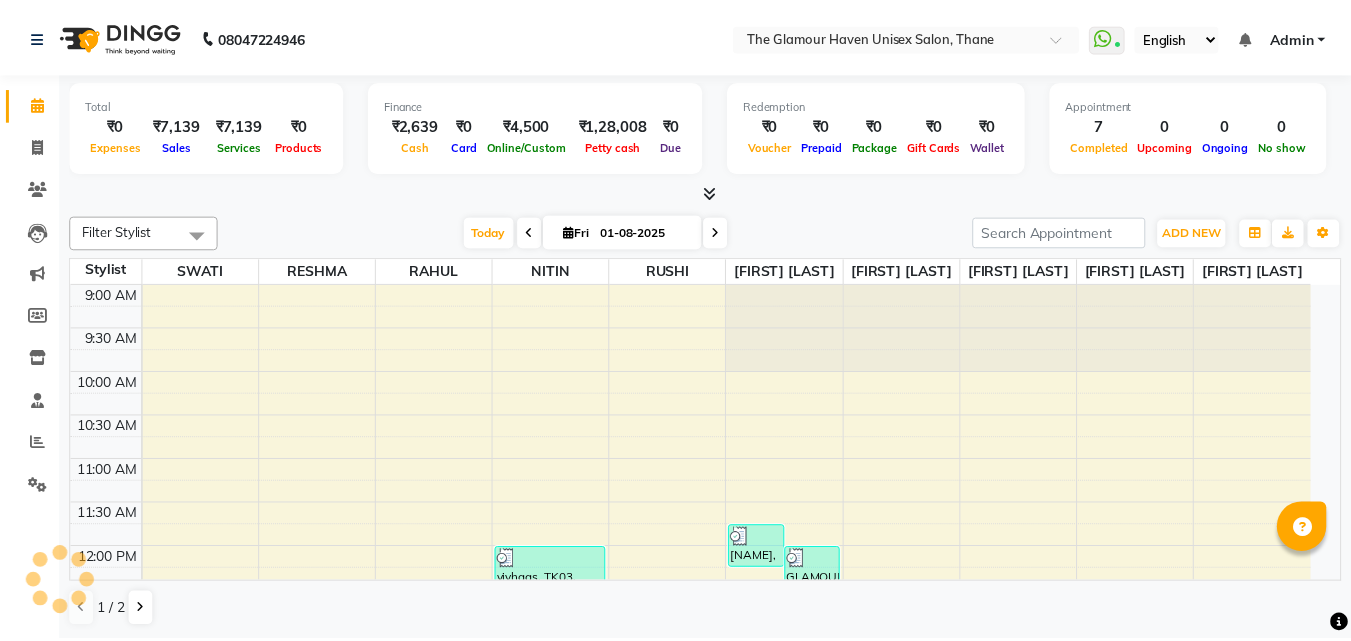 scroll, scrollTop: 0, scrollLeft: 0, axis: both 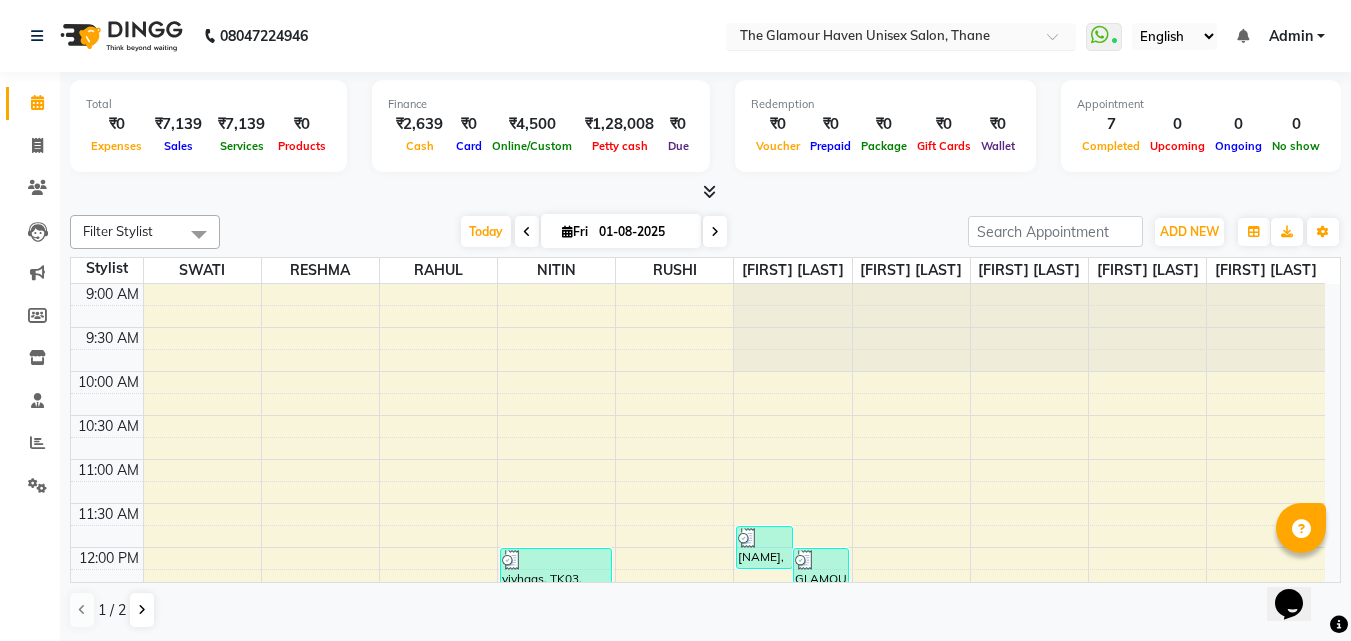click at bounding box center [1059, 42] 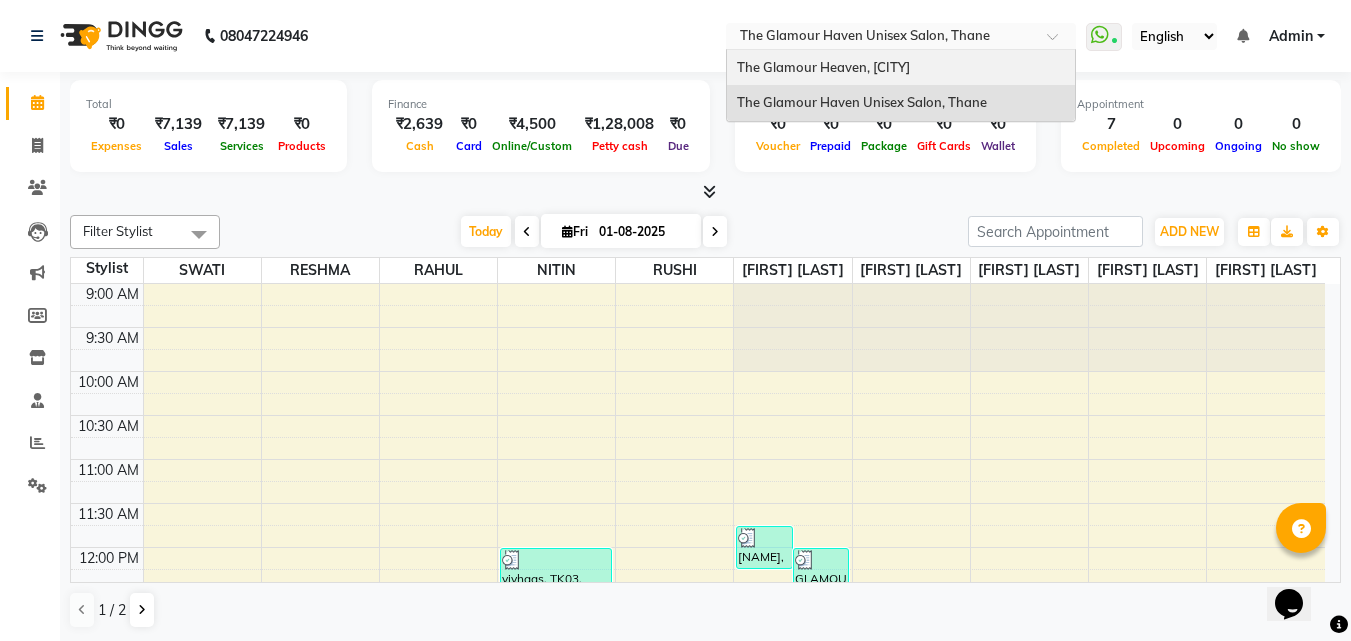 click on "The Glamour Heaven, [CITY]" at bounding box center [901, 68] 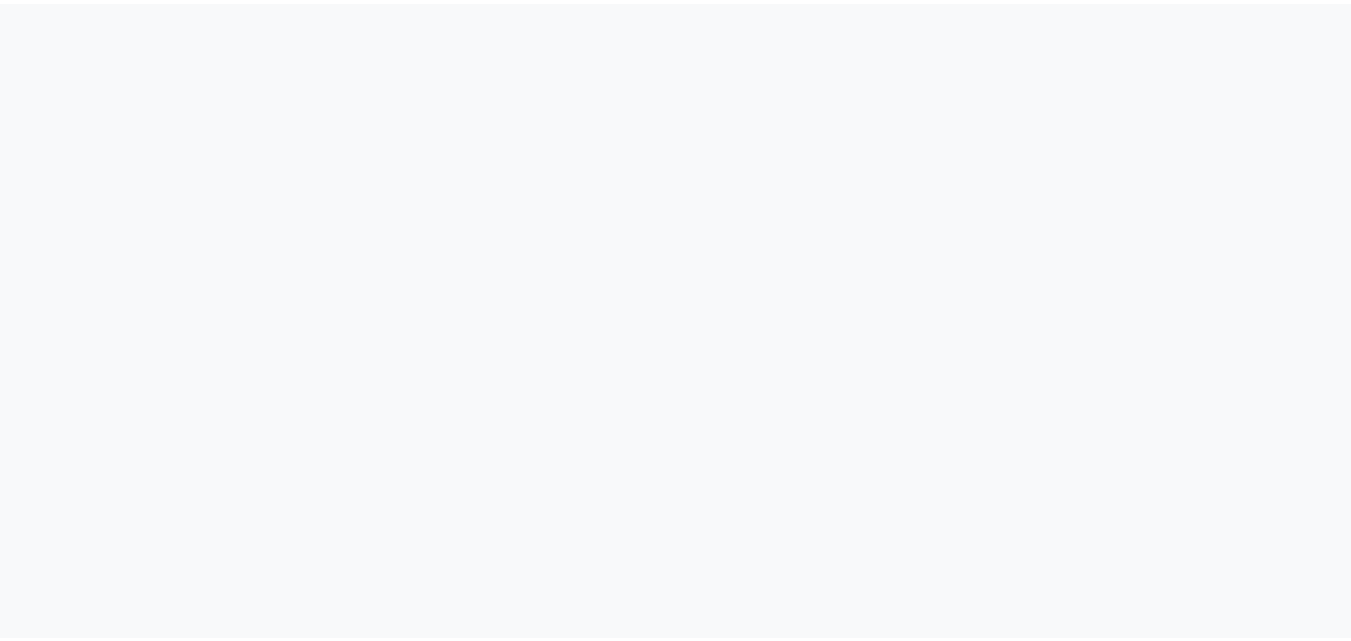 scroll, scrollTop: 0, scrollLeft: 0, axis: both 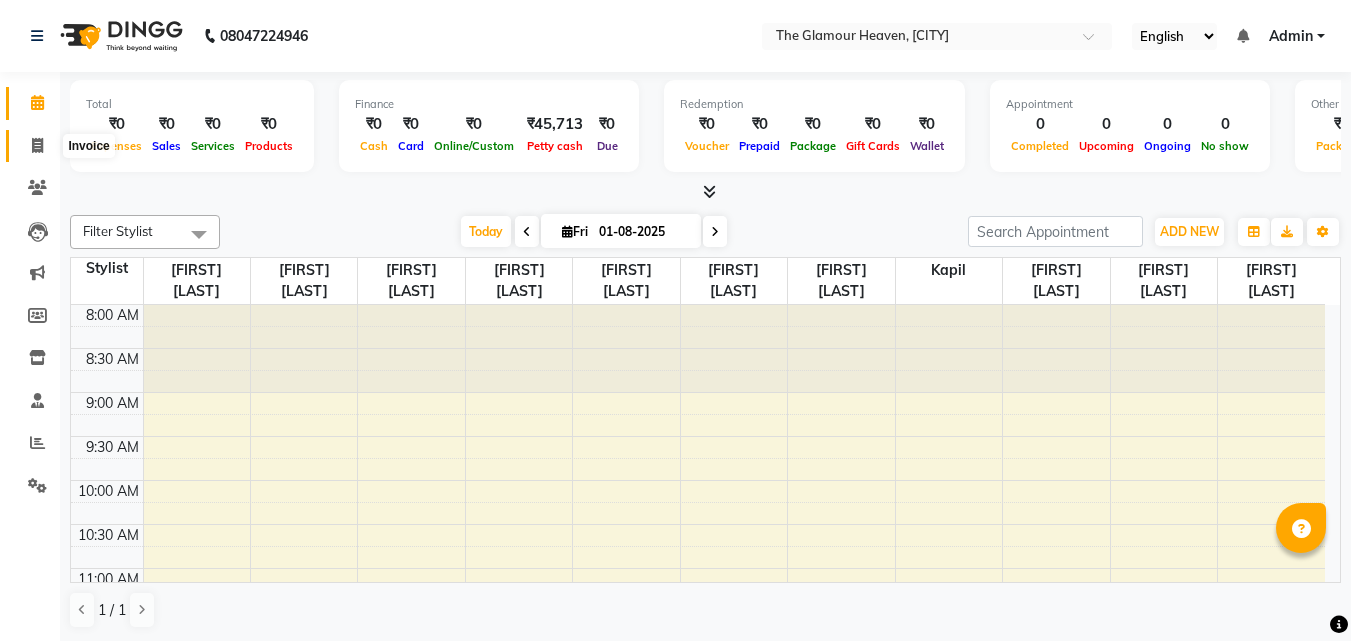 click 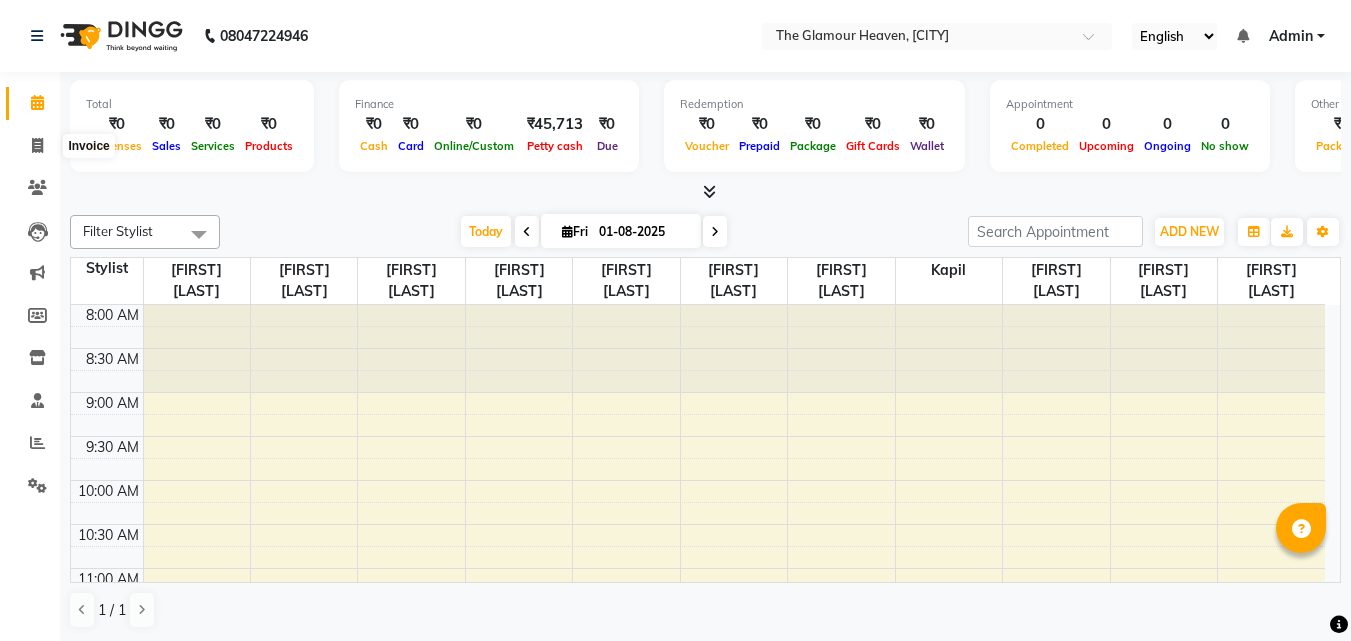 select on "8205" 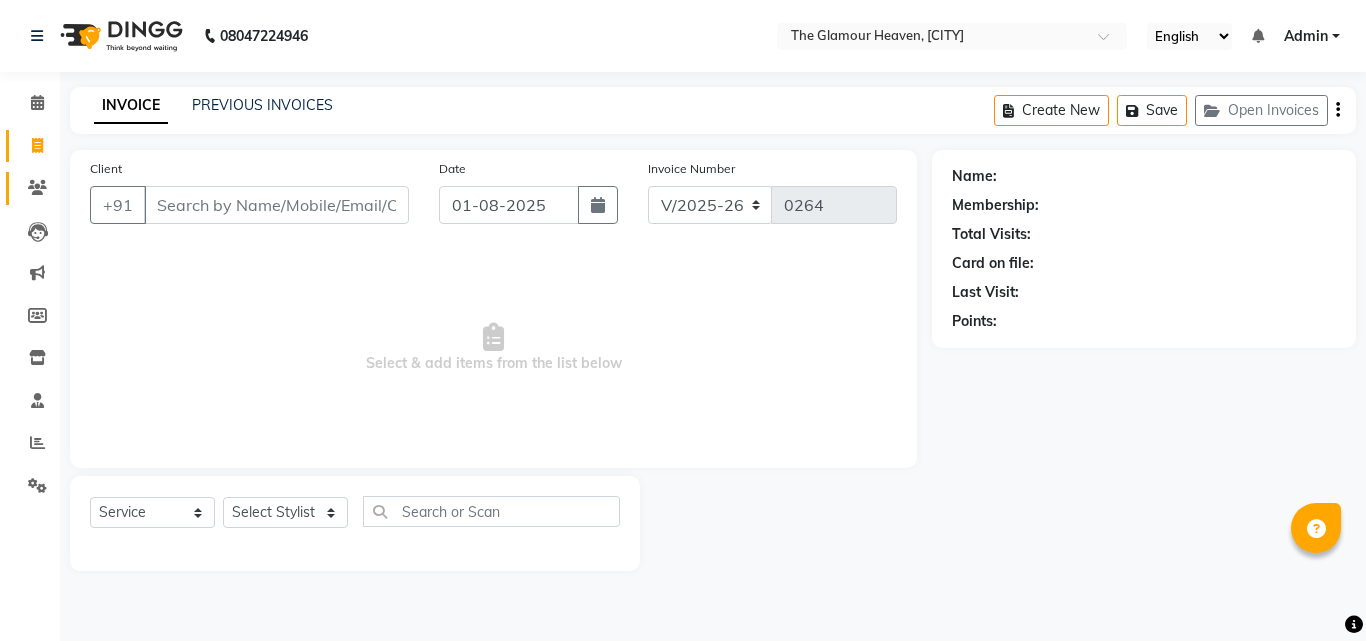 click on "Clients" 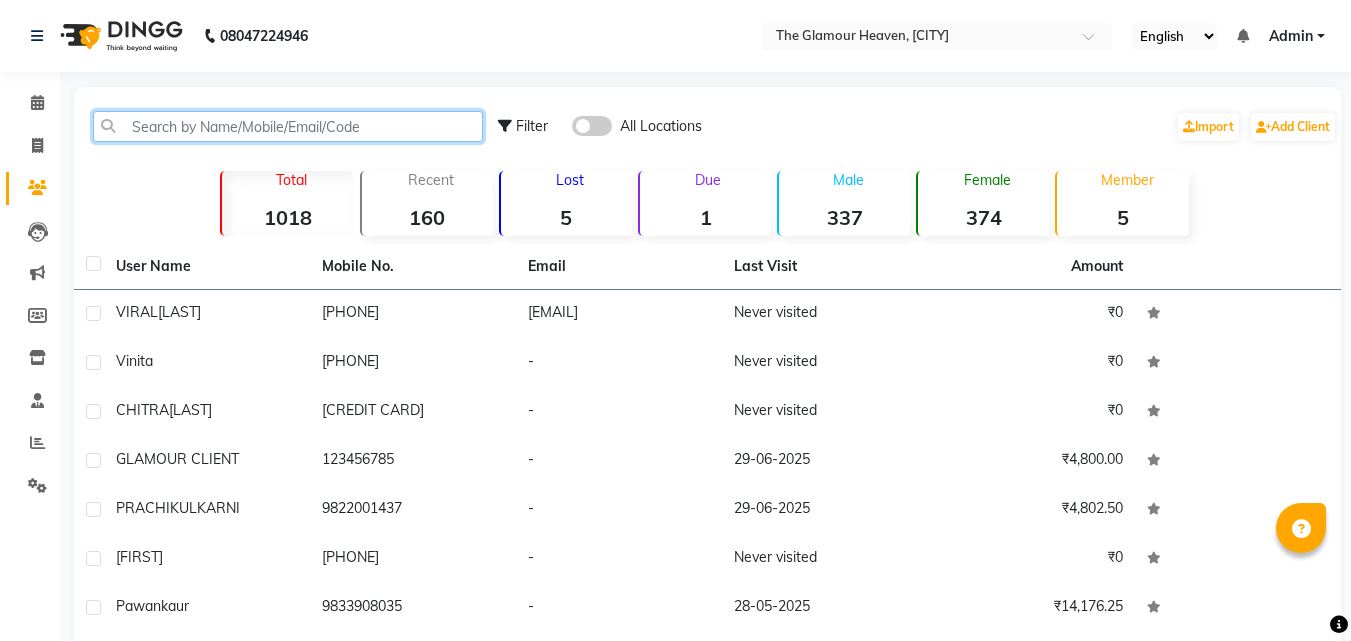 click 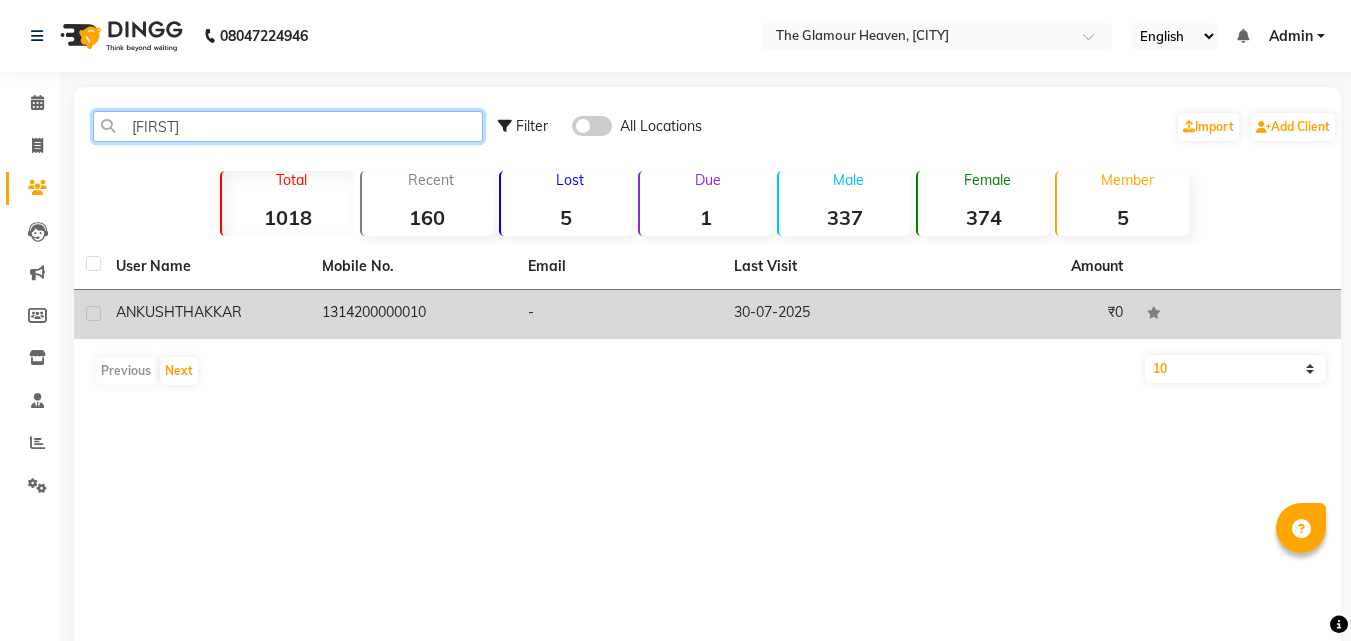 type on "ankus" 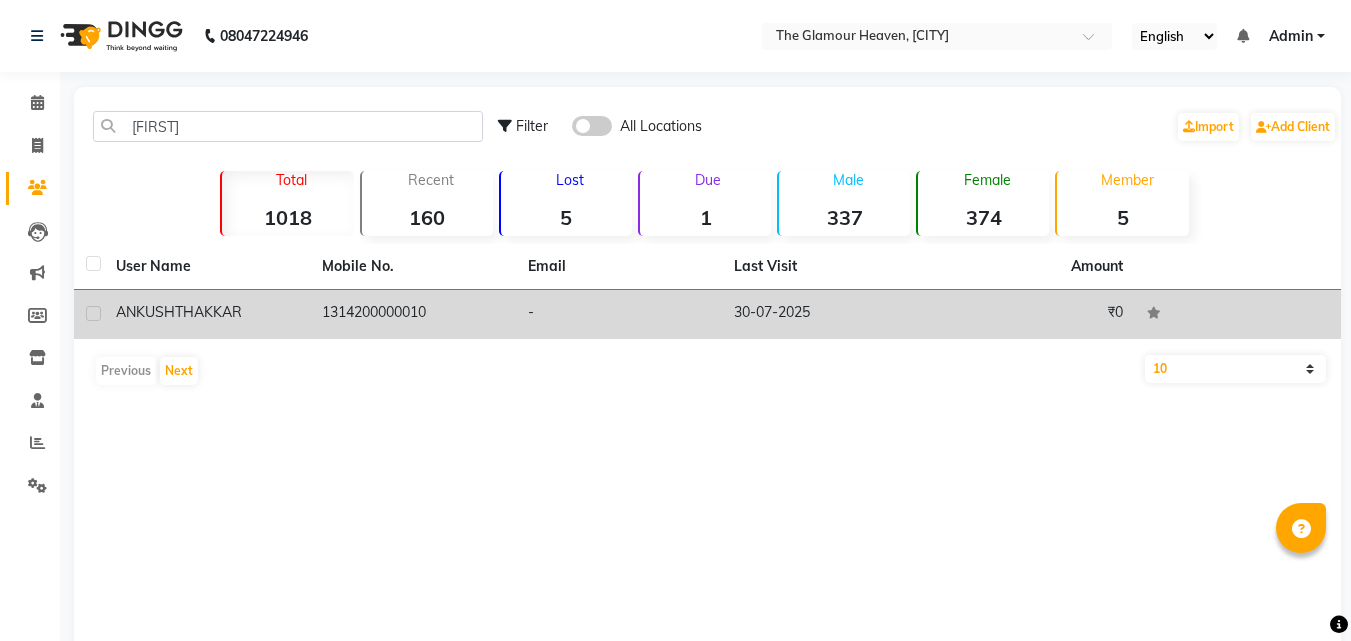 click on "1314200000010" 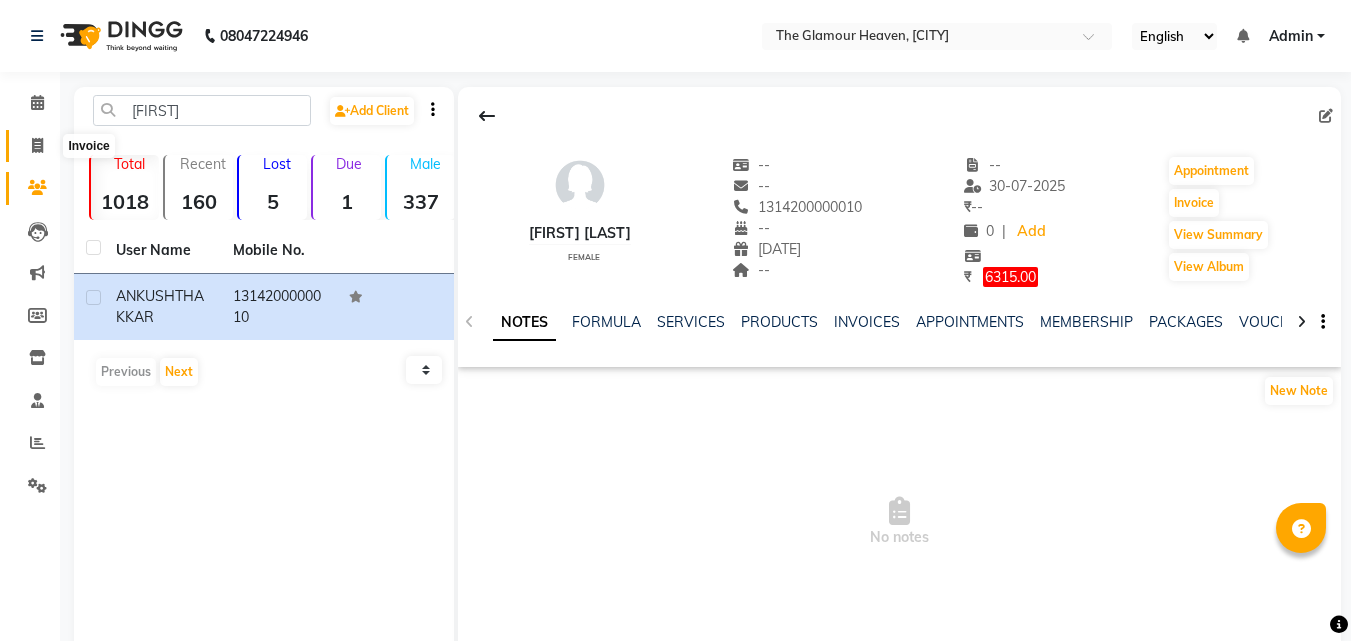 click 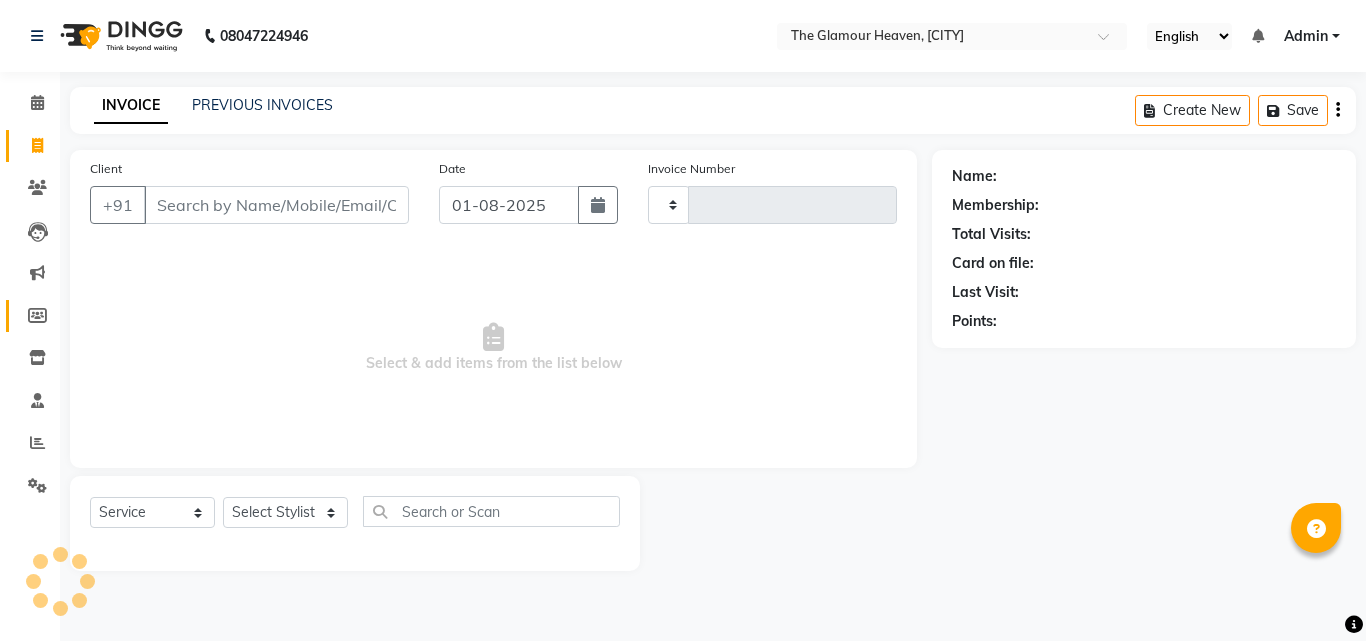 type on "0264" 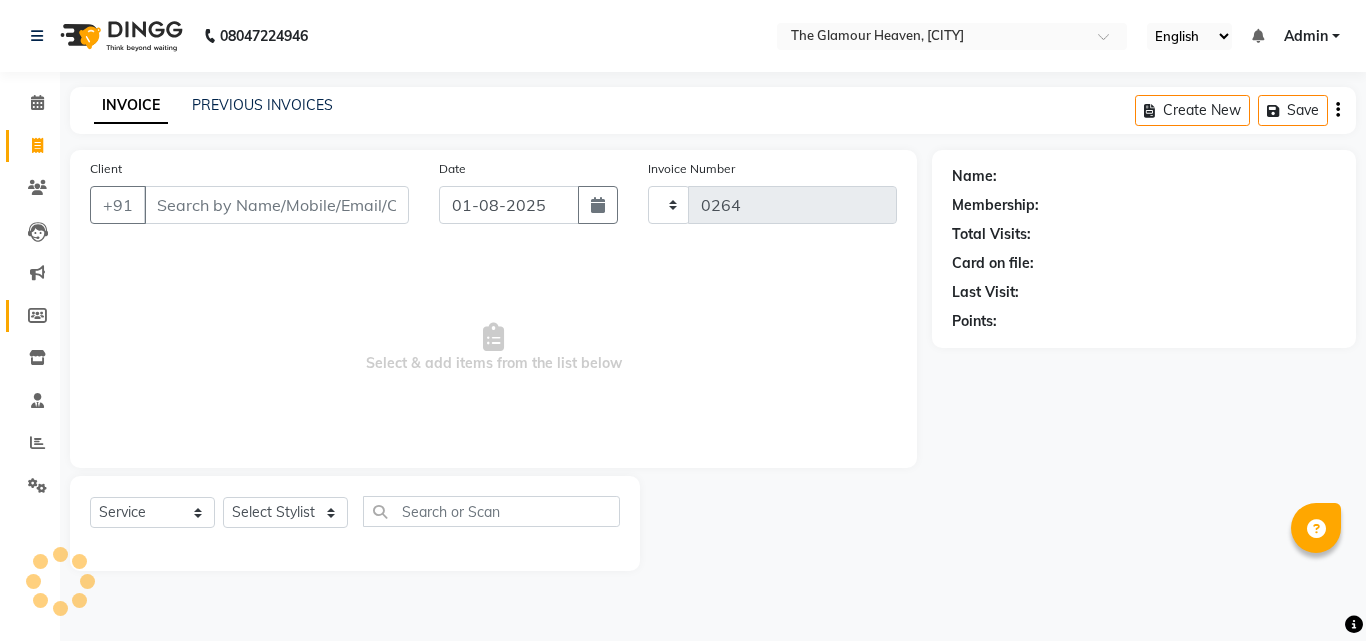 select on "8205" 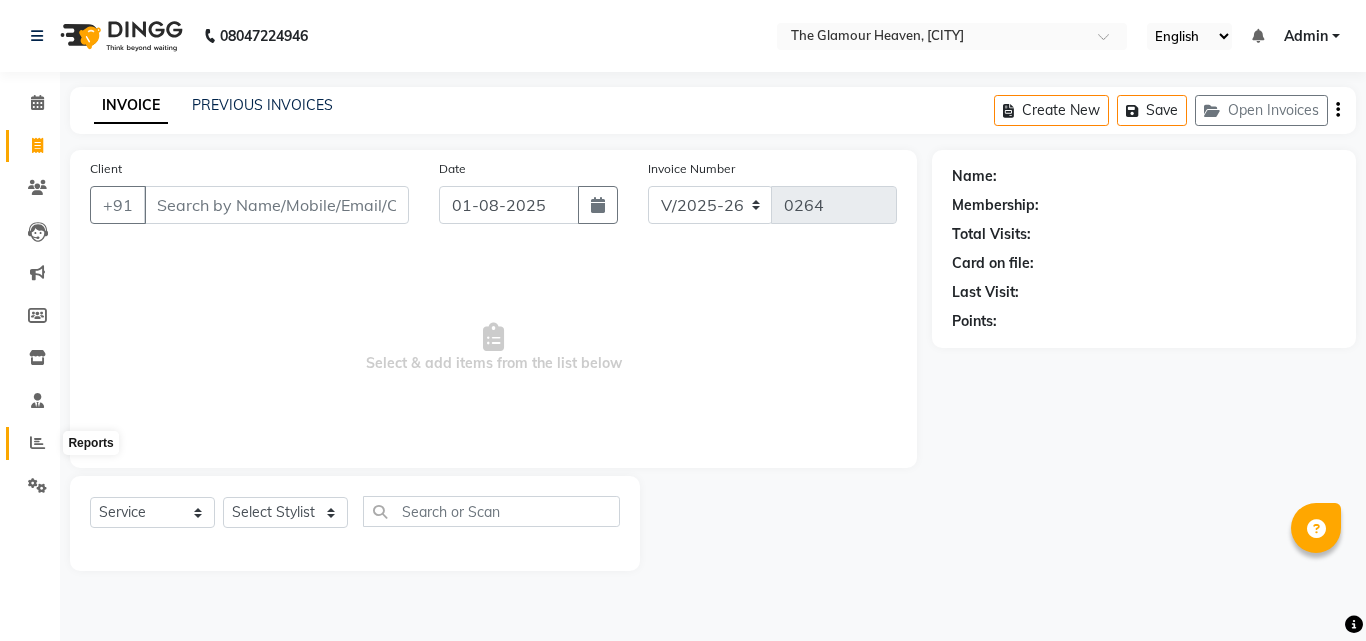 click 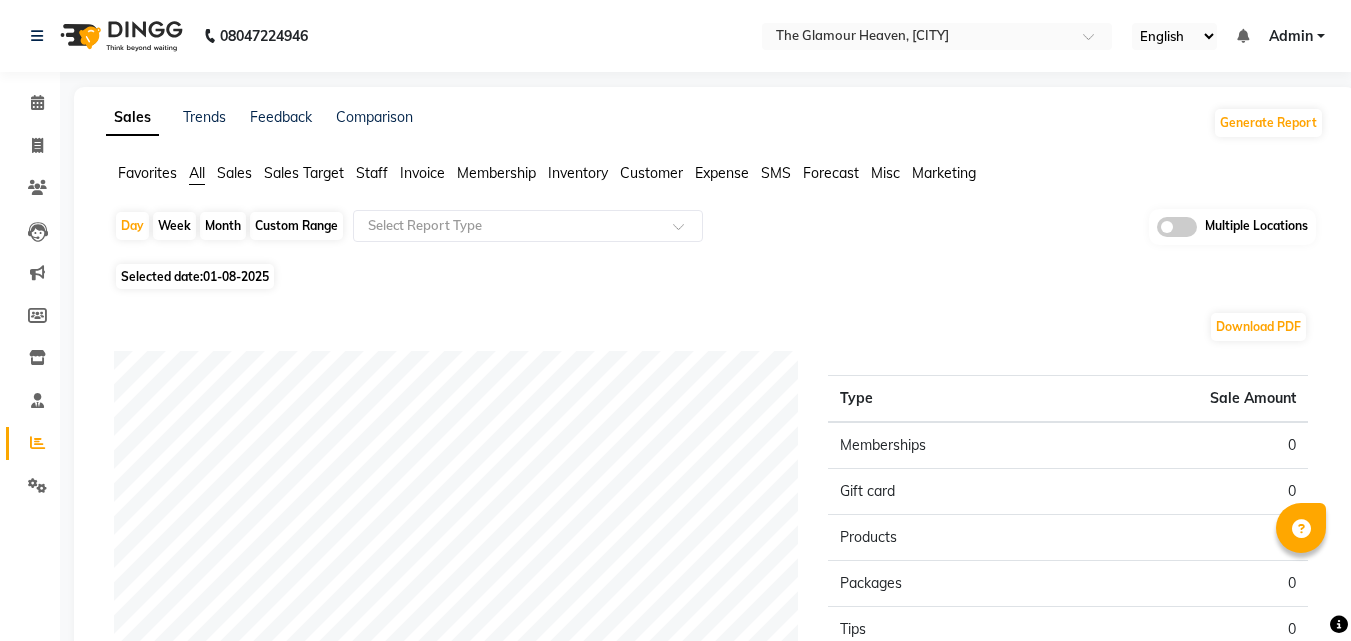 click on "Sales Target" 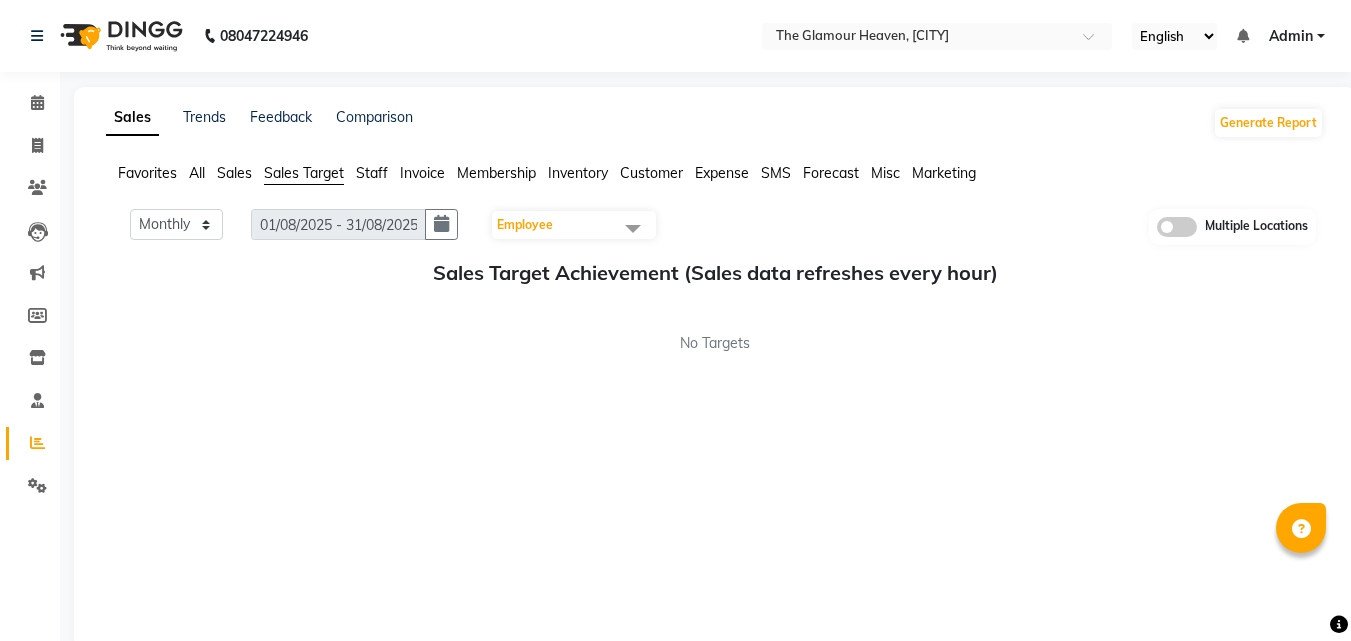 click on "Sales Target" 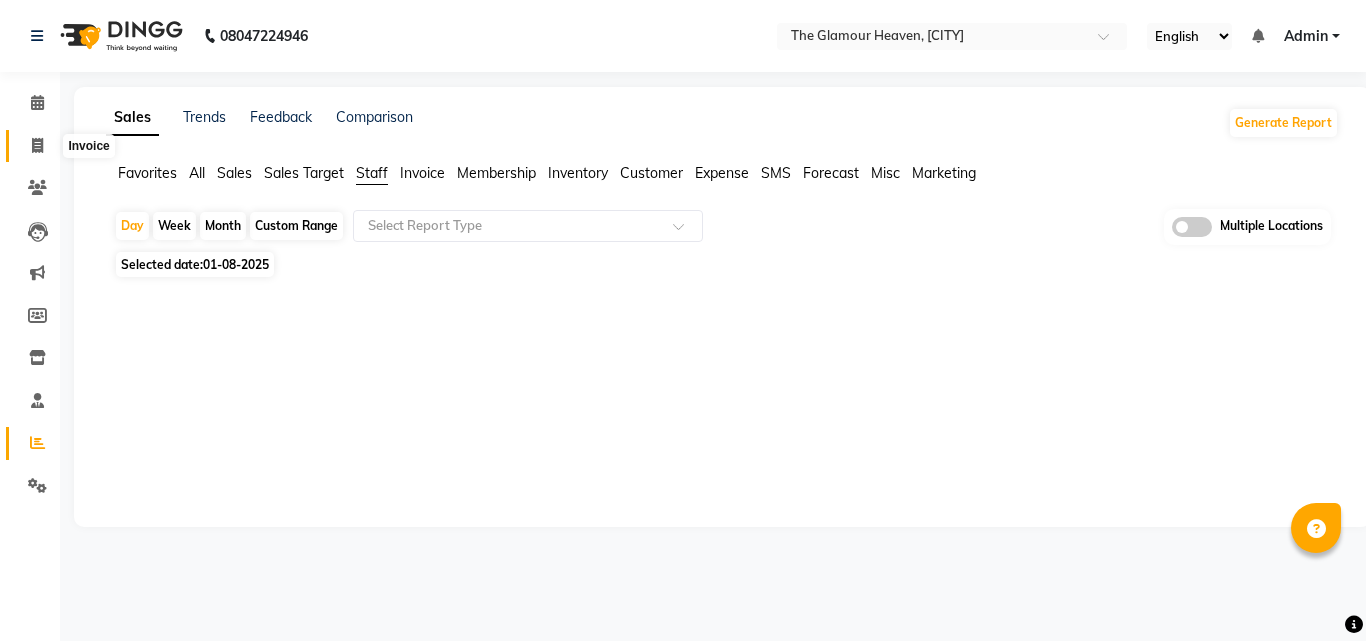 click 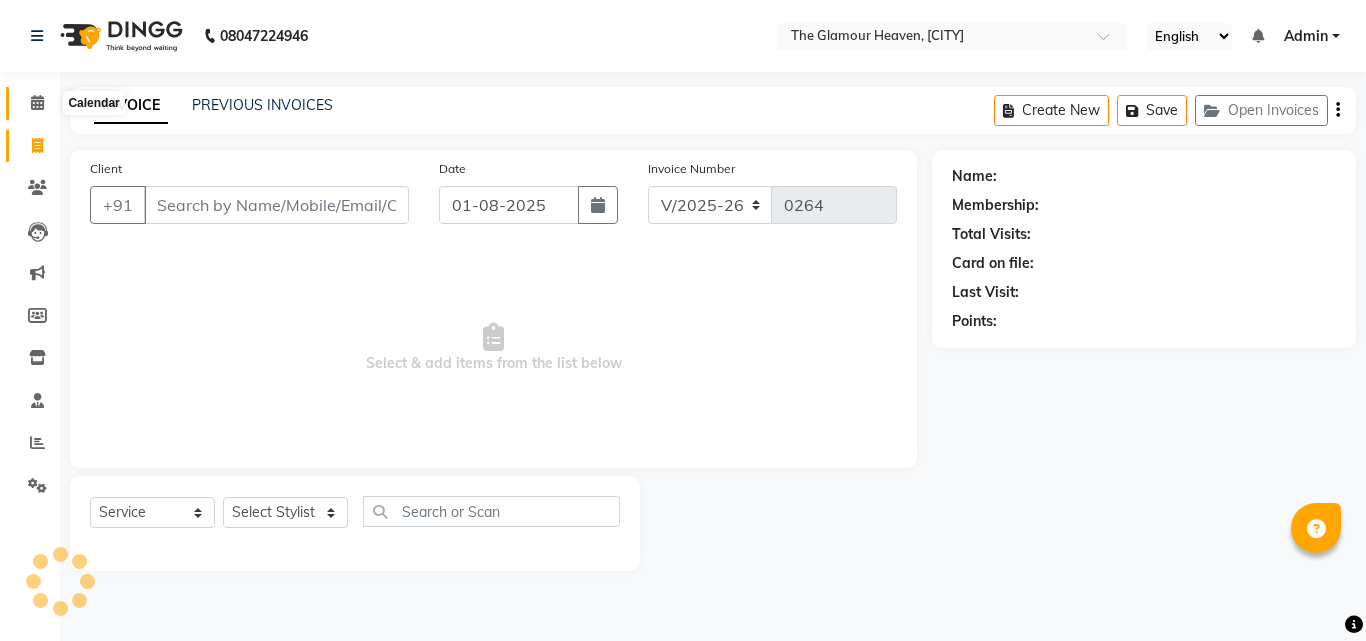 click 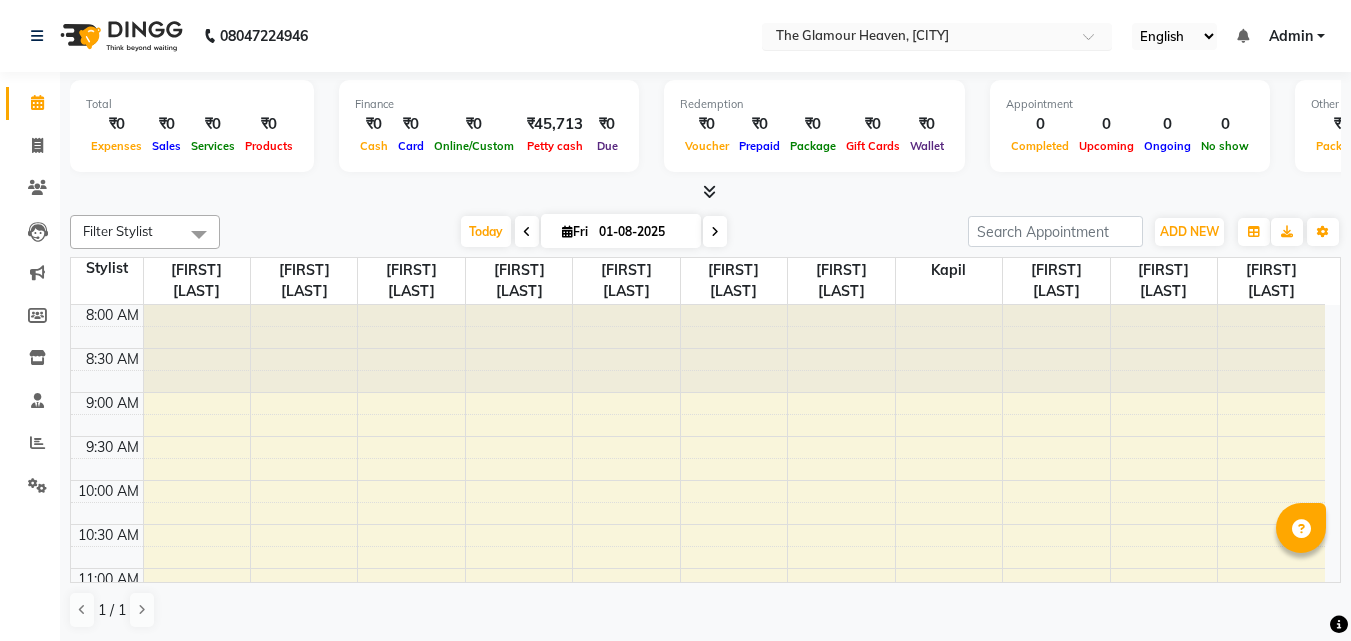 click at bounding box center (1095, 42) 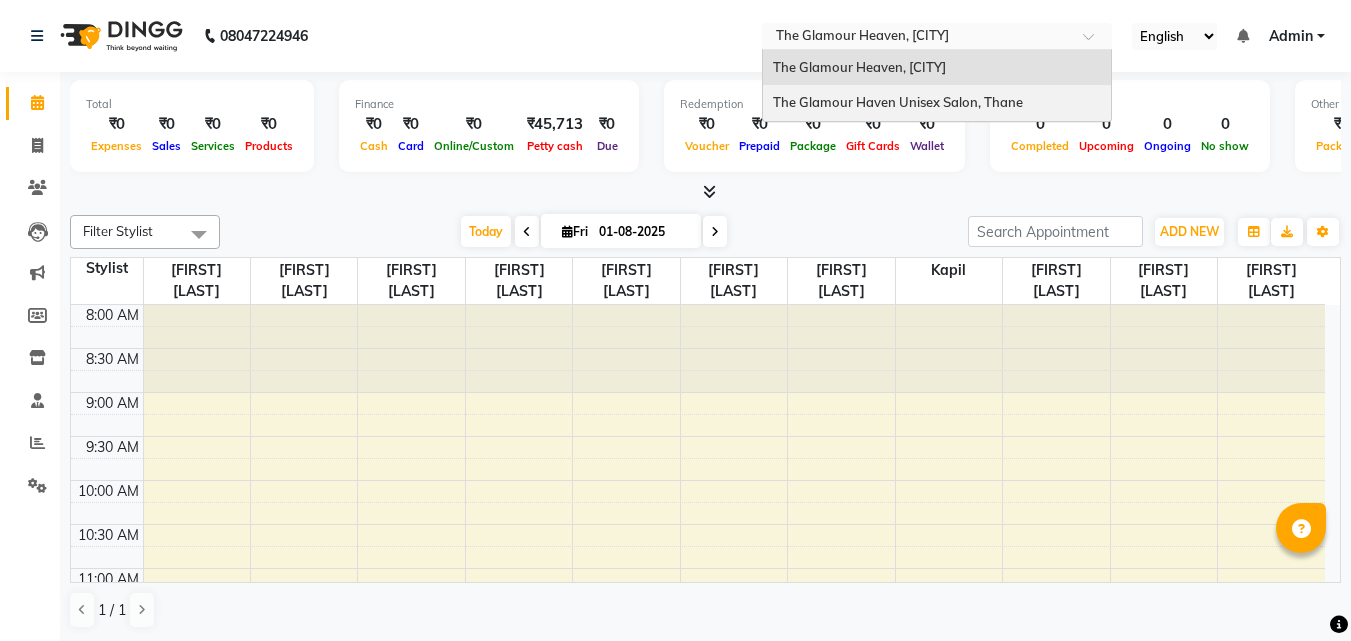 click on "The Glamour Haven Unisex Salon, Thane" at bounding box center [898, 102] 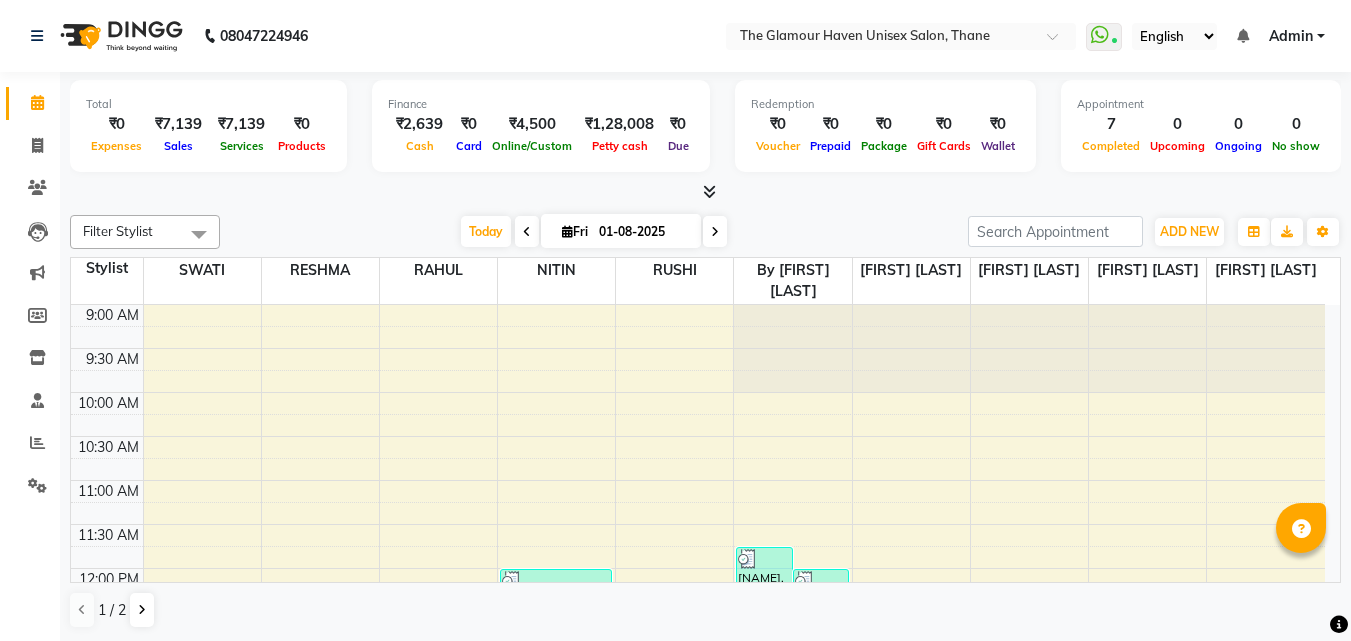 scroll, scrollTop: 0, scrollLeft: 0, axis: both 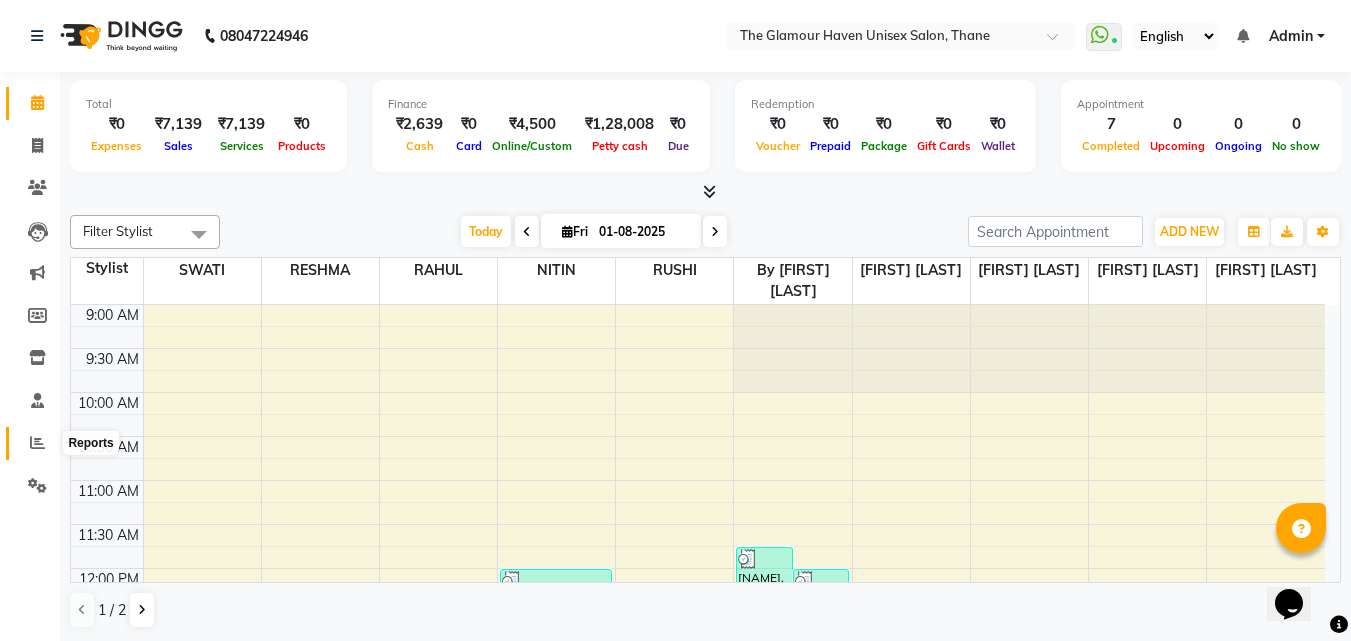 click 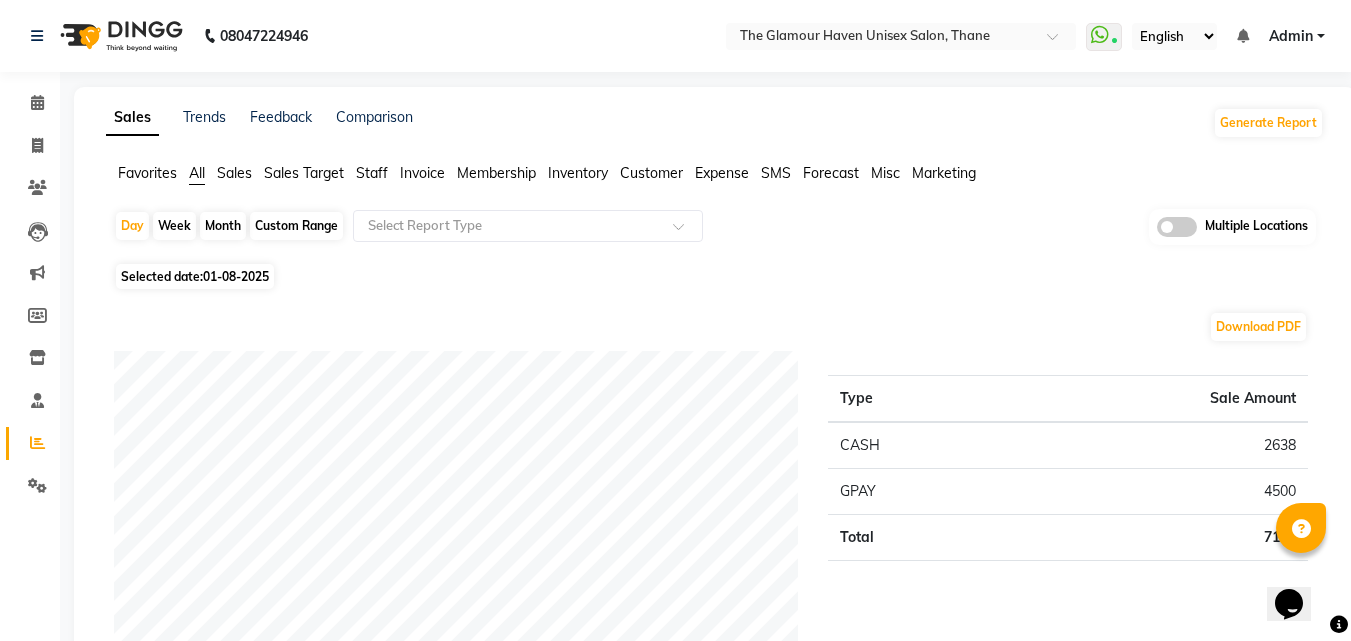 click on "Staff" 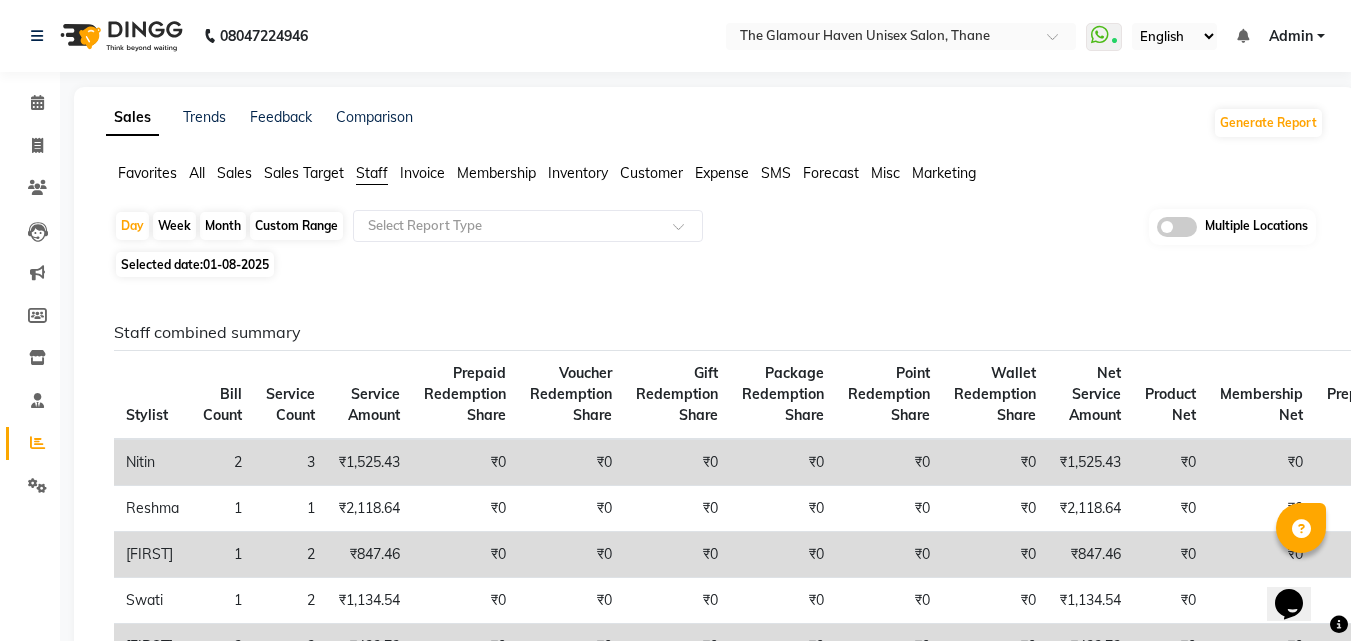 click on "Month" 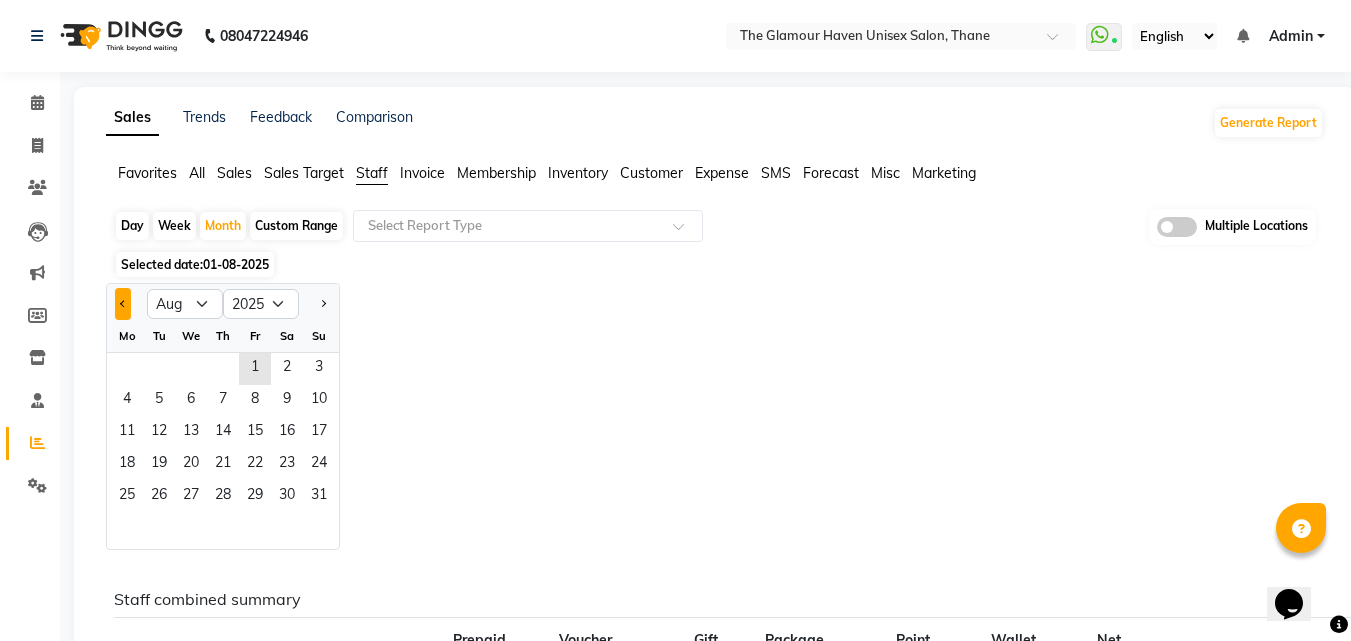 click 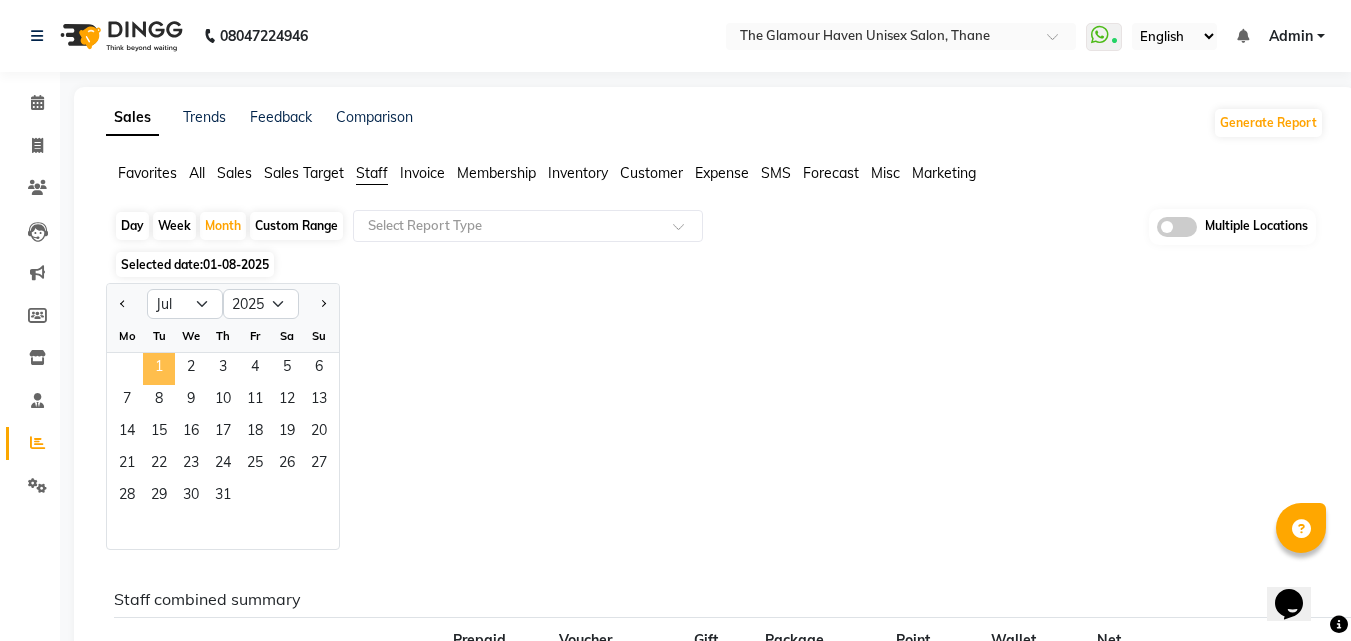 click on "1" 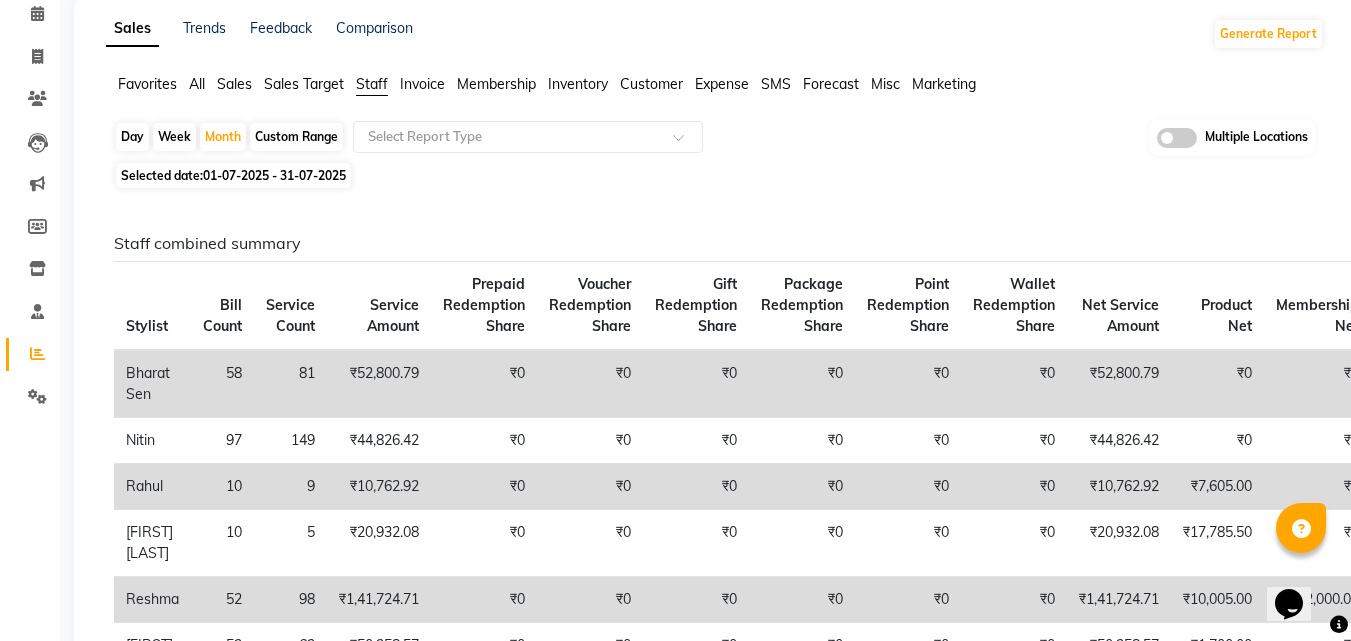 scroll, scrollTop: 0, scrollLeft: 0, axis: both 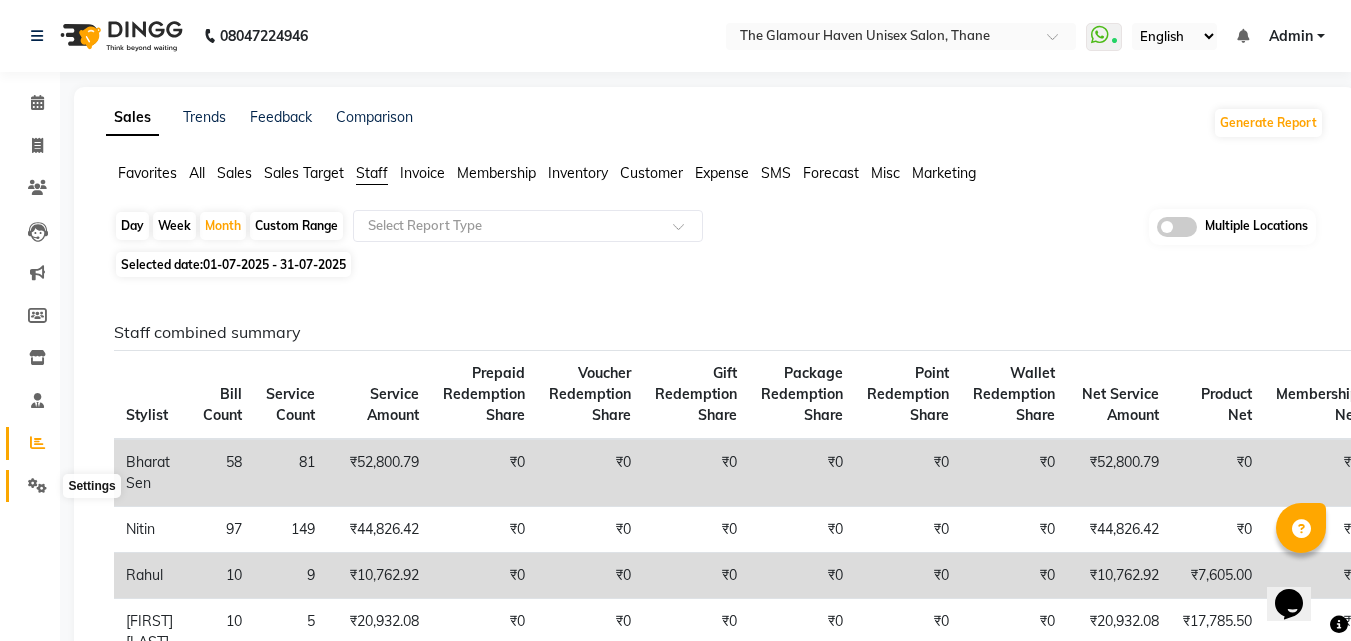 click 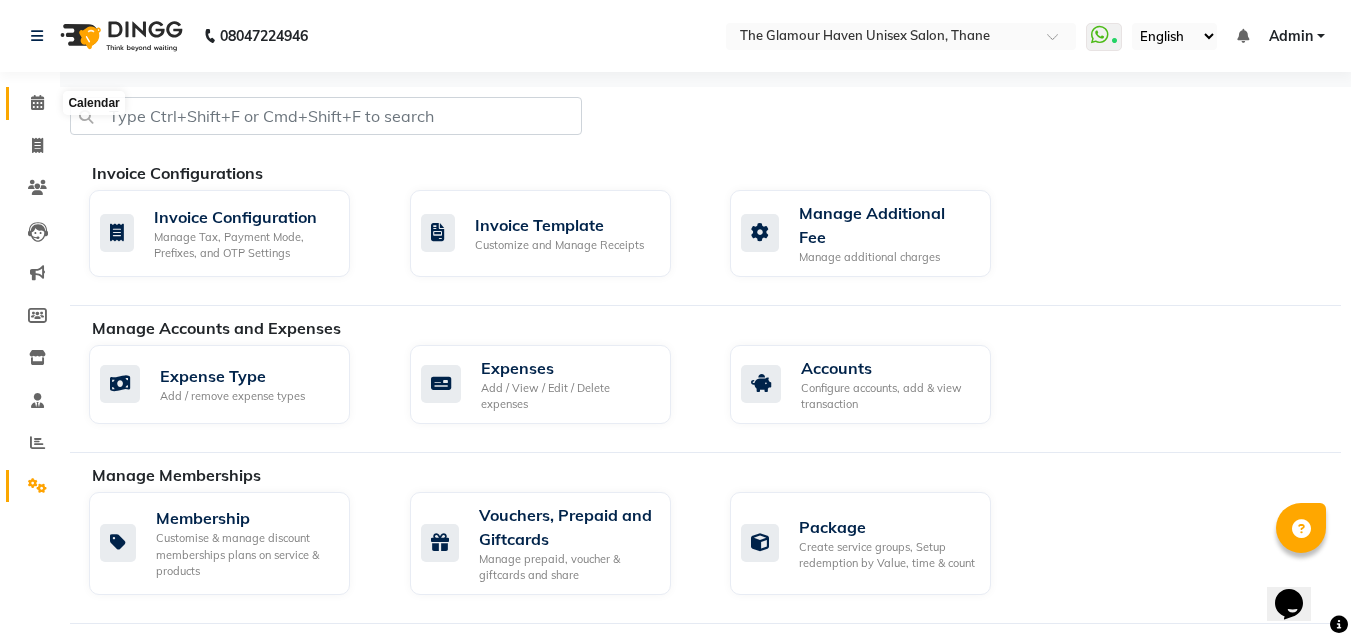 click 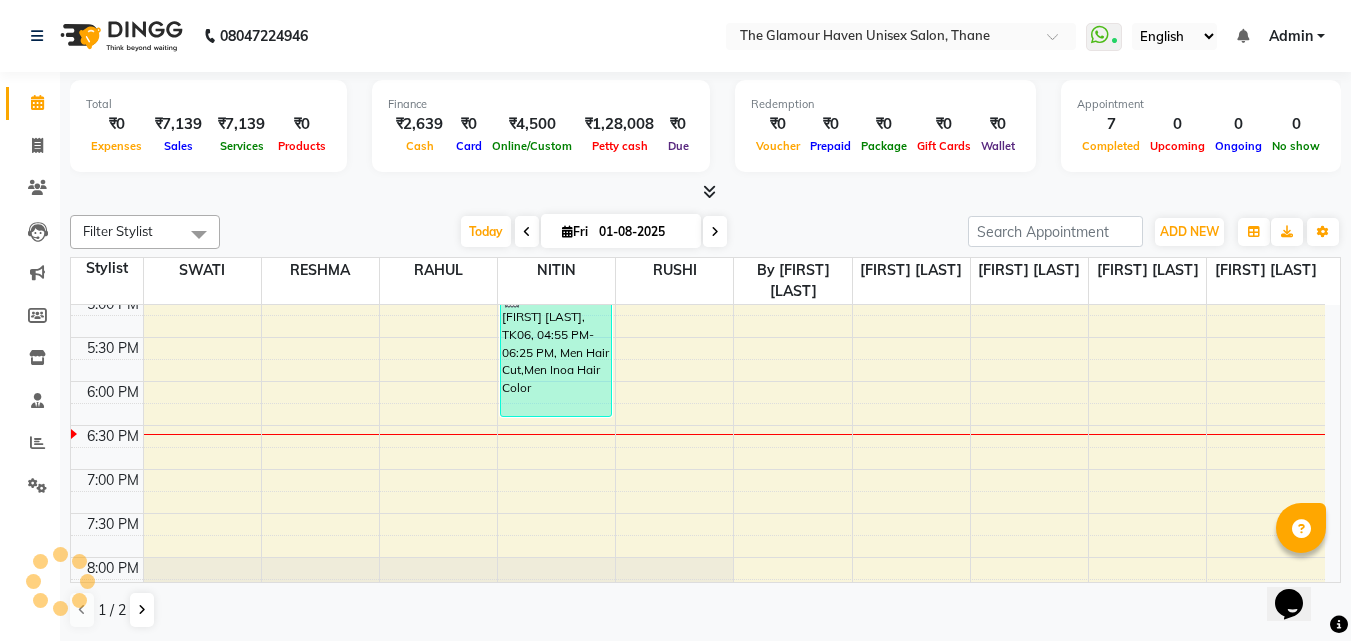 scroll, scrollTop: 0, scrollLeft: 0, axis: both 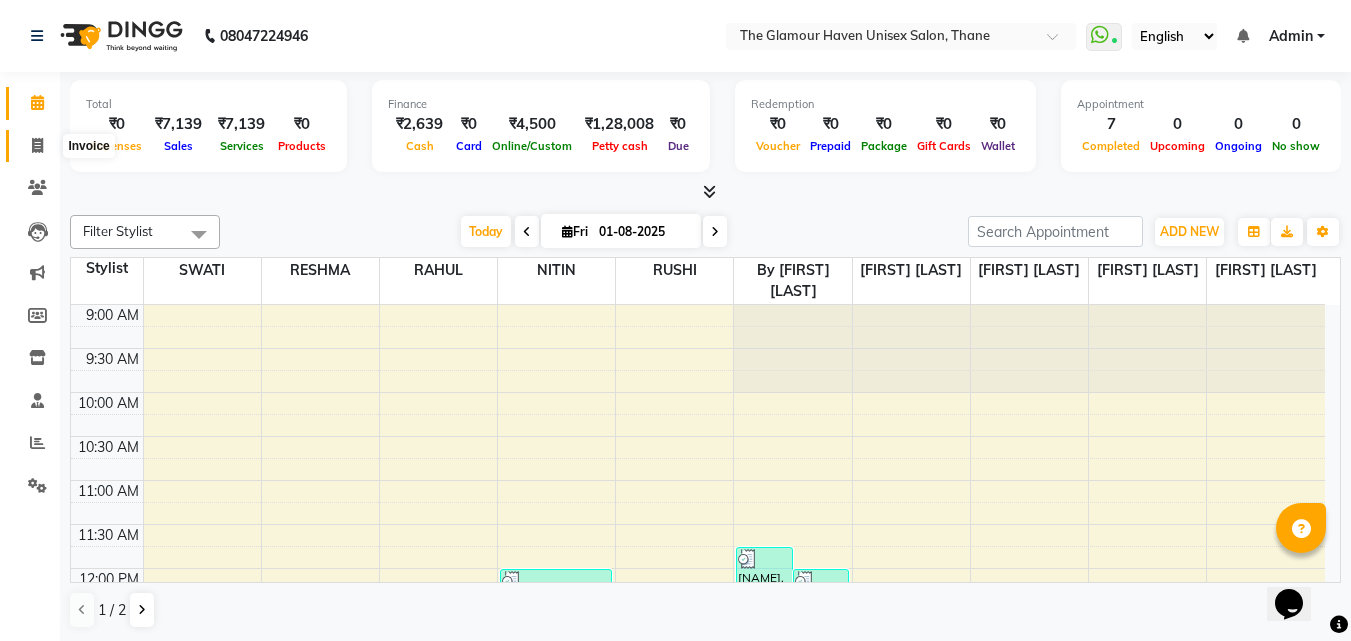 click 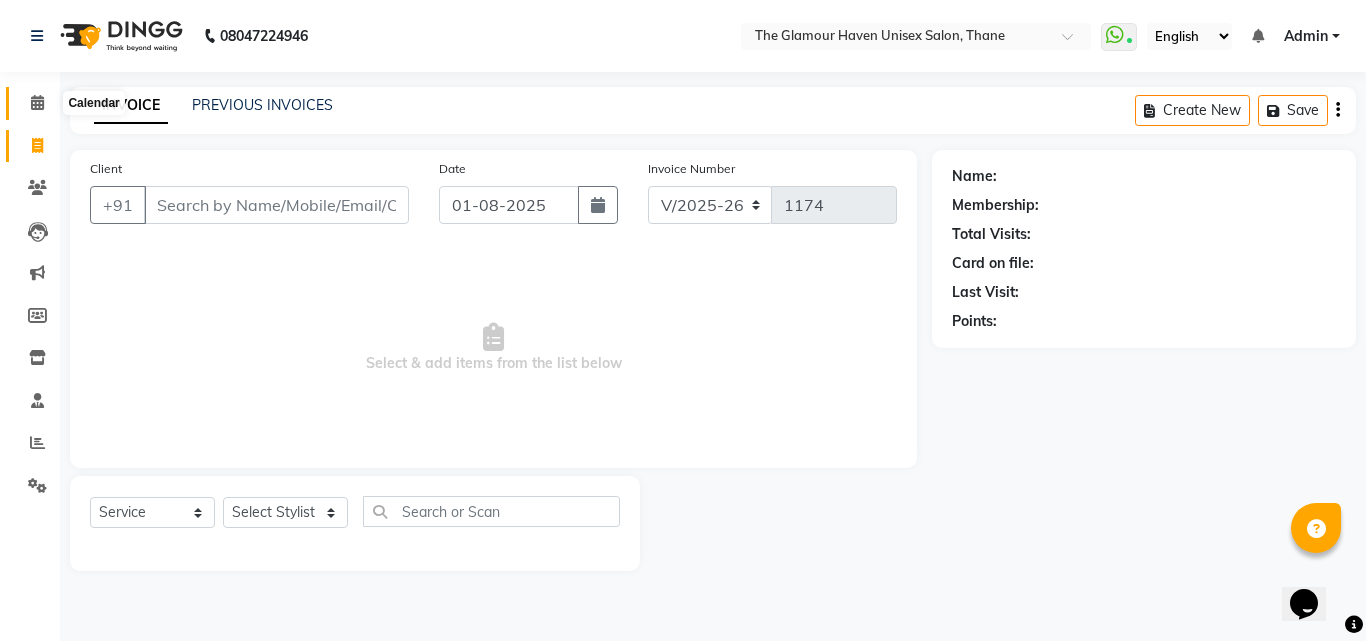 click 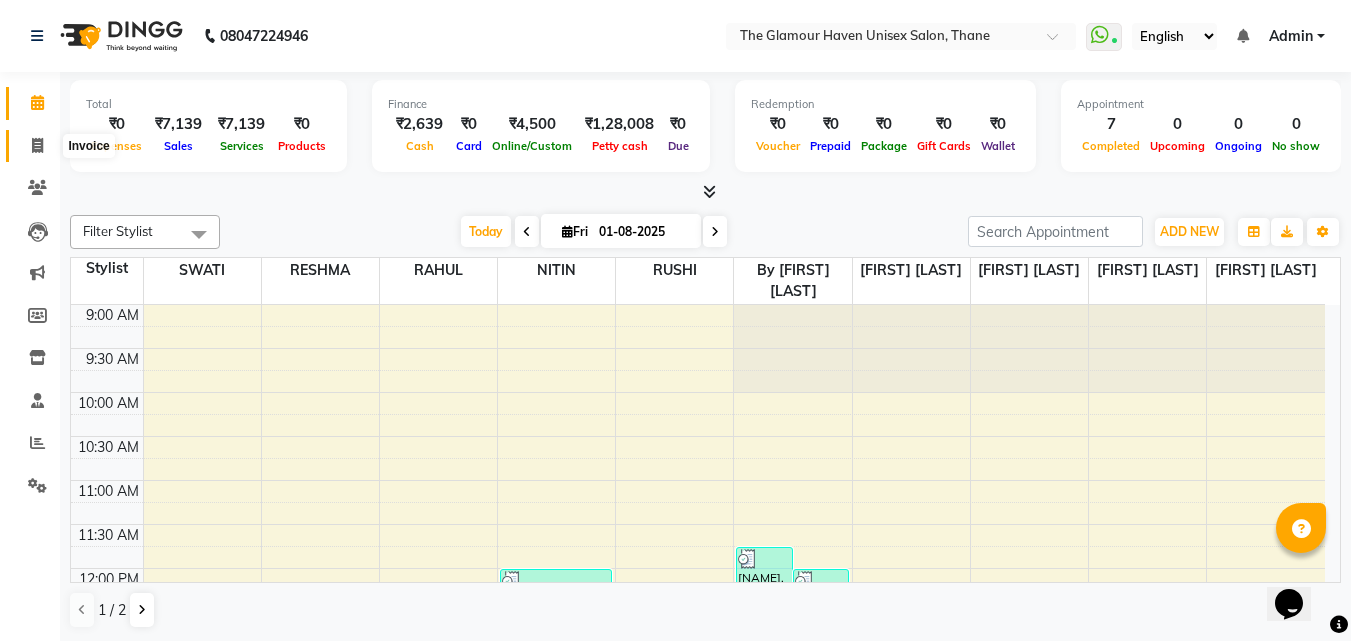 click 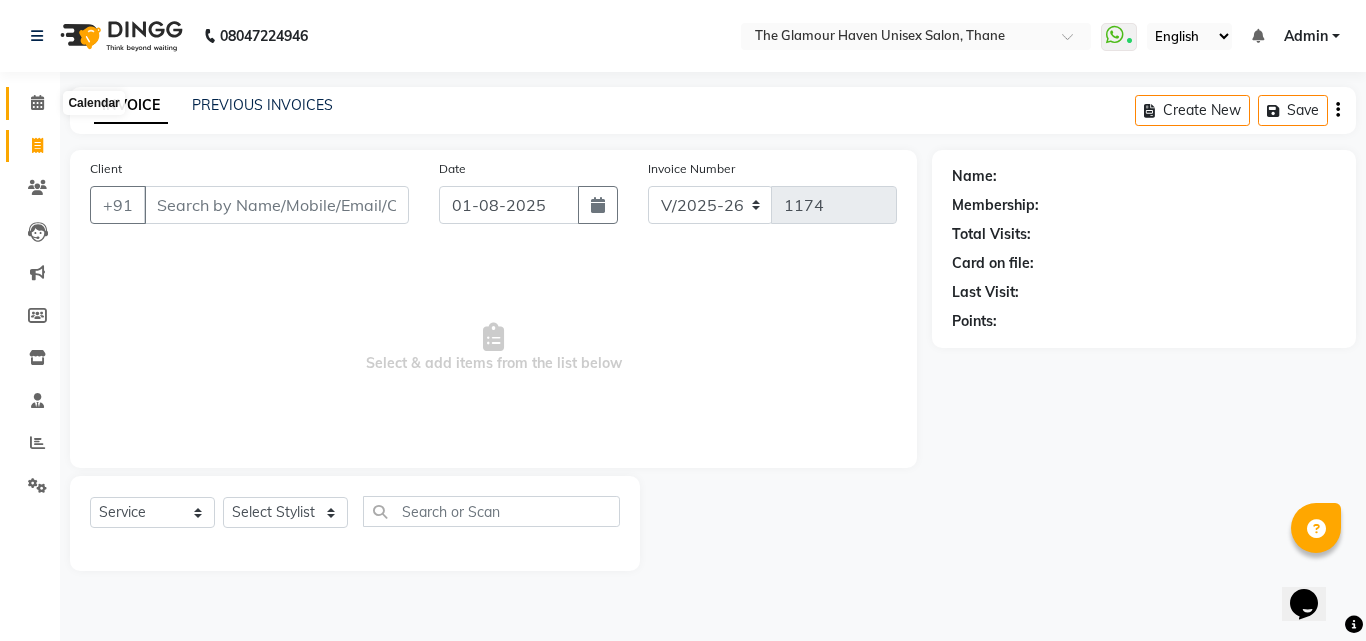 click 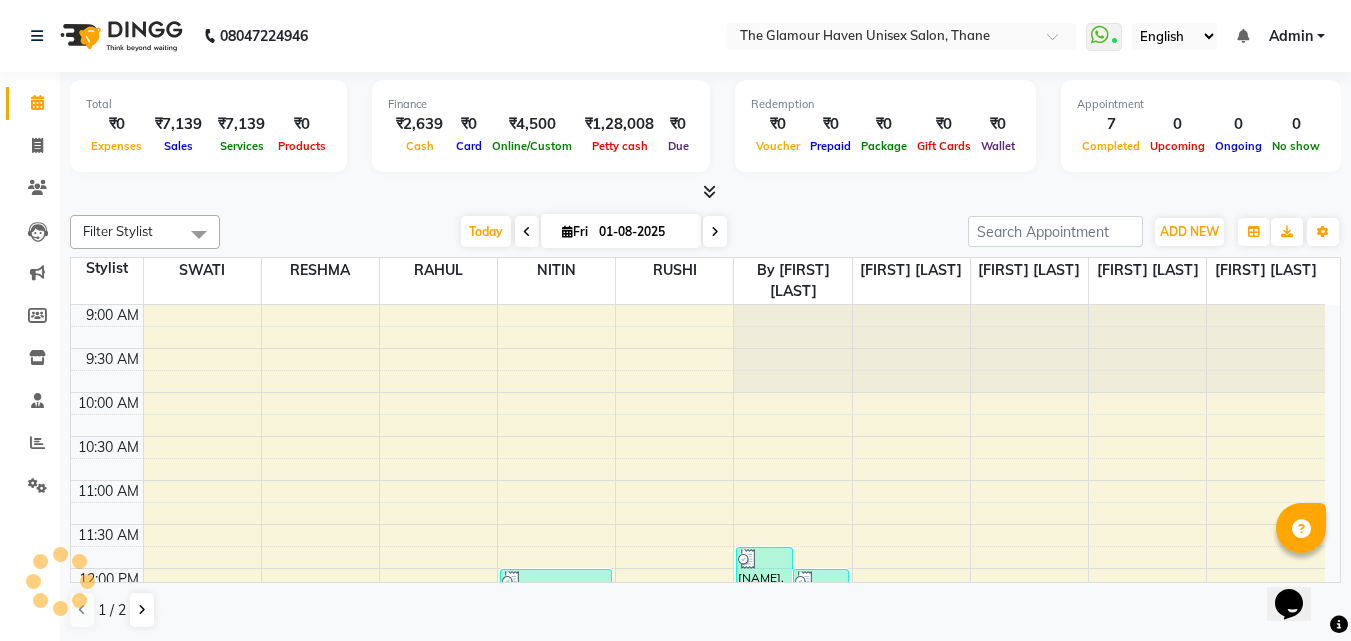 scroll, scrollTop: 0, scrollLeft: 0, axis: both 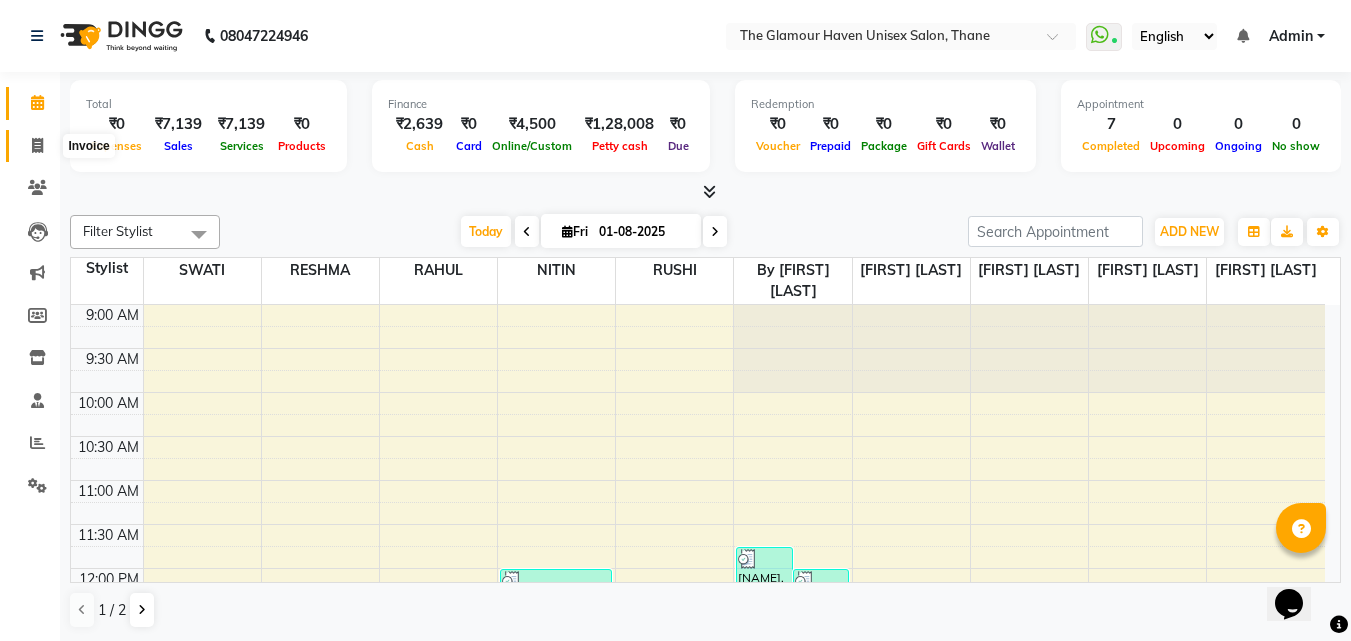 click 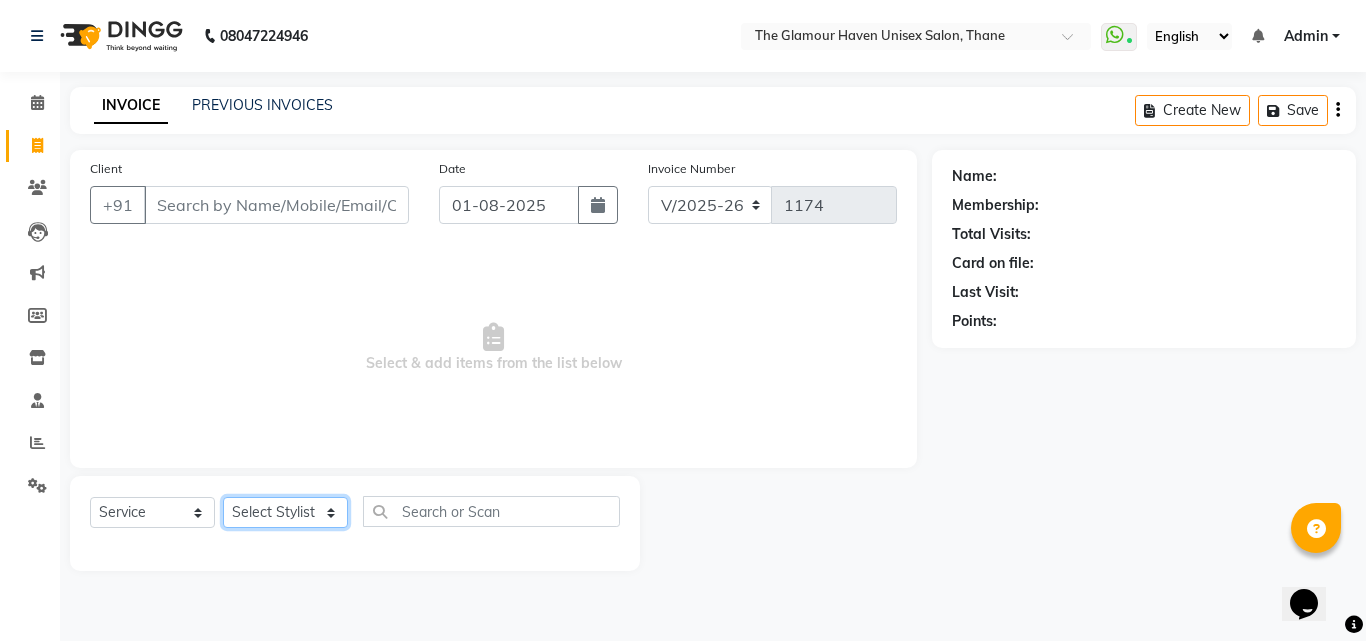 click on "Select Stylist [NAME] [NAME] [NAME] [NAME] [NAME] [NAME] [NAME] [NAME] [NAME] [NAME] [NAME] [NAME]" 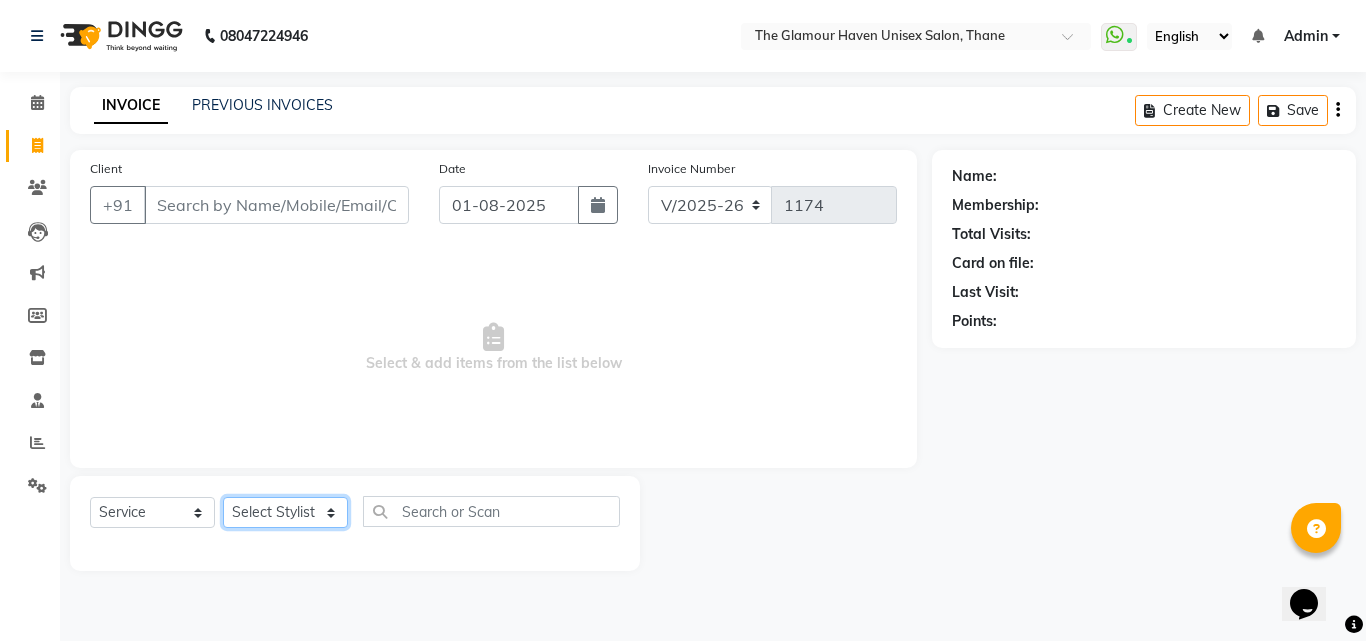 select on "59913" 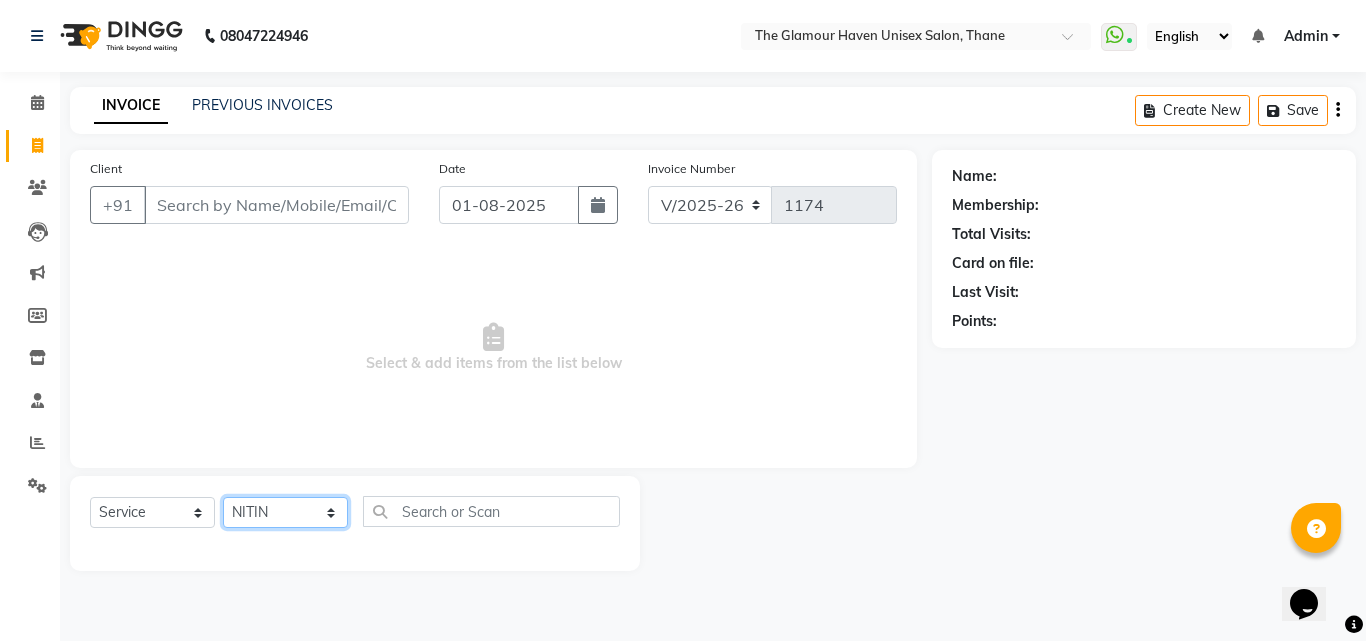 click on "Select Stylist [NAME] [NAME] [NAME] [NAME] [NAME] [NAME] [NAME] [NAME] [NAME] [NAME] [NAME] [NAME]" 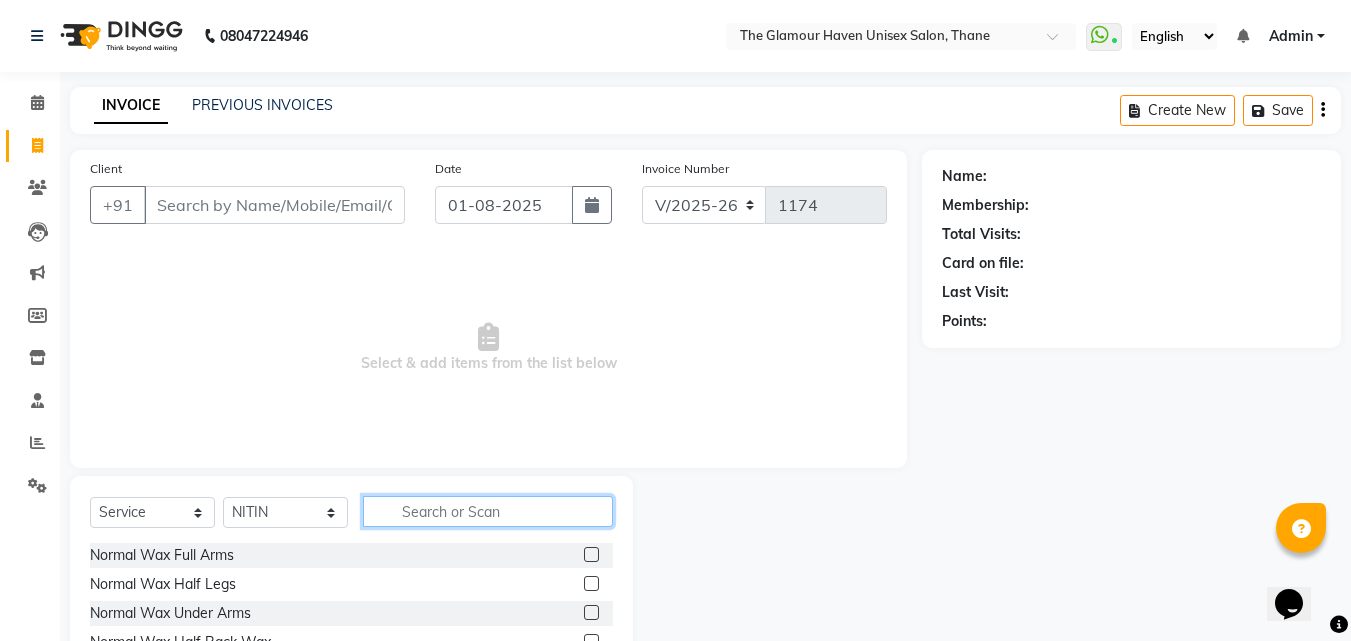 click 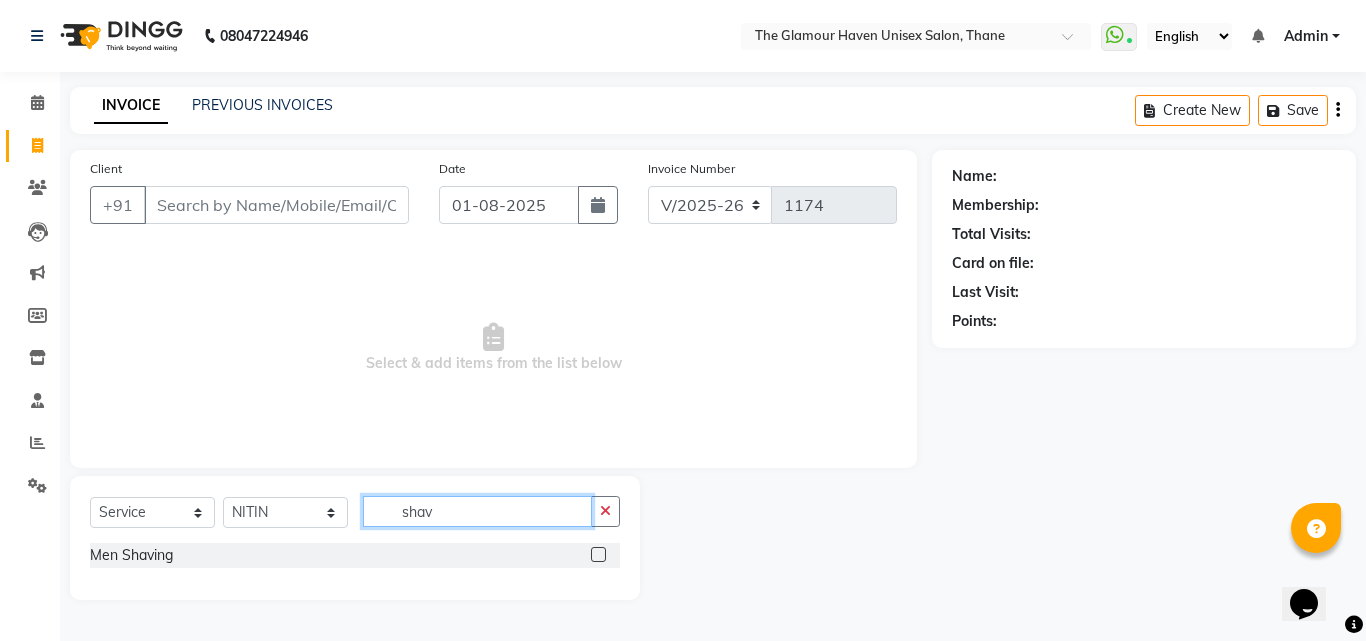 type on "shav" 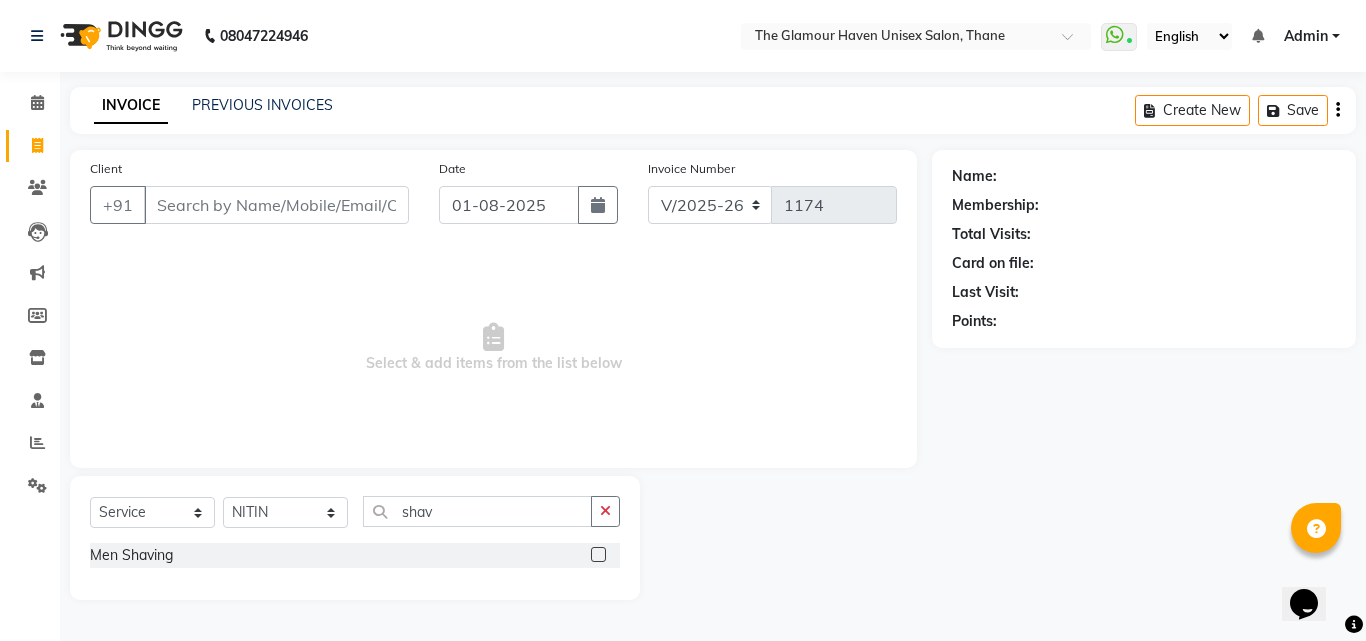 click 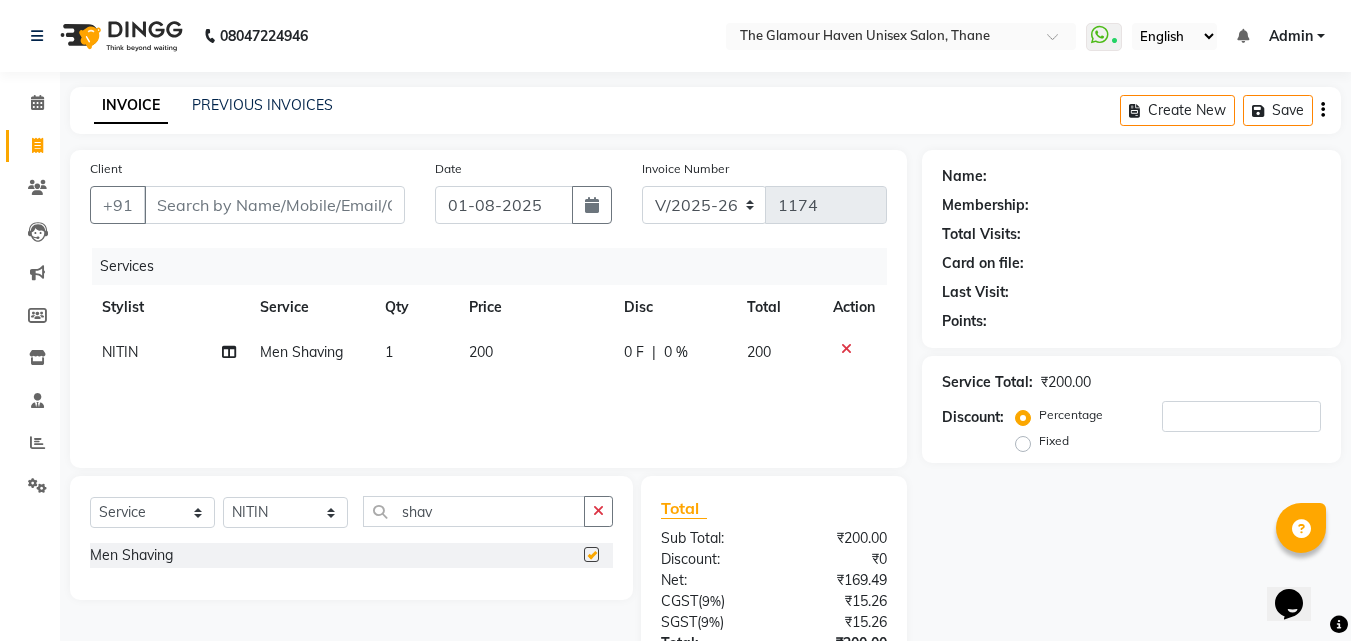 checkbox on "false" 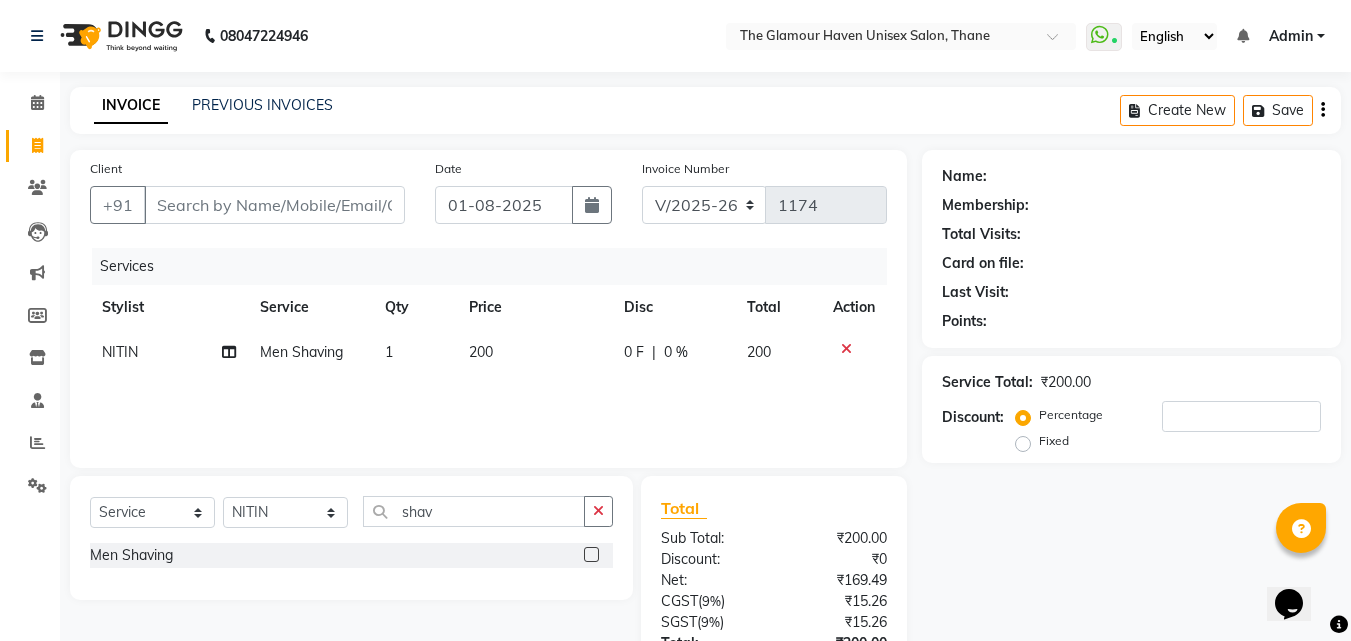 click on "200" 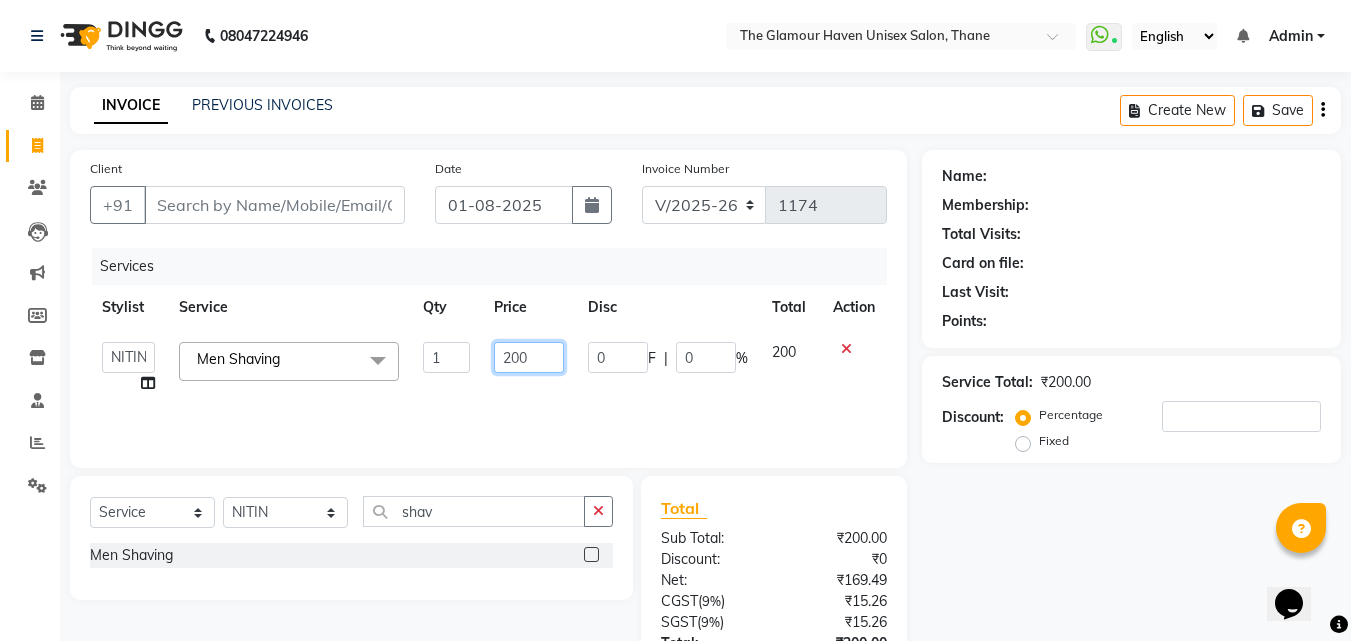 drag, startPoint x: 547, startPoint y: 355, endPoint x: 502, endPoint y: 352, distance: 45.099888 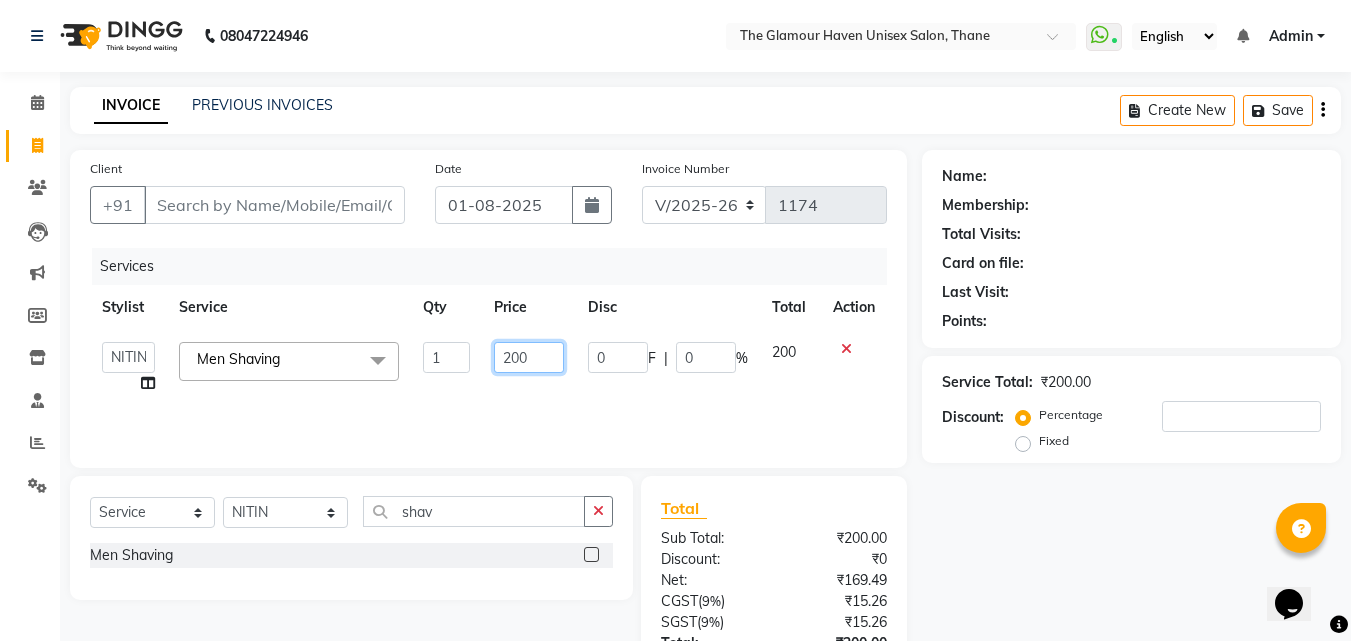 click on "200" 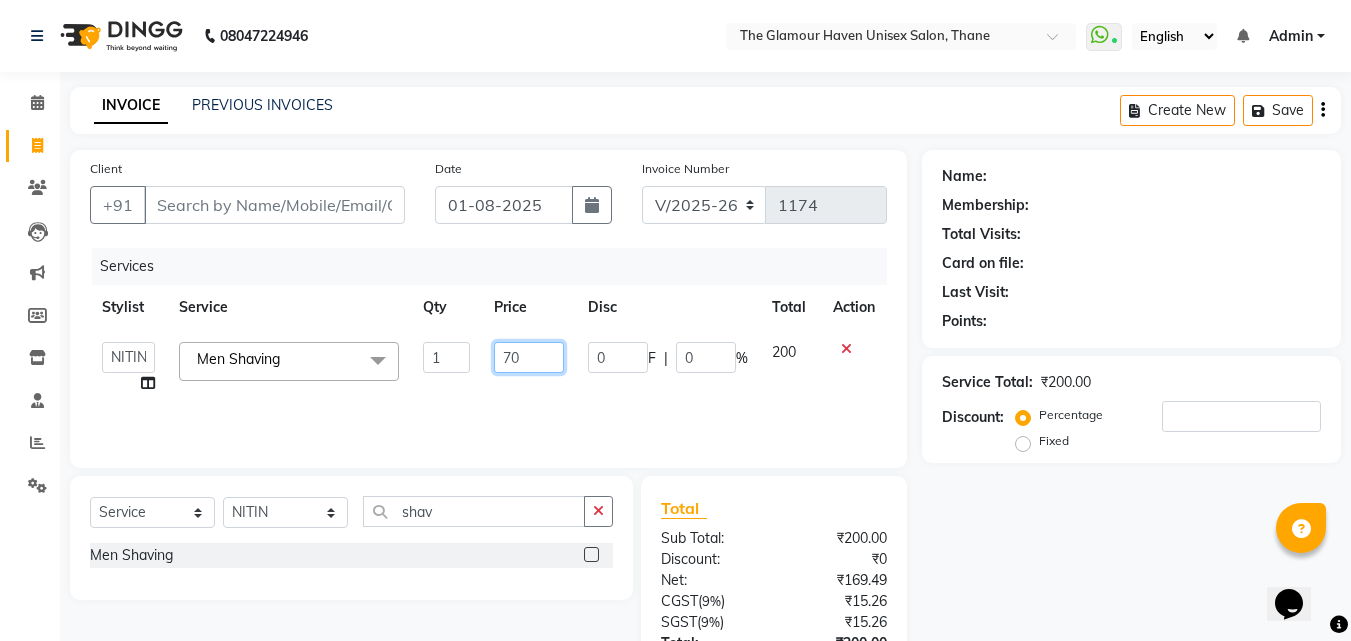 type on "700" 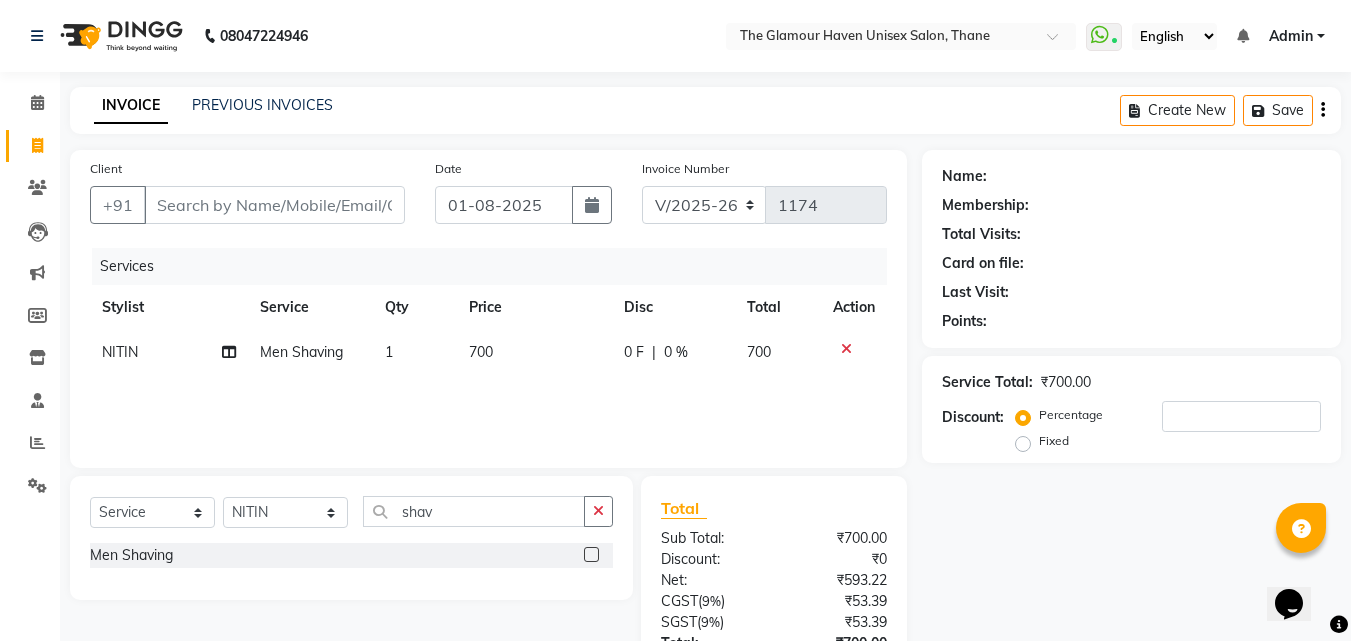 click on "Services Stylist Service Qty Price Disc Total Action [NAME] Men Shaving 1 700 0 F | 0 % 700" 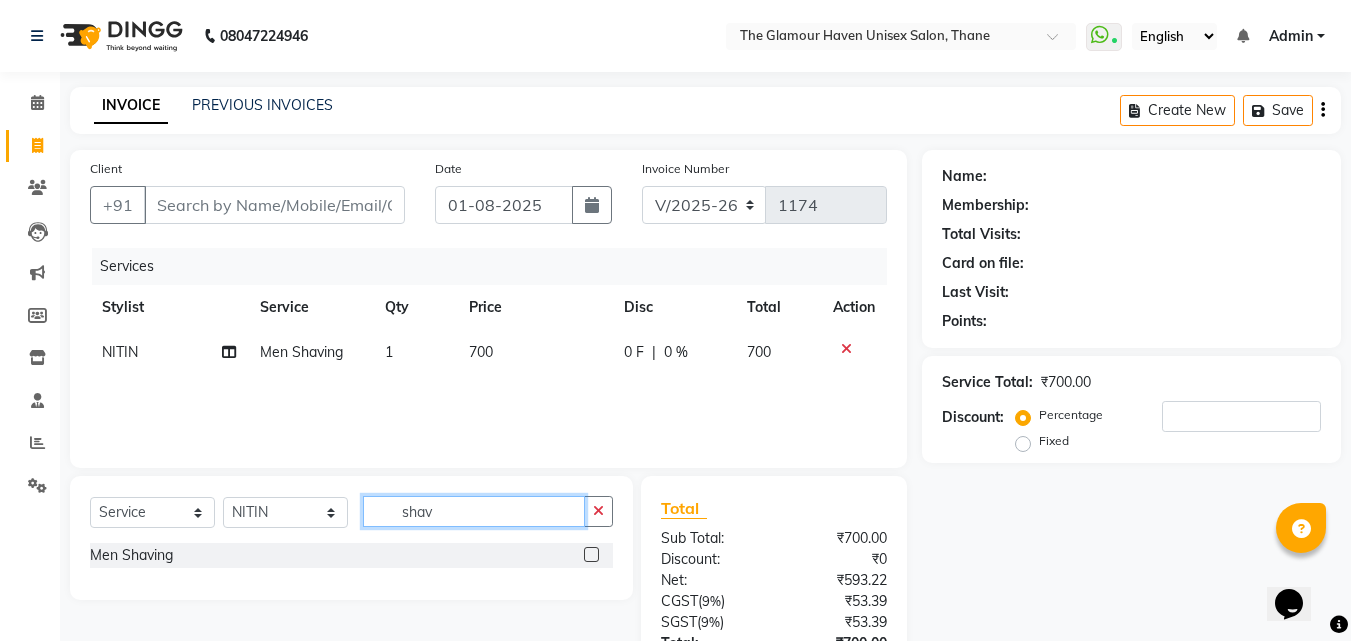 click on "shav" 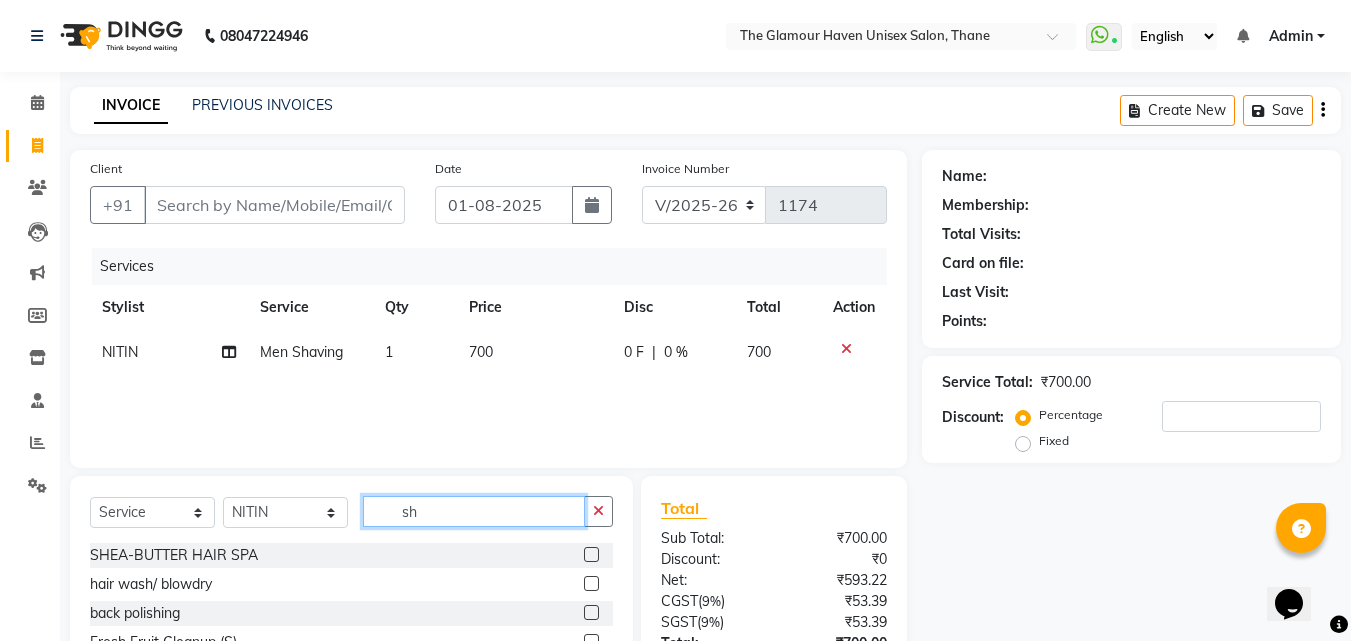 type on "s" 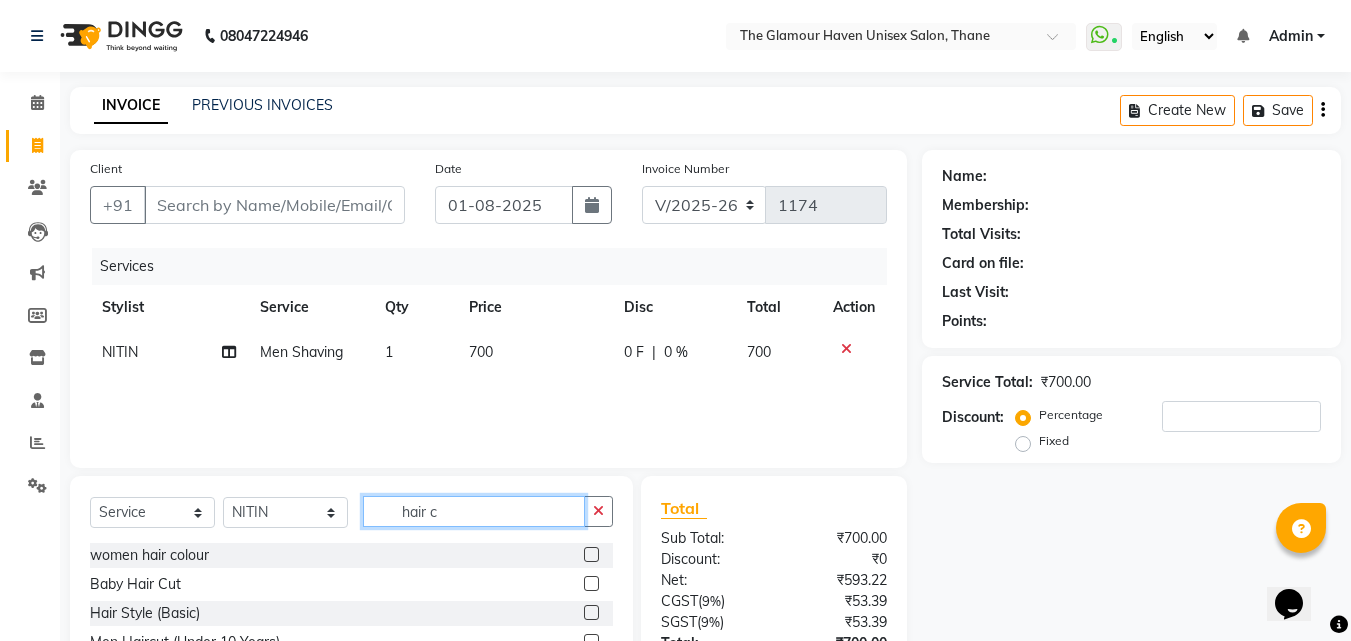 scroll, scrollTop: 100, scrollLeft: 0, axis: vertical 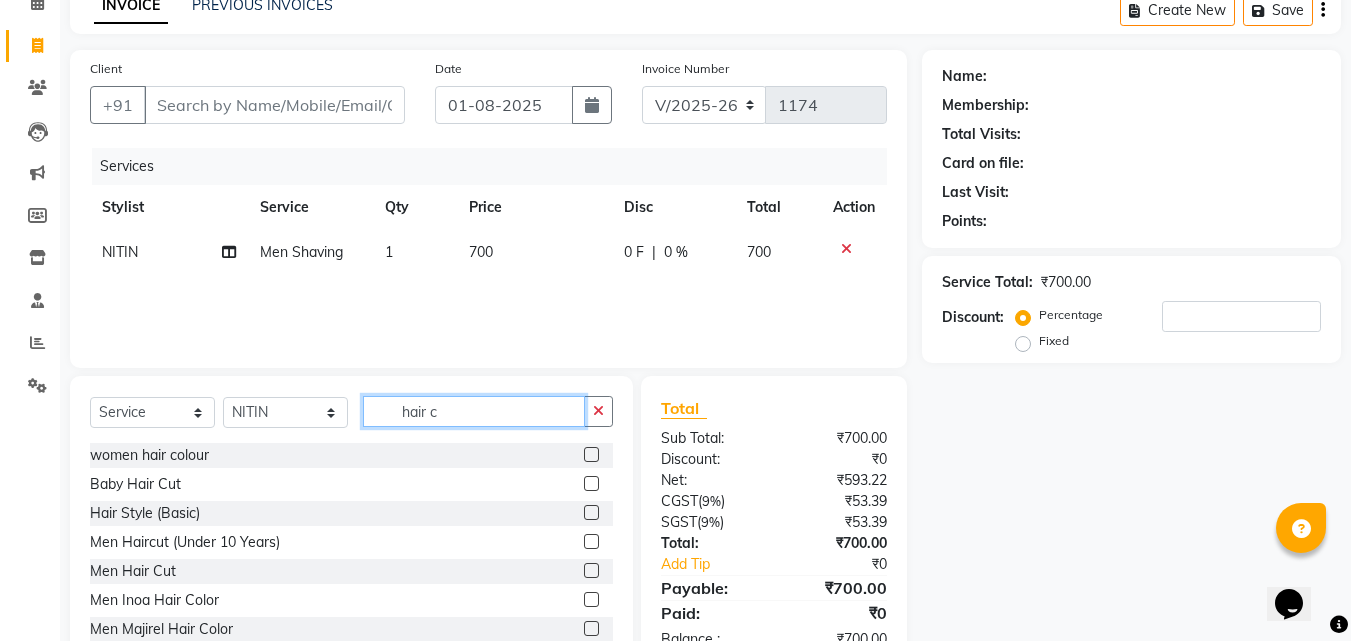 type on "hair c" 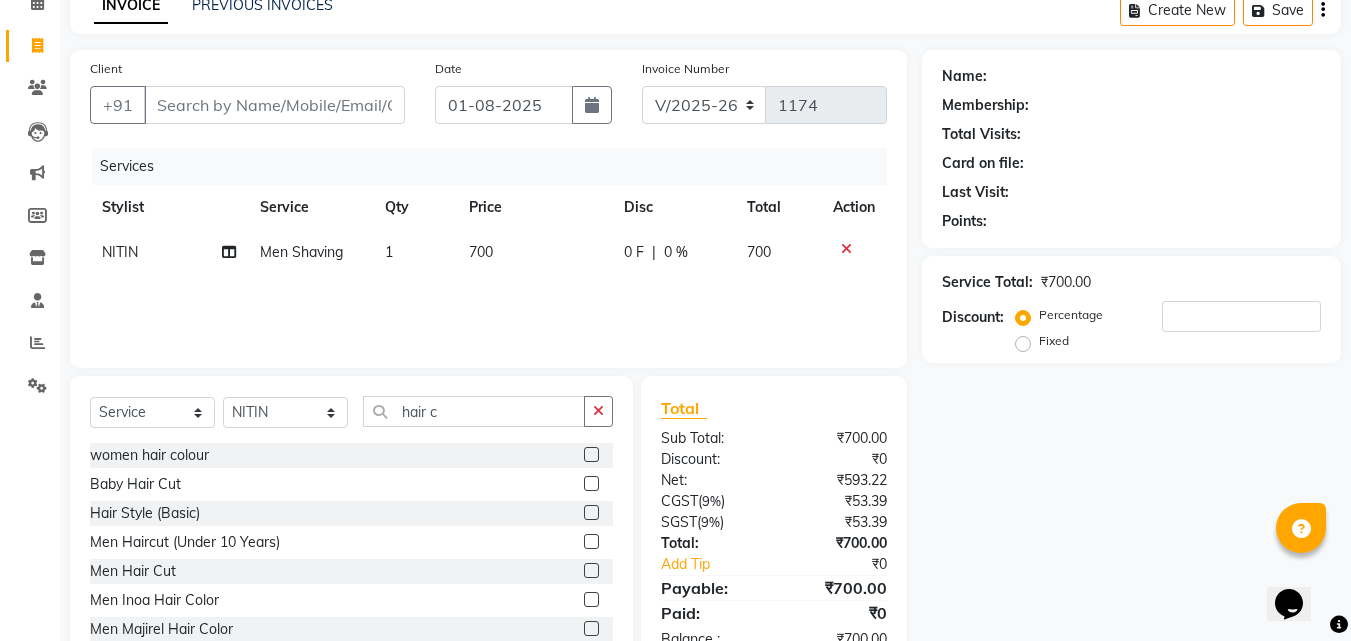 click 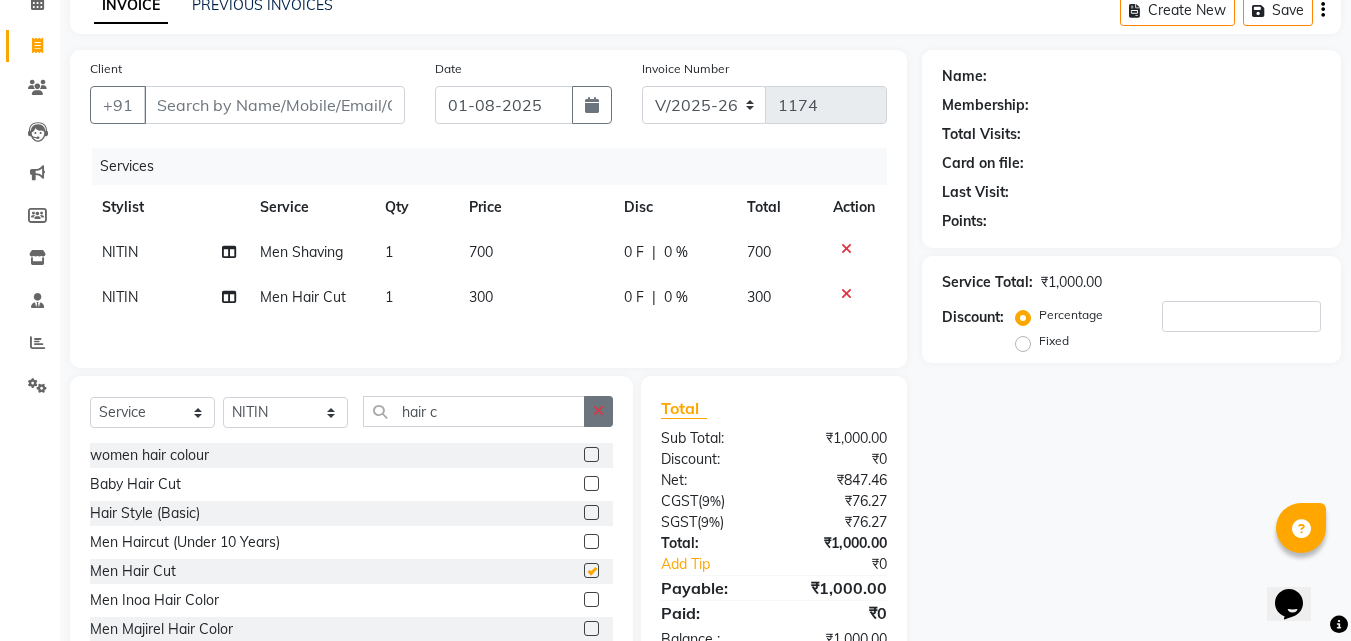 checkbox on "false" 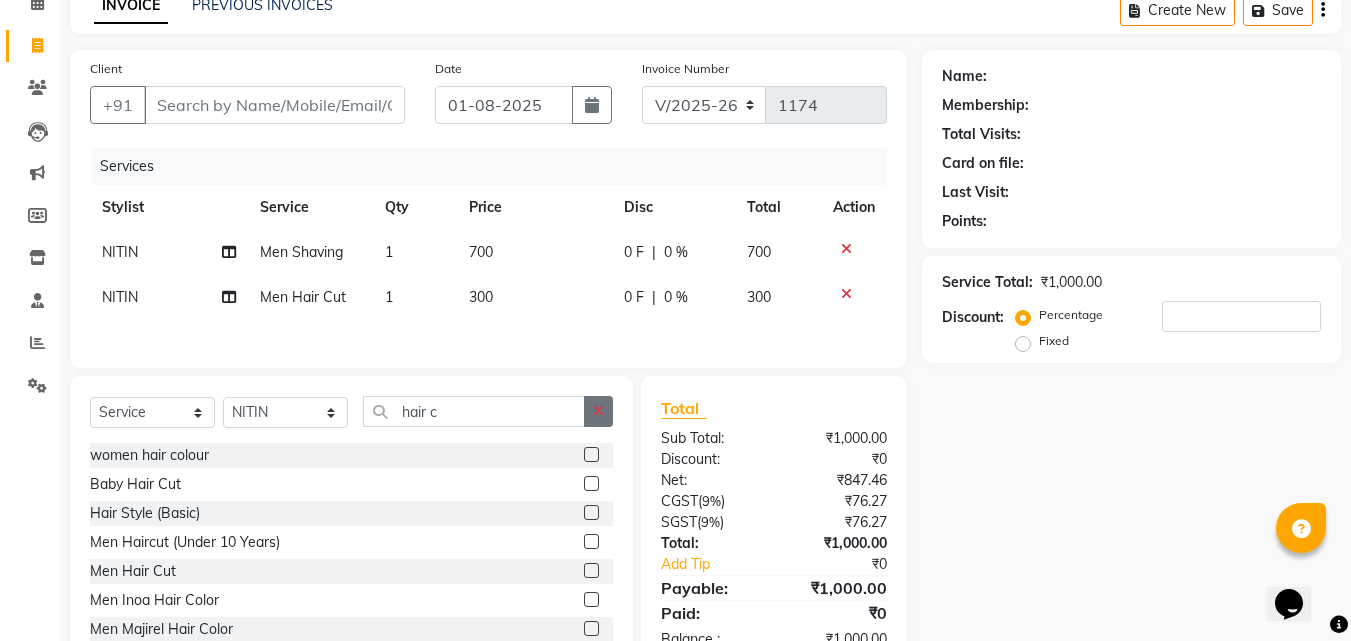 click 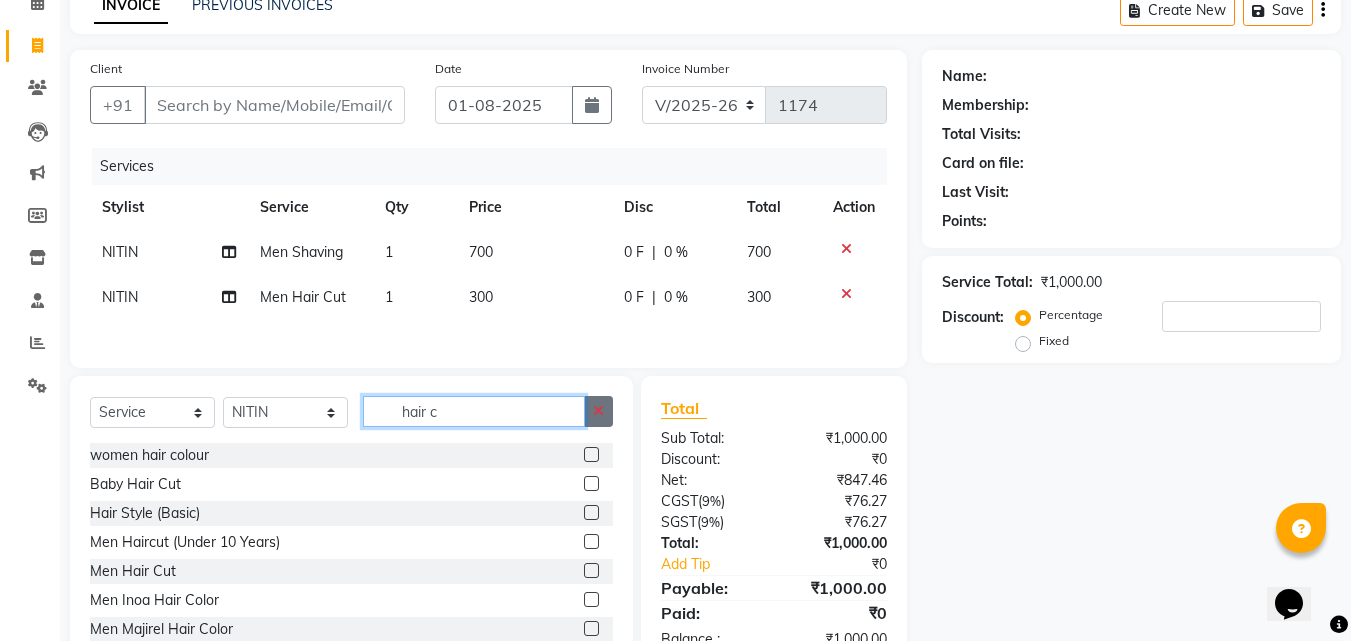 type 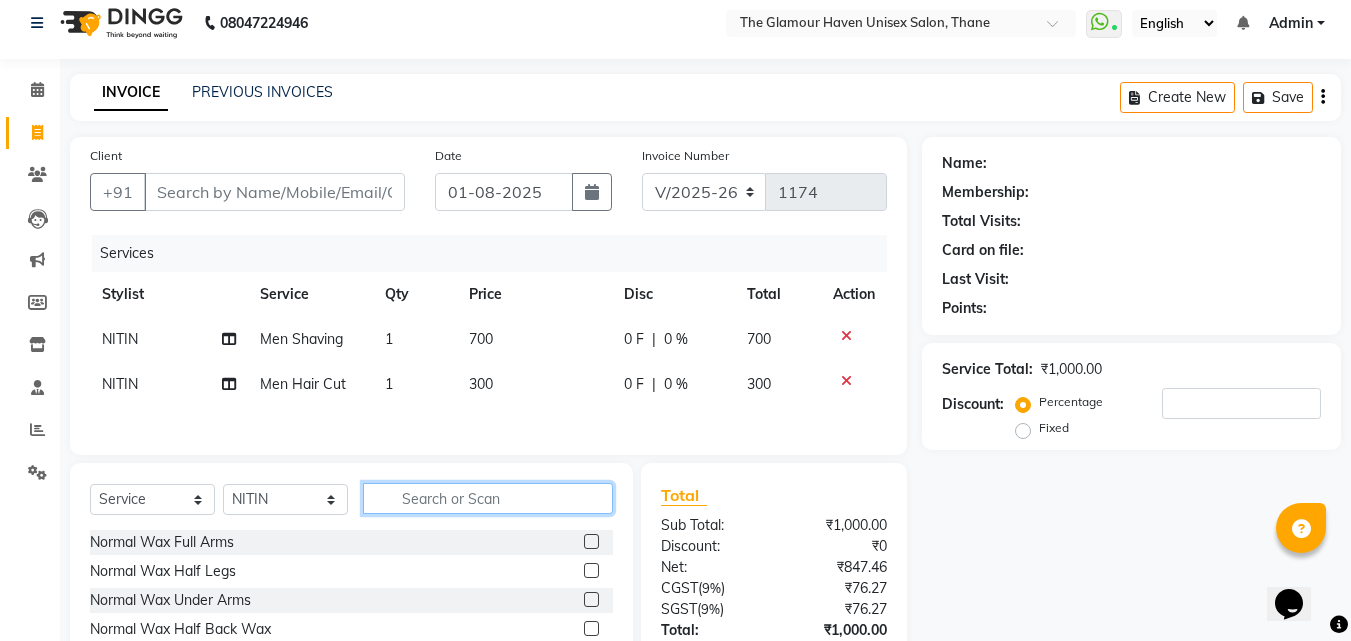scroll, scrollTop: 0, scrollLeft: 0, axis: both 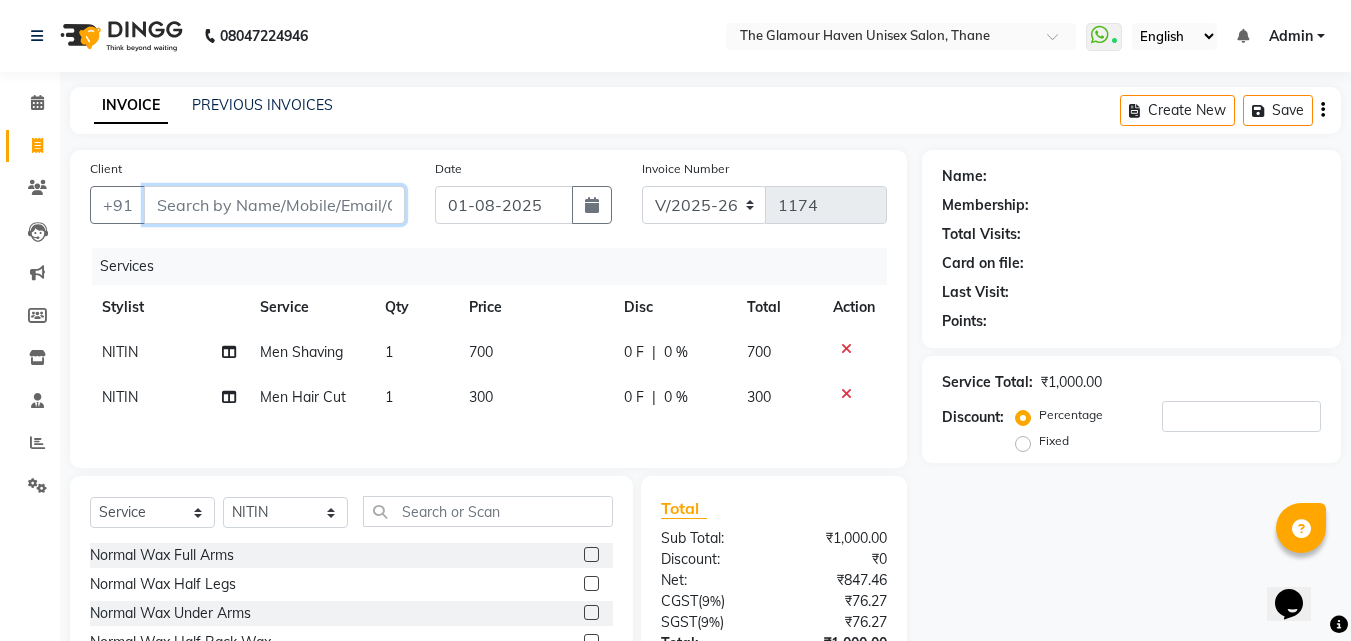click on "Client" at bounding box center (274, 205) 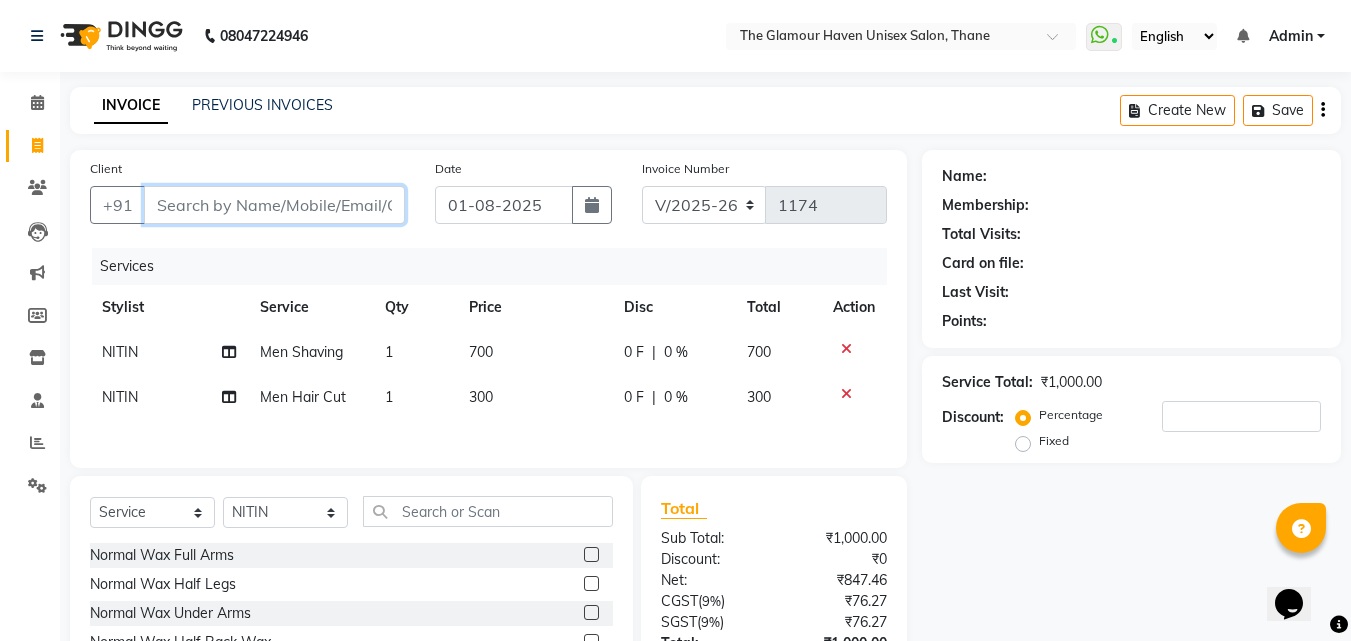 click on "Client" at bounding box center [274, 205] 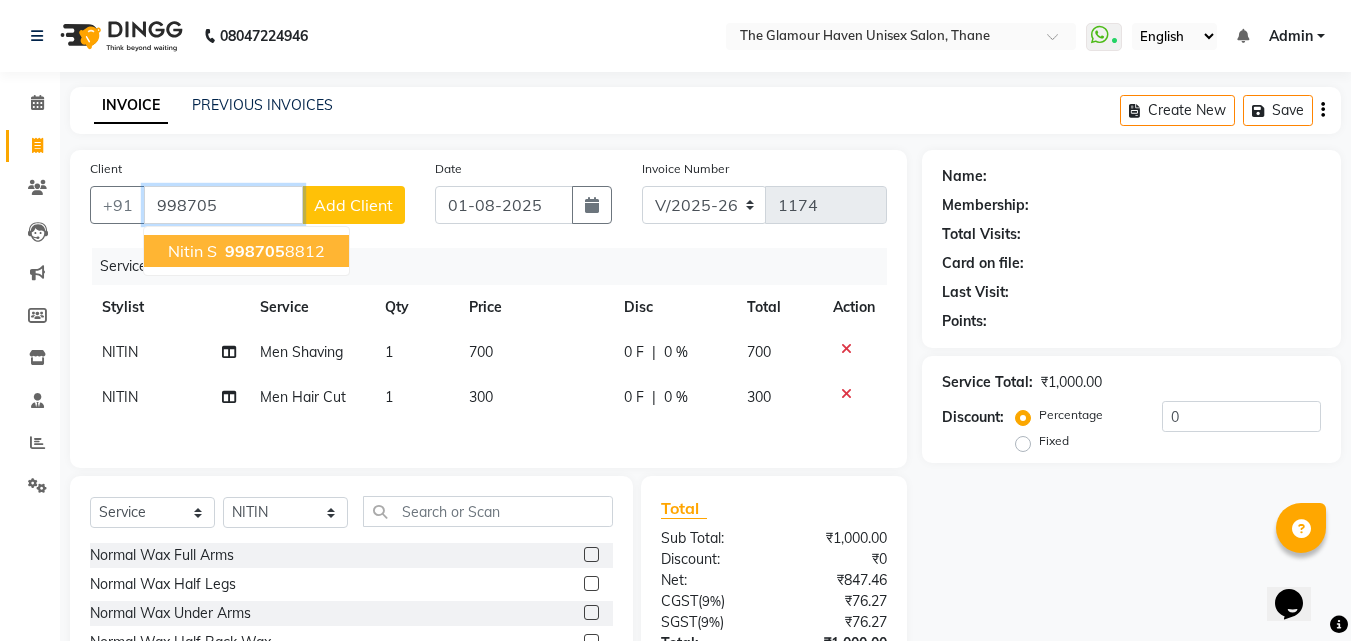 click on "[FIRST] [LAST] [PHONE]" at bounding box center [246, 251] 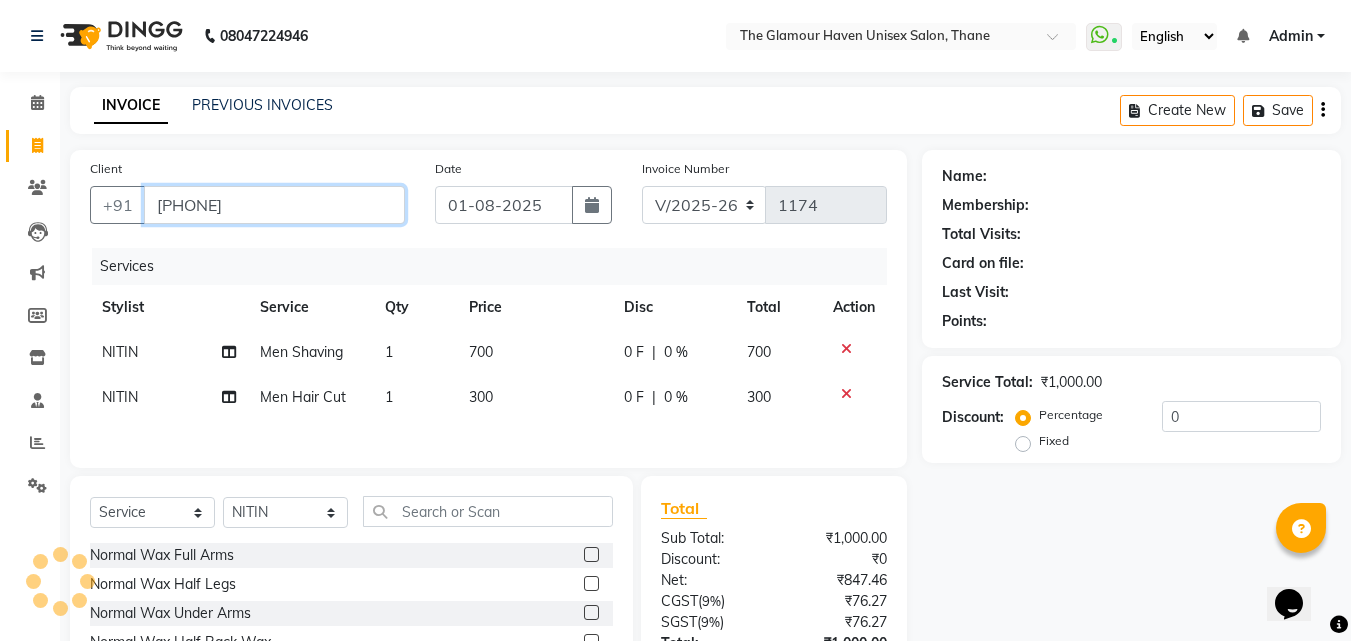 type on "[PHONE]" 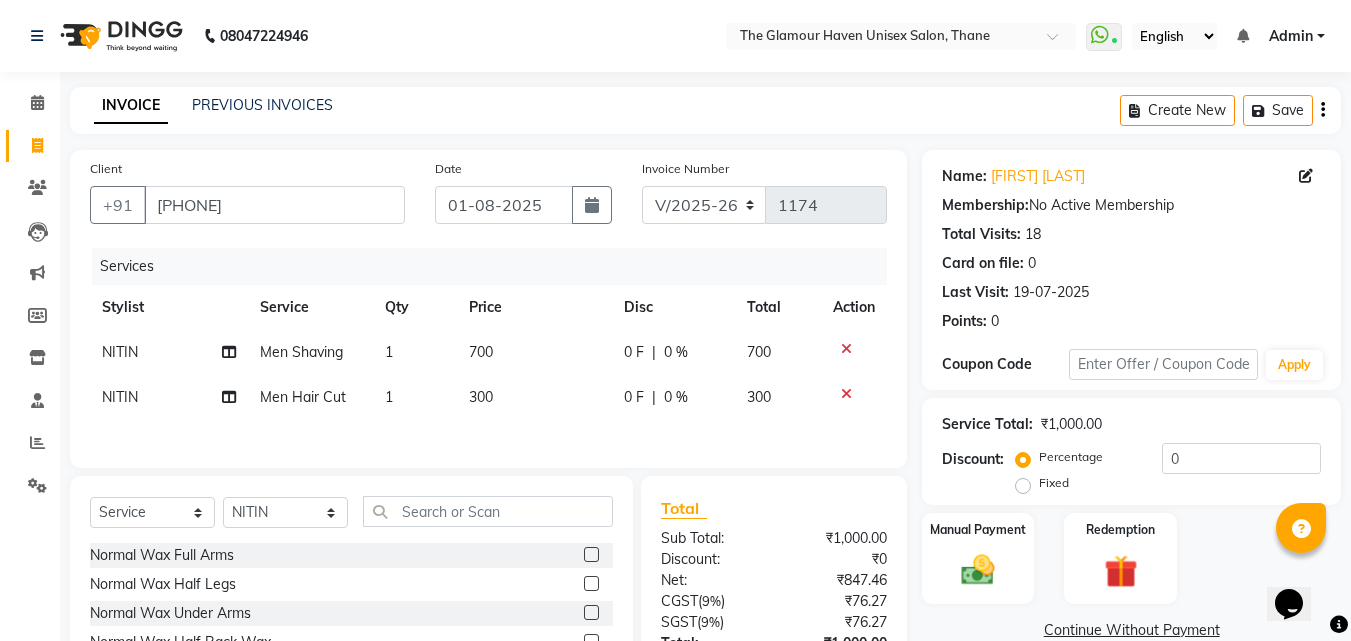 scroll, scrollTop: 163, scrollLeft: 0, axis: vertical 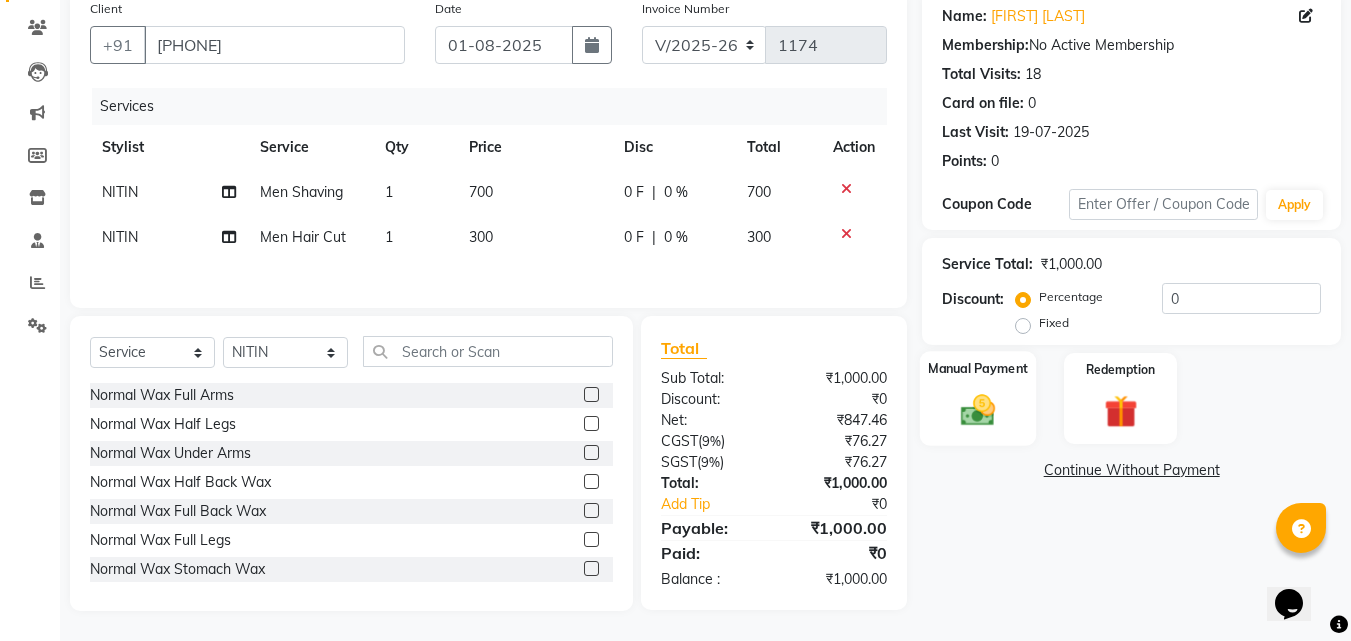 click on "Manual Payment" 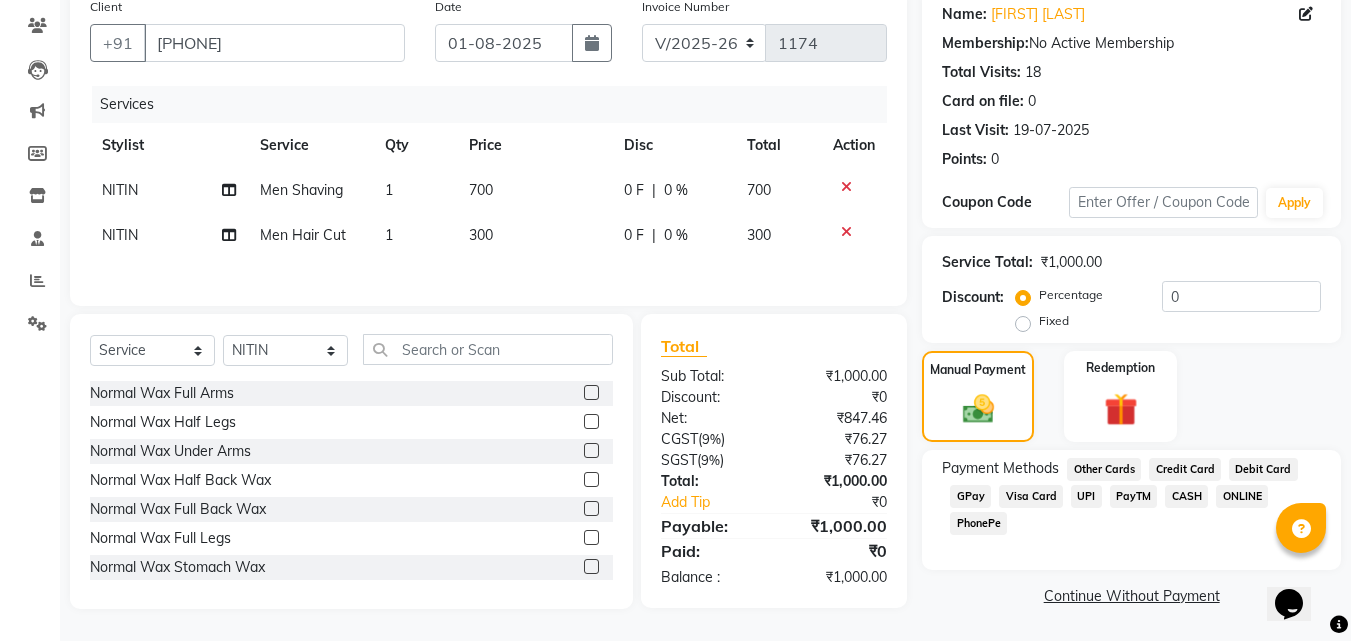 click on "GPay" 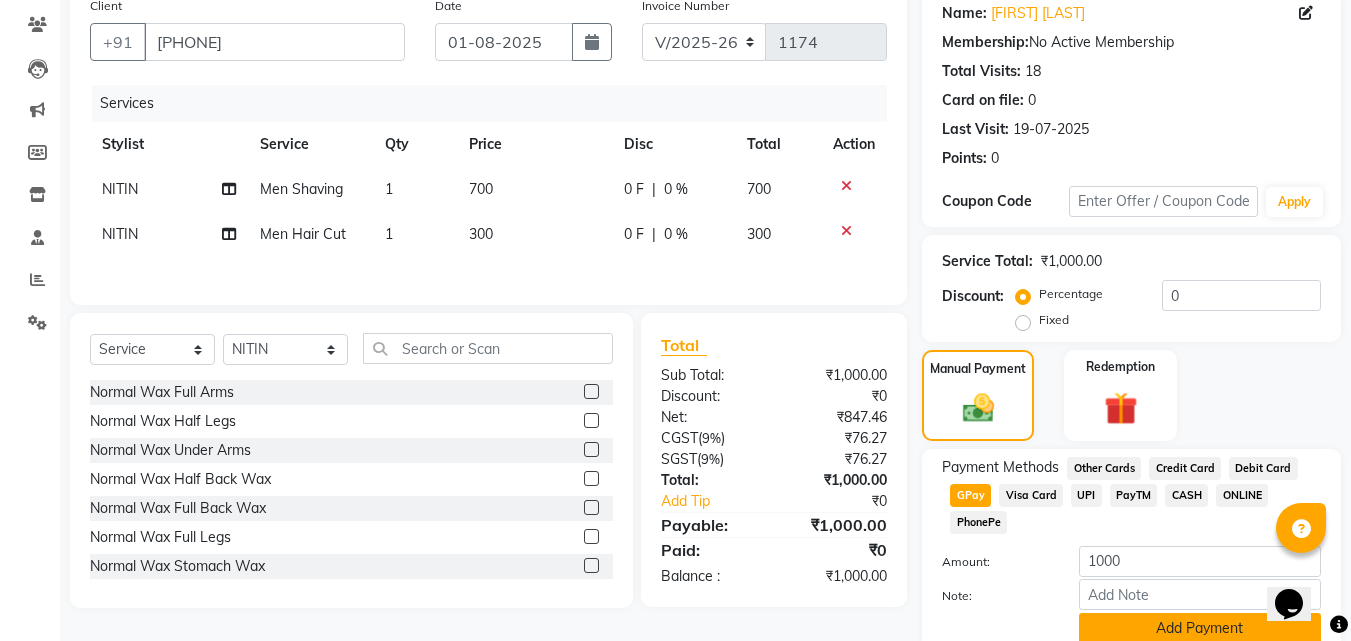 click on "Add Payment" 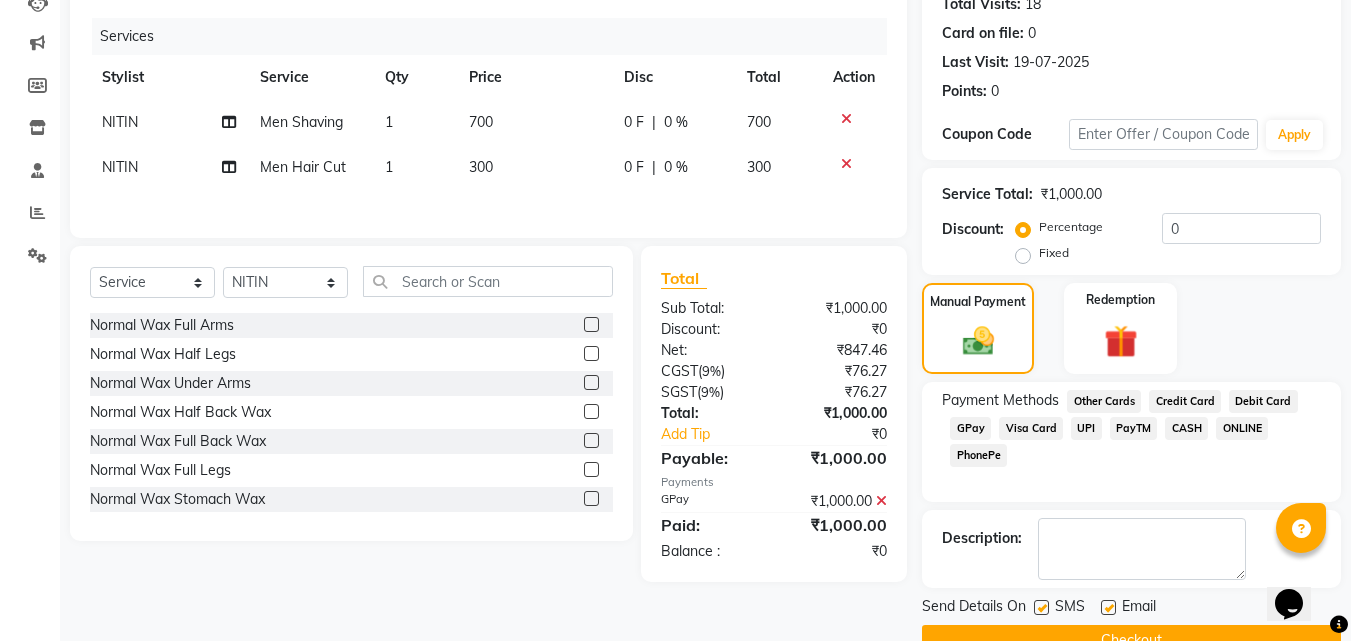 scroll, scrollTop: 275, scrollLeft: 0, axis: vertical 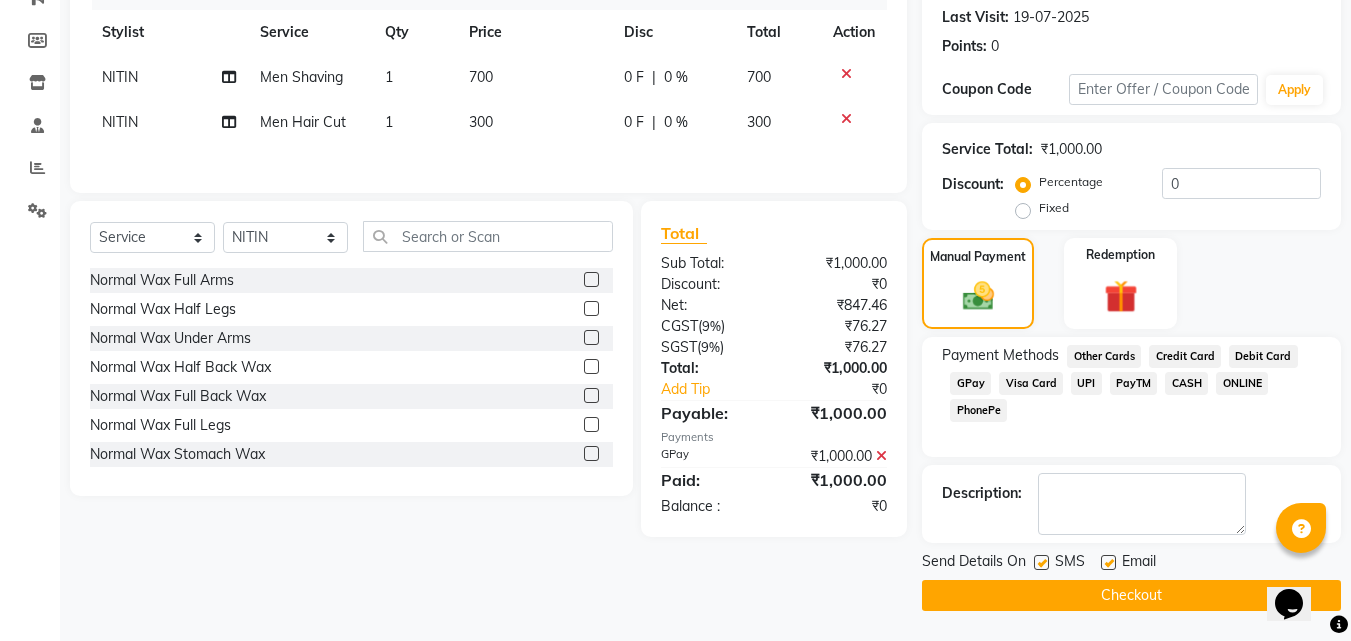 click 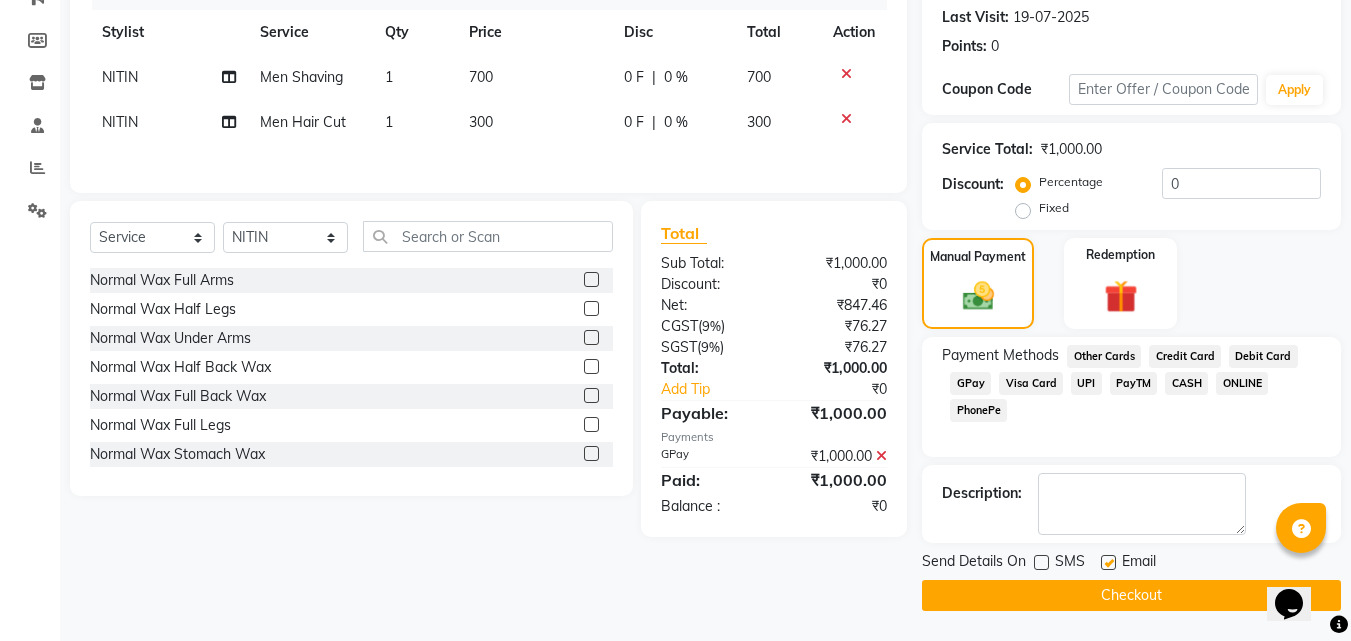click on "Checkout" 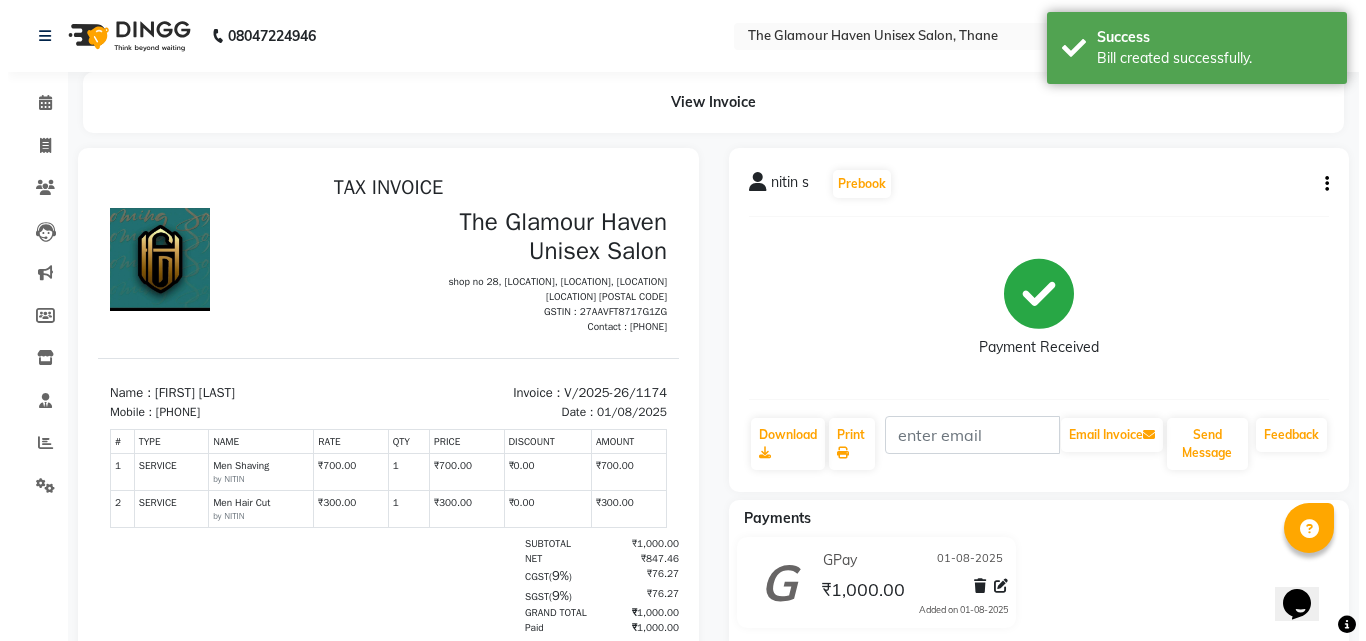 scroll, scrollTop: 0, scrollLeft: 0, axis: both 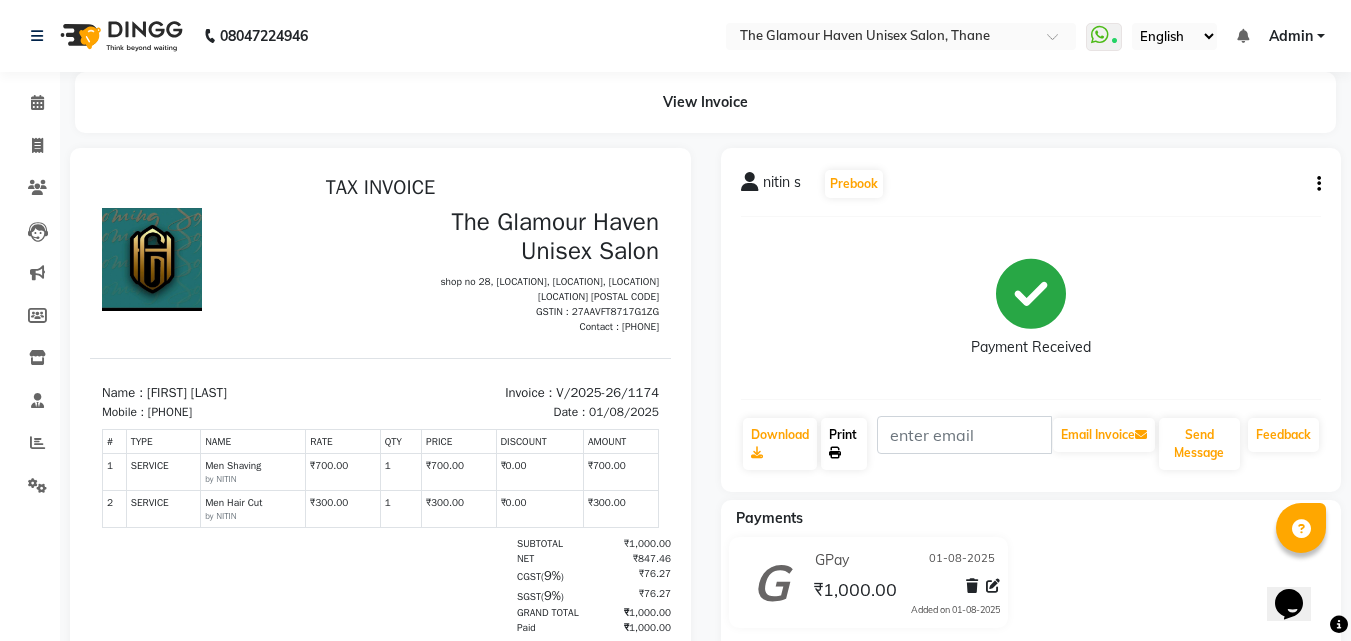 click on "Print" 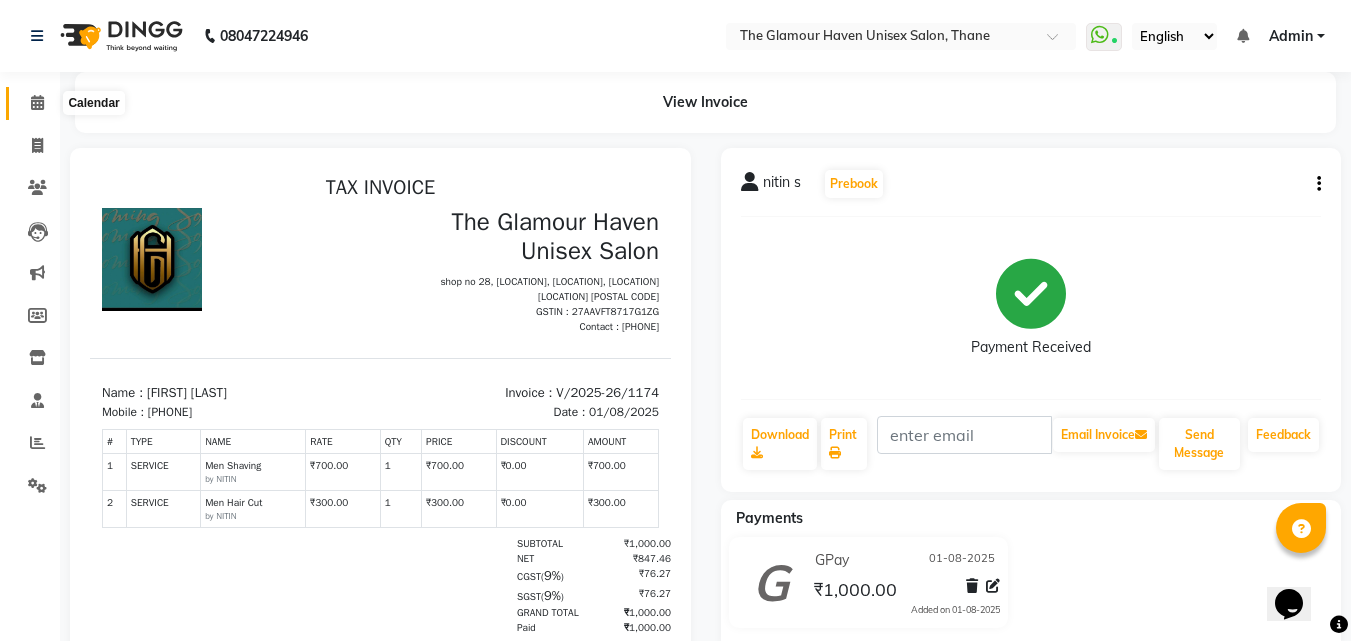 click 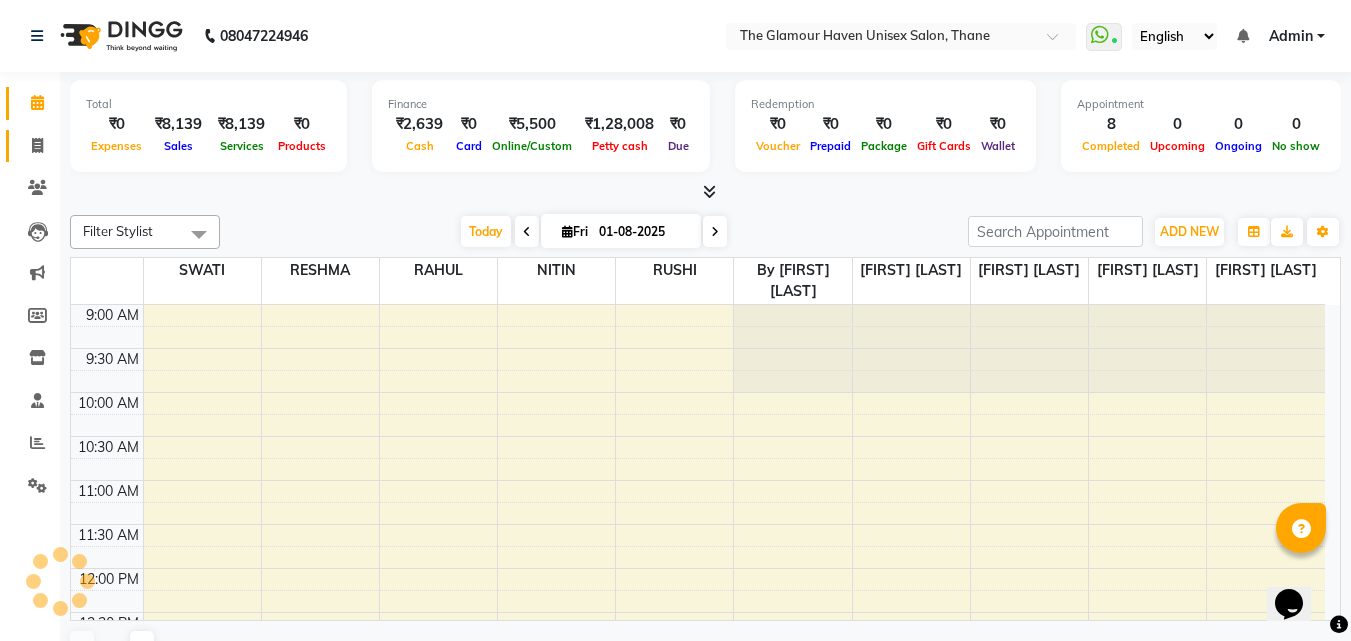 click 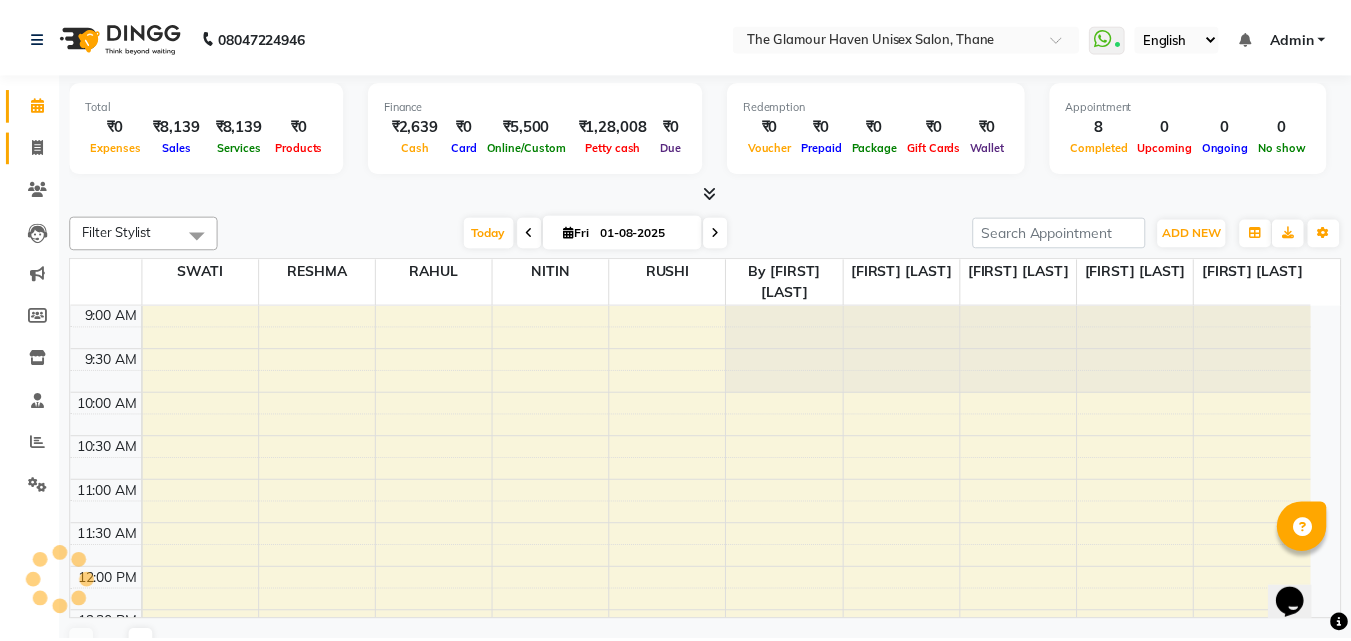scroll, scrollTop: 0, scrollLeft: 0, axis: both 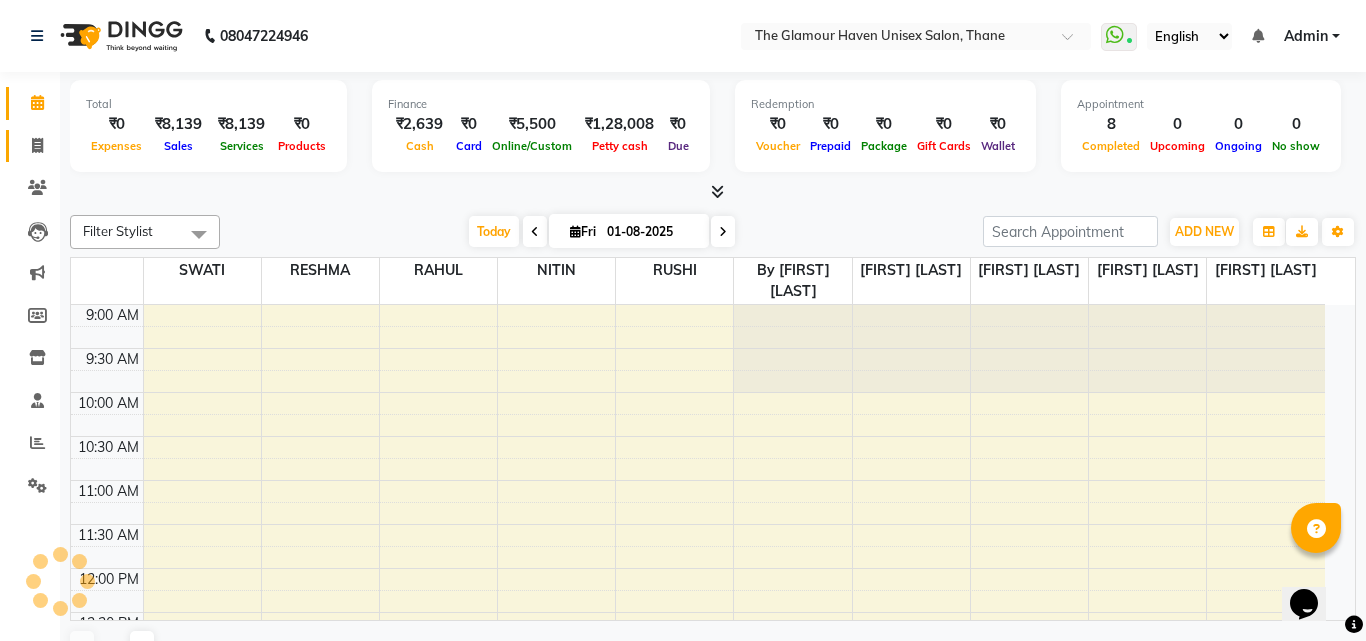 select on "service" 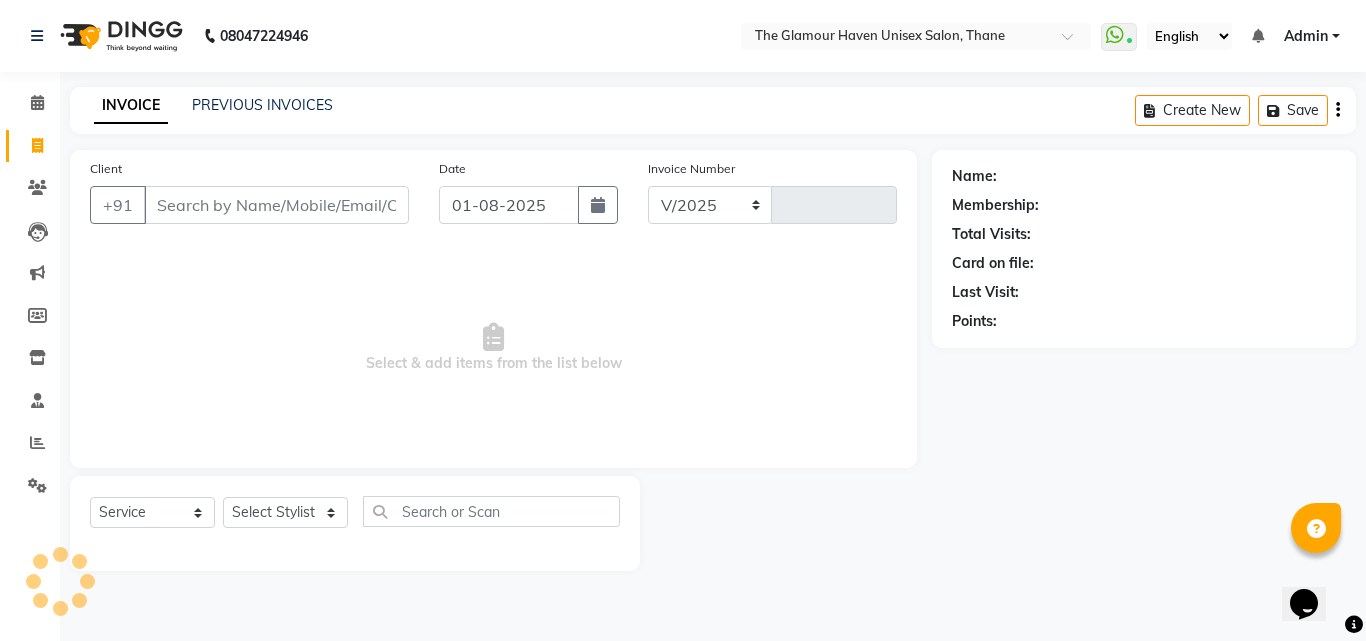 select on "7124" 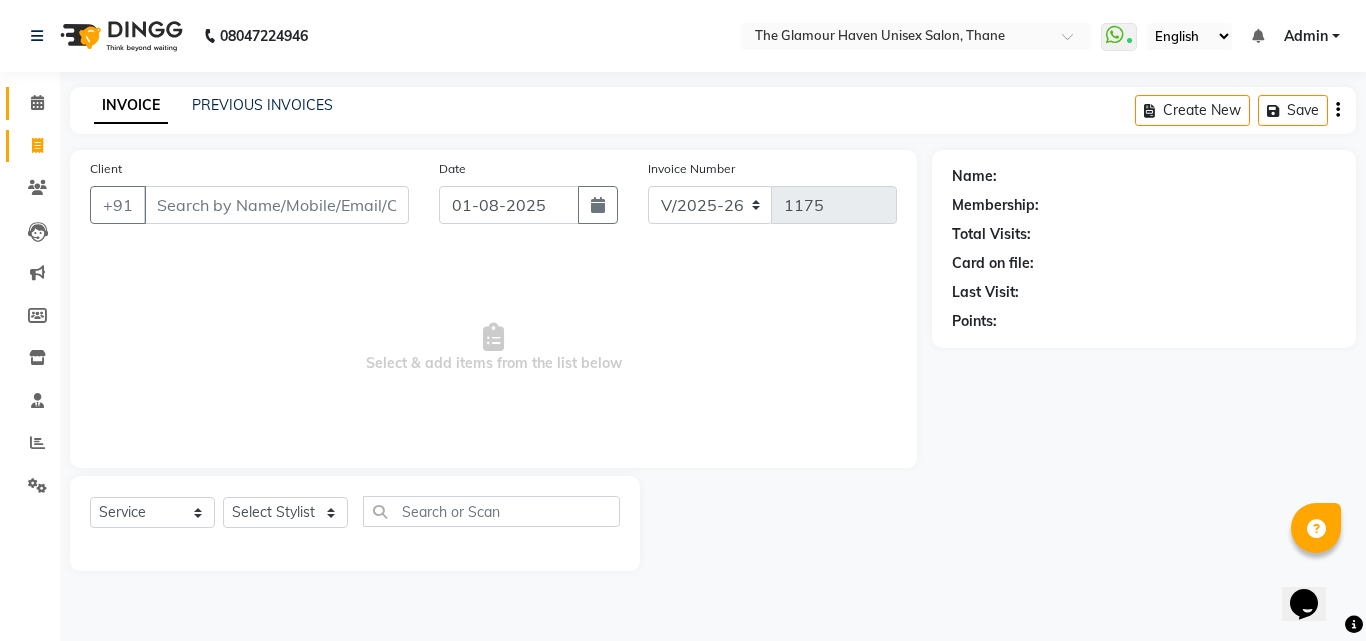 click on "Calendar" 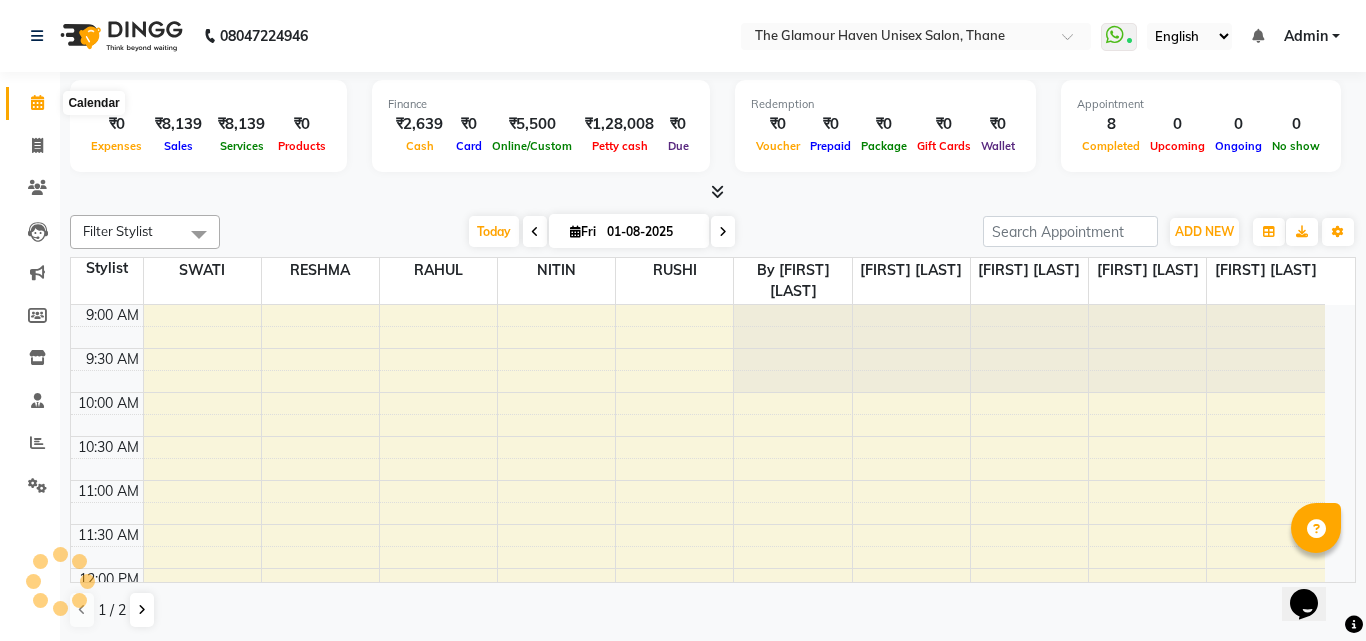 click 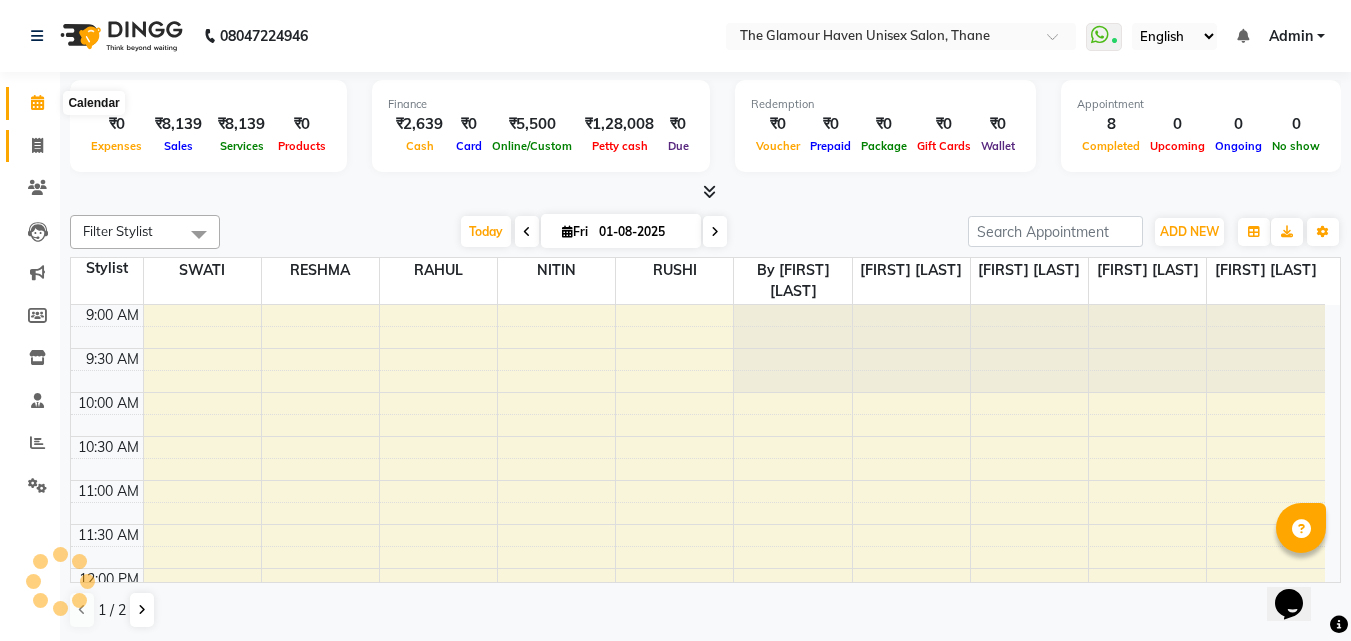 scroll, scrollTop: 0, scrollLeft: 0, axis: both 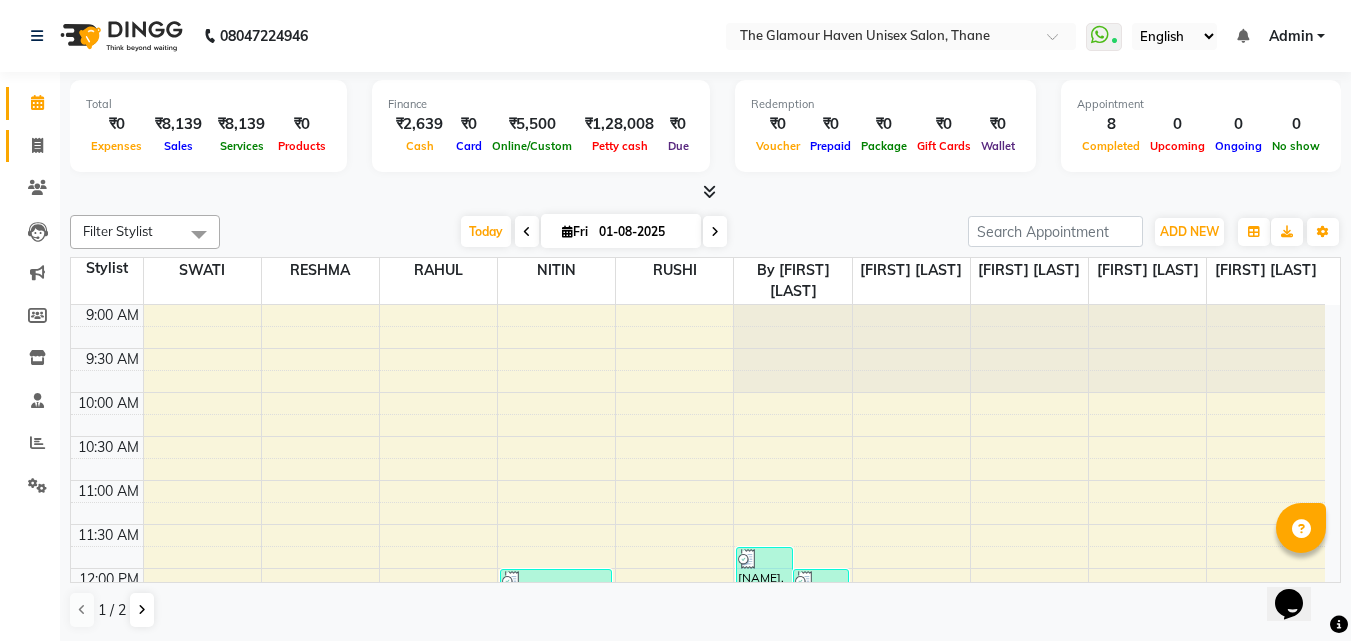 click on "Invoice" 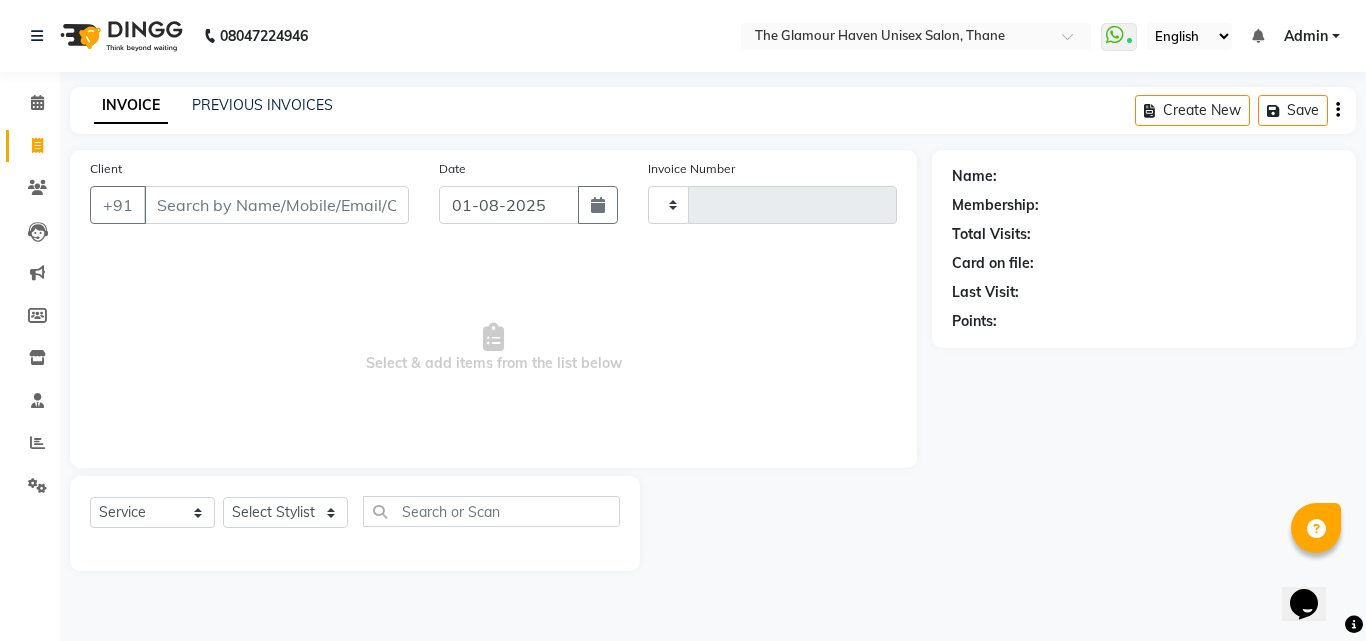 type on "1175" 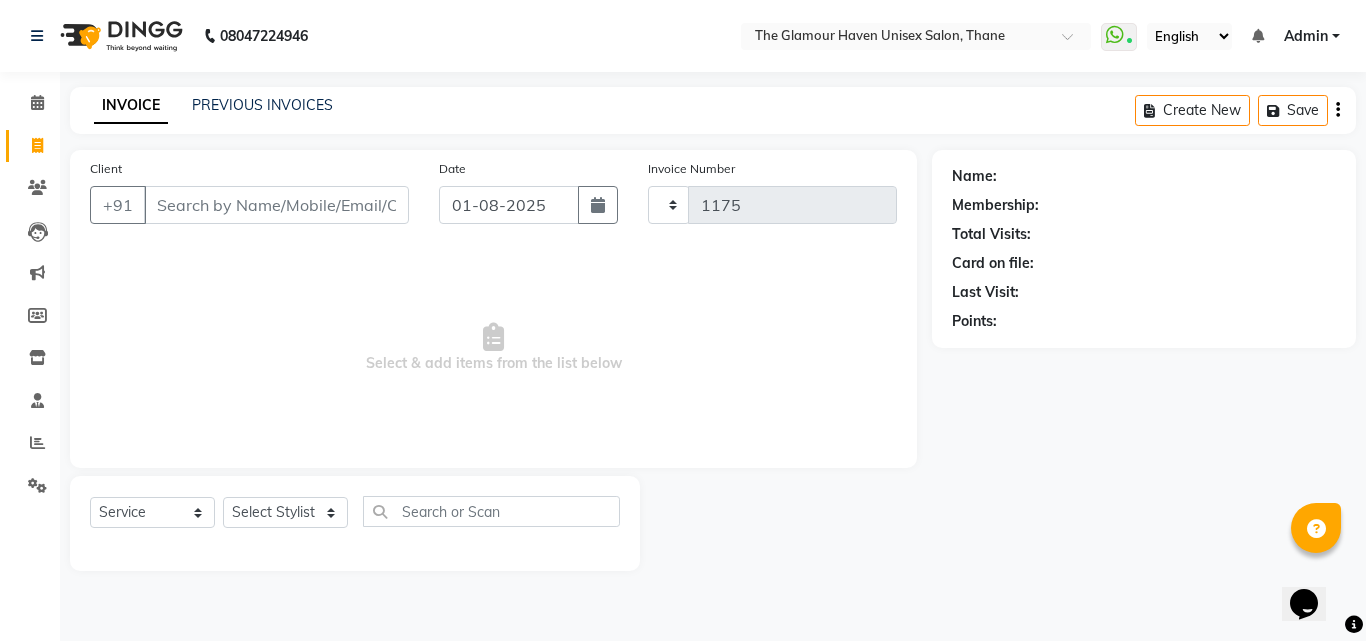 select on "7124" 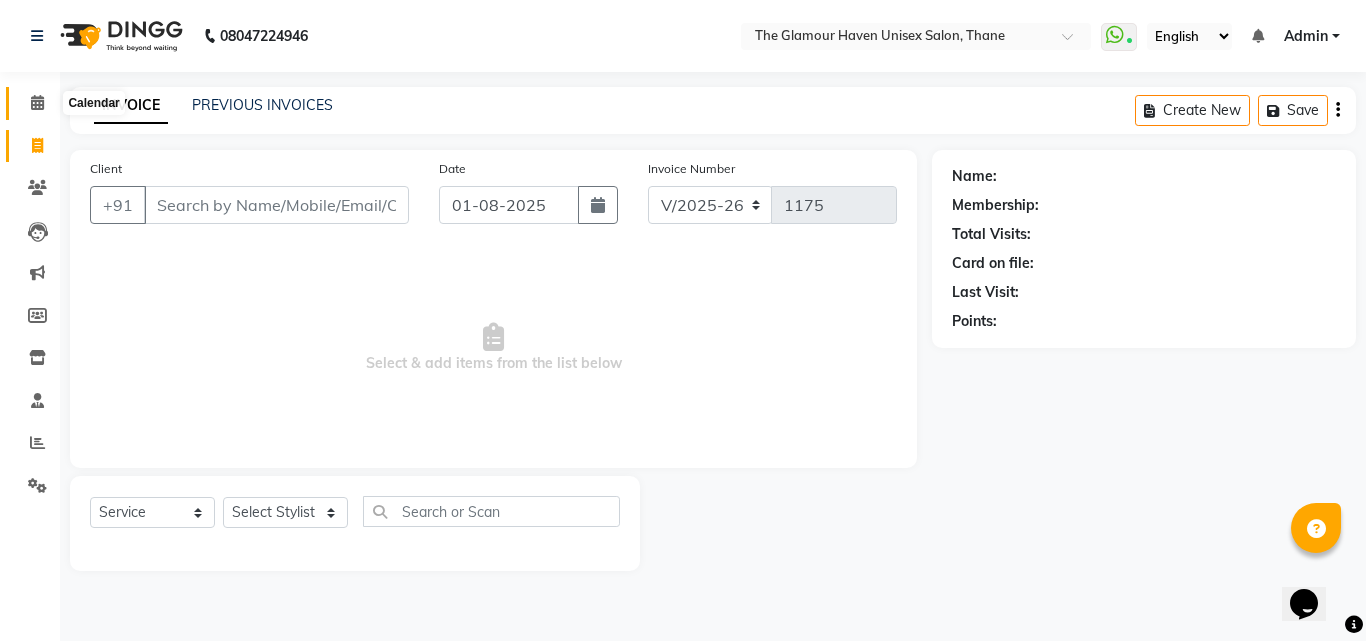 click 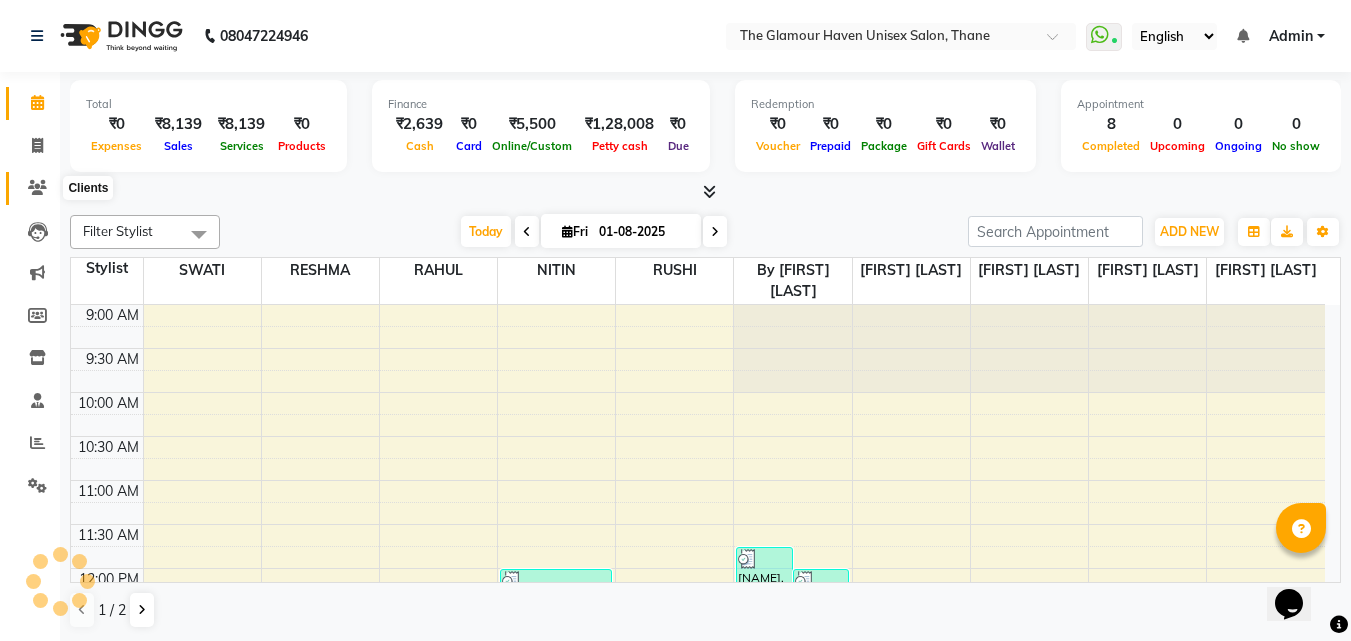 click 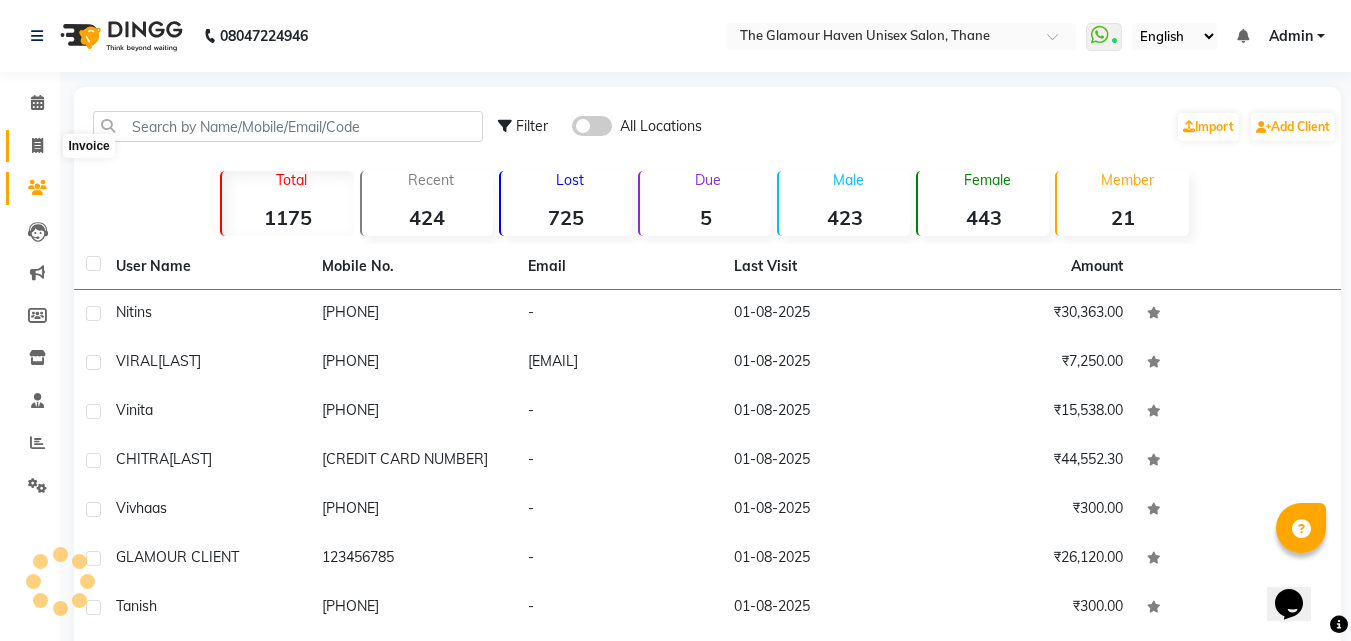 drag, startPoint x: 37, startPoint y: 136, endPoint x: 39, endPoint y: 147, distance: 11.18034 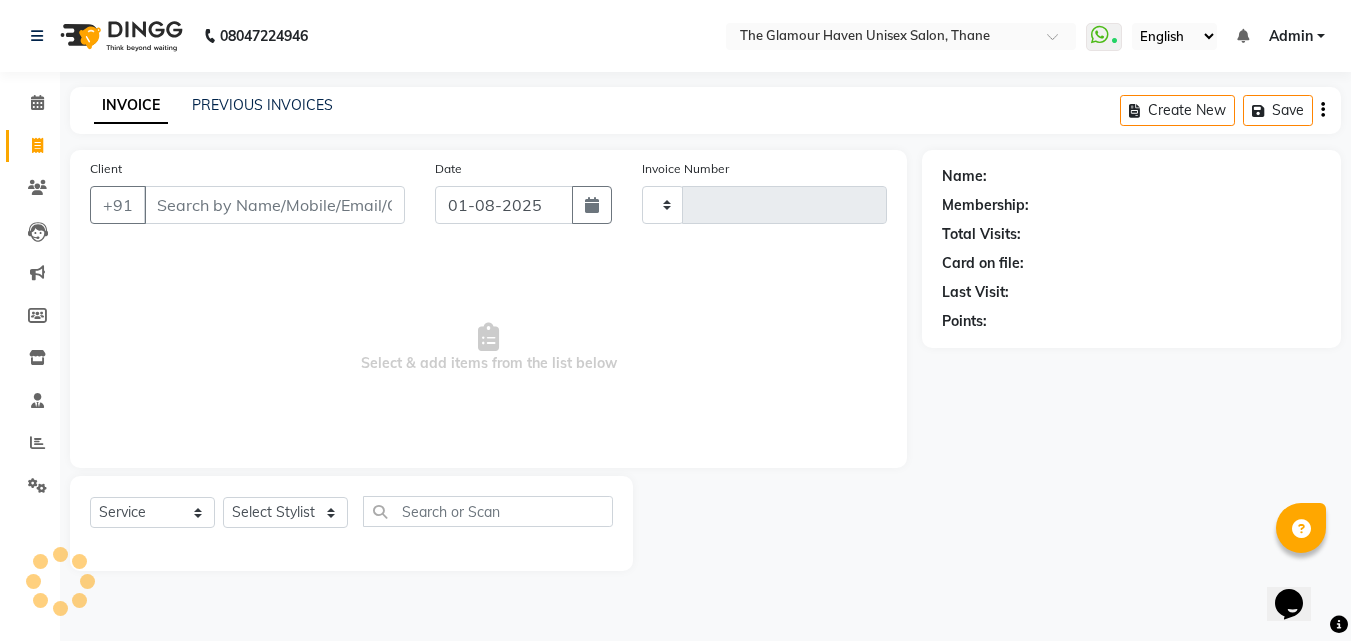 type on "1175" 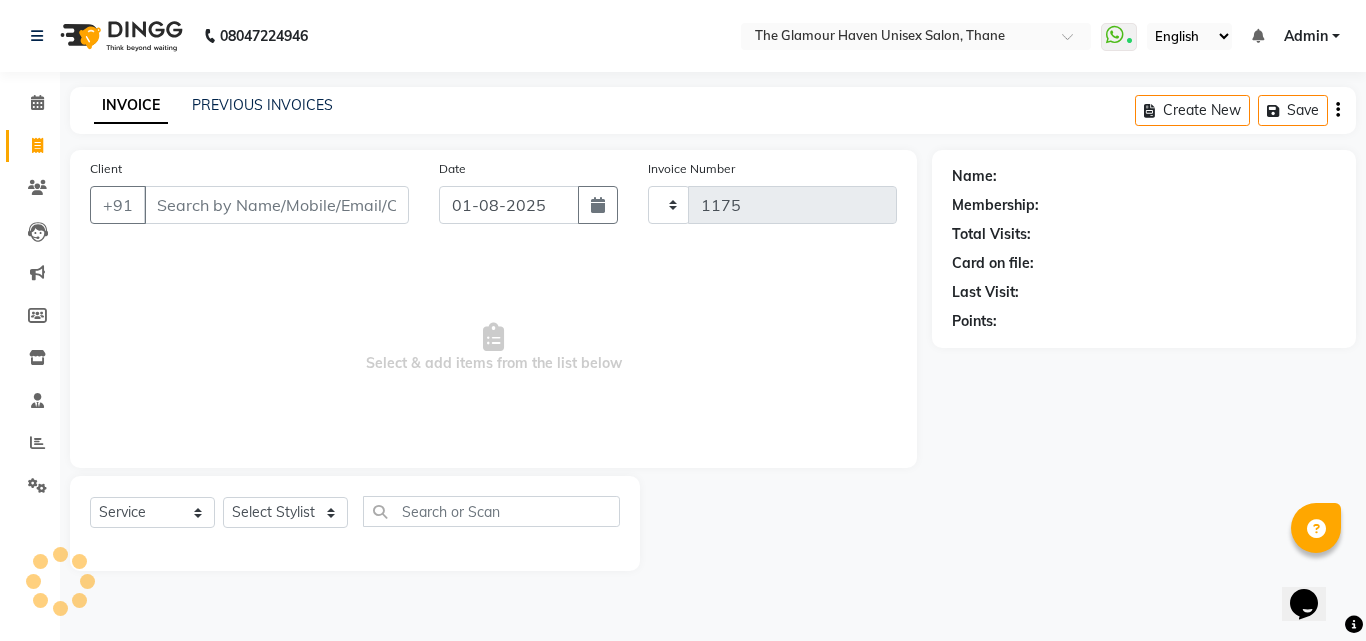 select on "7124" 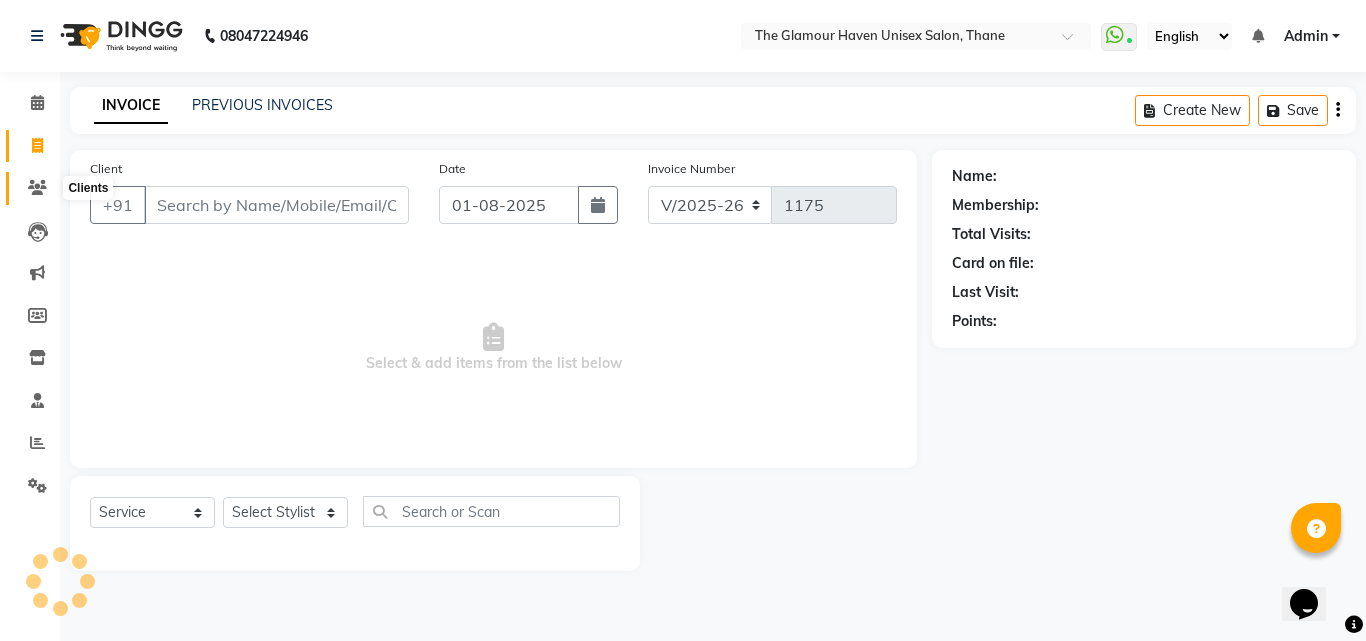 click 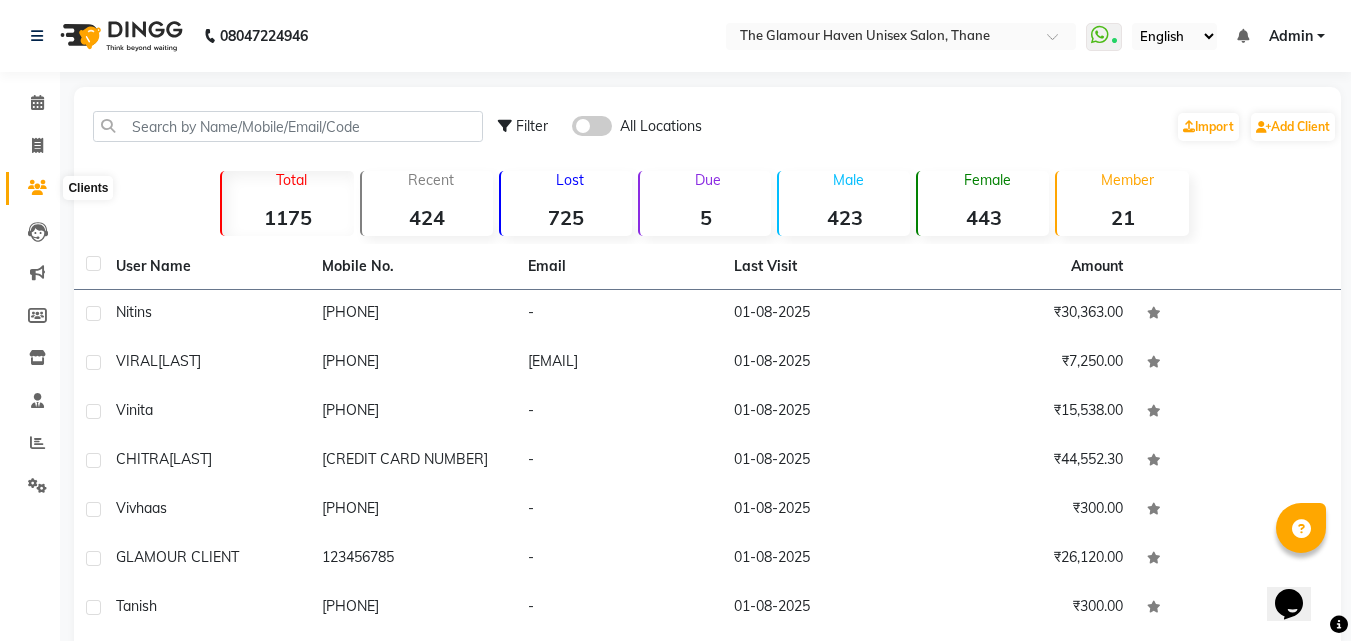 click 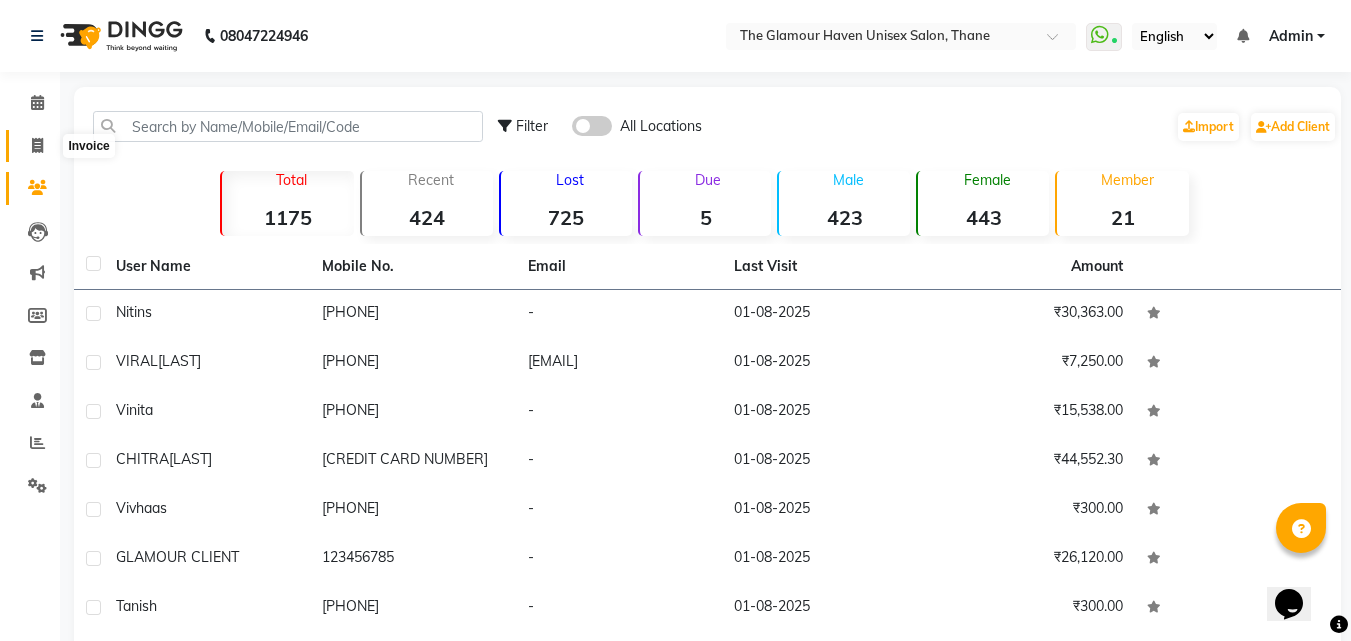click 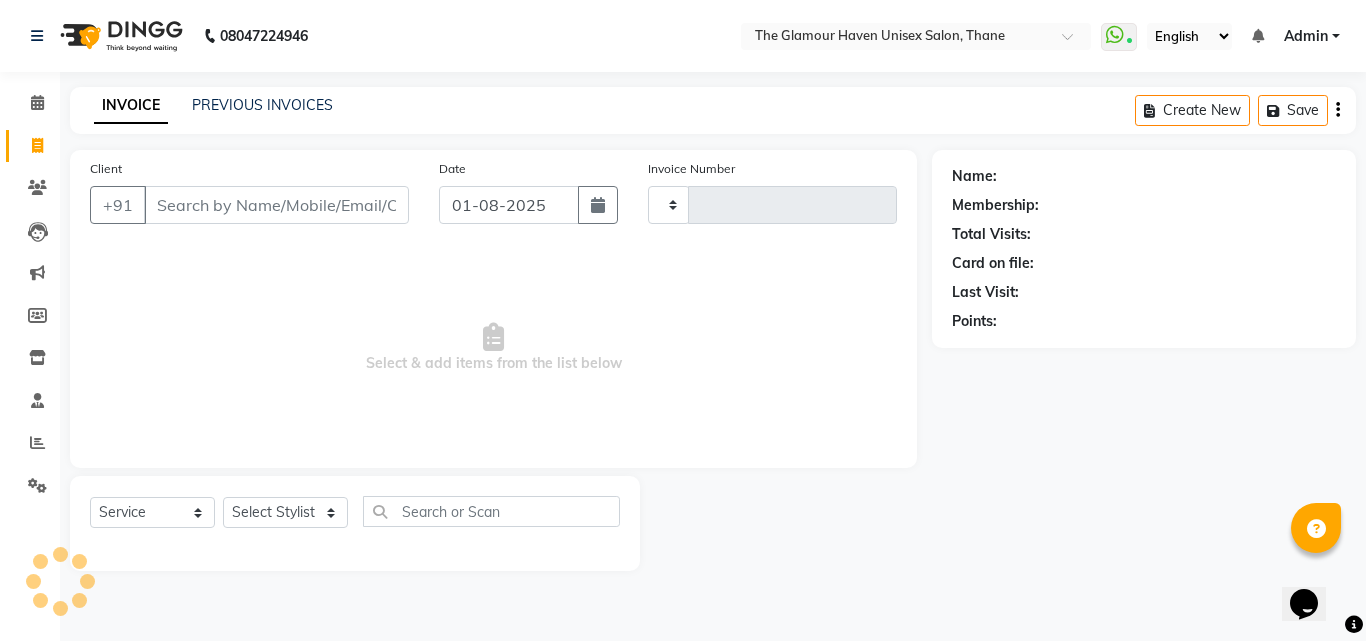 type on "1175" 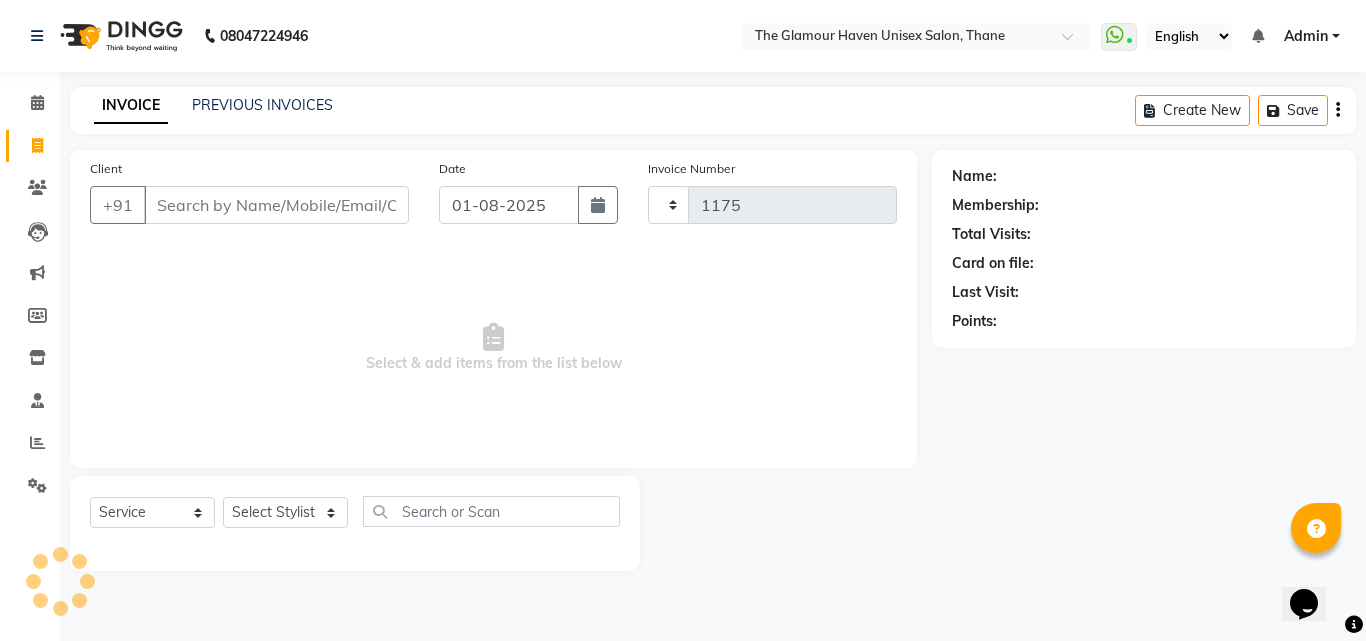 select on "7124" 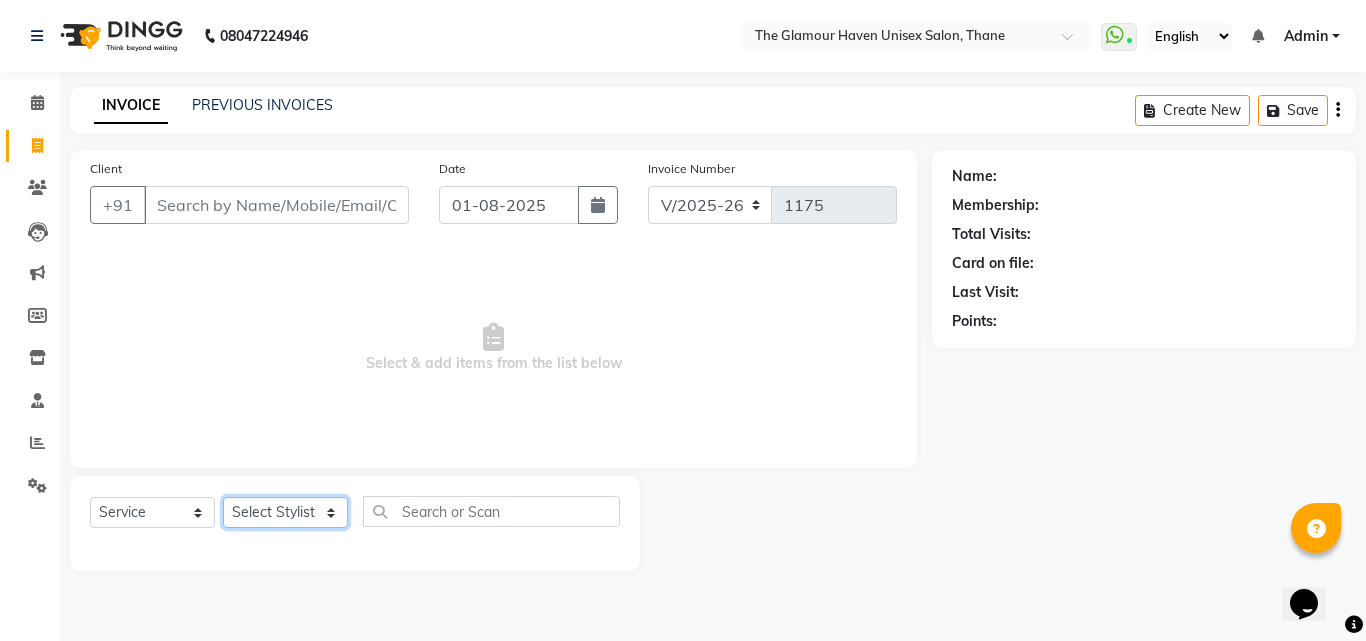 click on "Select Stylist [NAME] [NAME] [NAME] [NAME] [NAME] [NAME] [NAME] [NAME] [NAME] [NAME] [NAME] [NAME]" 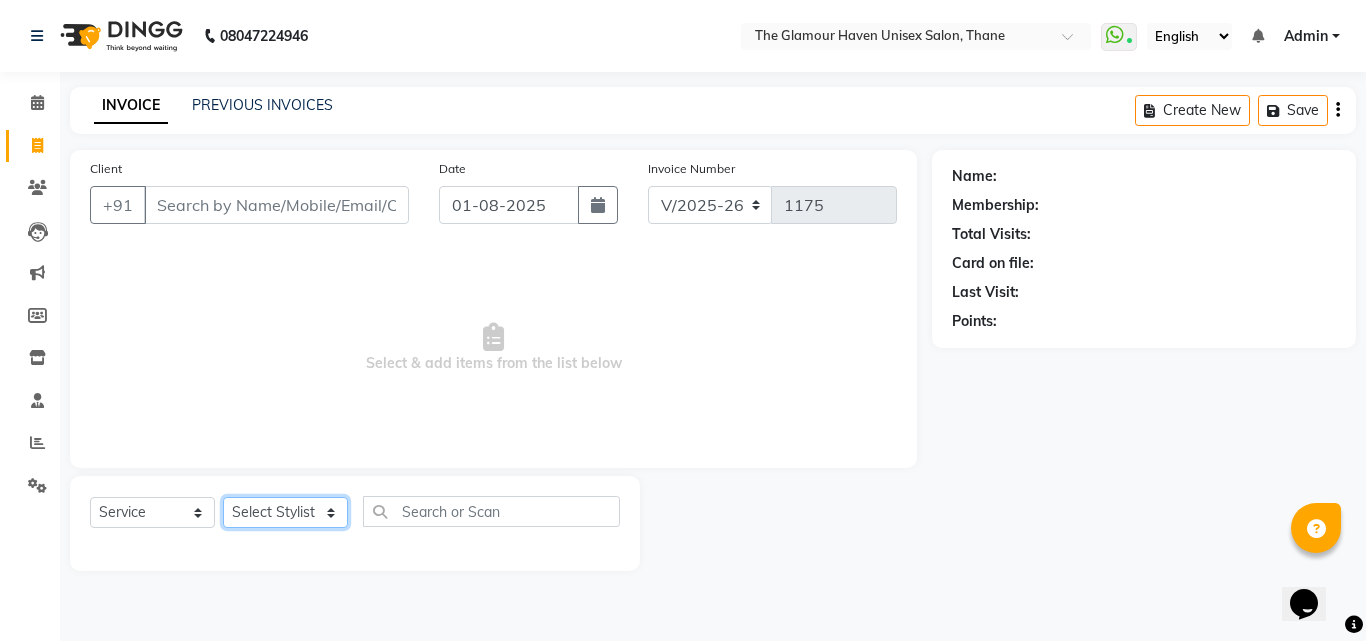select on "63040" 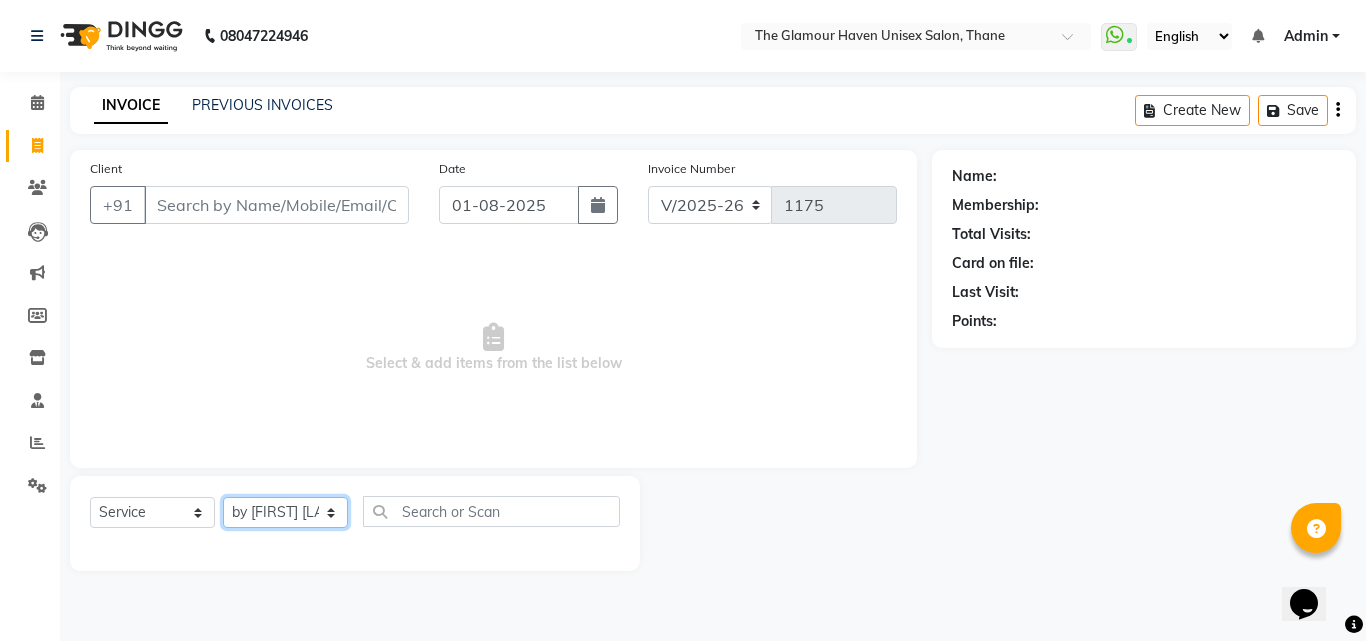 click on "Select Stylist [NAME] [NAME] [NAME] [NAME] [NAME] [NAME] [NAME] [NAME] [NAME] [NAME] [NAME] [NAME]" 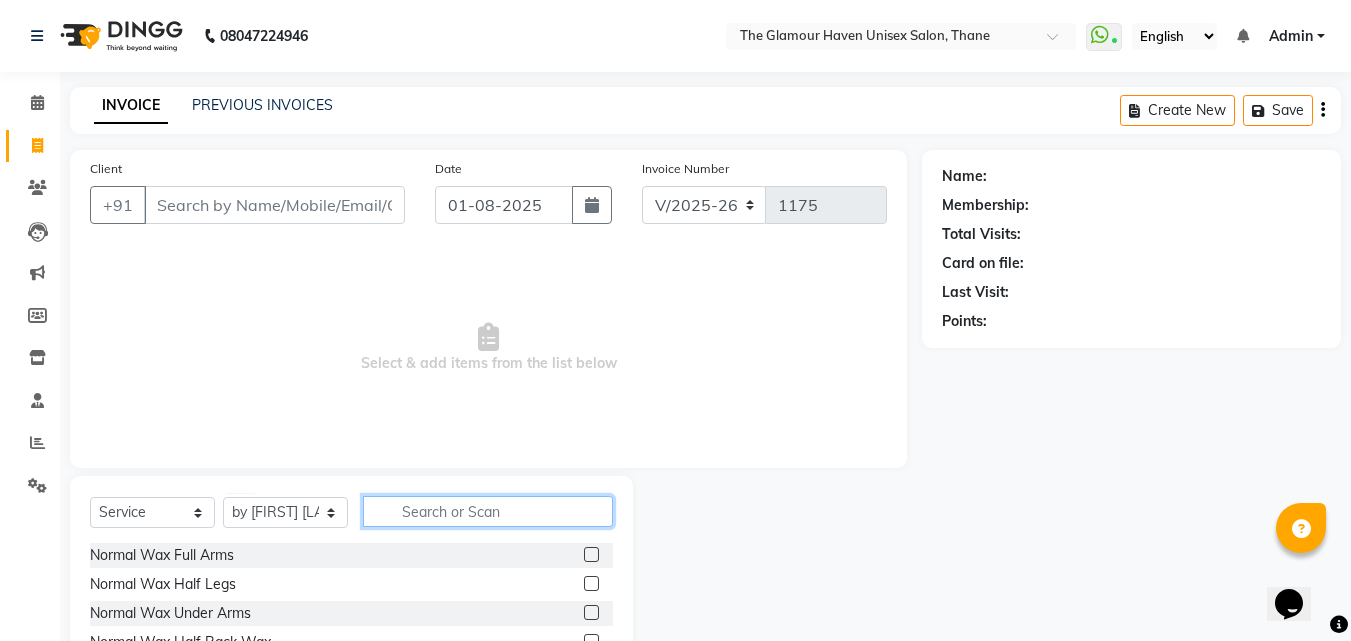 click 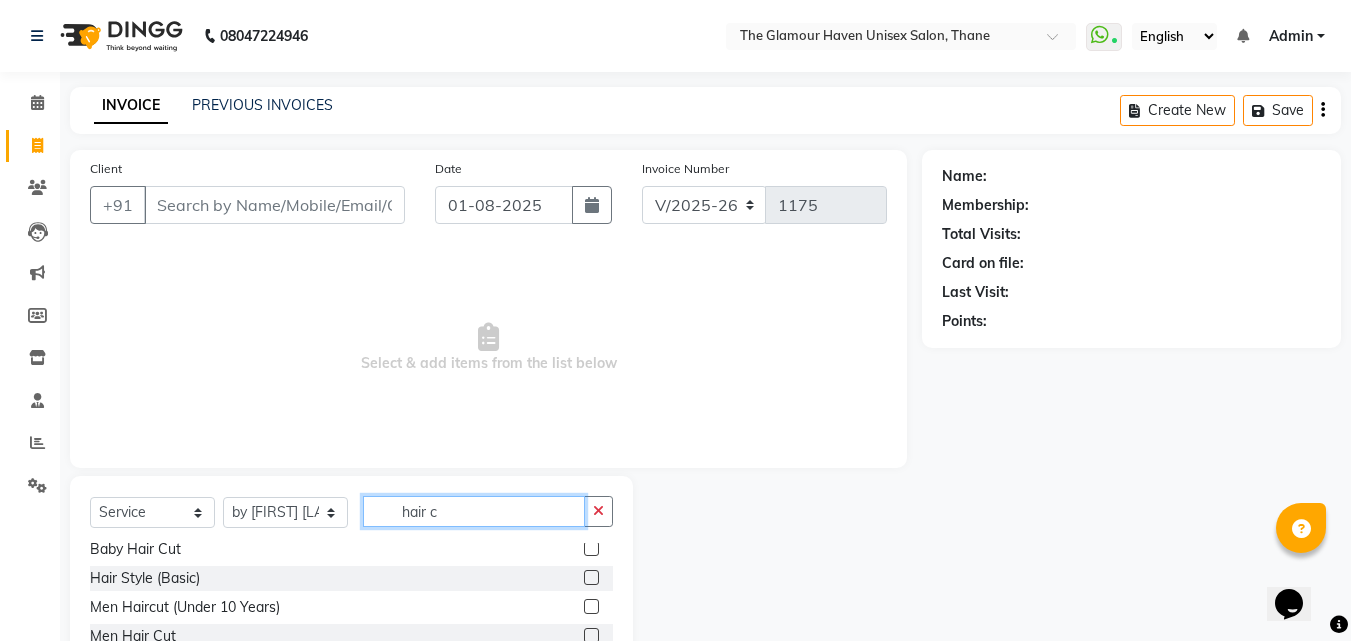 scroll, scrollTop: 100, scrollLeft: 0, axis: vertical 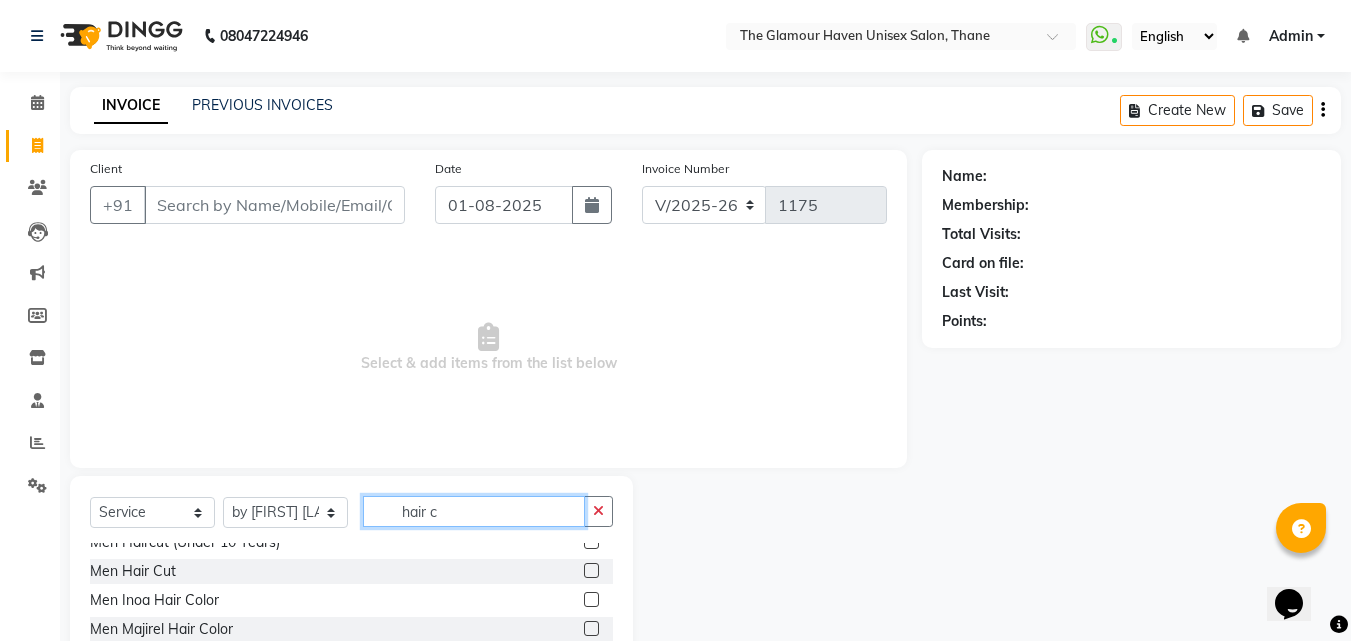 type on "hair c" 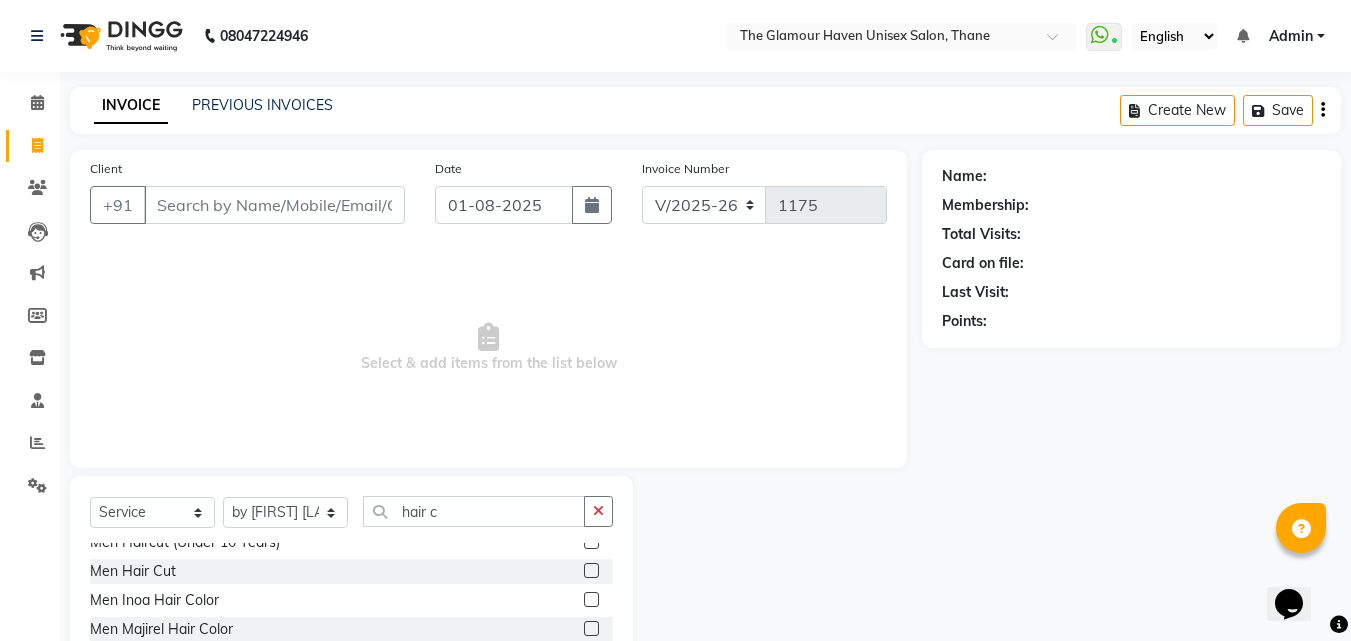 click 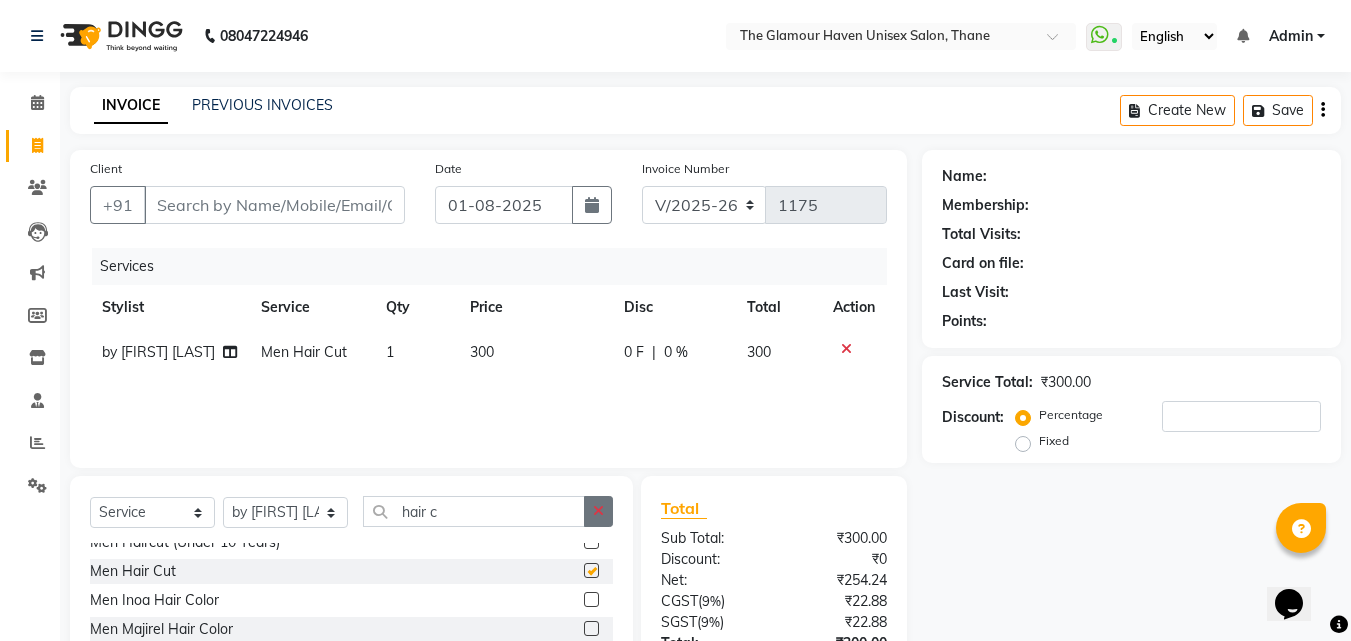 checkbox on "false" 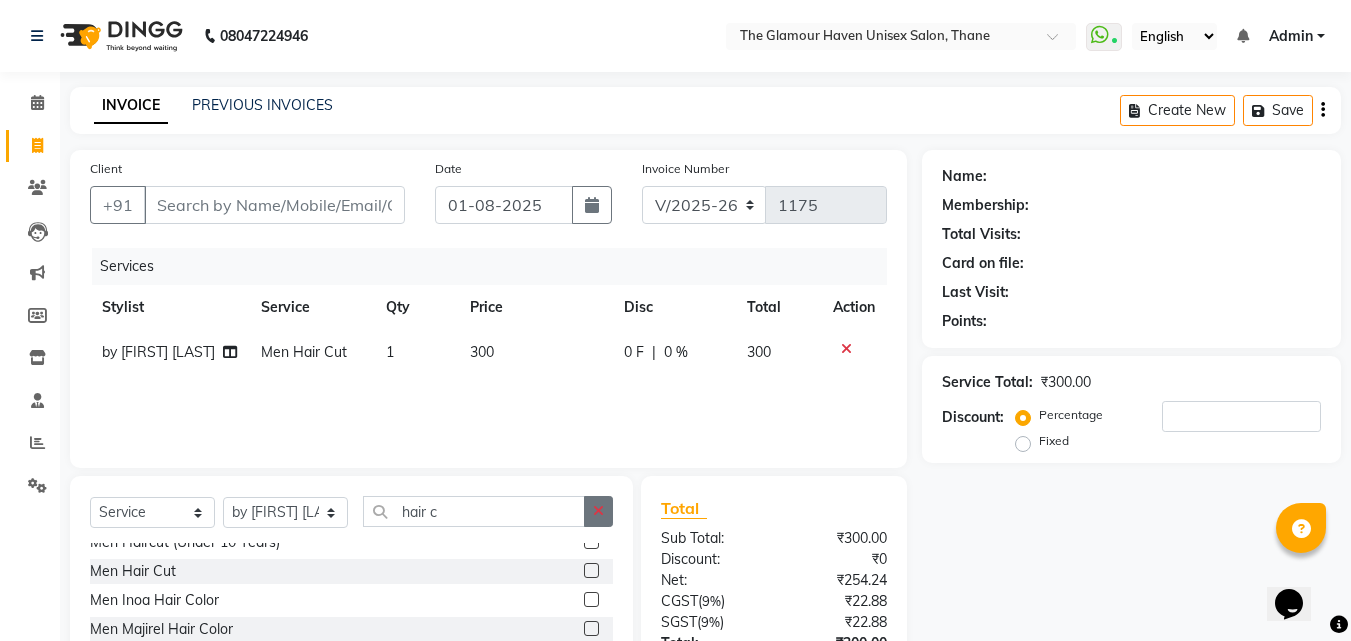 click 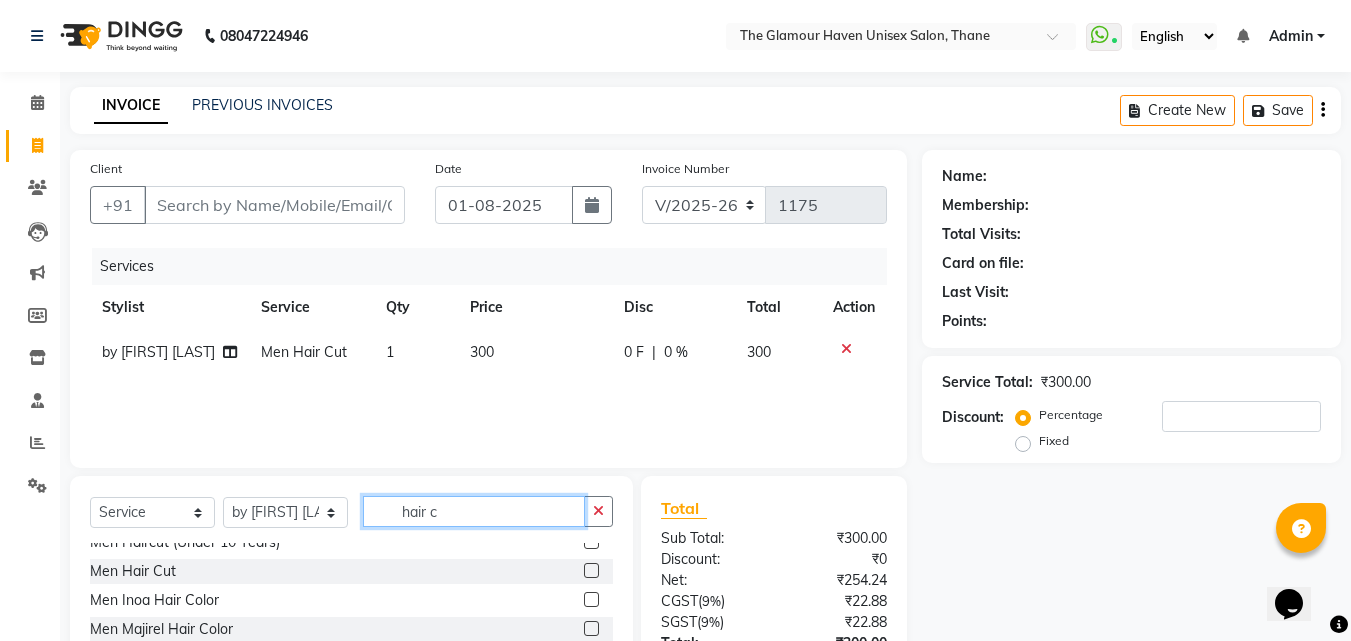 type 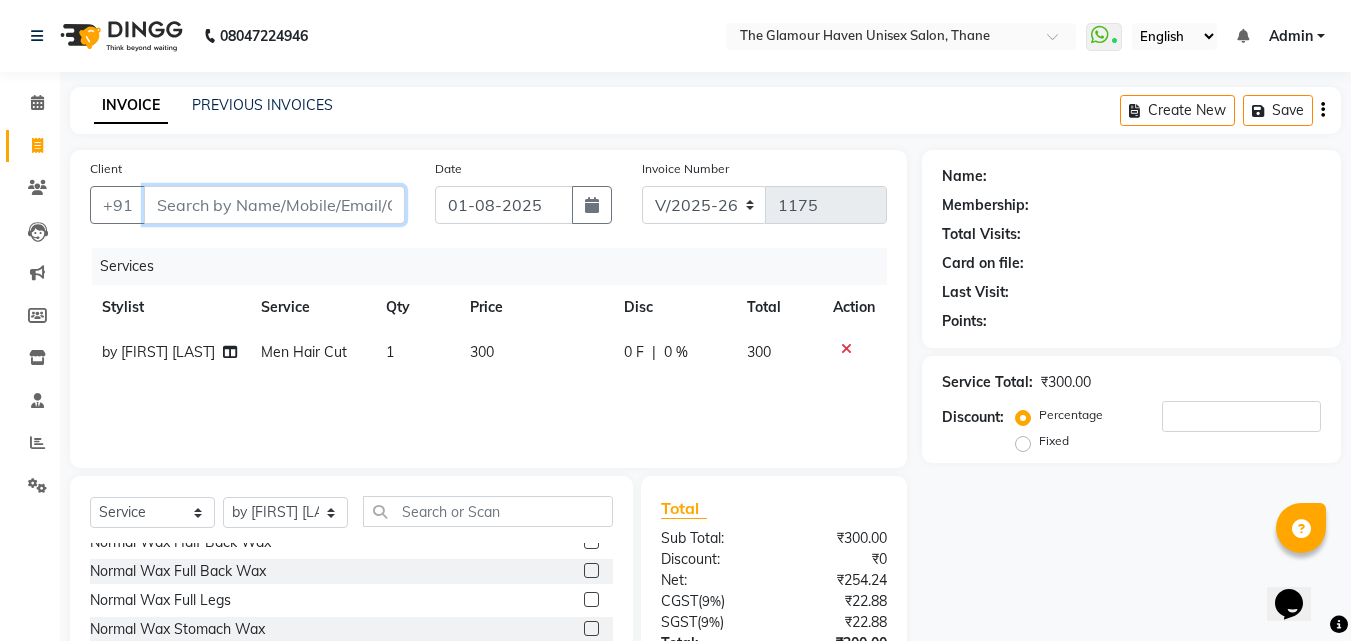 click on "Client" at bounding box center (274, 205) 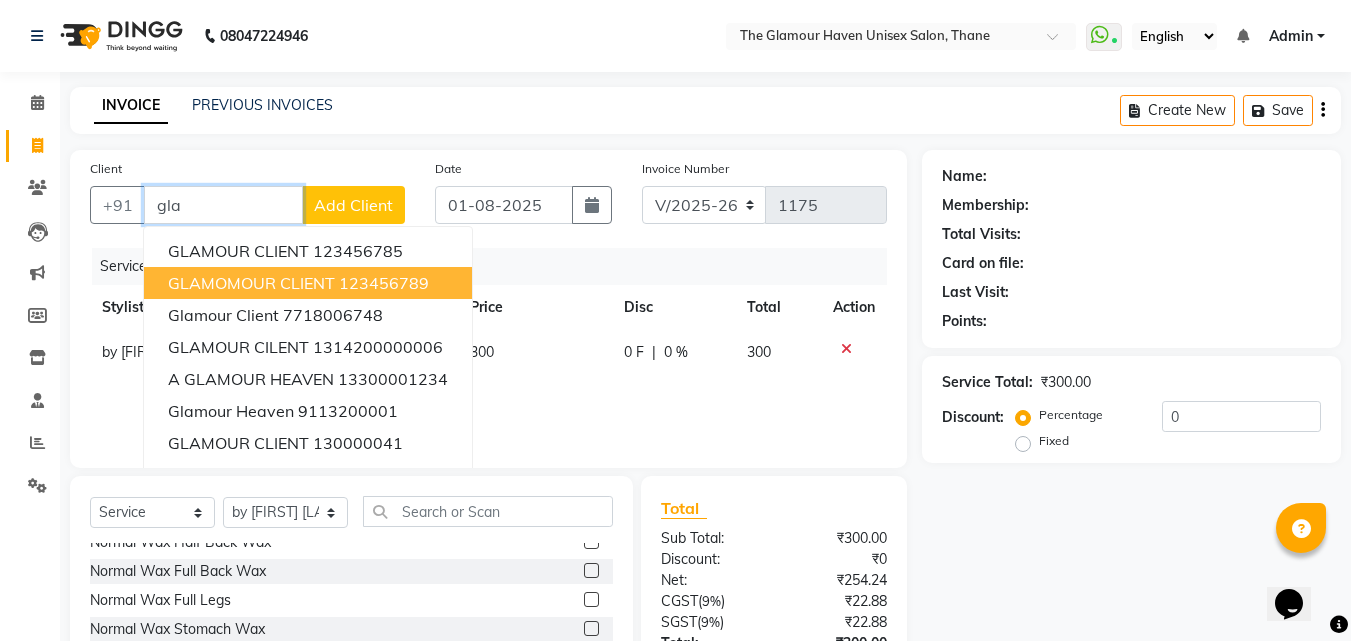 click on "123456789" at bounding box center (384, 283) 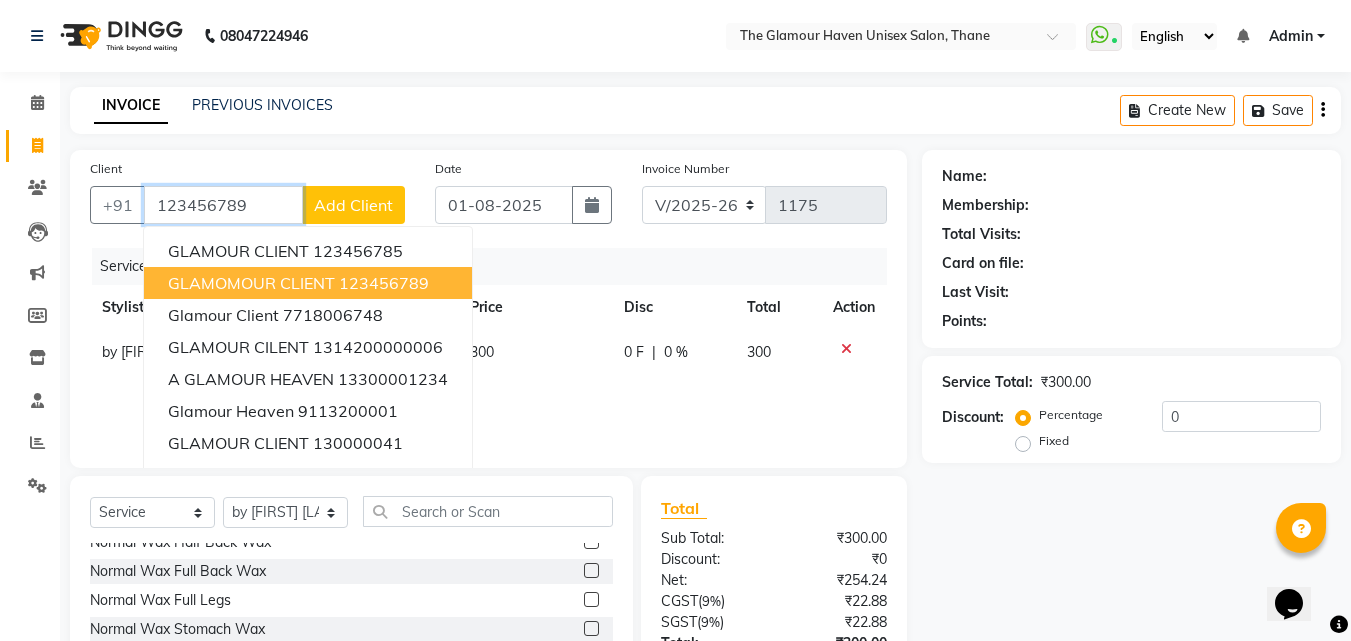 type on "123456789" 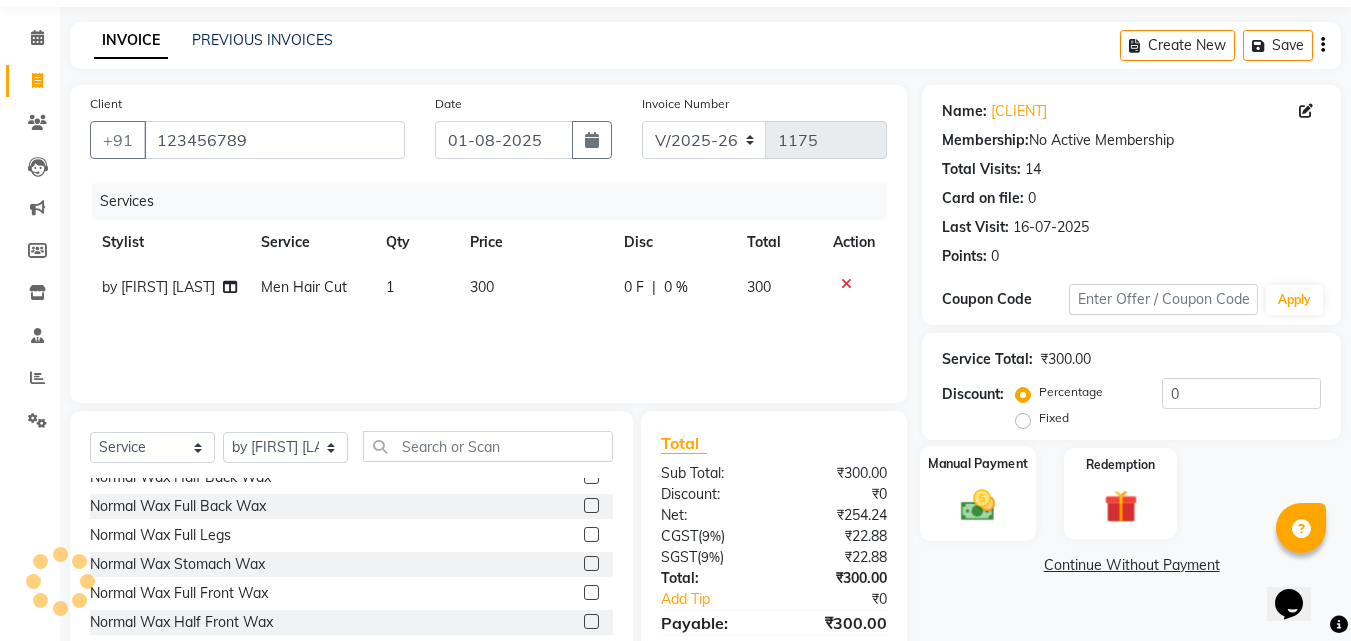 scroll, scrollTop: 100, scrollLeft: 0, axis: vertical 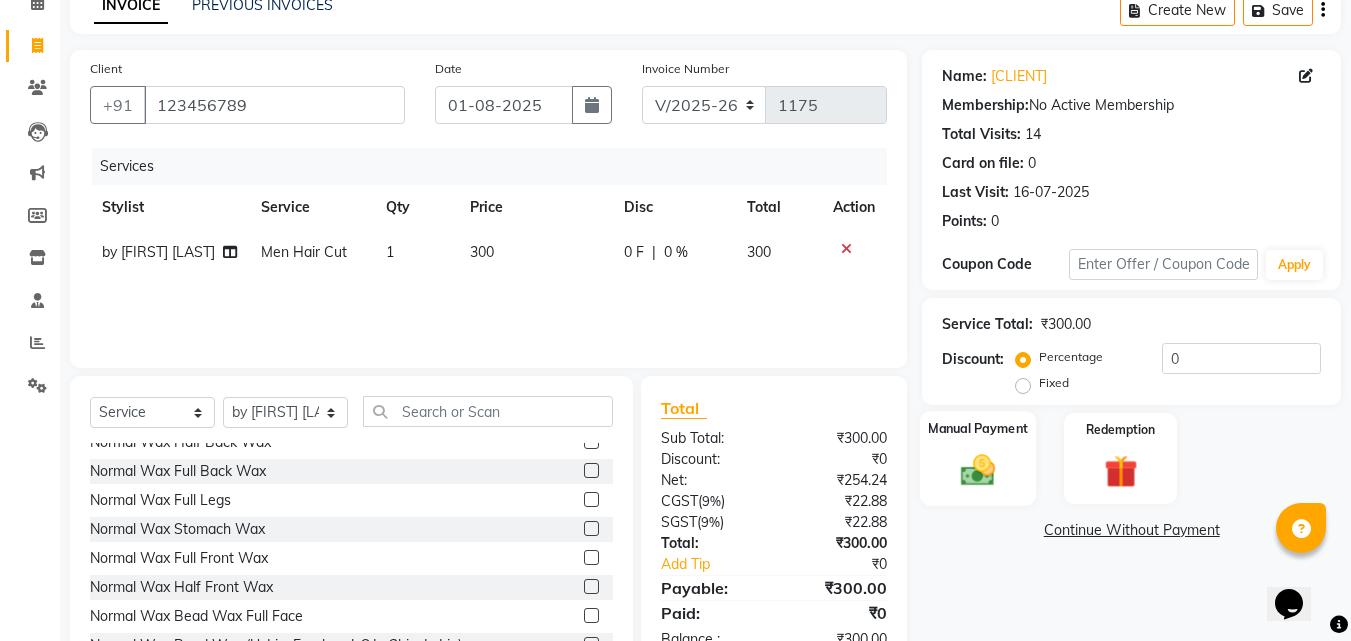 click 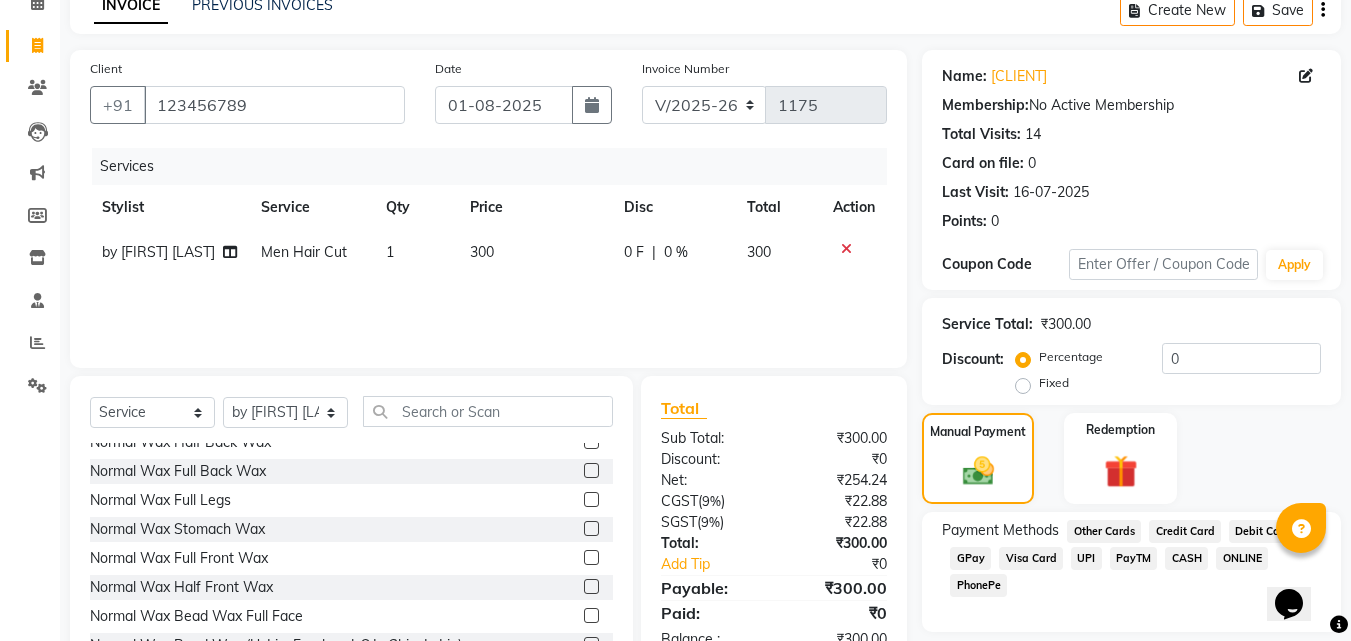 scroll, scrollTop: 162, scrollLeft: 0, axis: vertical 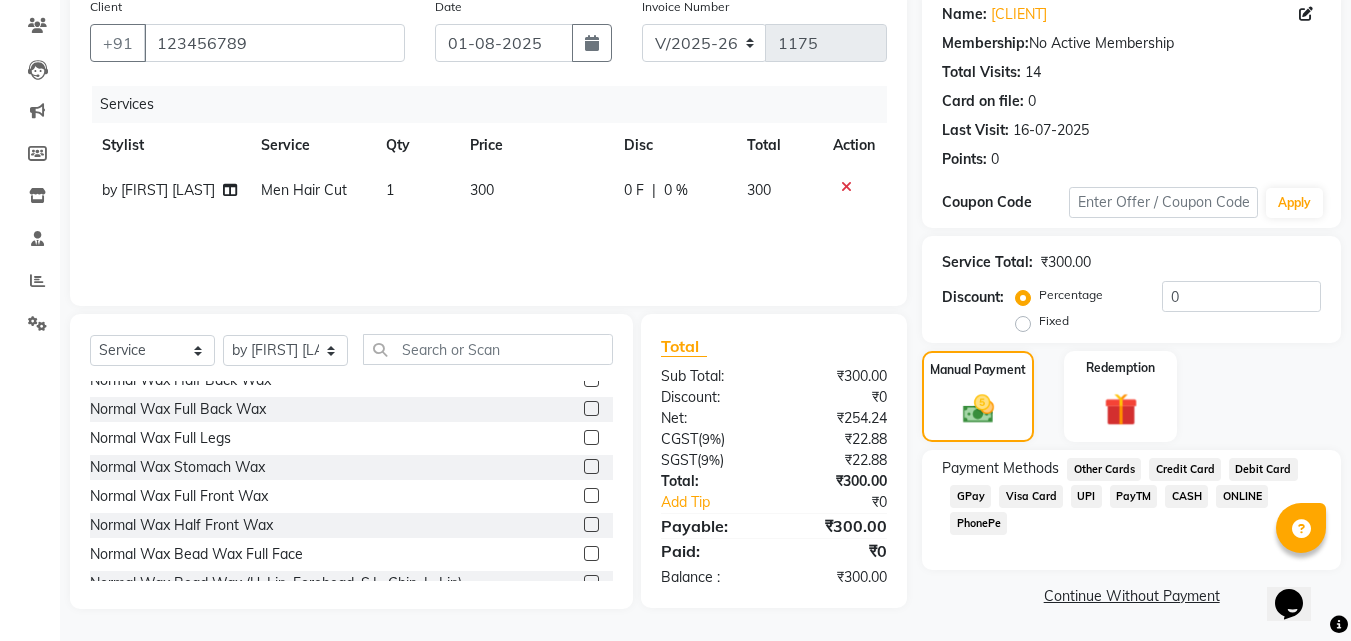 click on "CASH" 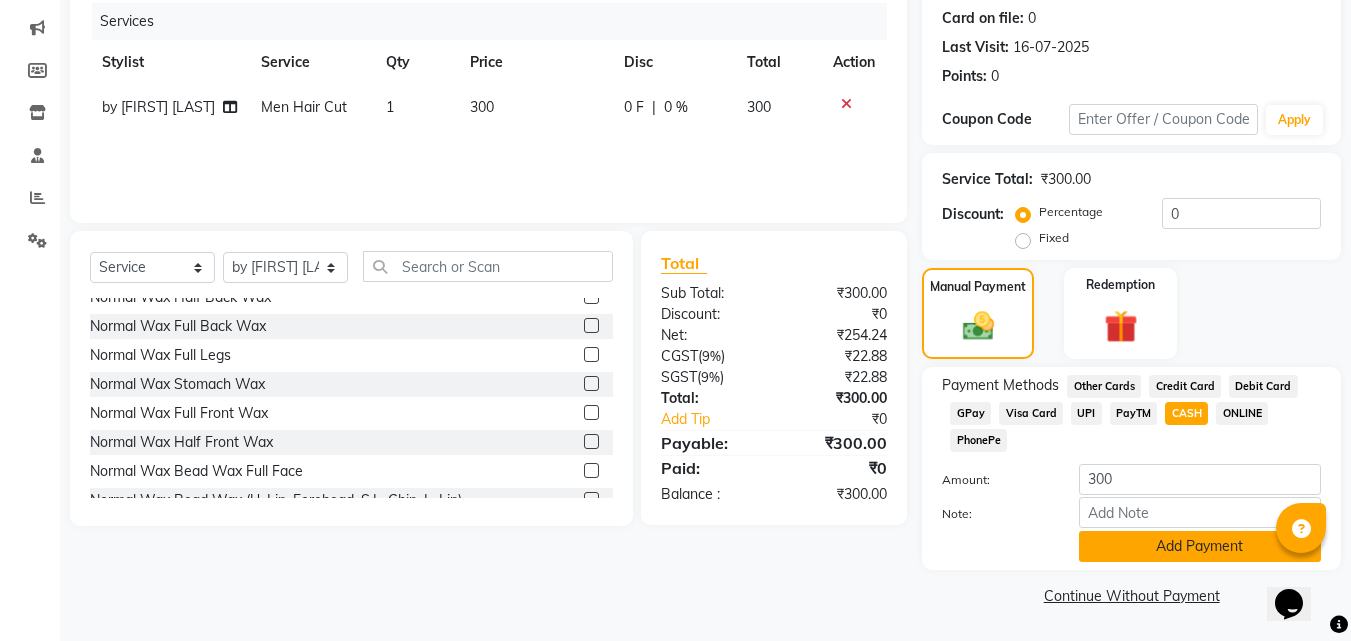 click on "Add Payment" 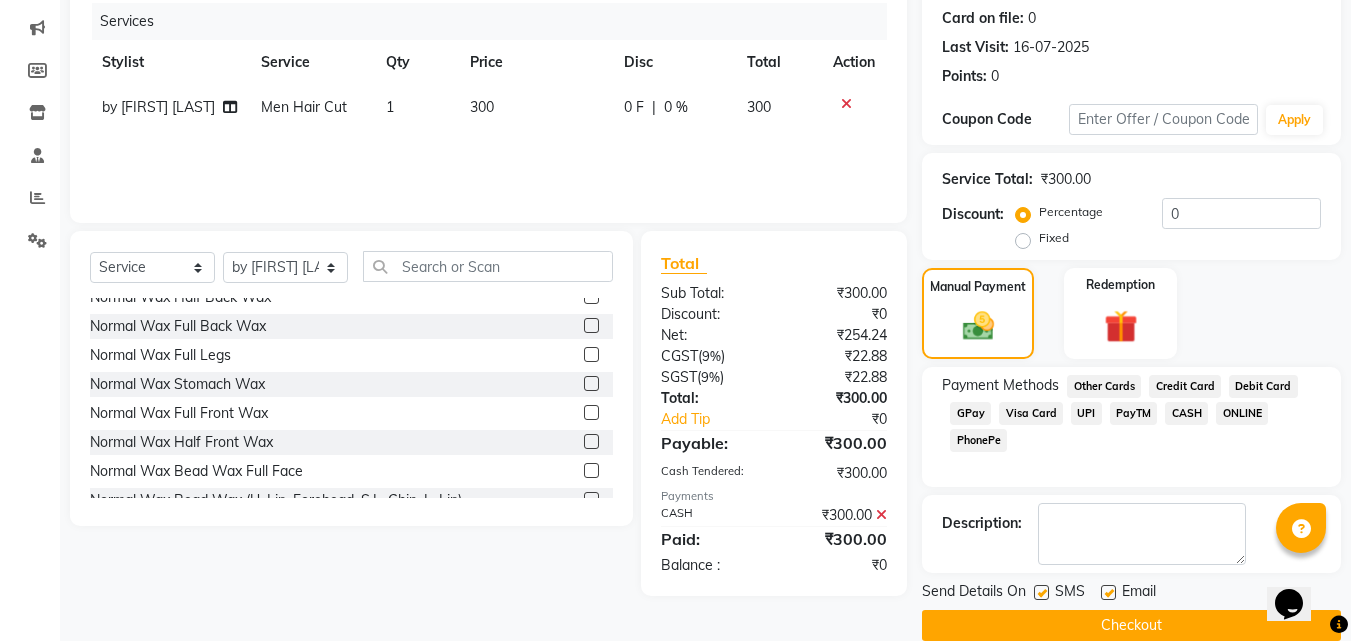 scroll, scrollTop: 275, scrollLeft: 0, axis: vertical 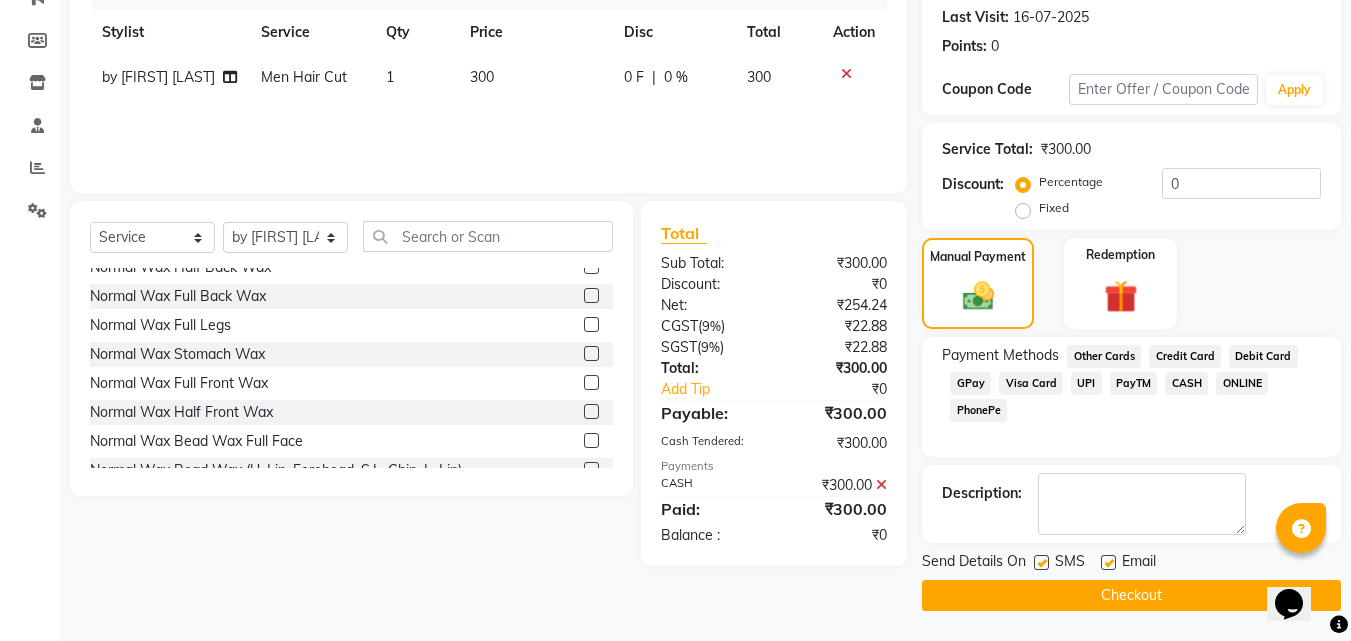 click on "Checkout" 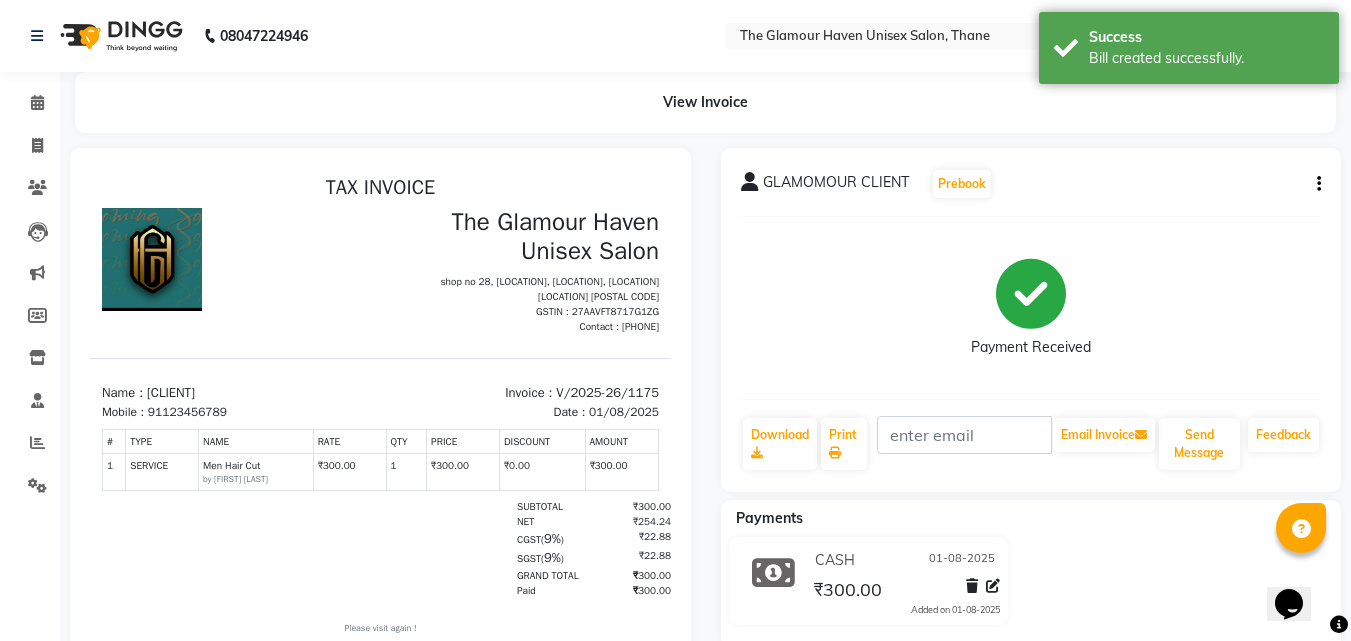 scroll, scrollTop: 0, scrollLeft: 0, axis: both 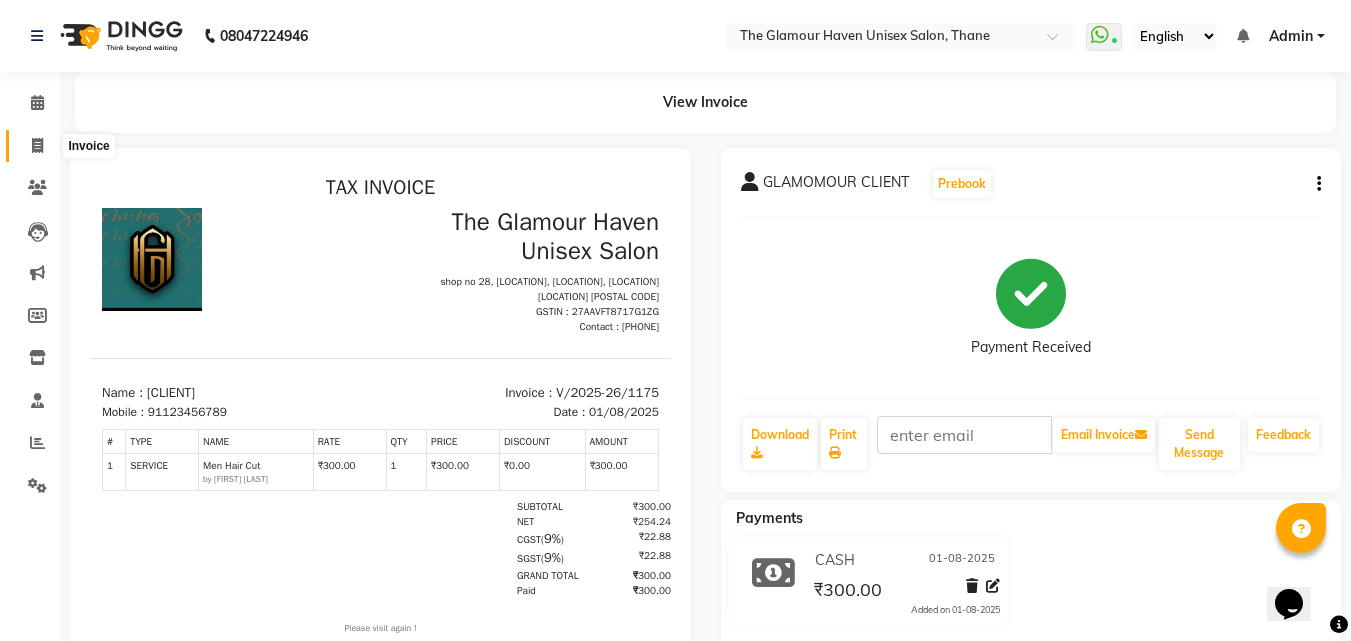 click 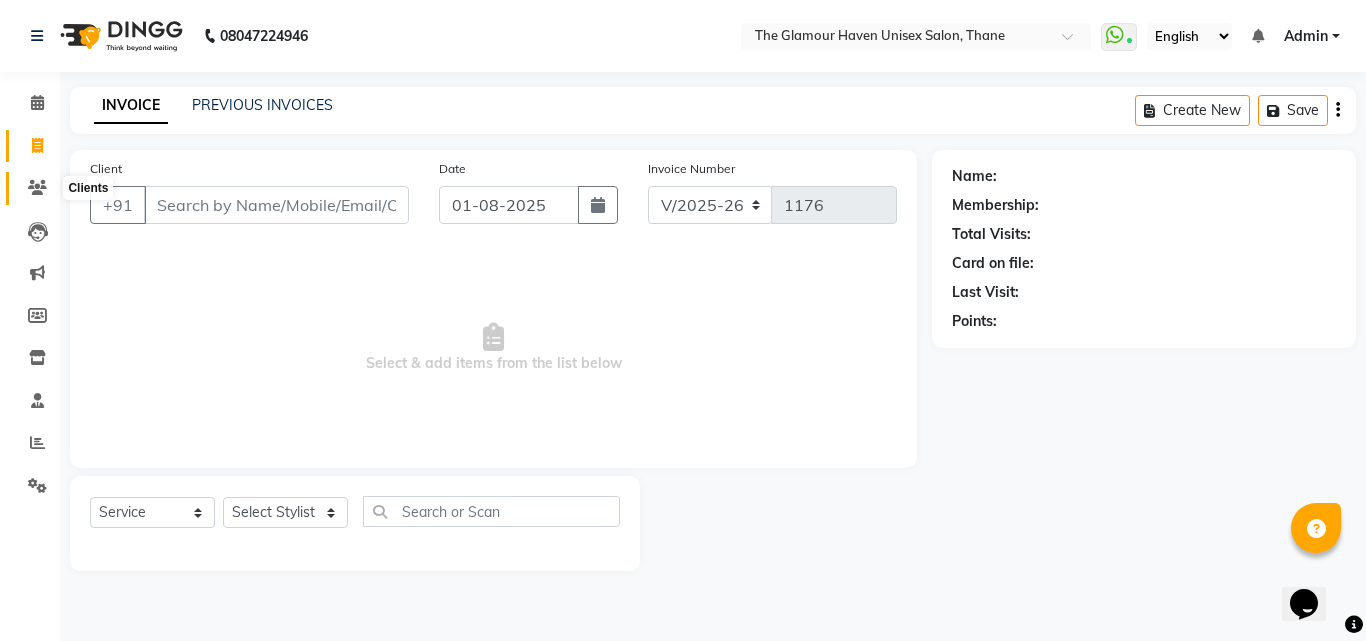 click 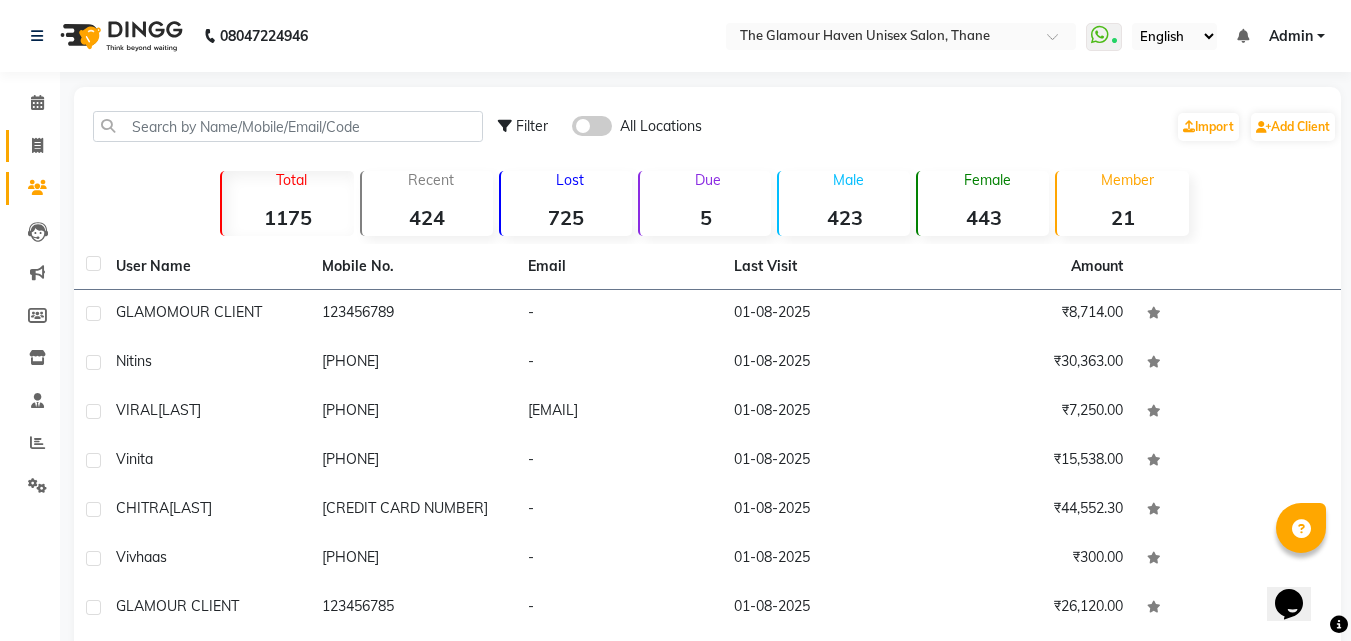 click on "Invoice" 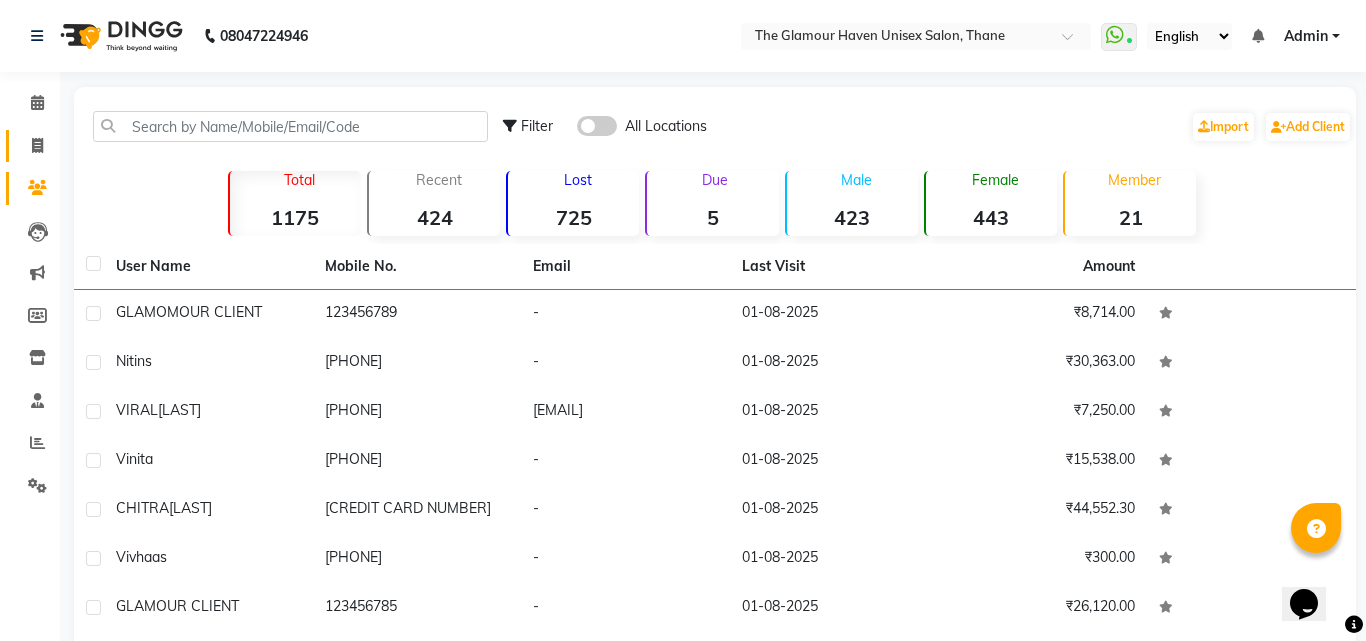 select on "7124" 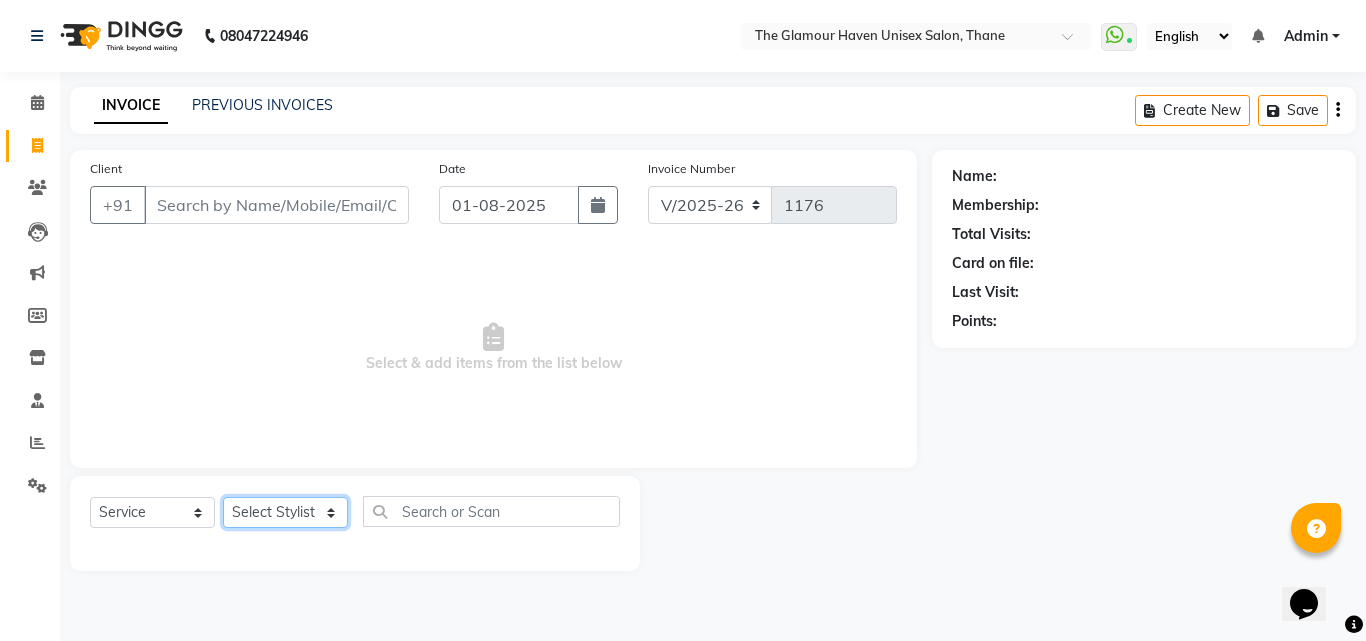 click on "Select Stylist [NAME] [NAME] [NAME] [NAME] [NAME] [NAME] [NAME] [NAME] [NAME] [NAME] [NAME] [NAME]" 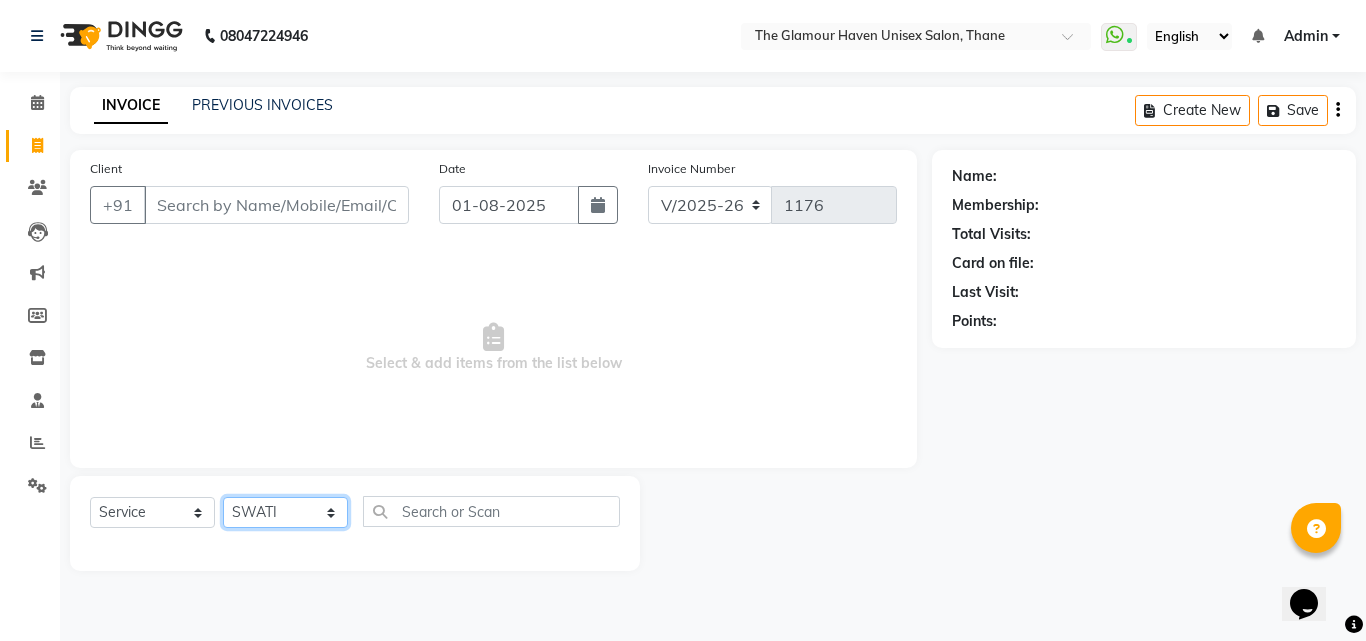 click on "Select Stylist [NAME] [NAME] [NAME] [NAME] [NAME] [NAME] [NAME] [NAME] [NAME] [NAME] [NAME] [NAME]" 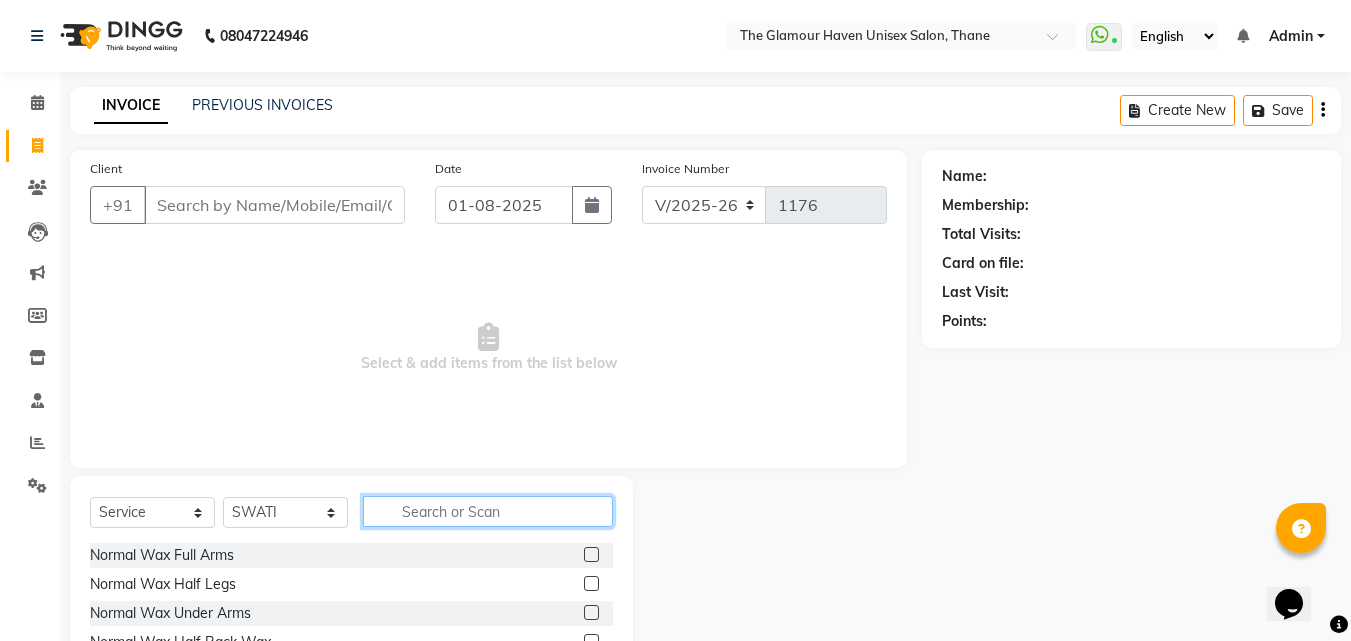 click 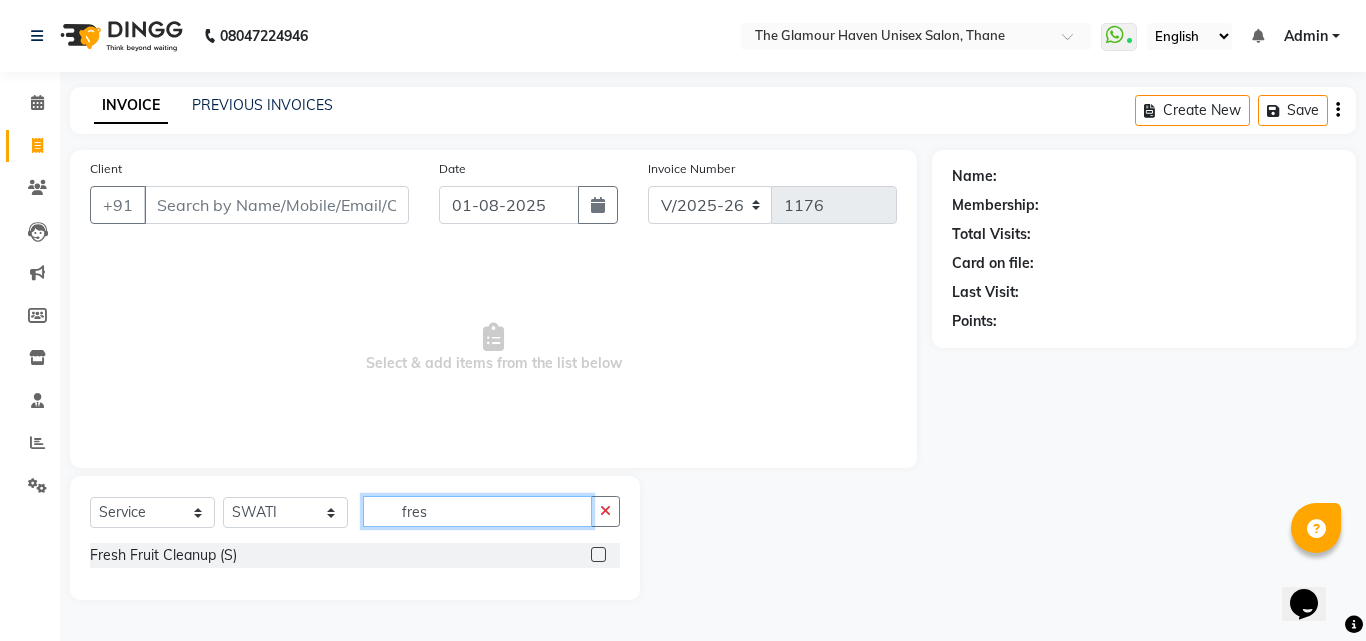 type on "fres" 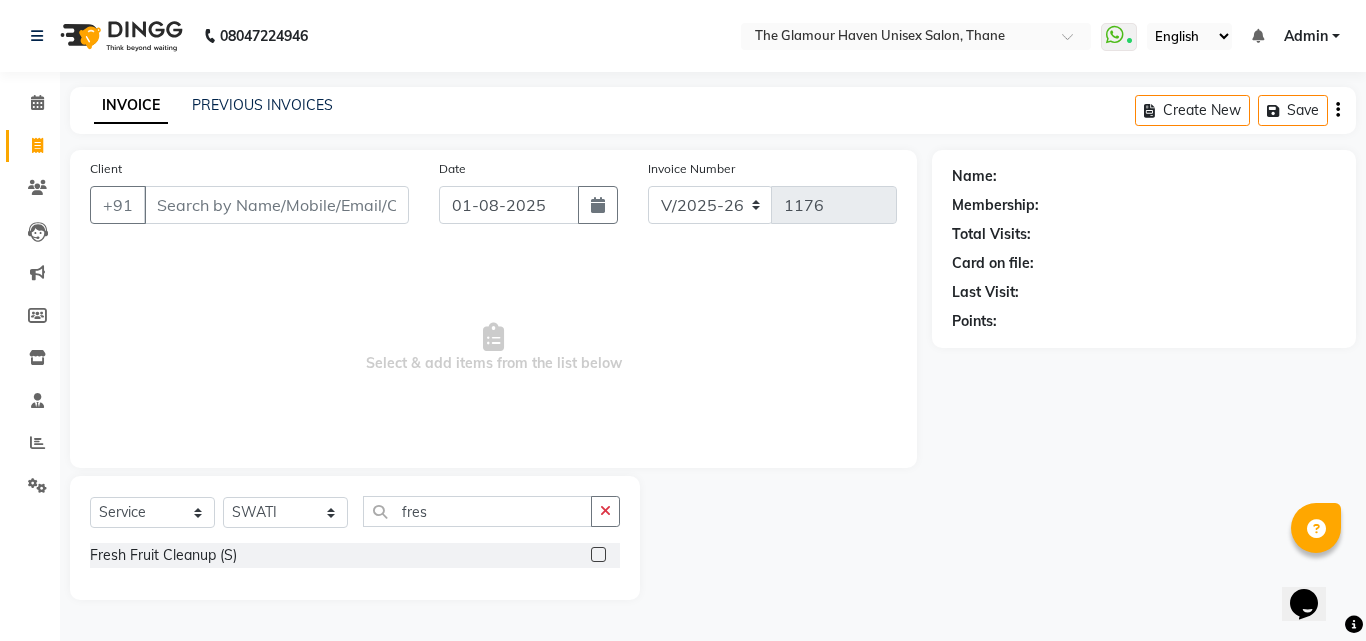 click 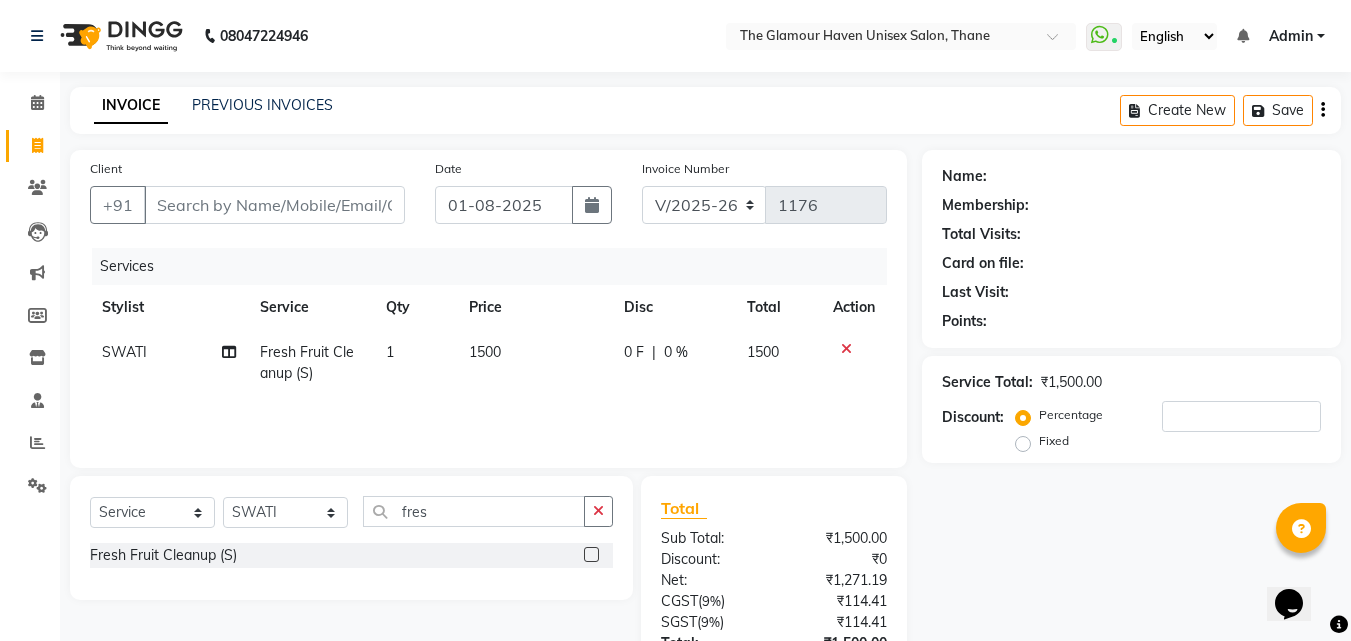 click 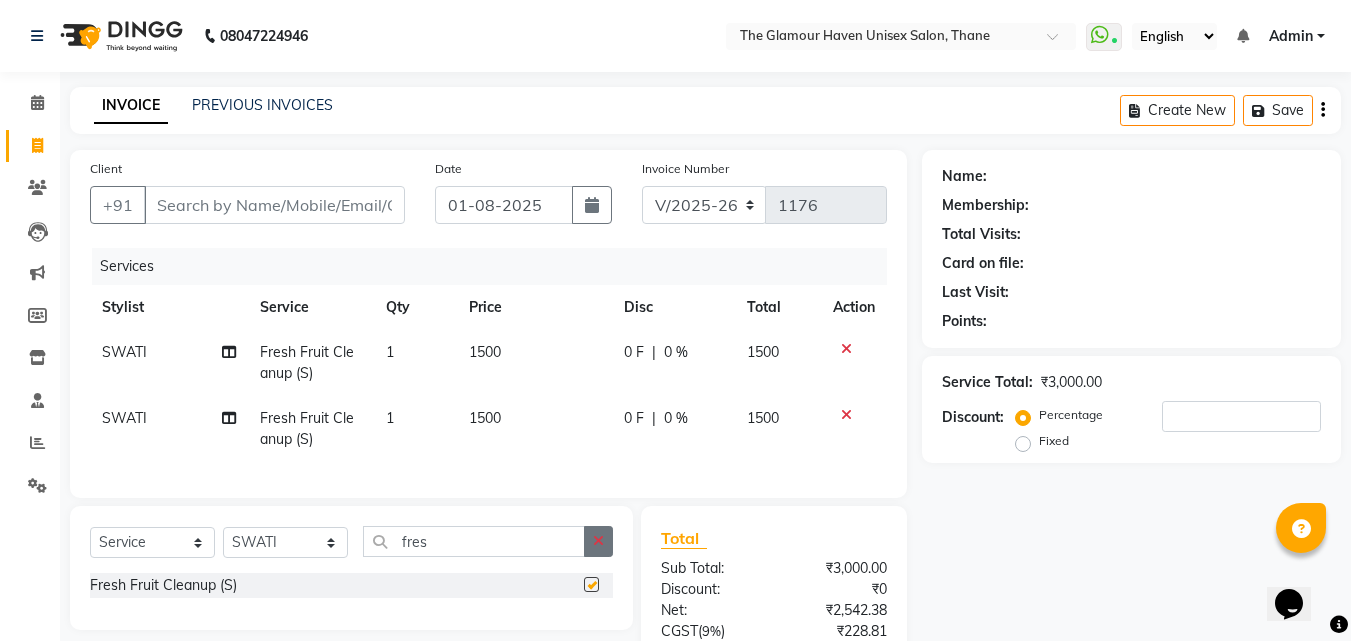 checkbox on "false" 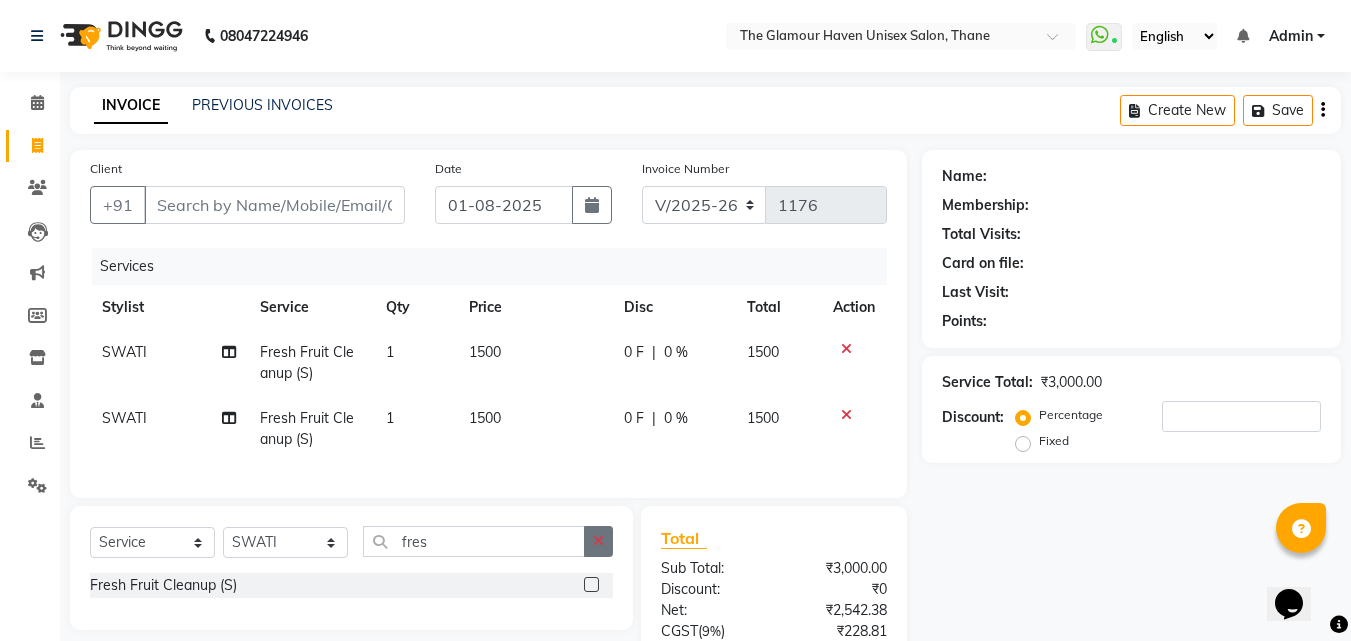 click 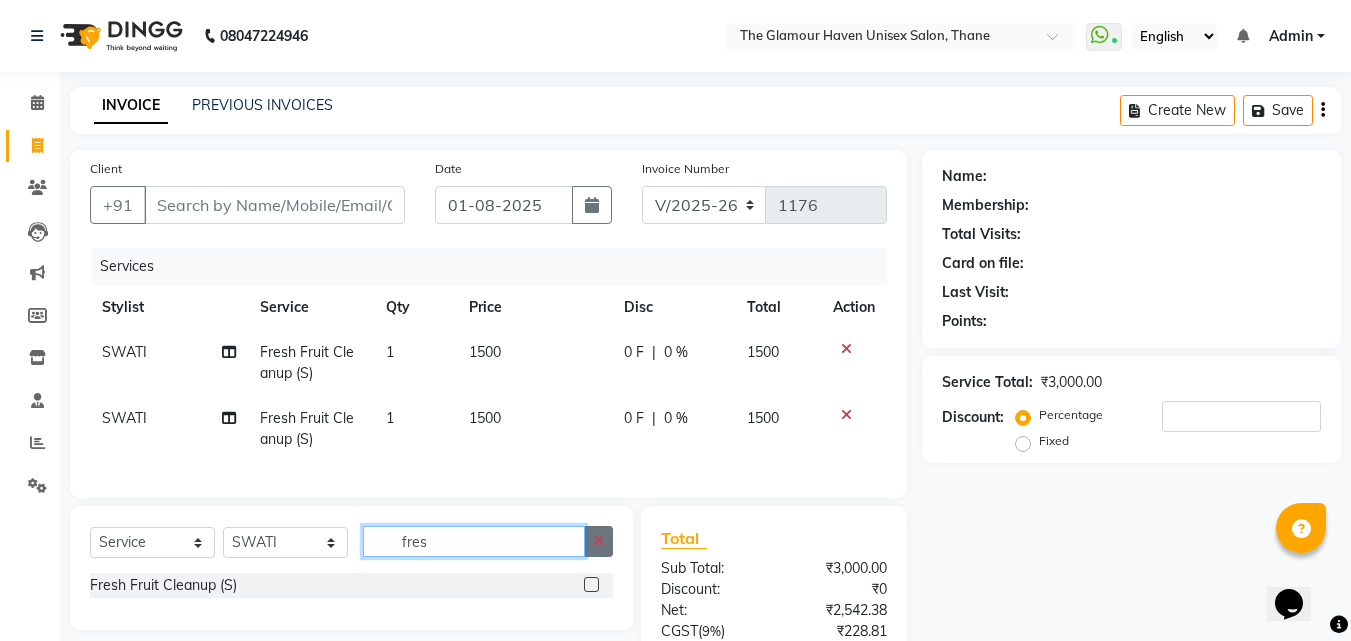 type 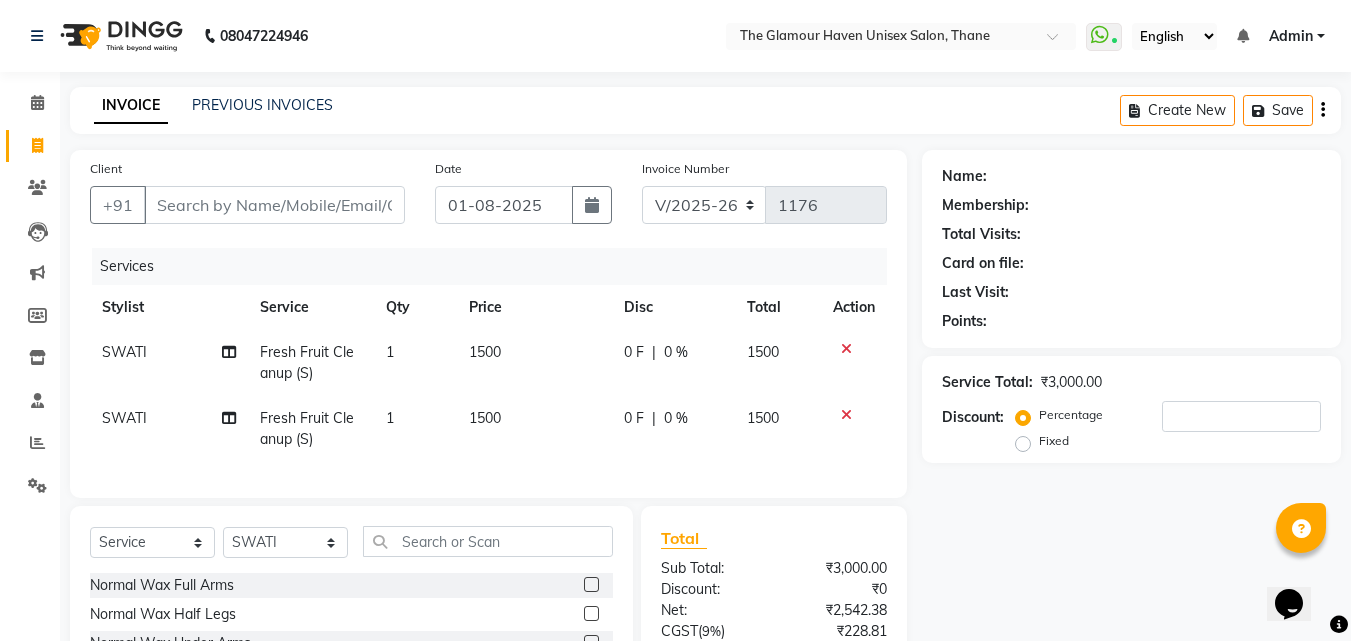 click on "1500" 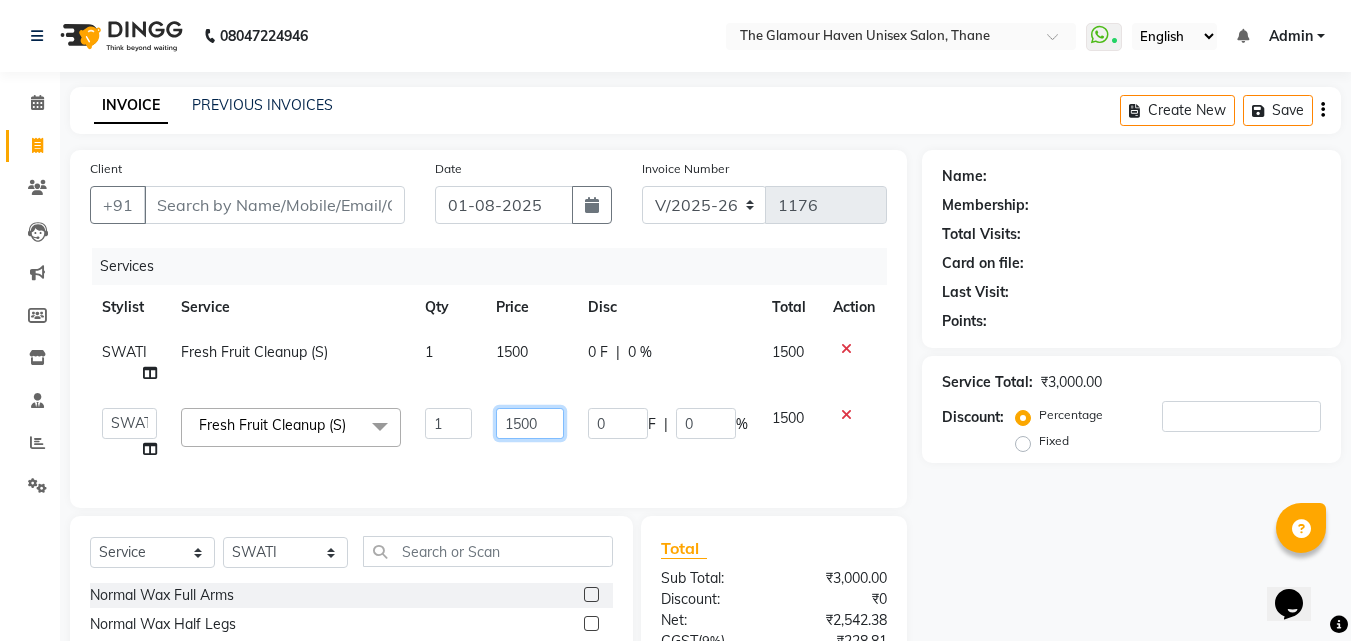 drag, startPoint x: 551, startPoint y: 420, endPoint x: 507, endPoint y: 426, distance: 44.407207 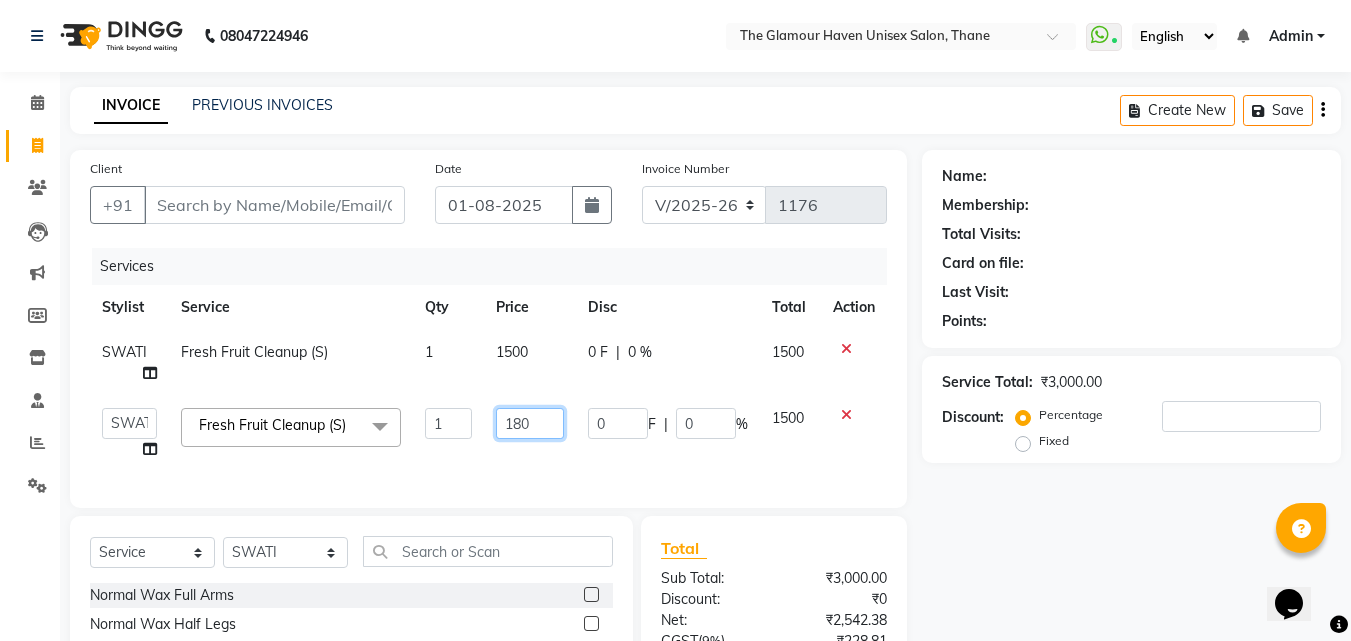 type on "1800" 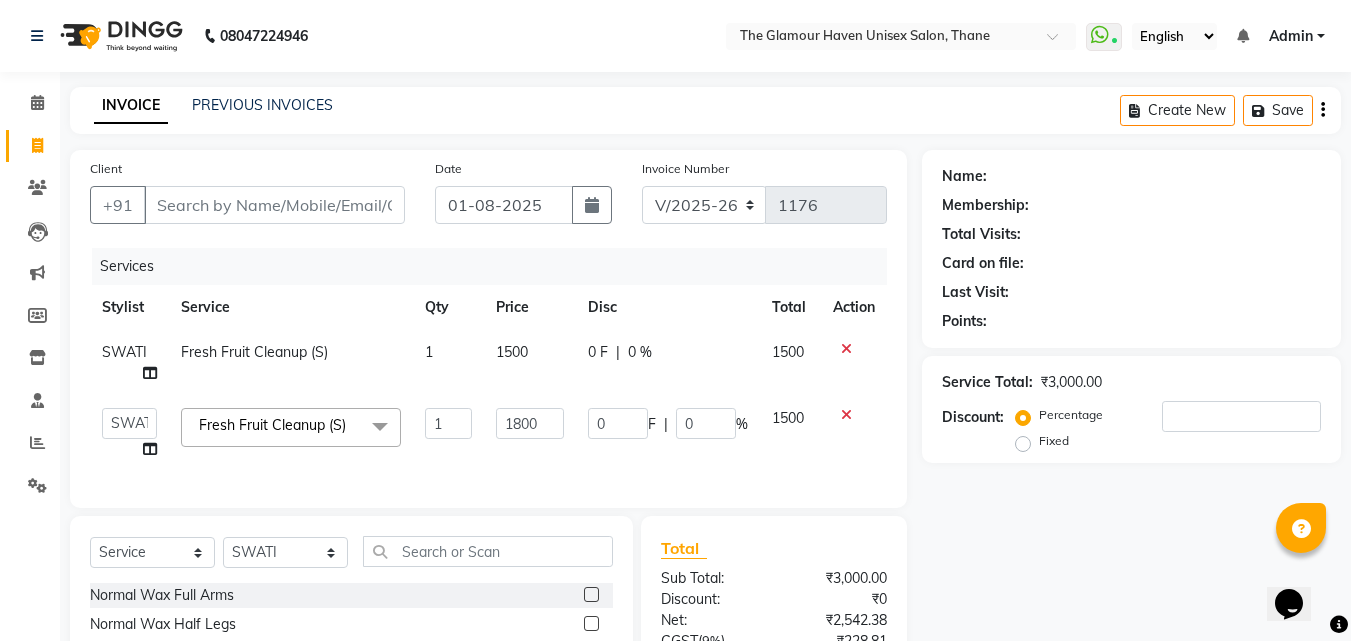 click on "Services Stylist Service Qty Price Disc Total Action [NAME] Fresh Fruit Cleanup (S) 1 1500 0 F | 0 % 1500  [NAME]   [NAME]   [NAME]   [NAME]   [NAME]   [NAME]   [NAME]   [NAME]   [NAME]   [NAME]  Fresh Fruit Cleanup (S)  x Normal Wax Full Arms Normal Wax Half Legs Normal Wax Under Arms Normal Wax Half Back Wax Normal Wax Full Back Wax Normal Wax Full Legs Normal Wax Stomach Wax Normal Wax Full Front Wax Normal Wax Half Front Wax Normal Wax Bead Wax Full Face Normal Wax Bead Wax (U. Lip, Forehead, S.L, Chin, L. Lip) Normal Wax Under Arm Bead Normal Wax Bikini Line Normal Wax Brazilian Roll on Cartridge Wax Classic Roll on Cartridge Wax Classic (1+1) Roll on Cartridge Wax Premium Roll on Cartridge Wax Premium (1+1) Liposoluble Wax / Imported Full Arms Liposoluble Wax / Imported Half Arms Liposoluble Wax / Imported Half Legs Liposoluble Wax / Imported Full Legs Liposoluble Wax / Imported Under Arms Liposoluble Wax / Imported Full Back Waxing Black & Mask Full Arm EYEBROW 1" 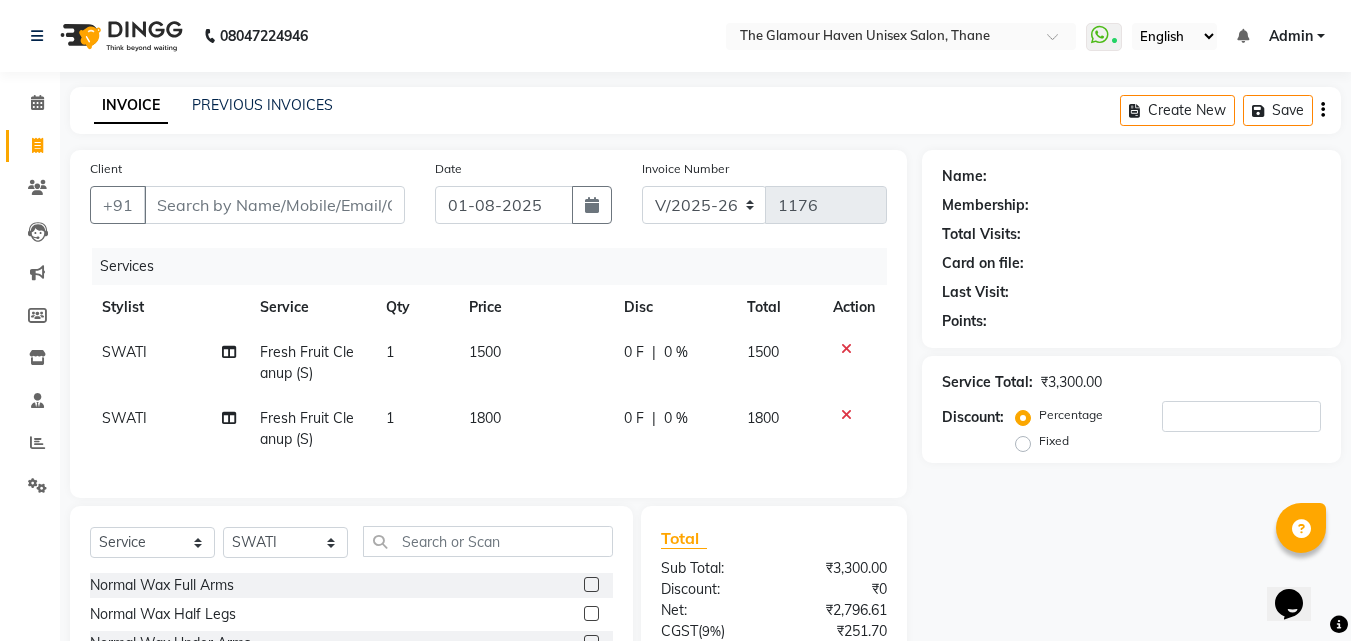 click on "1500" 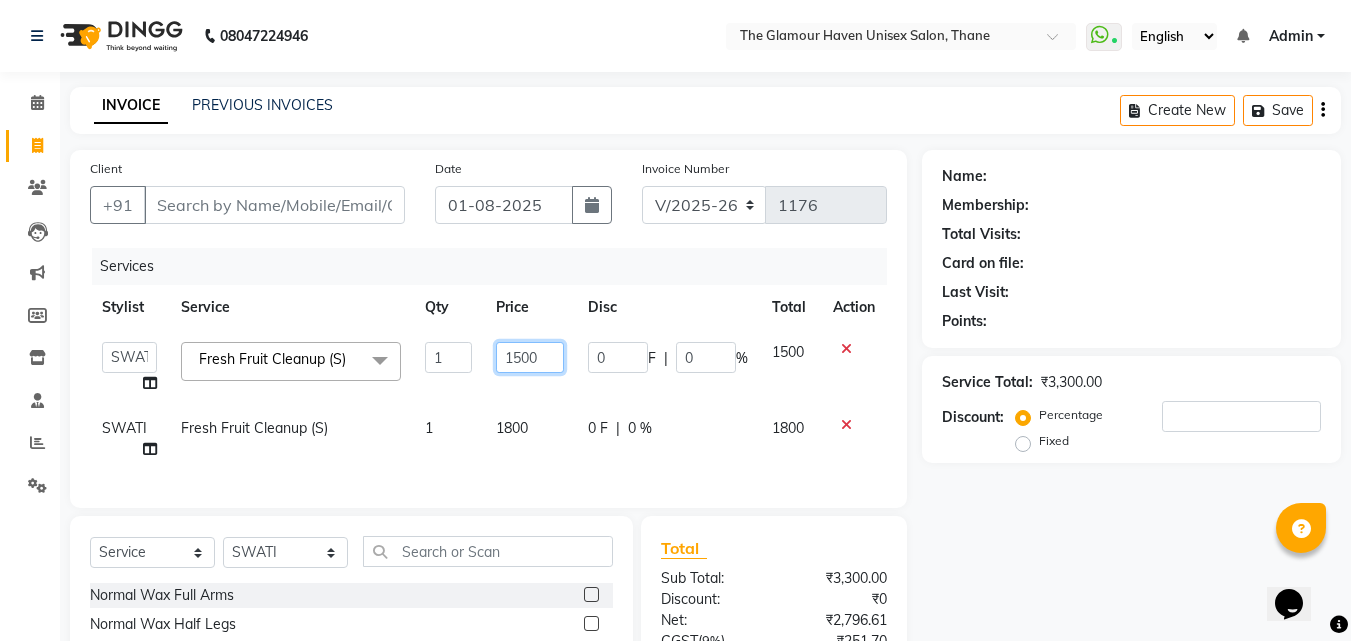 drag, startPoint x: 549, startPoint y: 352, endPoint x: 503, endPoint y: 348, distance: 46.173584 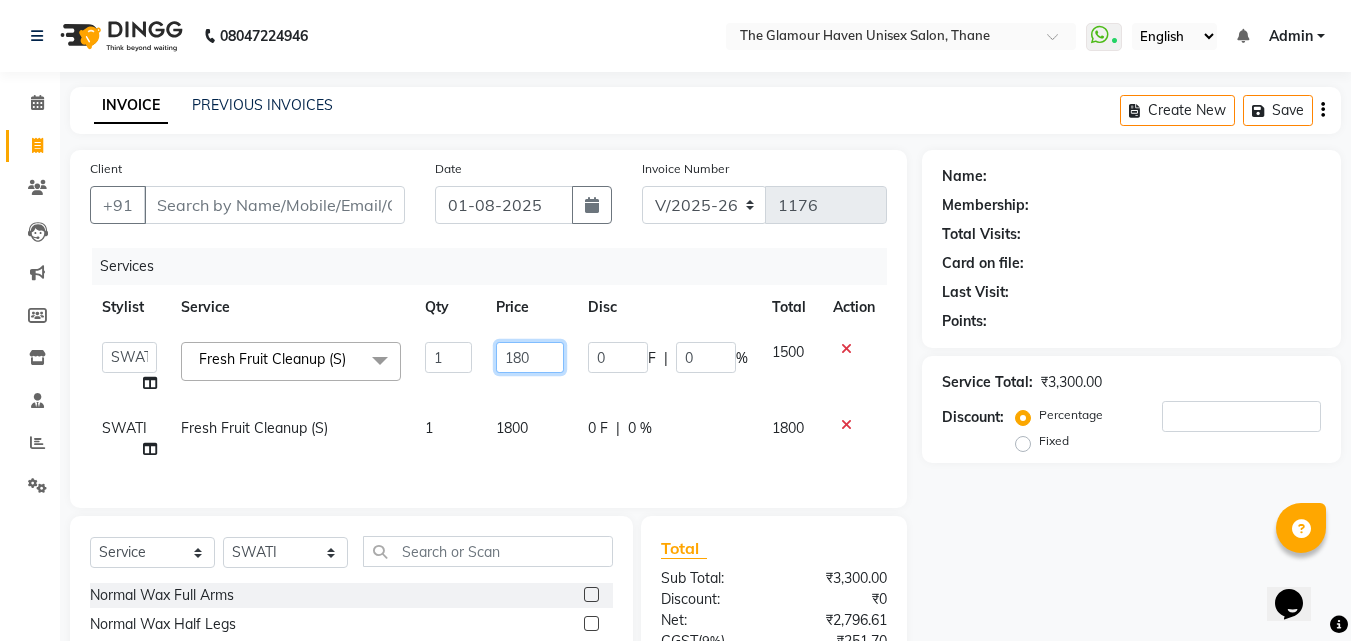 type on "1800" 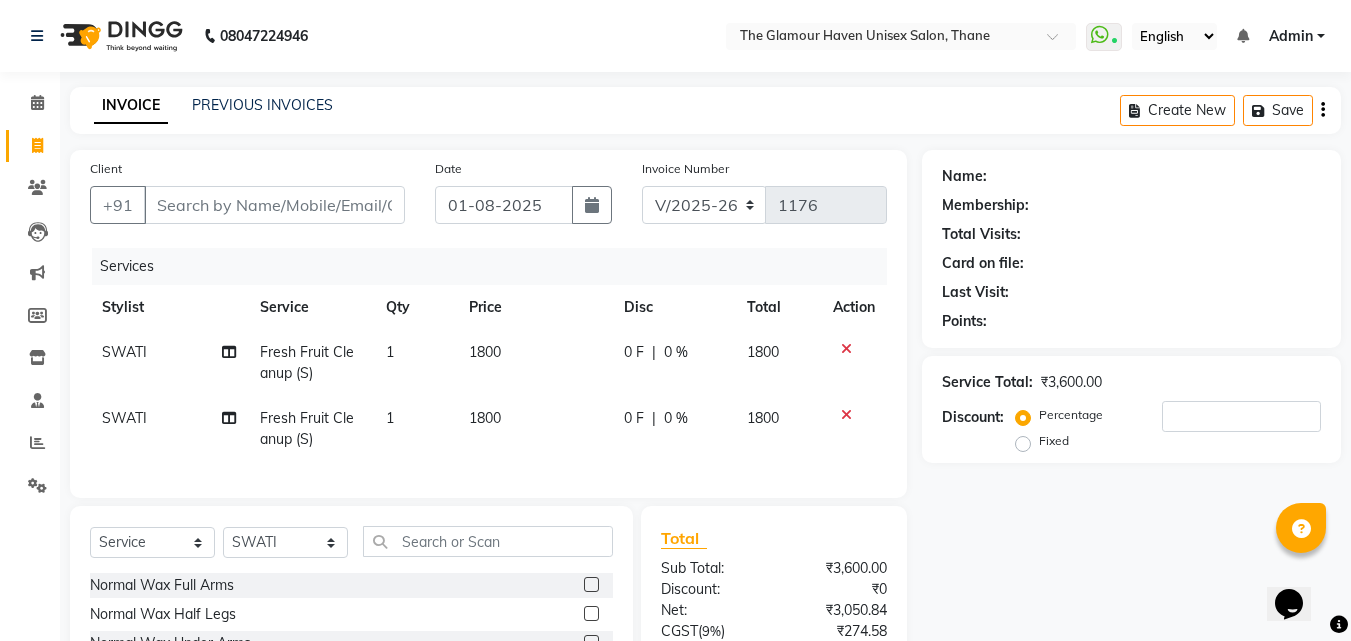 click on "Services Stylist Service Qty Price Disc Total Action [NAME] Fresh Fruit Cleanup (S) 1 1800 0 F | 0 % 1800 [NAME] Fresh Fruit Cleanup (S) 1 1800 0 F | 0 % 1800" 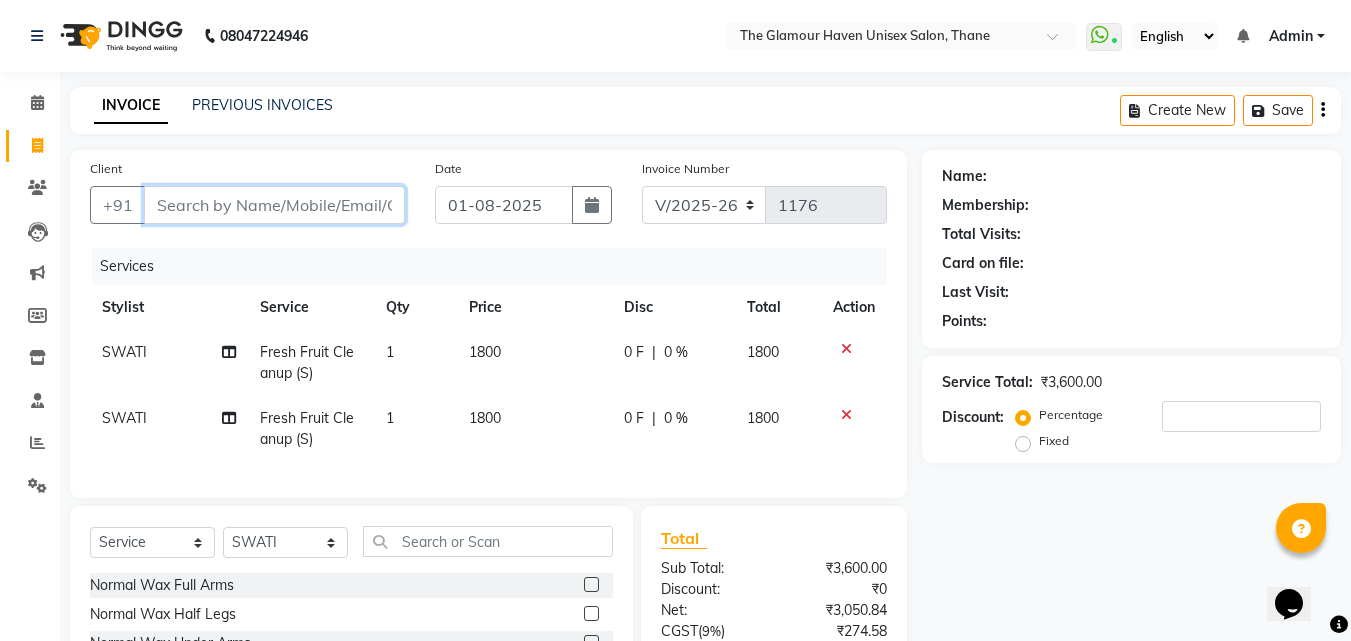 click on "Client" at bounding box center (274, 205) 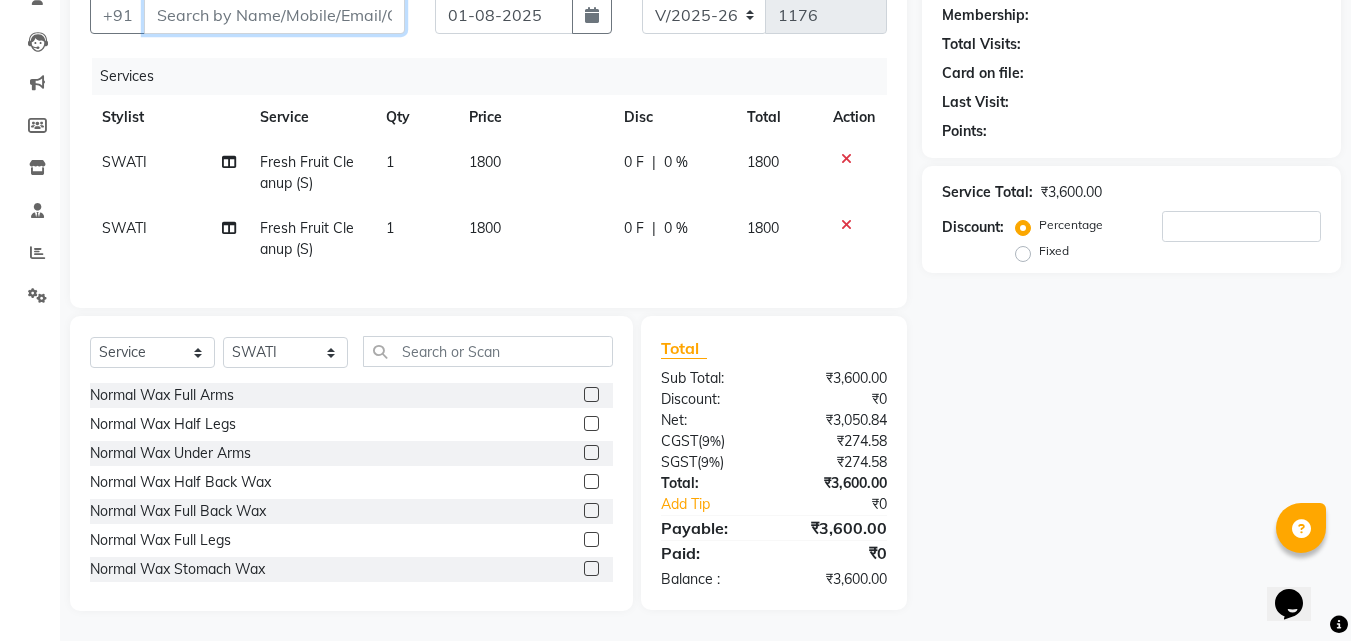scroll, scrollTop: 205, scrollLeft: 0, axis: vertical 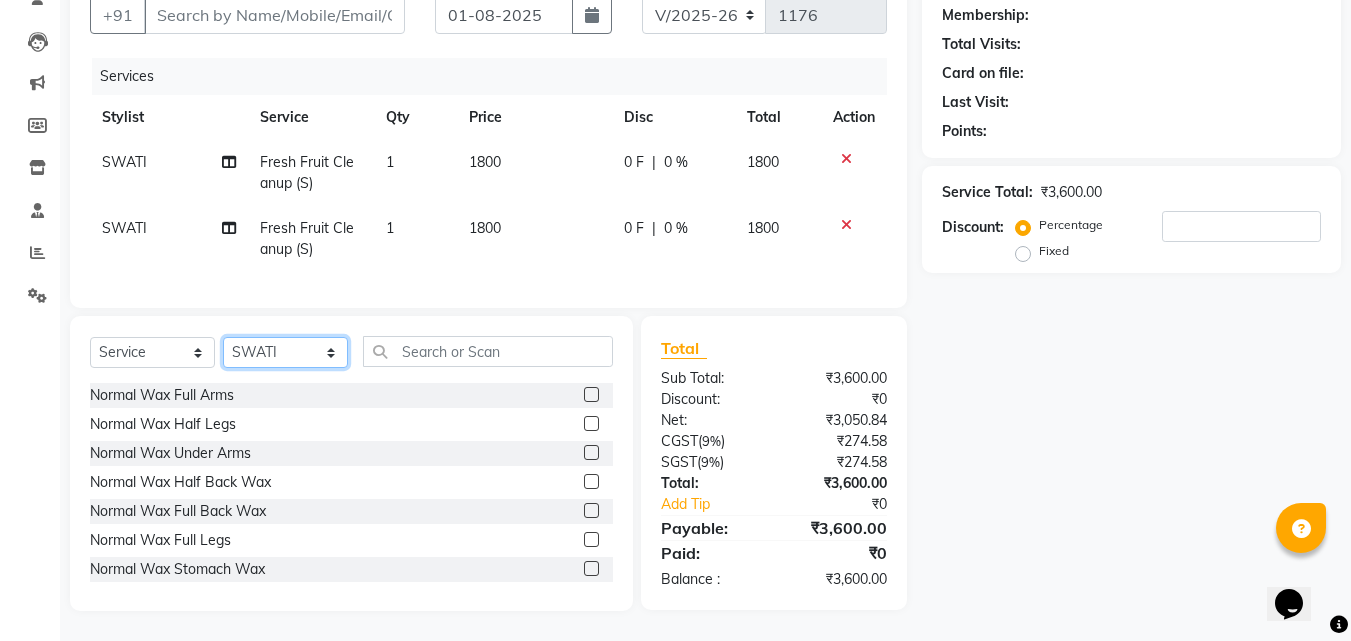 click on "Select Stylist [NAME] [NAME] [NAME] [NAME] [NAME] [NAME] [NAME] [NAME] [NAME] [NAME] [NAME] [NAME]" 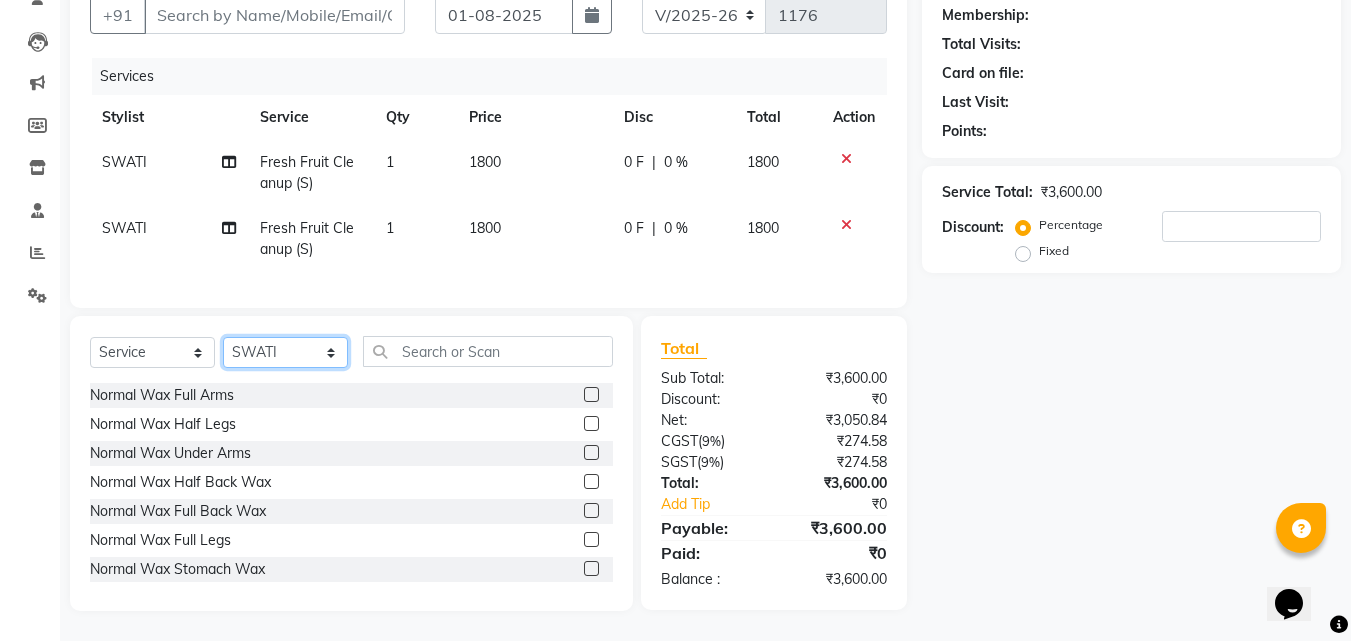 select on "63040" 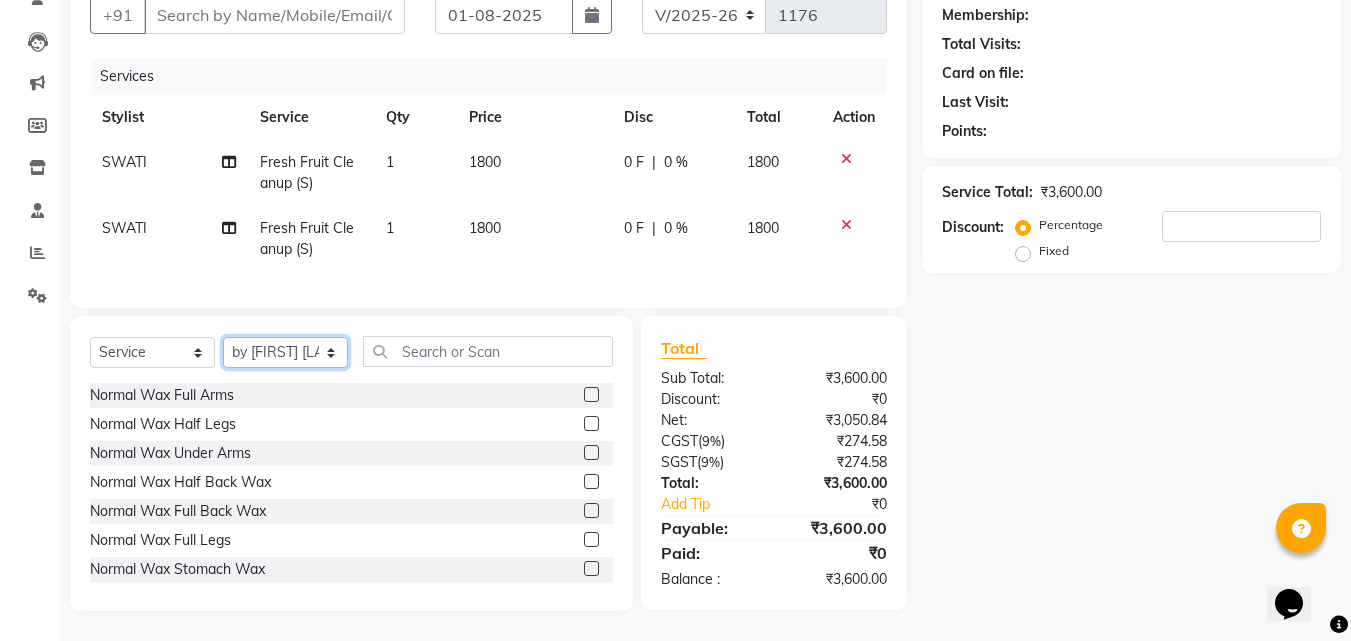 click on "Select Stylist [NAME] [NAME] [NAME] [NAME] [NAME] [NAME] [NAME] [NAME] [NAME] [NAME] [NAME] [NAME]" 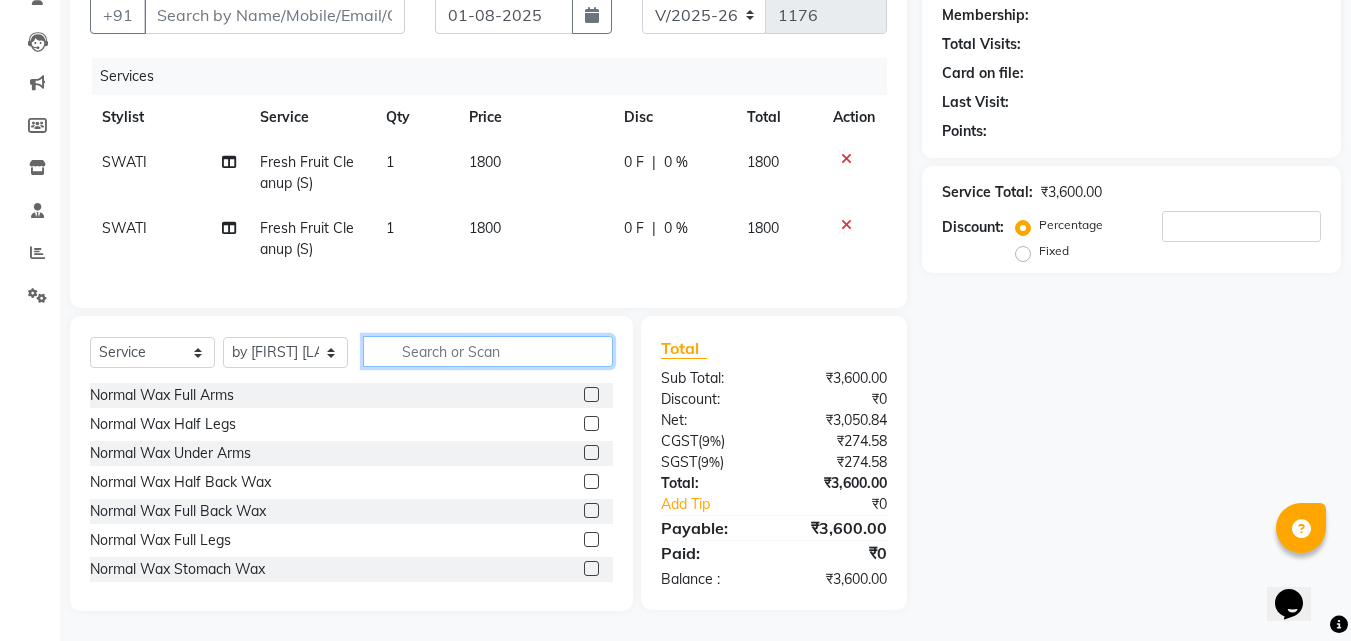 click 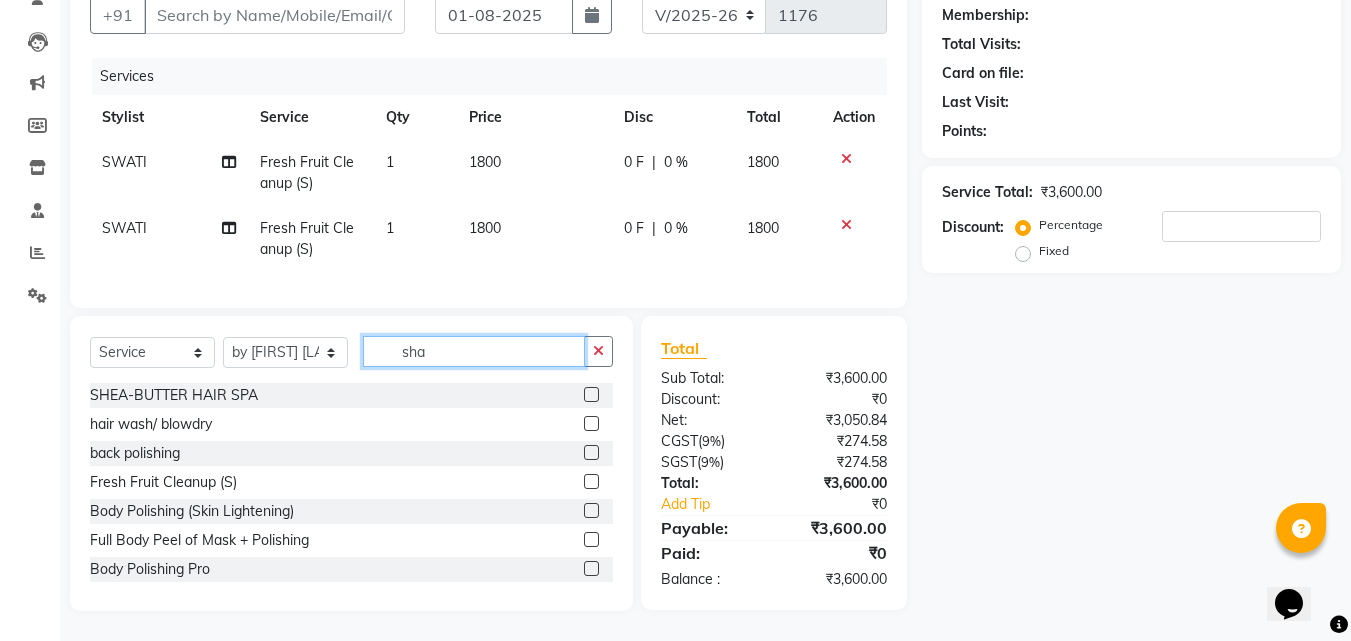 scroll, scrollTop: 204, scrollLeft: 0, axis: vertical 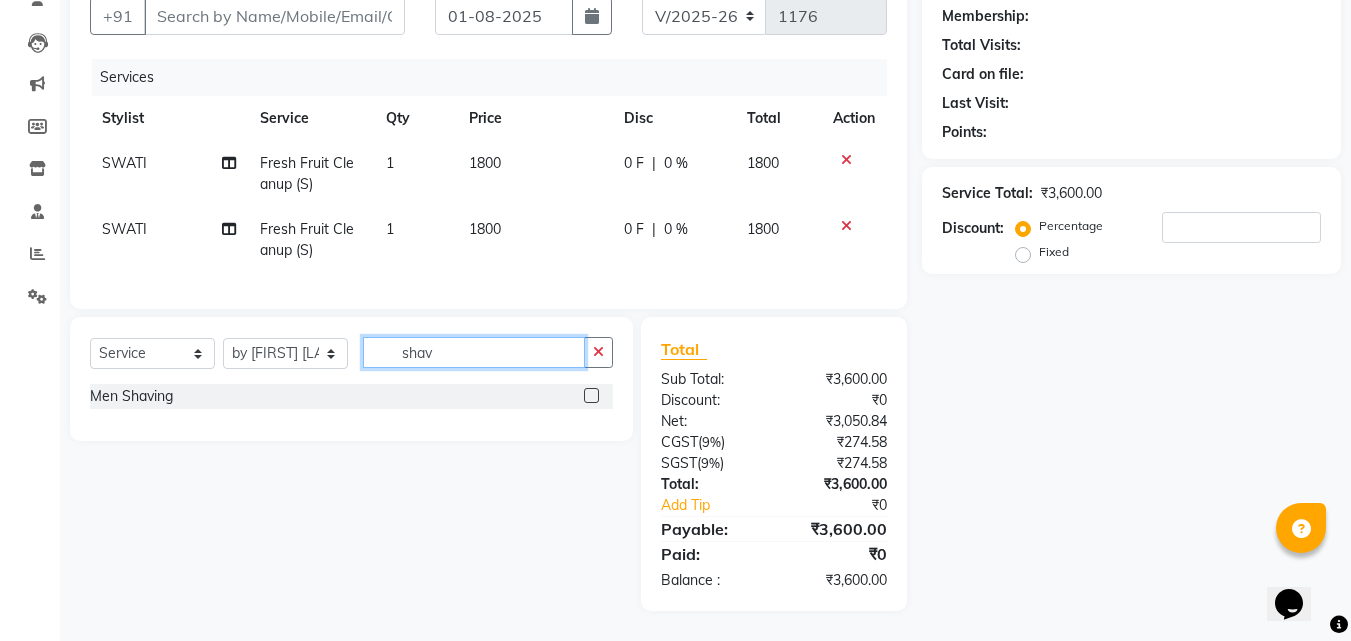 type on "shav" 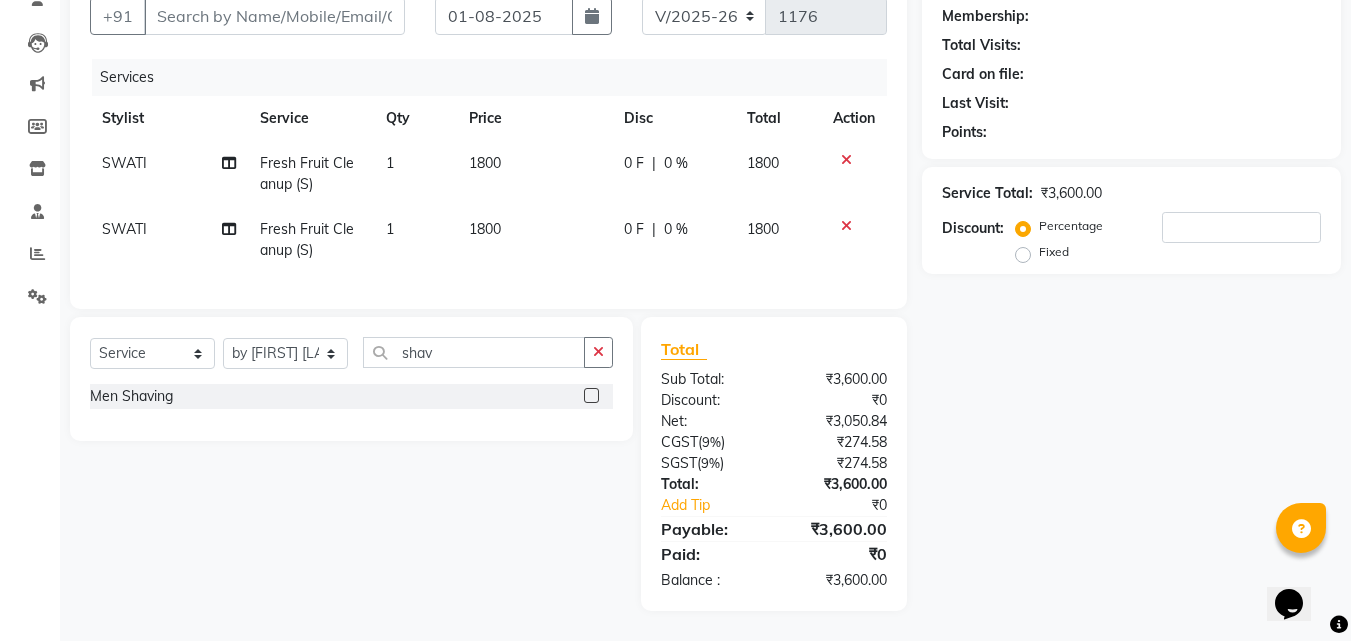 click 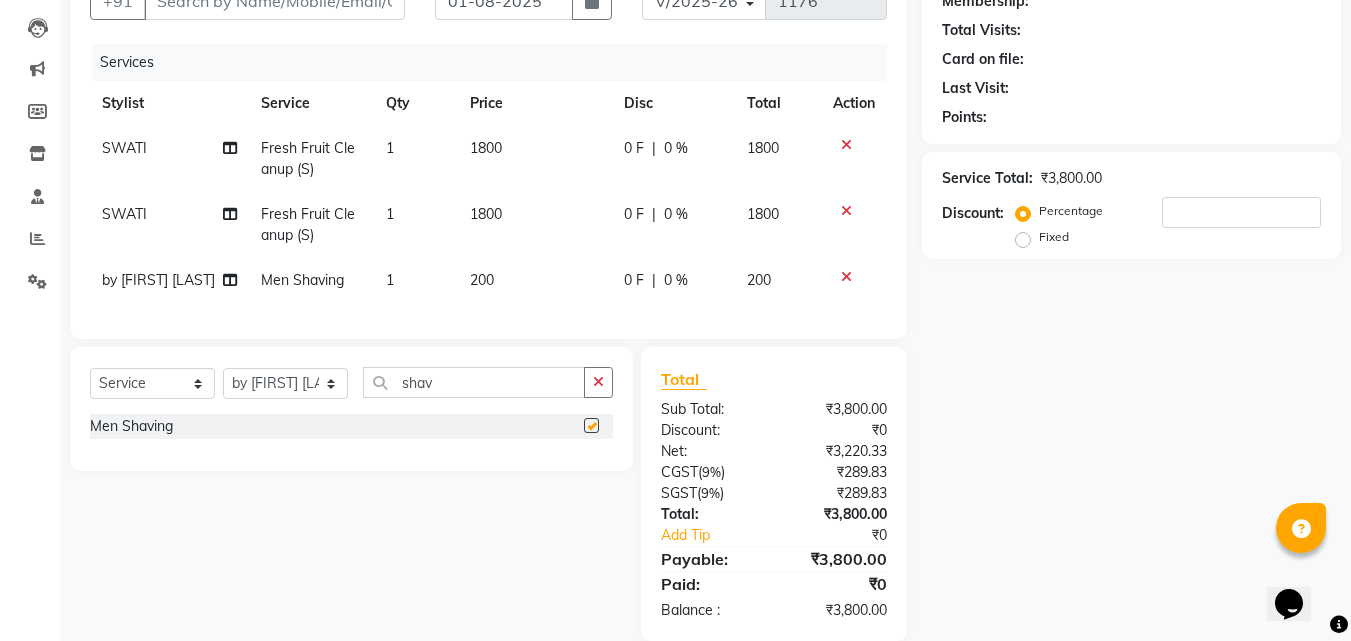 checkbox on "false" 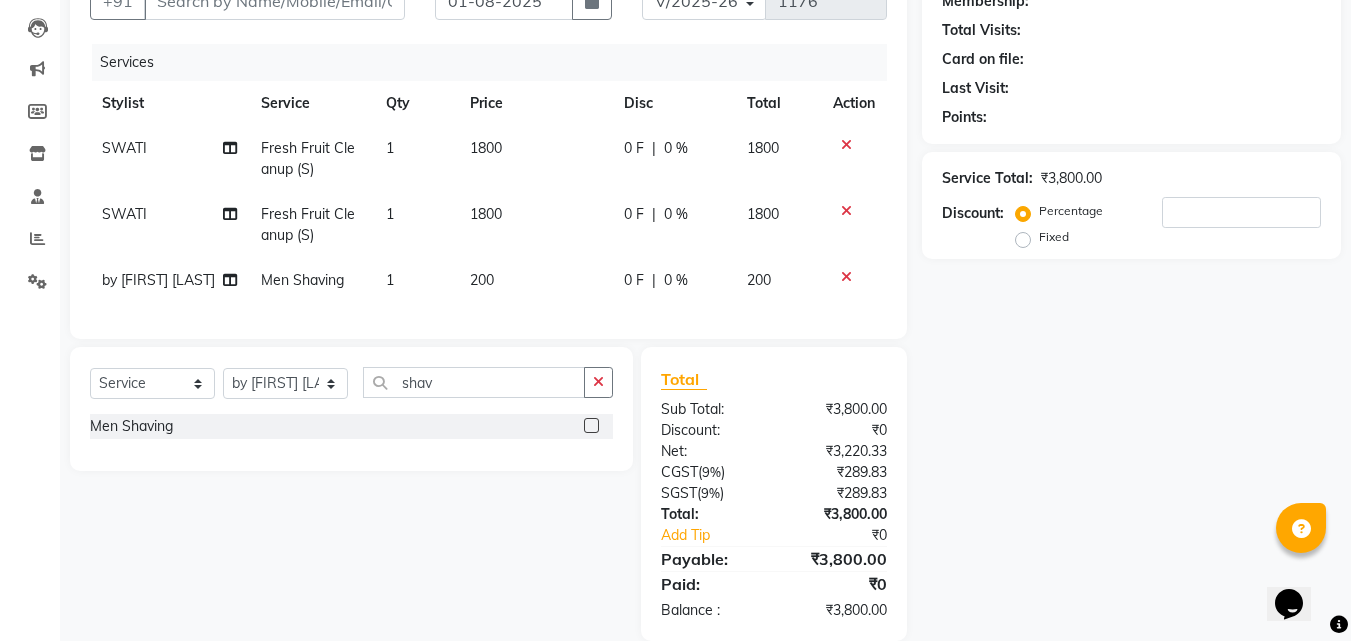 click on "Select  Service  Product  Membership  Package Voucher Prepaid Gift Card  Select Stylist [NAME] [NAME] [NAME] [NAME] [NAME] [NAME] [NAME] [NAME] [NAME] [NAME] [NAME] [NAME] Men Shaving" 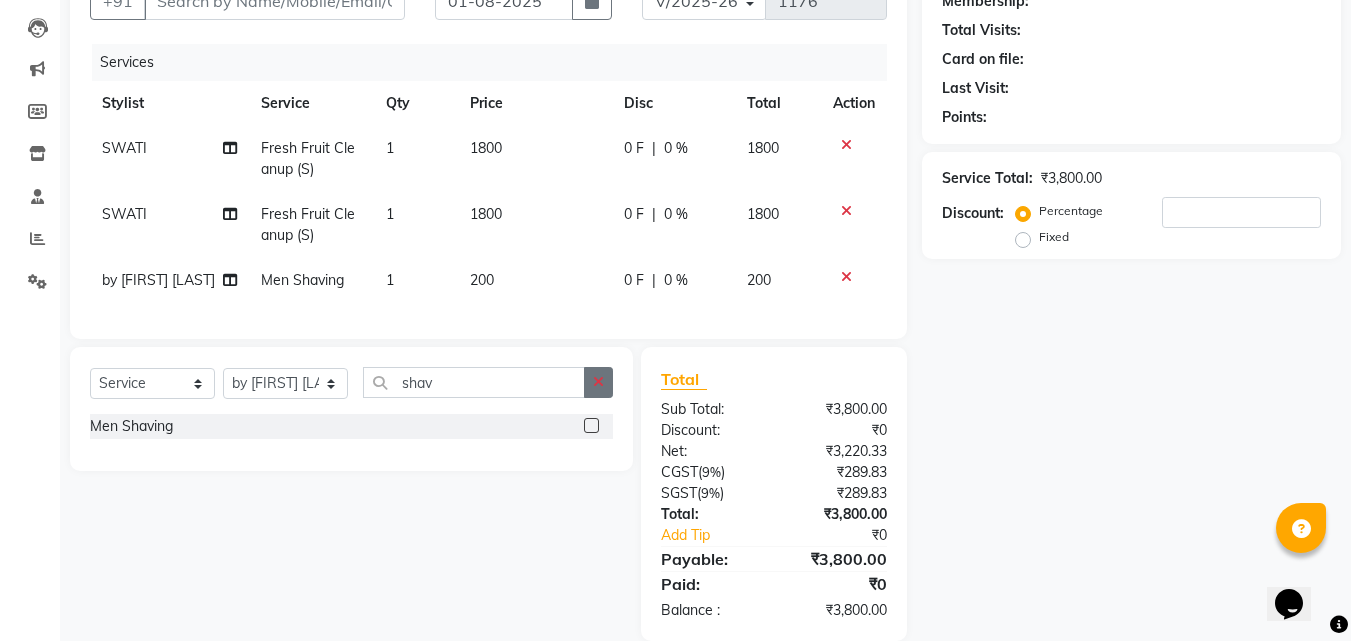 click 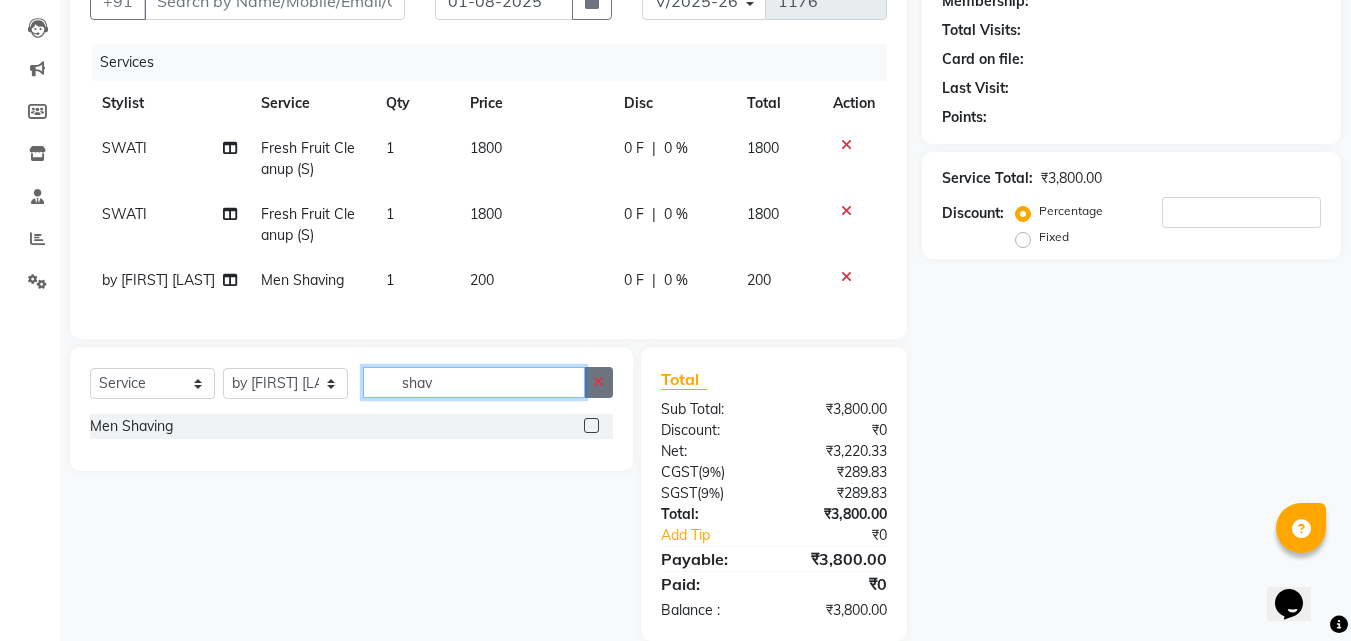 type 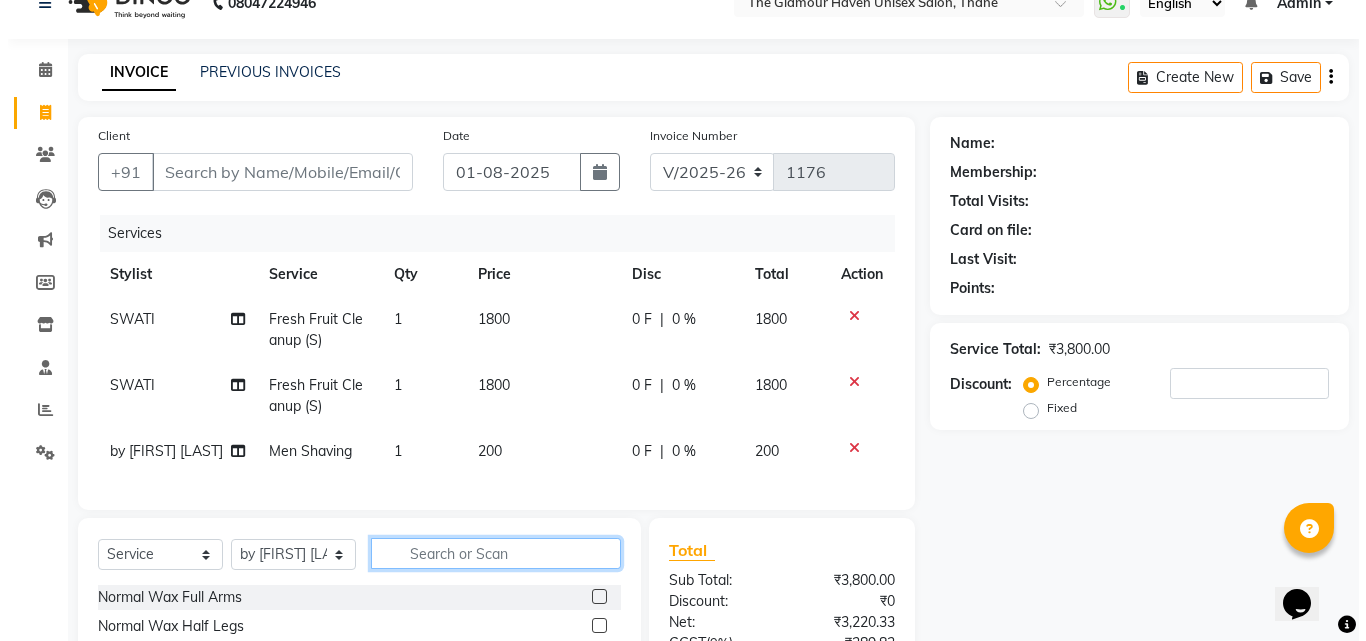 scroll, scrollTop: 0, scrollLeft: 0, axis: both 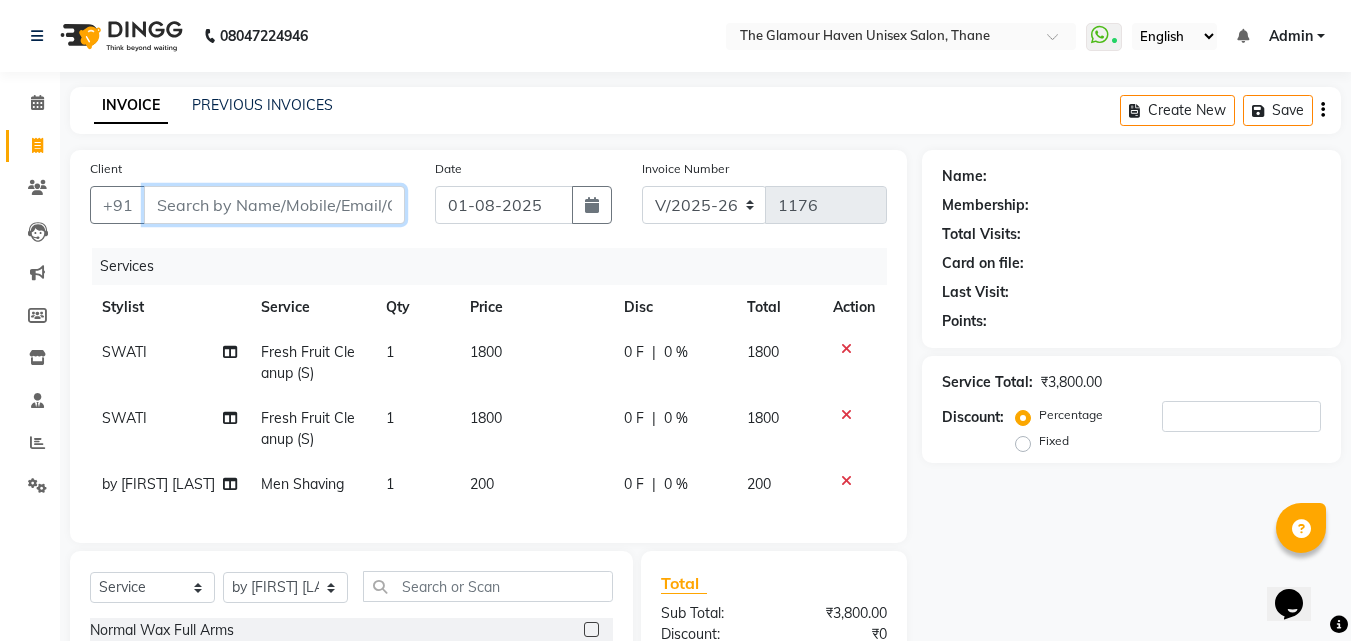 click on "Client" at bounding box center (274, 205) 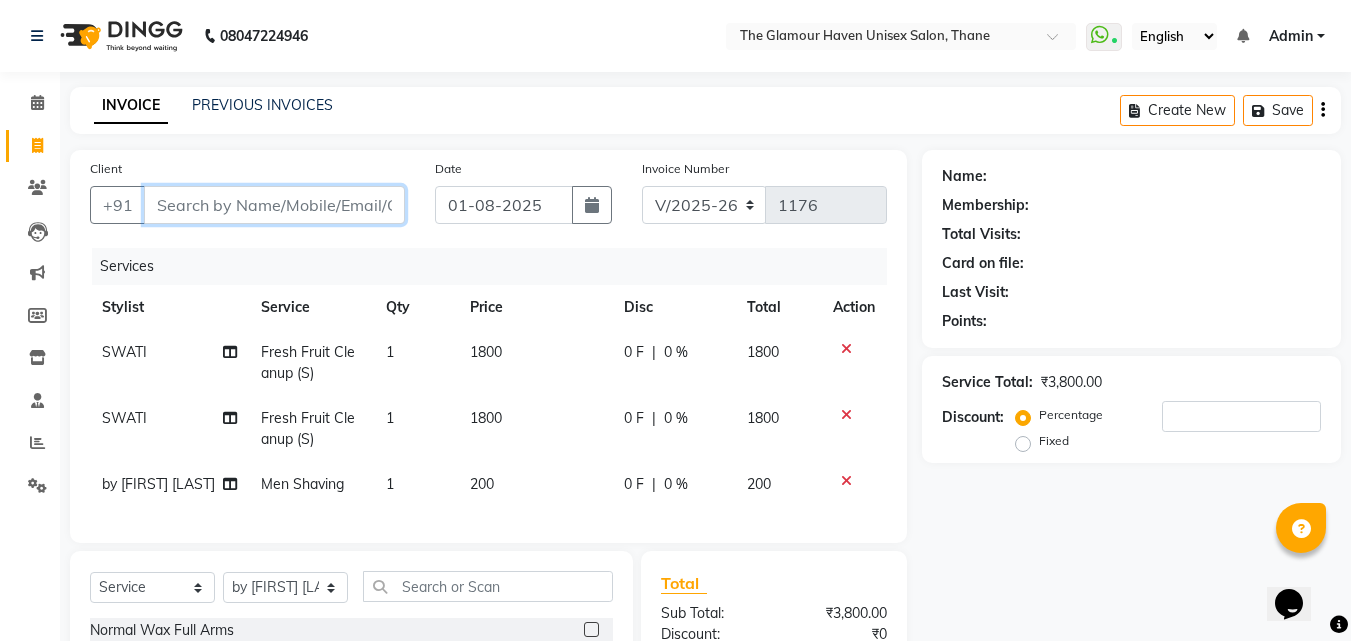 click on "Client" at bounding box center [274, 205] 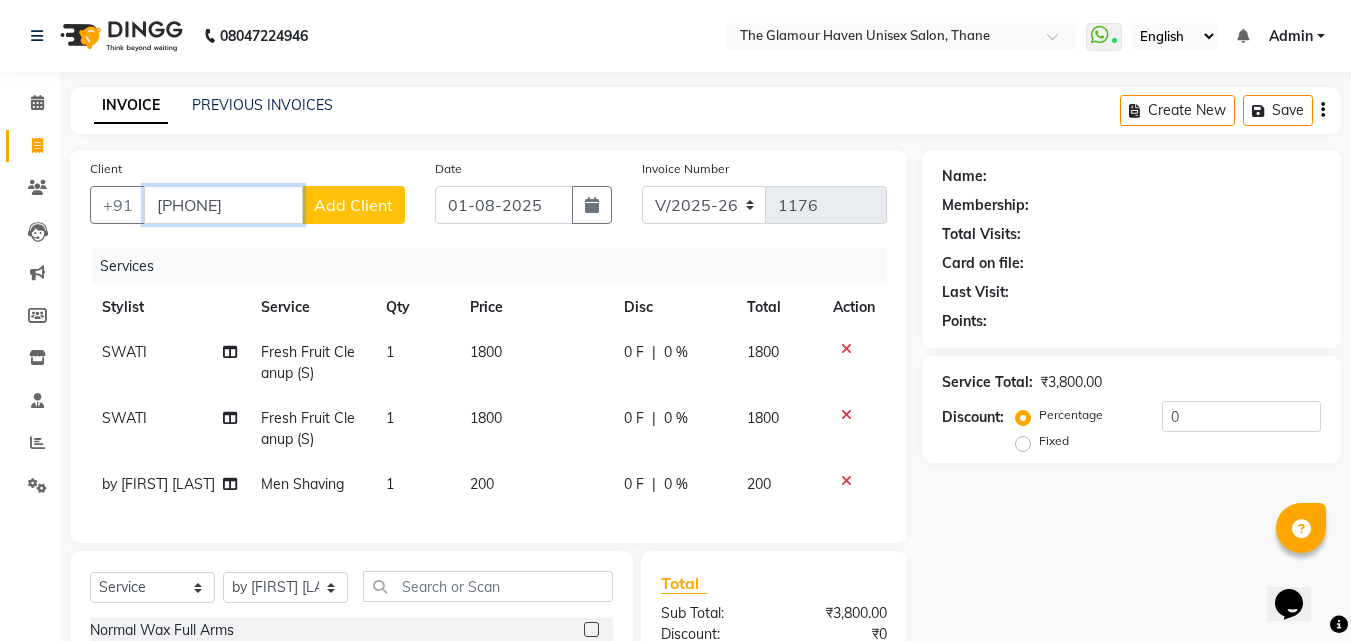 type on "[PHONE]" 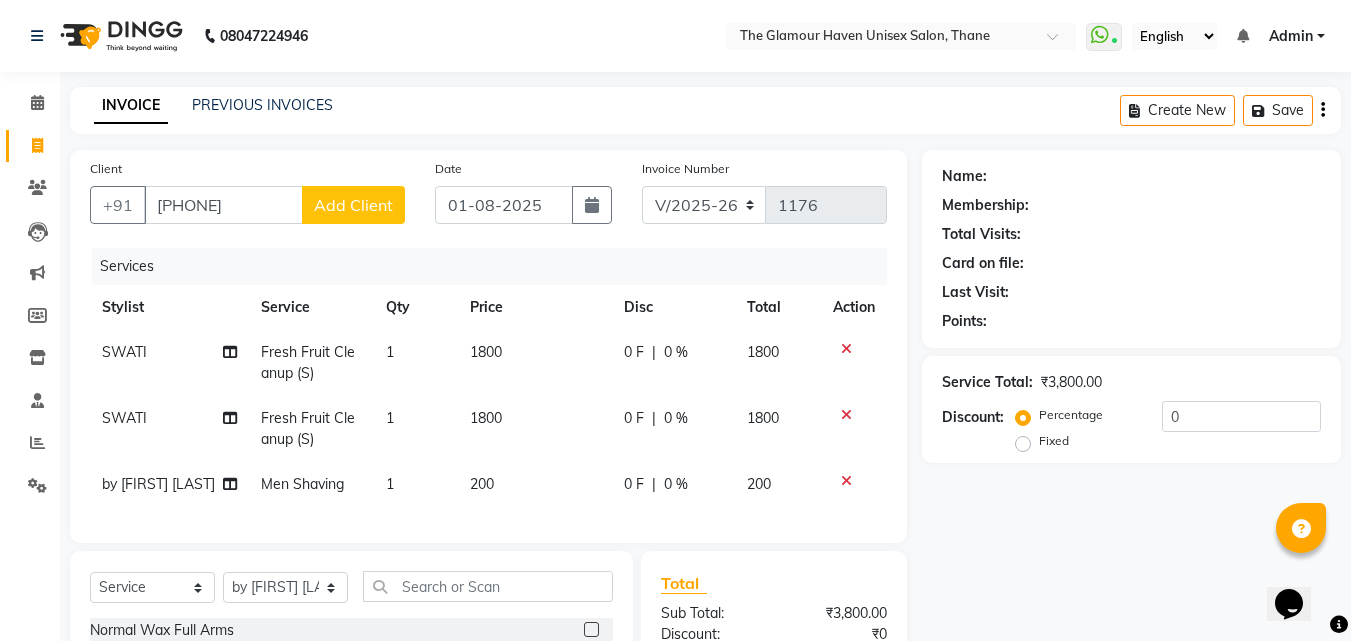 click on "Add Client" 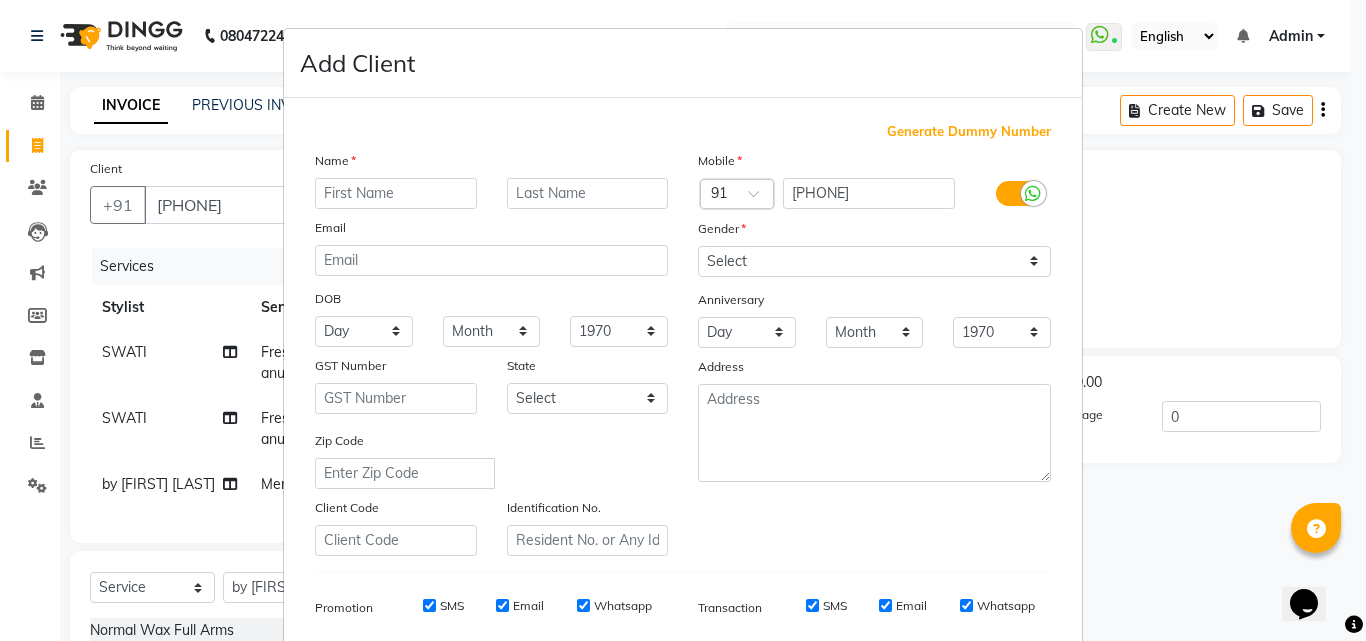 click at bounding box center (396, 193) 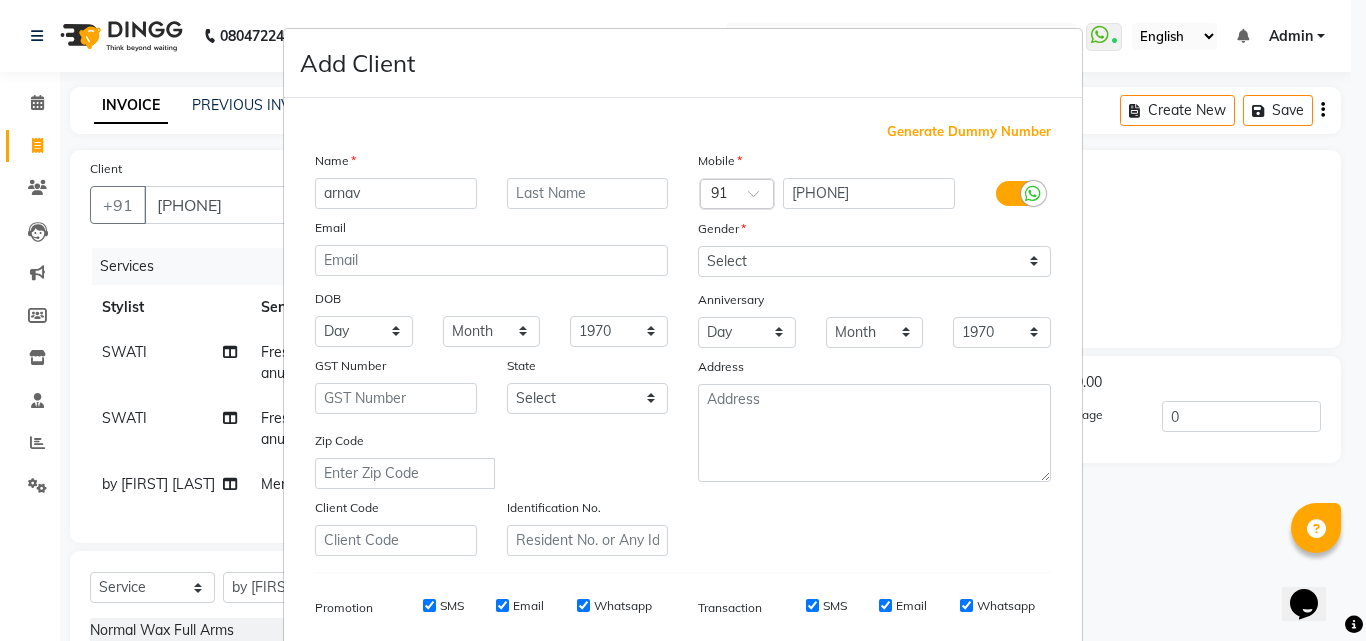 type on "arnav" 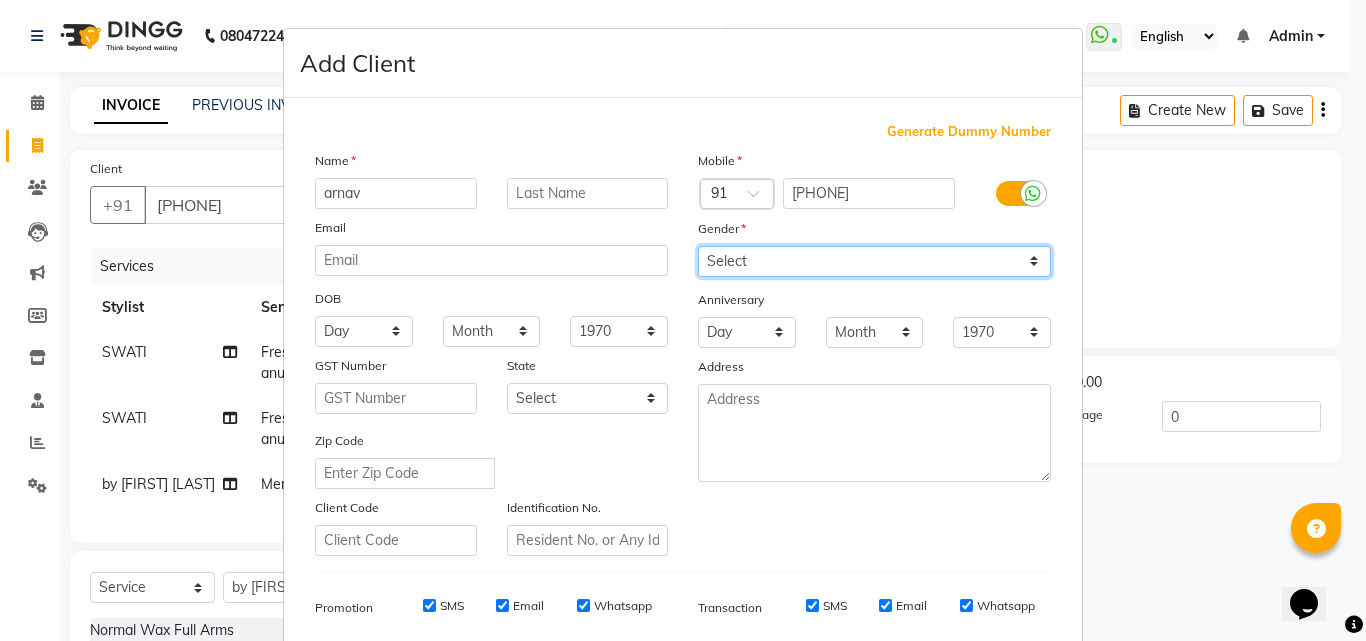 click on "Select Male Female Other Prefer Not To Say" at bounding box center [874, 261] 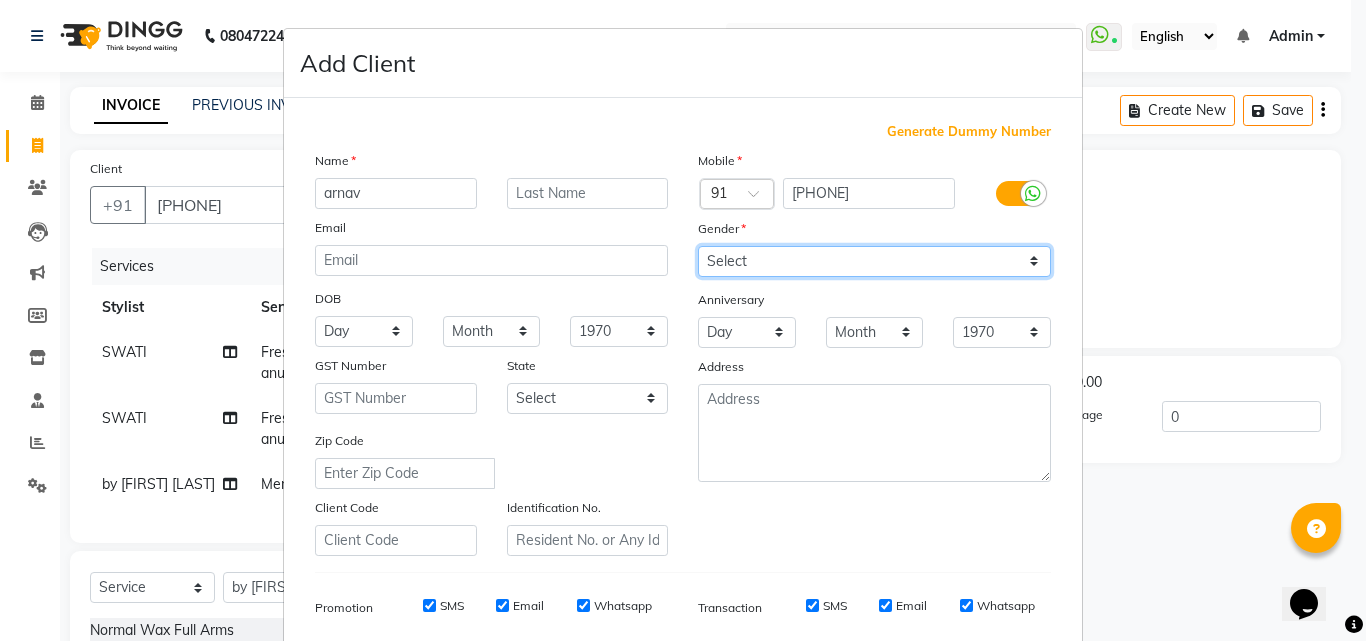 select on "male" 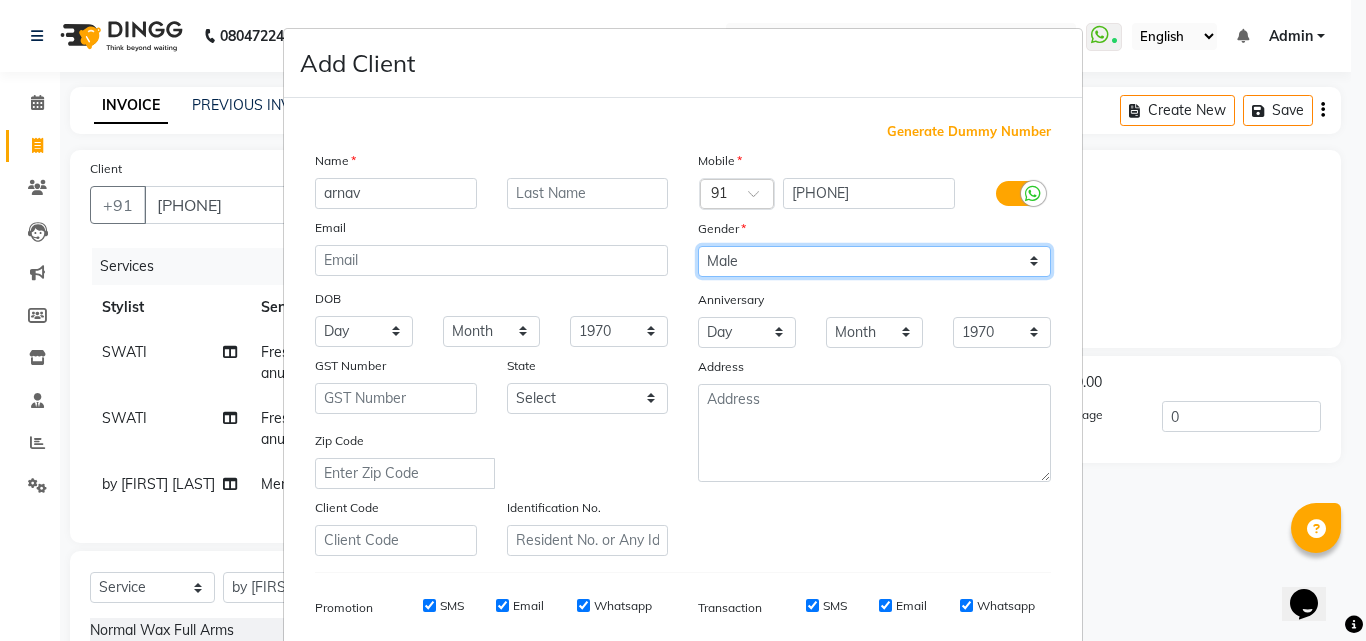 click on "Select Male Female Other Prefer Not To Say" at bounding box center [874, 261] 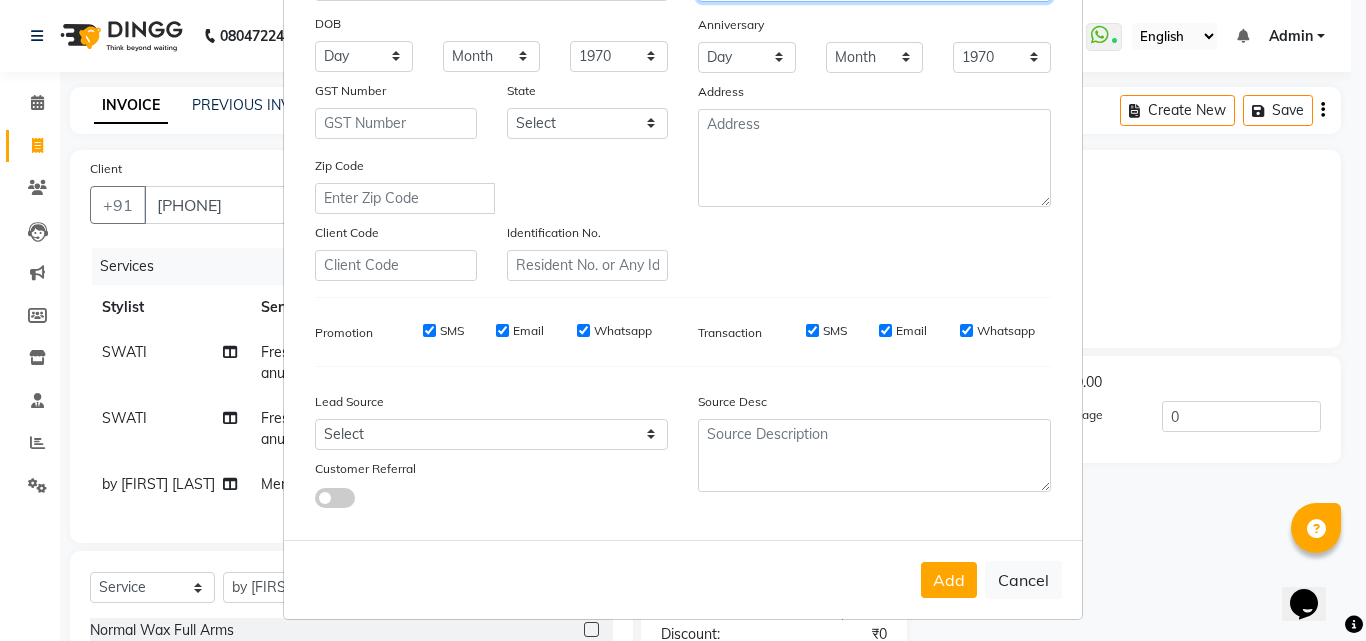 scroll, scrollTop: 282, scrollLeft: 0, axis: vertical 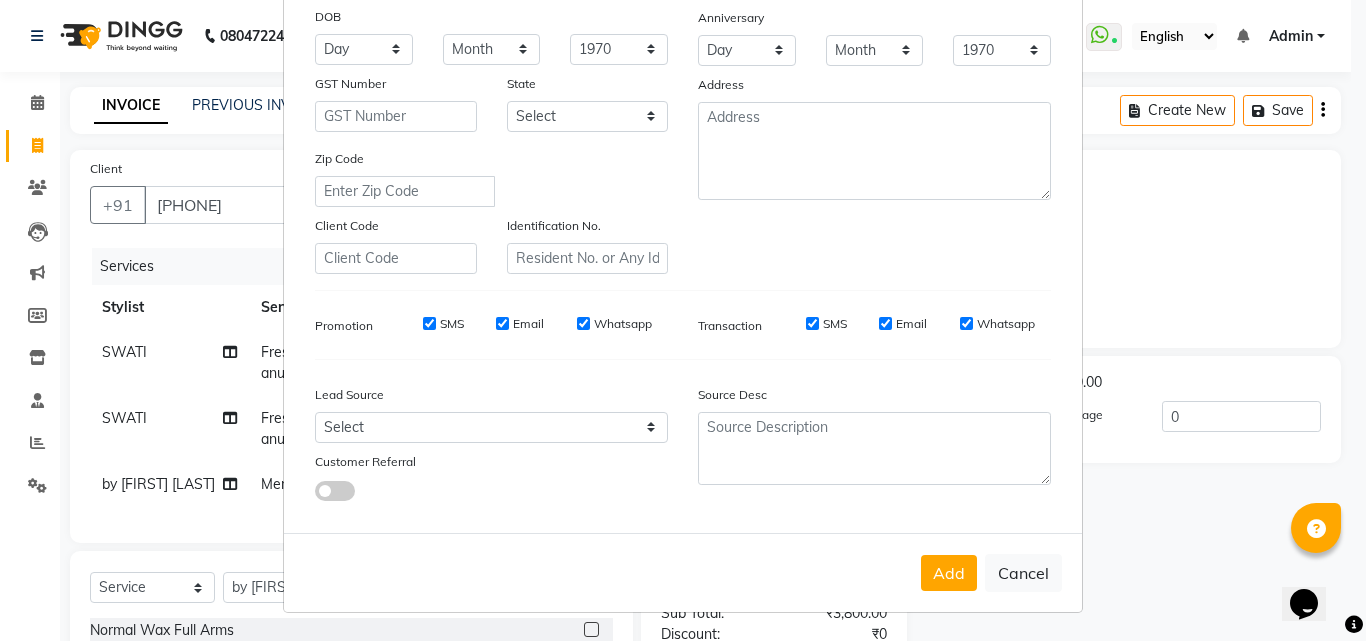 click on "Add   Cancel" at bounding box center [683, 572] 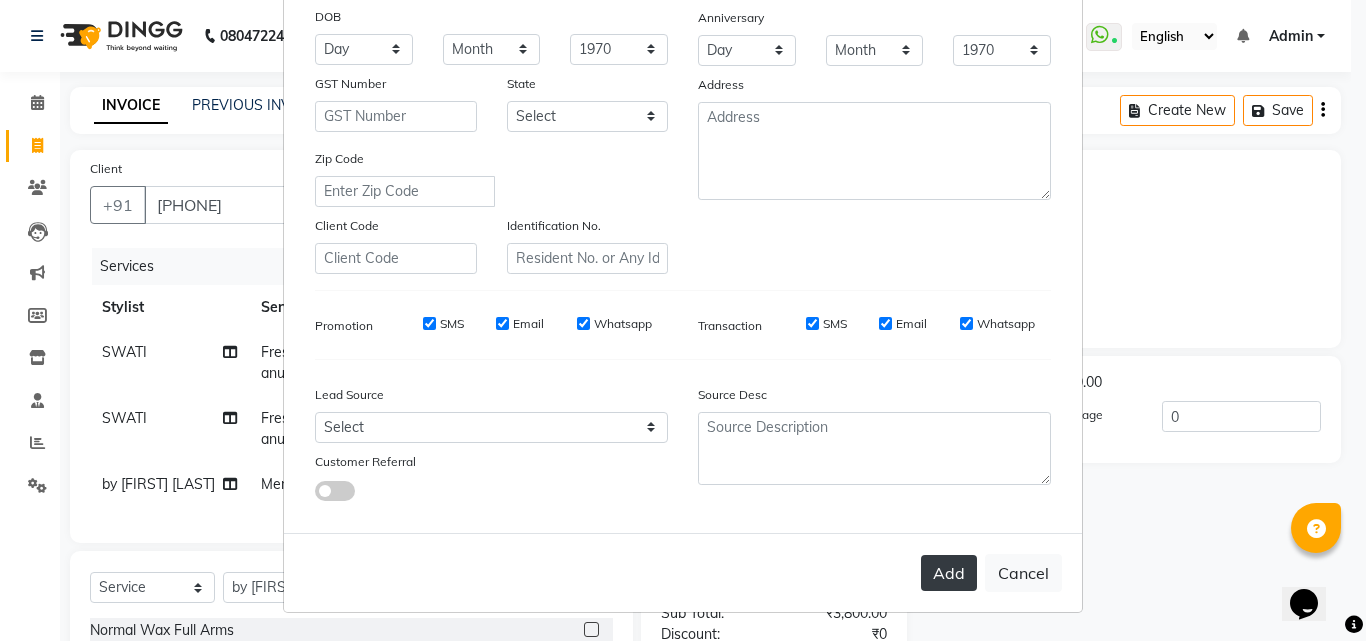 click on "Add" at bounding box center [949, 573] 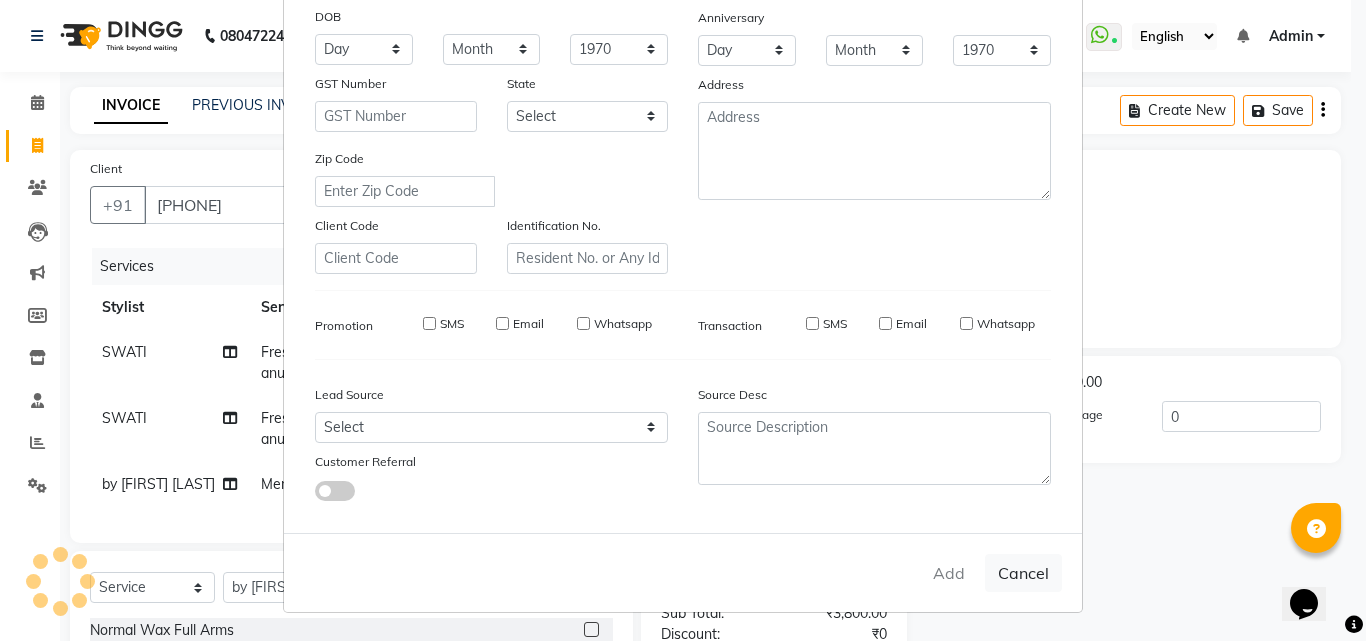 type 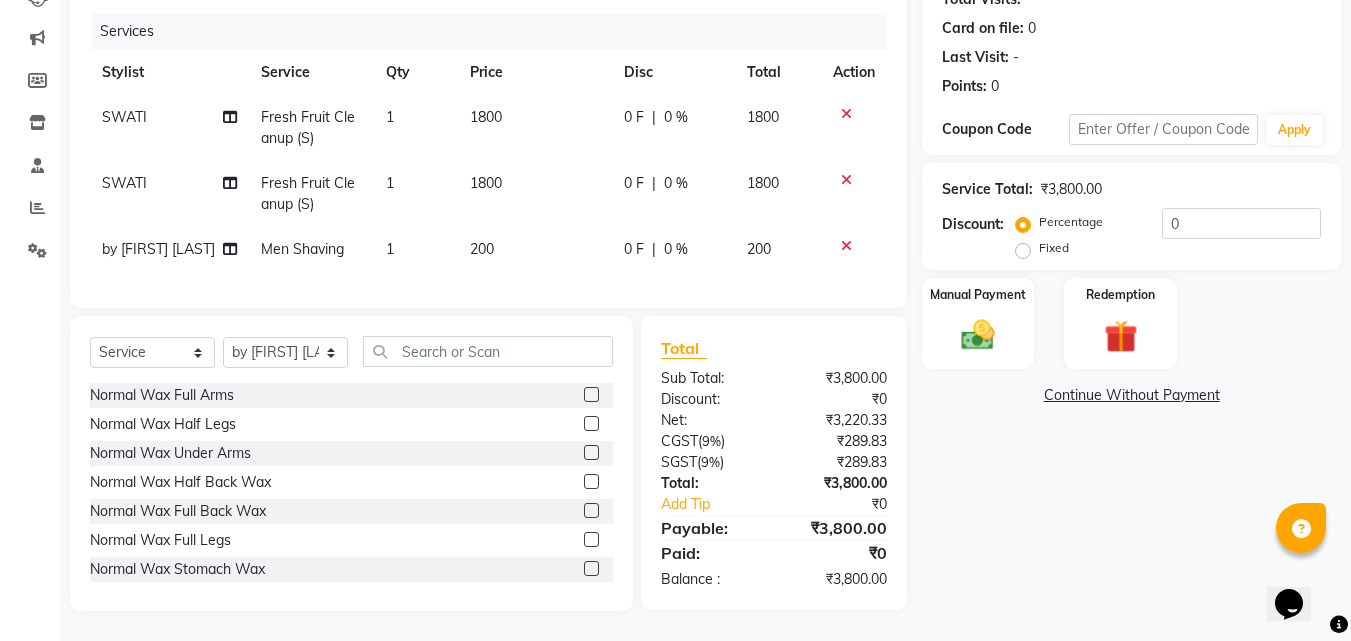 scroll, scrollTop: 250, scrollLeft: 0, axis: vertical 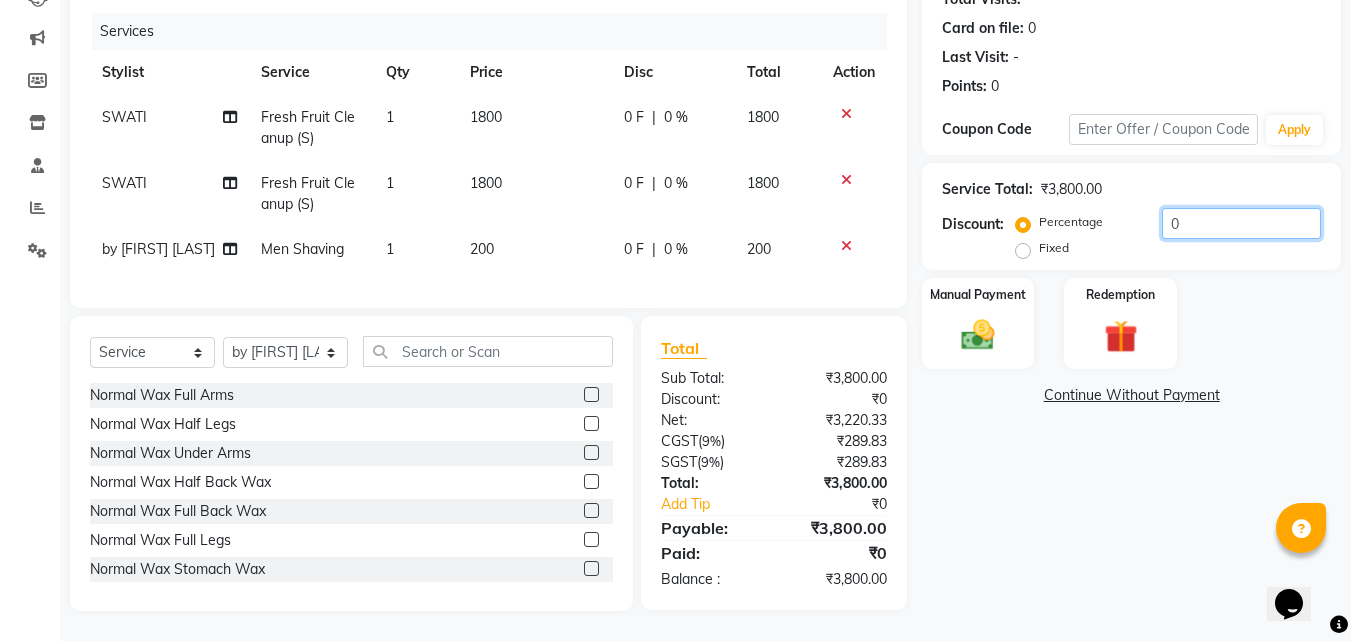 click on "0" 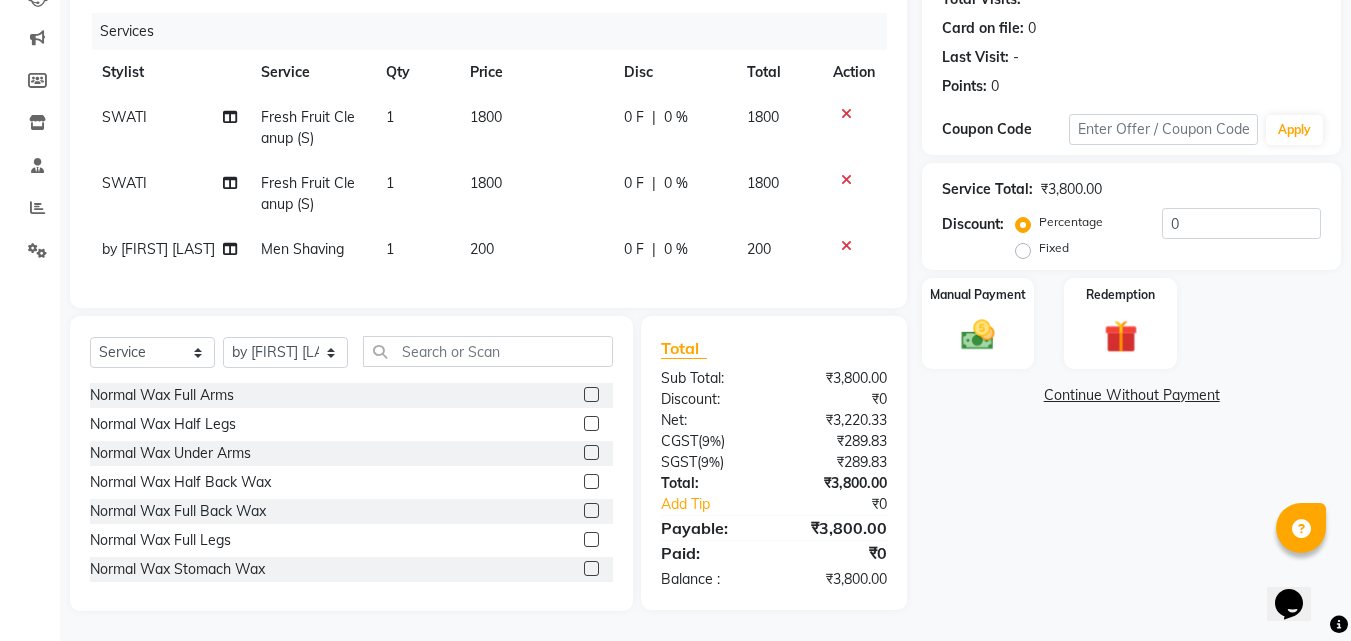 click on "Percentage   Fixed  0" 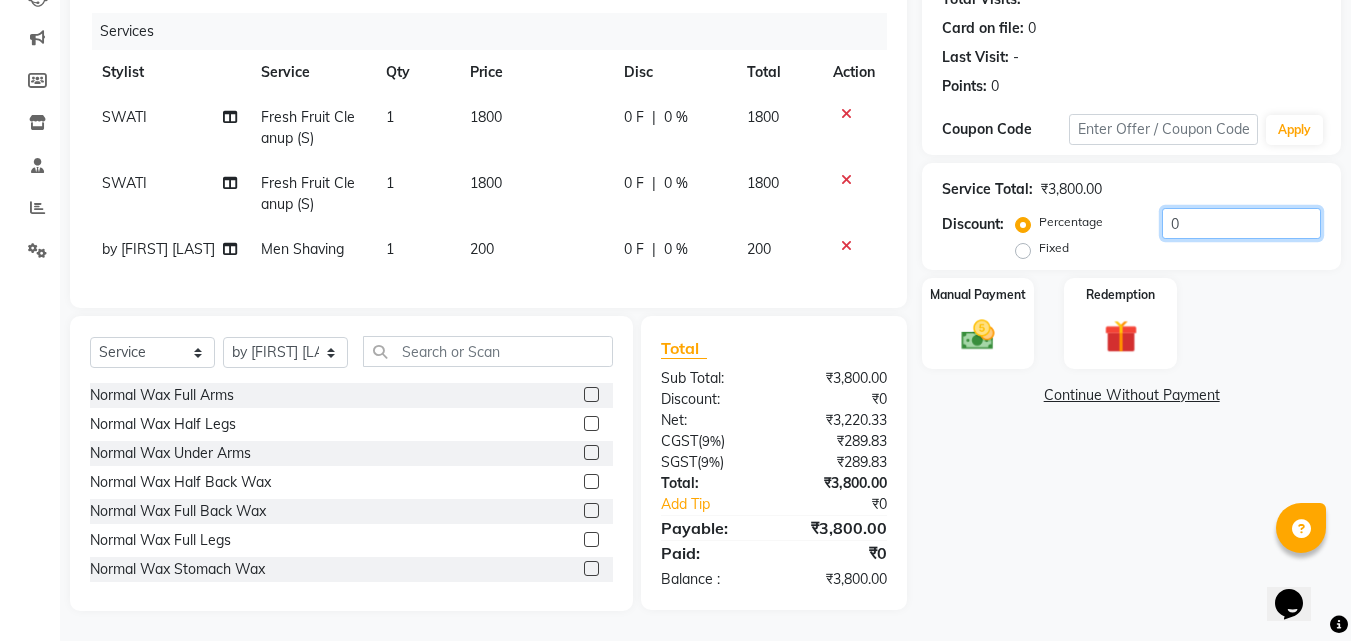 click on "Service Total:  ₹3,800.00  Discount:  Percentage   Fixed  0" 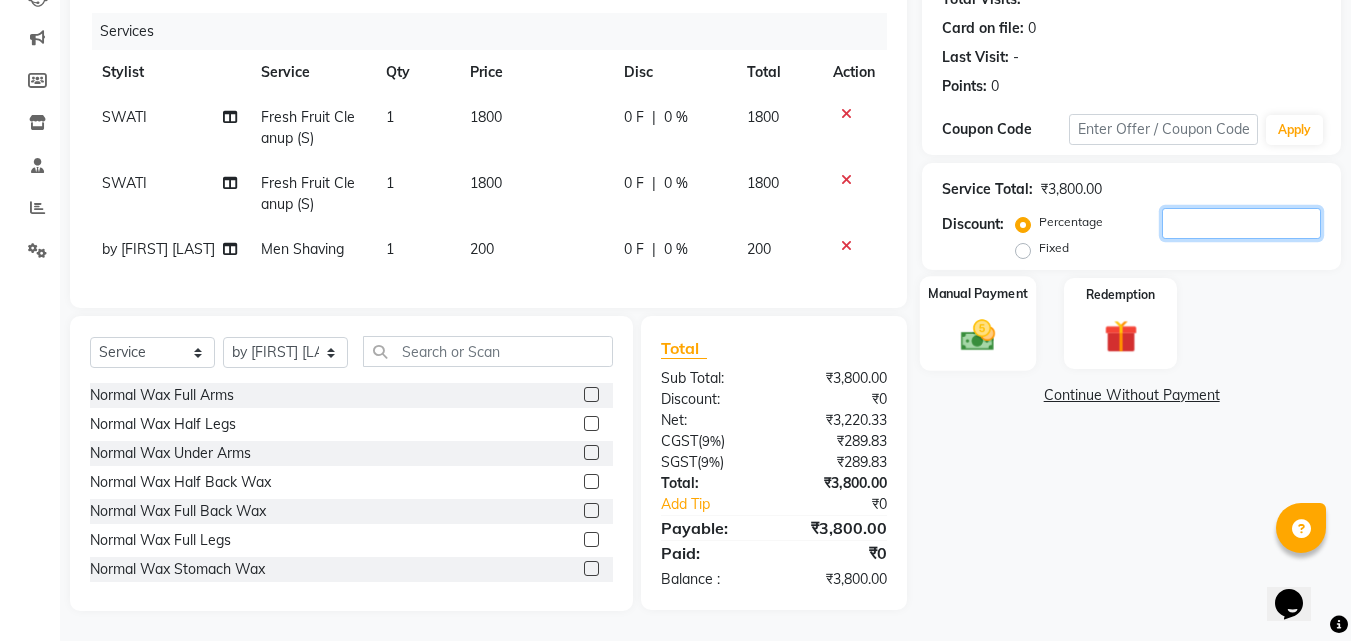 type 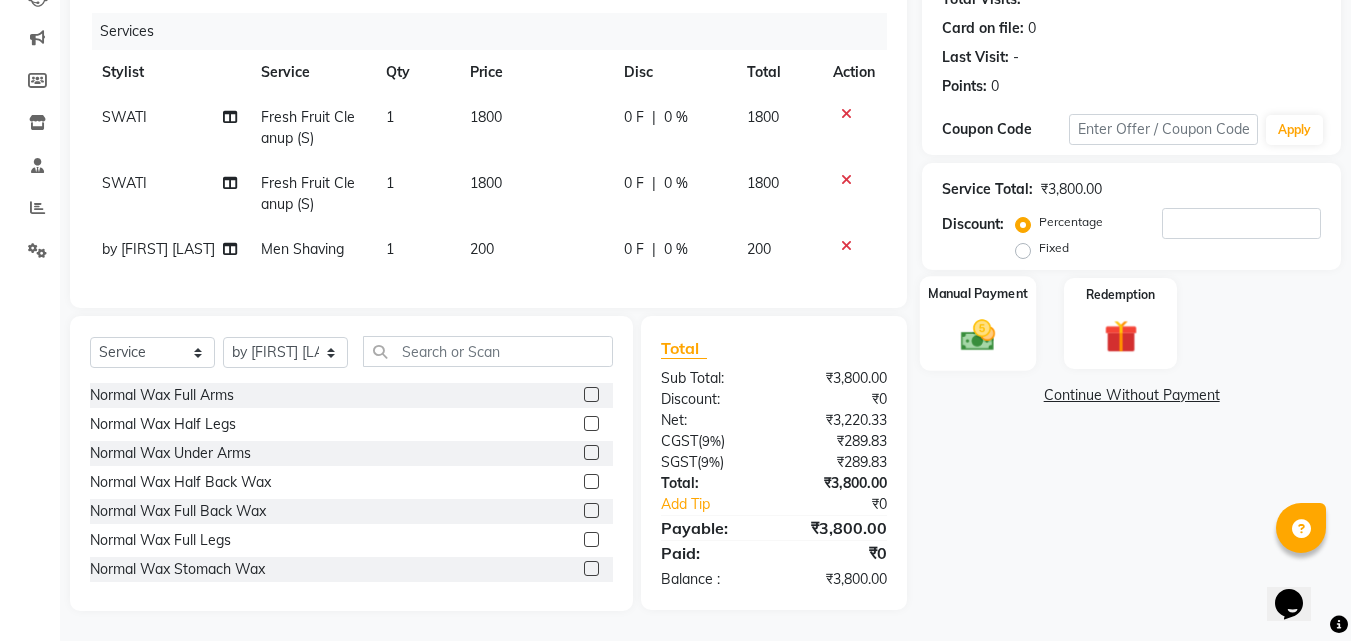 click 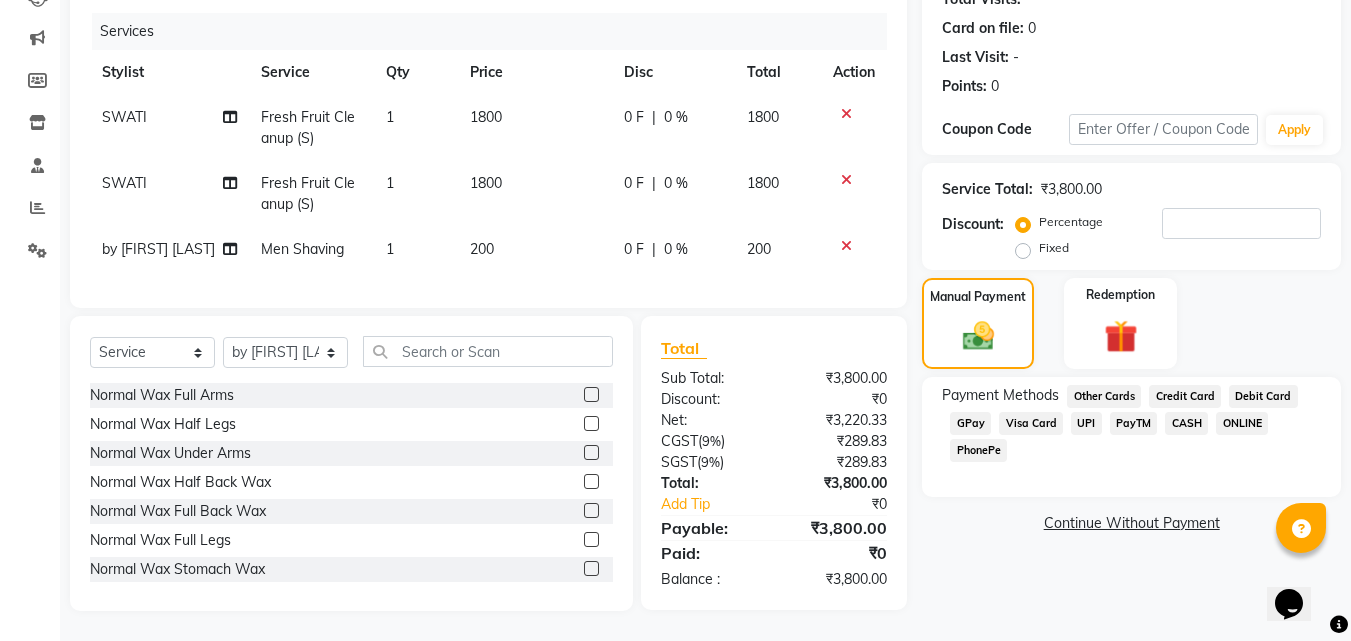 click on "GPay" 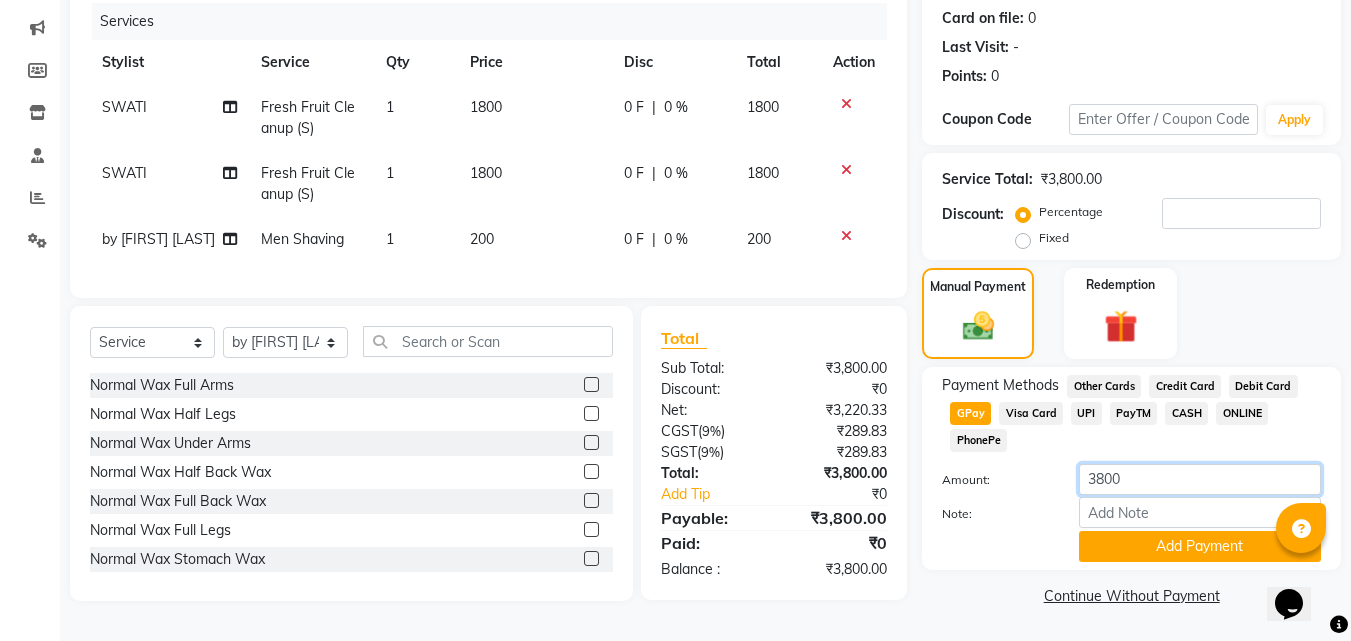 drag, startPoint x: 1132, startPoint y: 475, endPoint x: 1070, endPoint y: 468, distance: 62.39391 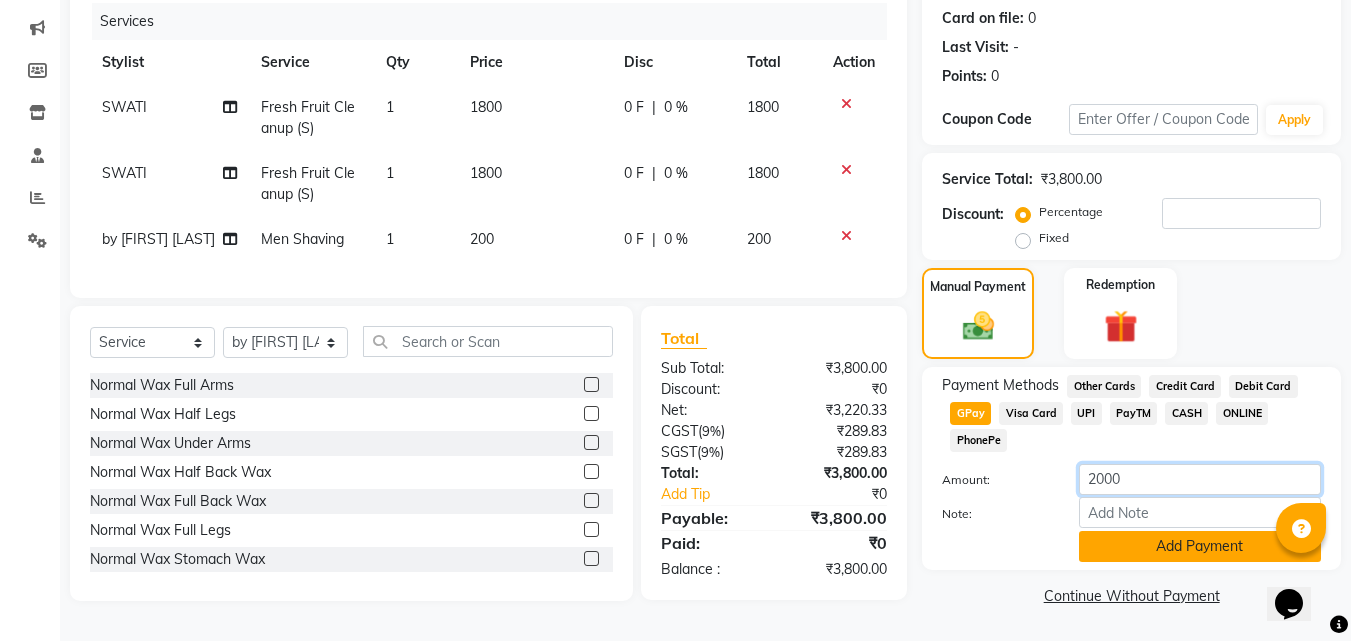 type on "2000" 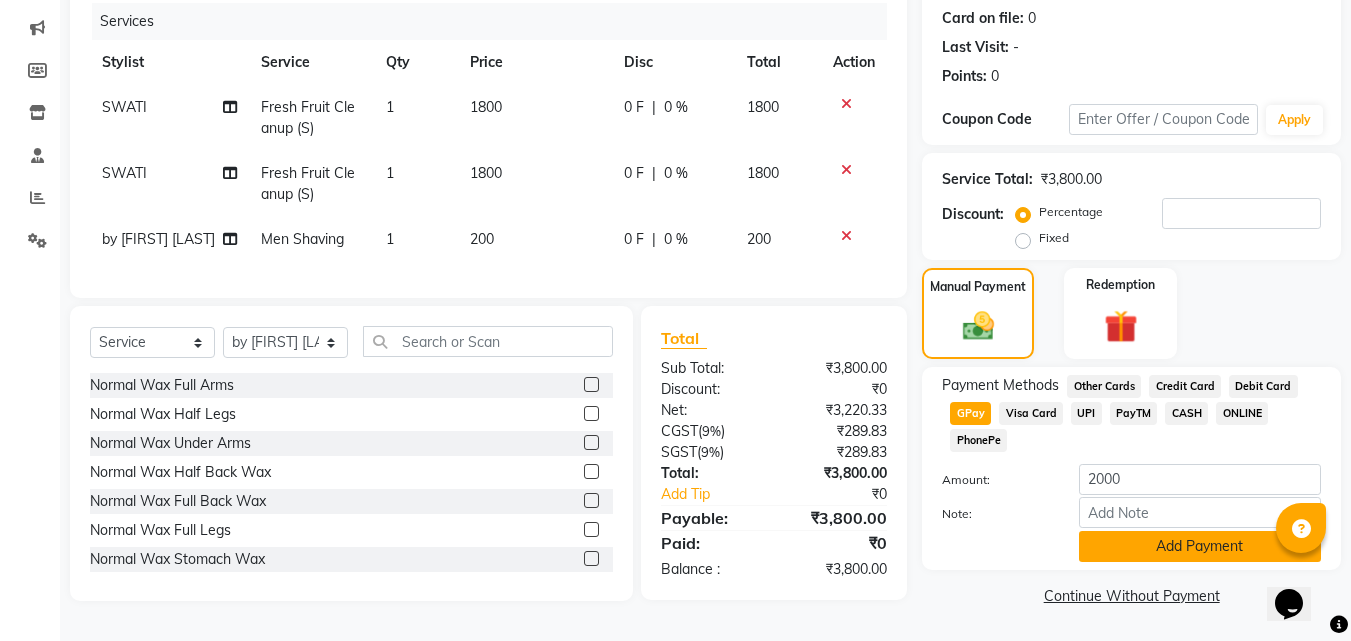 click on "Add Payment" 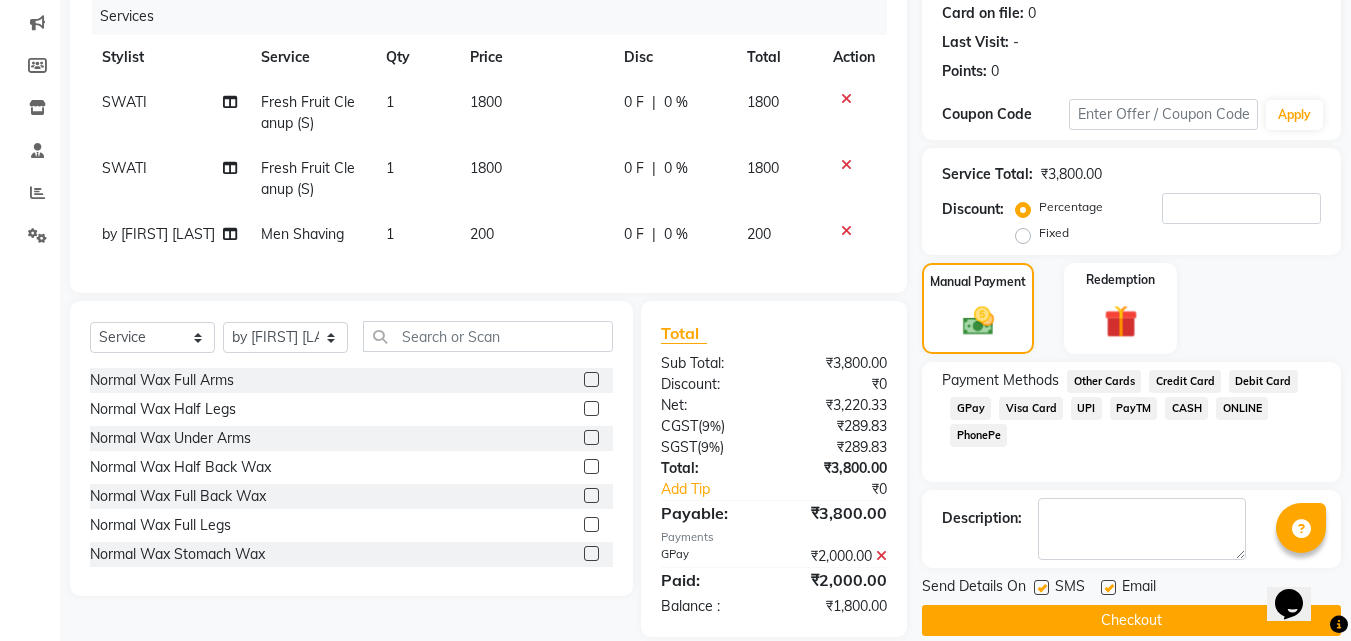 click on "CASH" 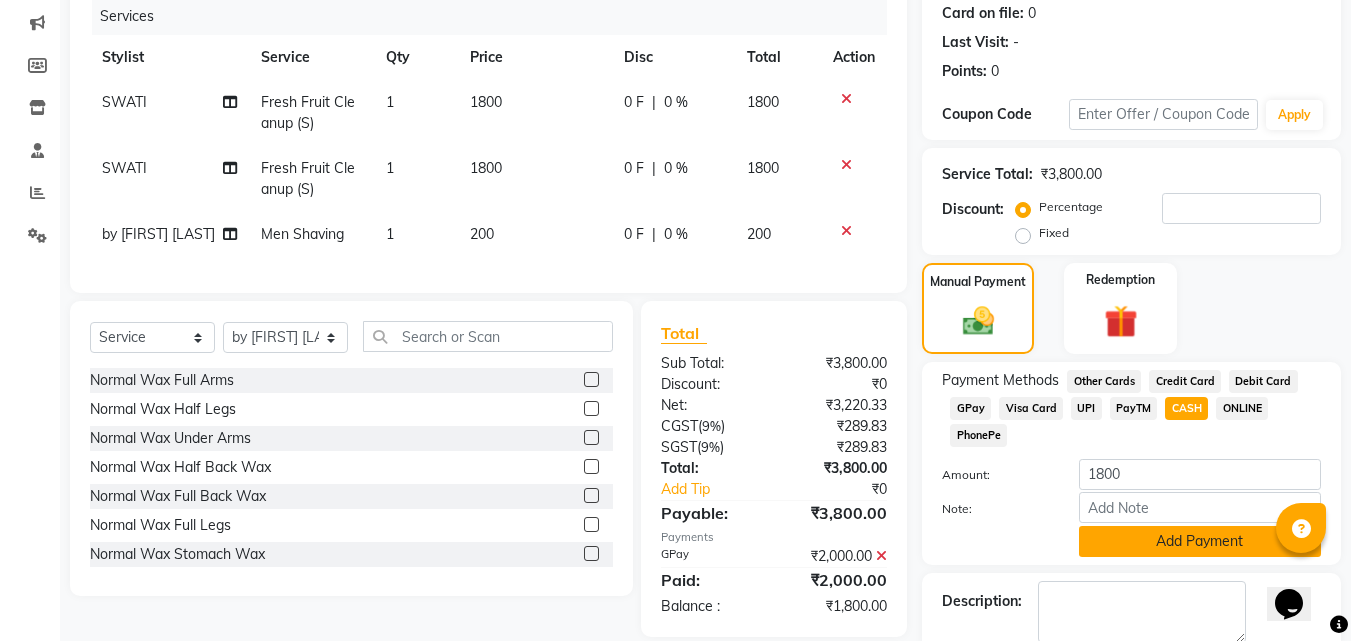 click on "Add Payment" 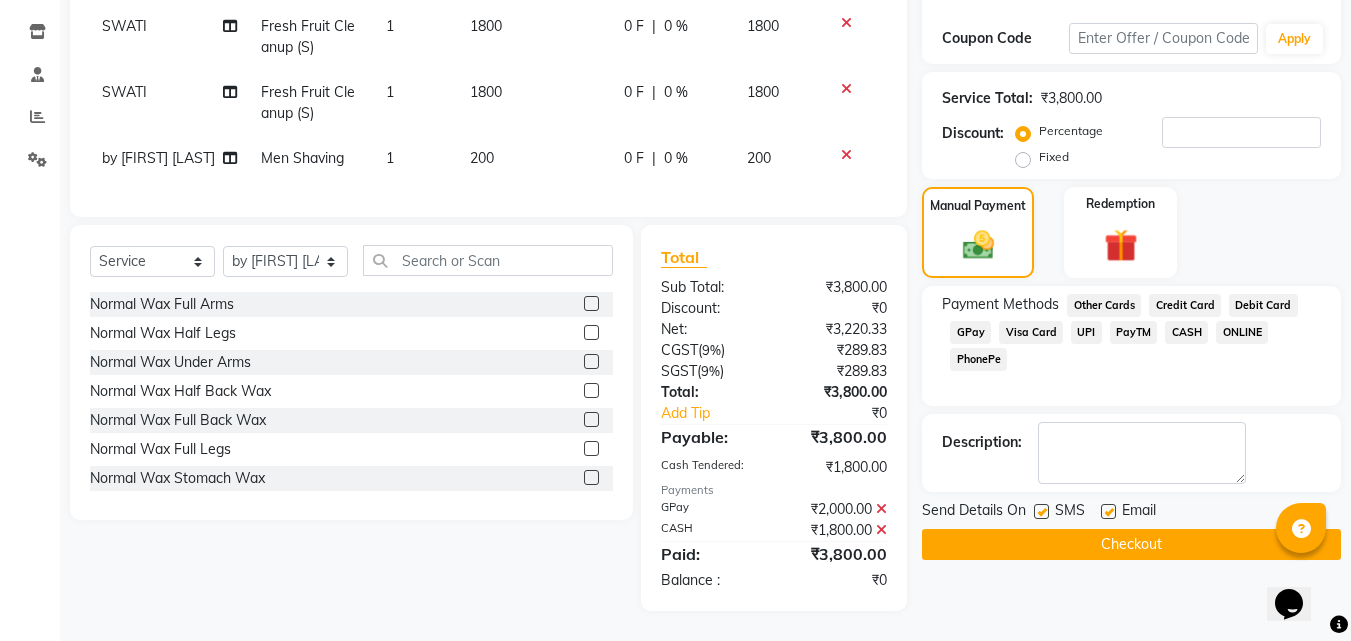 scroll, scrollTop: 341, scrollLeft: 0, axis: vertical 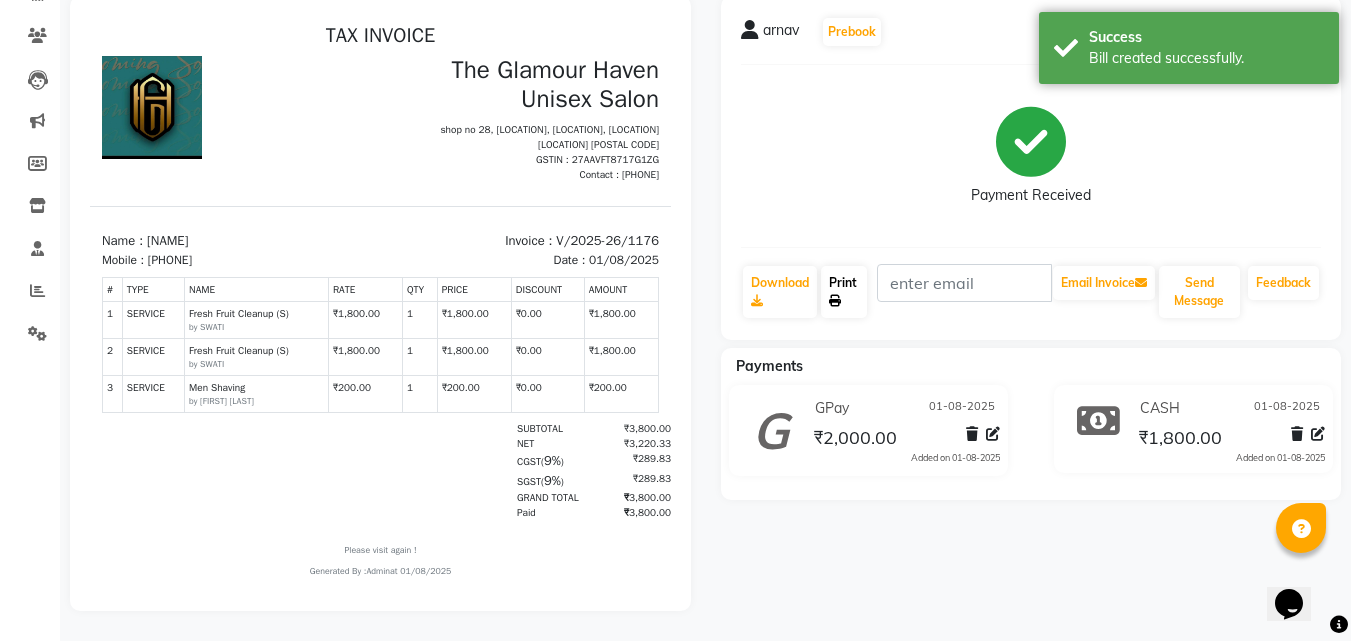 click on "Print" 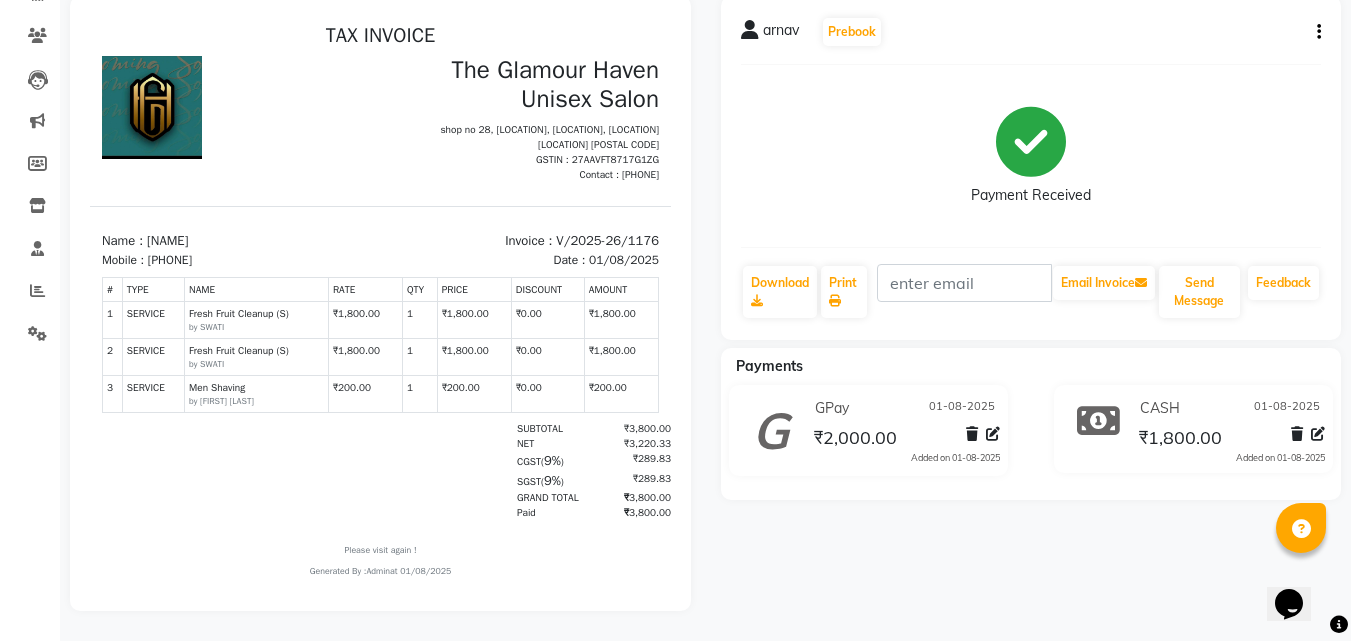 click 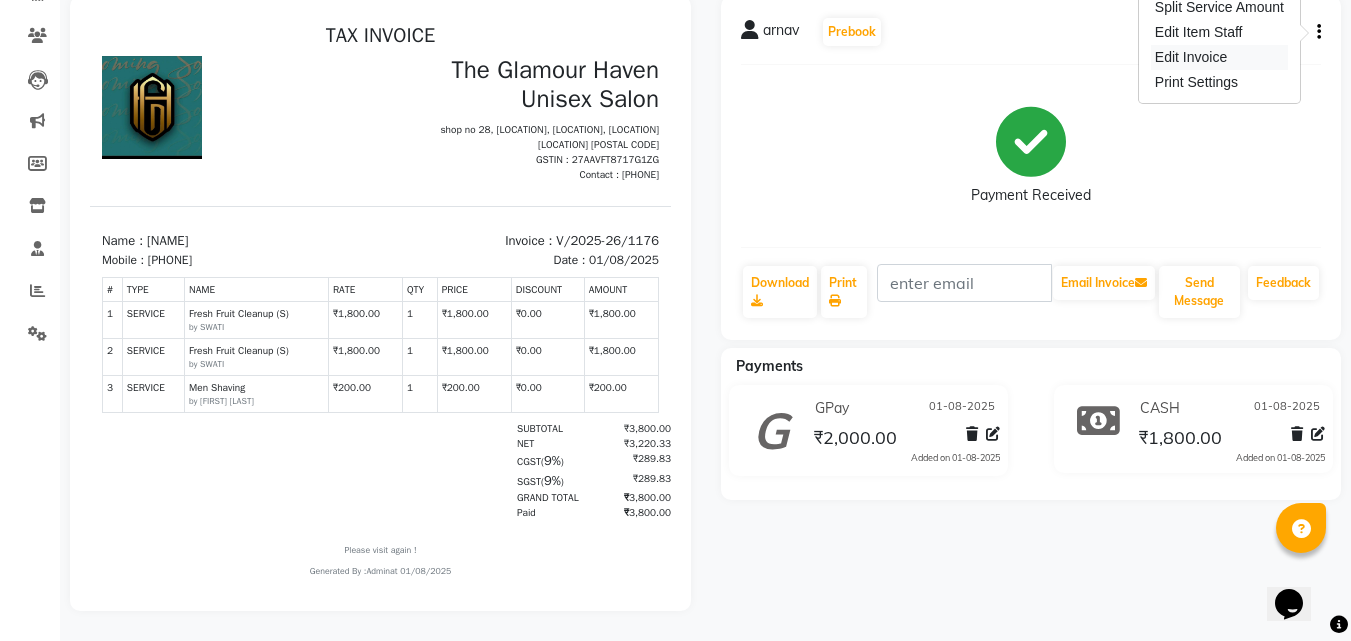 click on "Edit Invoice" at bounding box center (1219, 57) 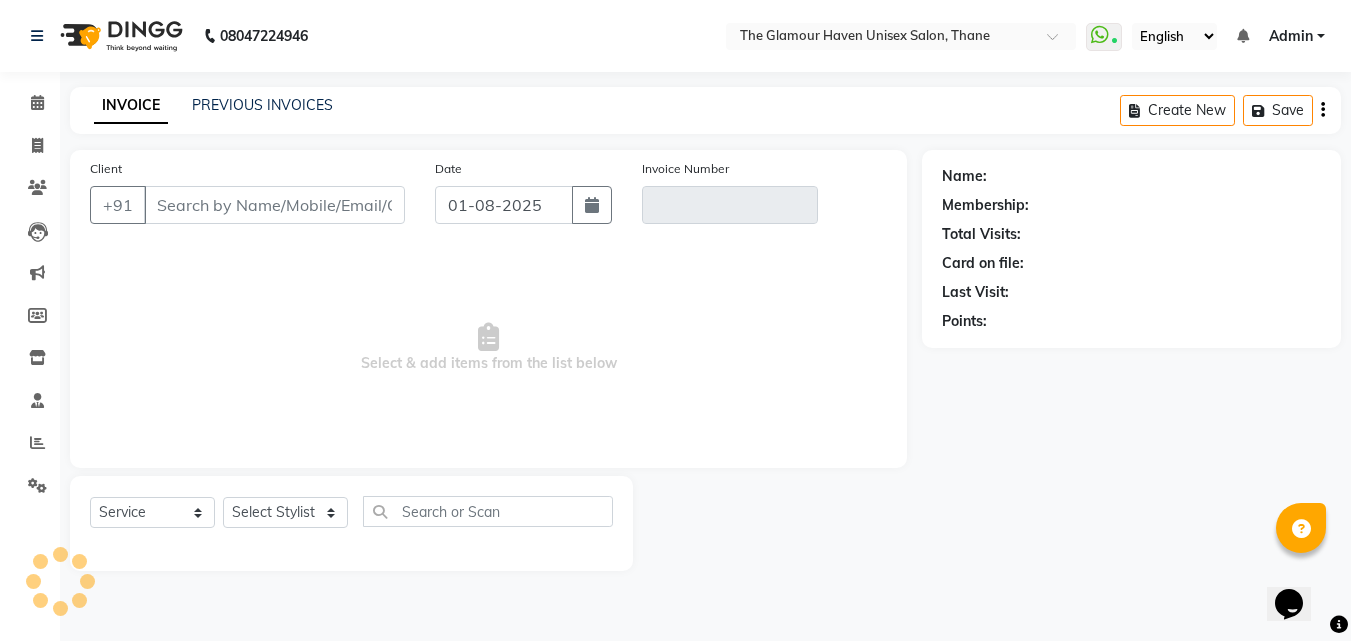 scroll, scrollTop: 0, scrollLeft: 0, axis: both 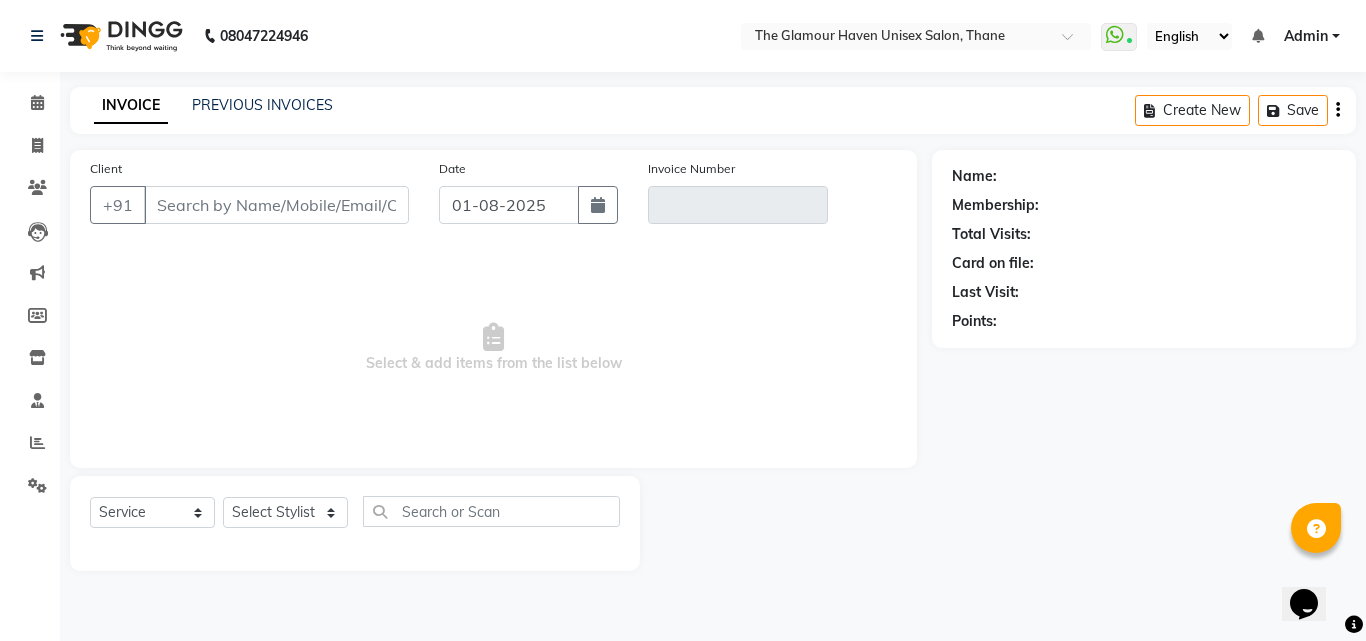 type on "[PHONE]" 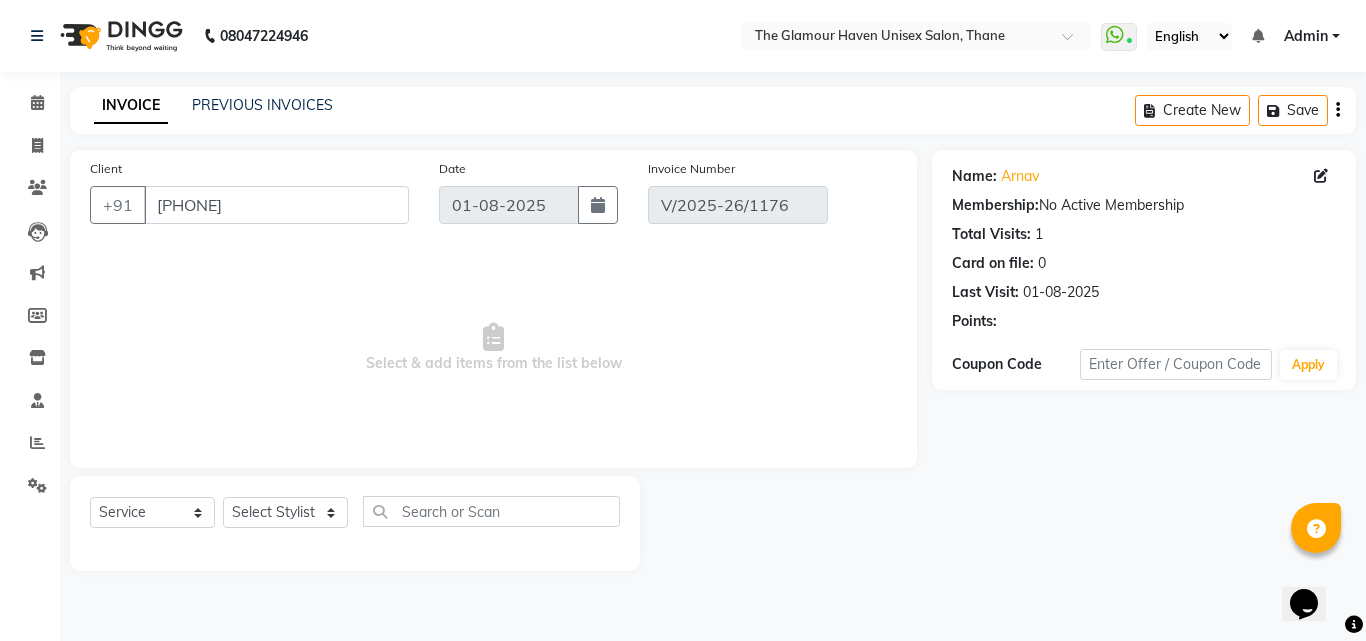 select on "select" 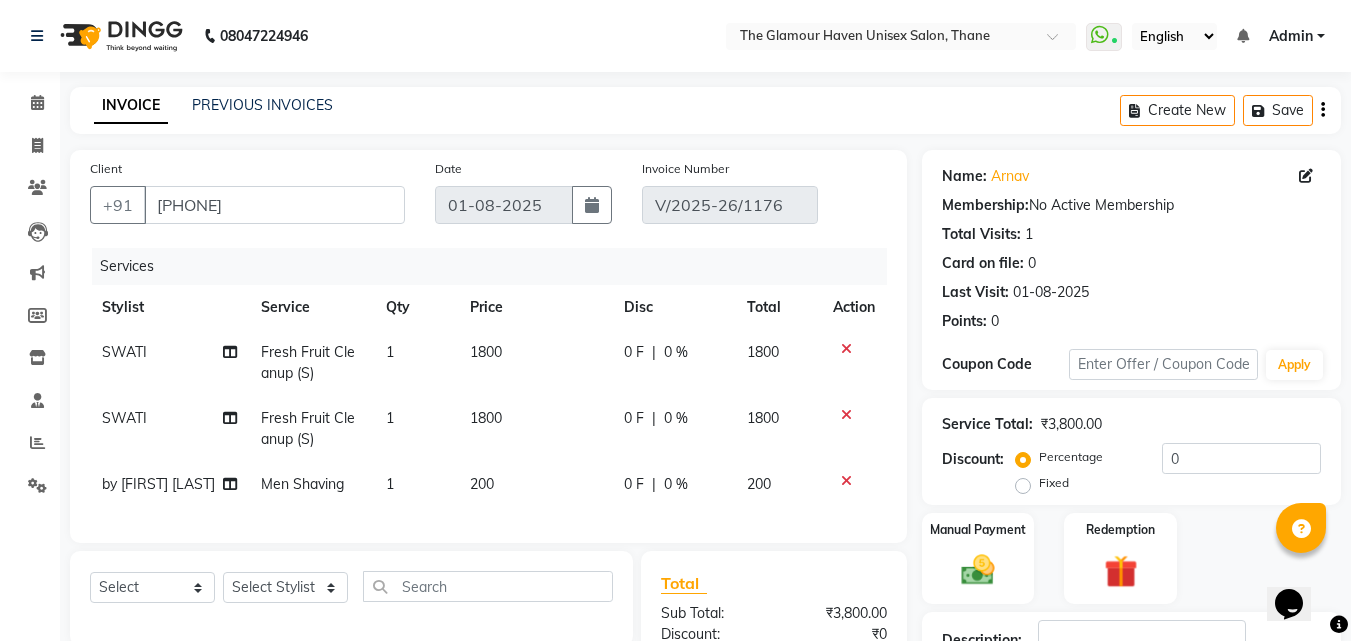 scroll, scrollTop: 100, scrollLeft: 0, axis: vertical 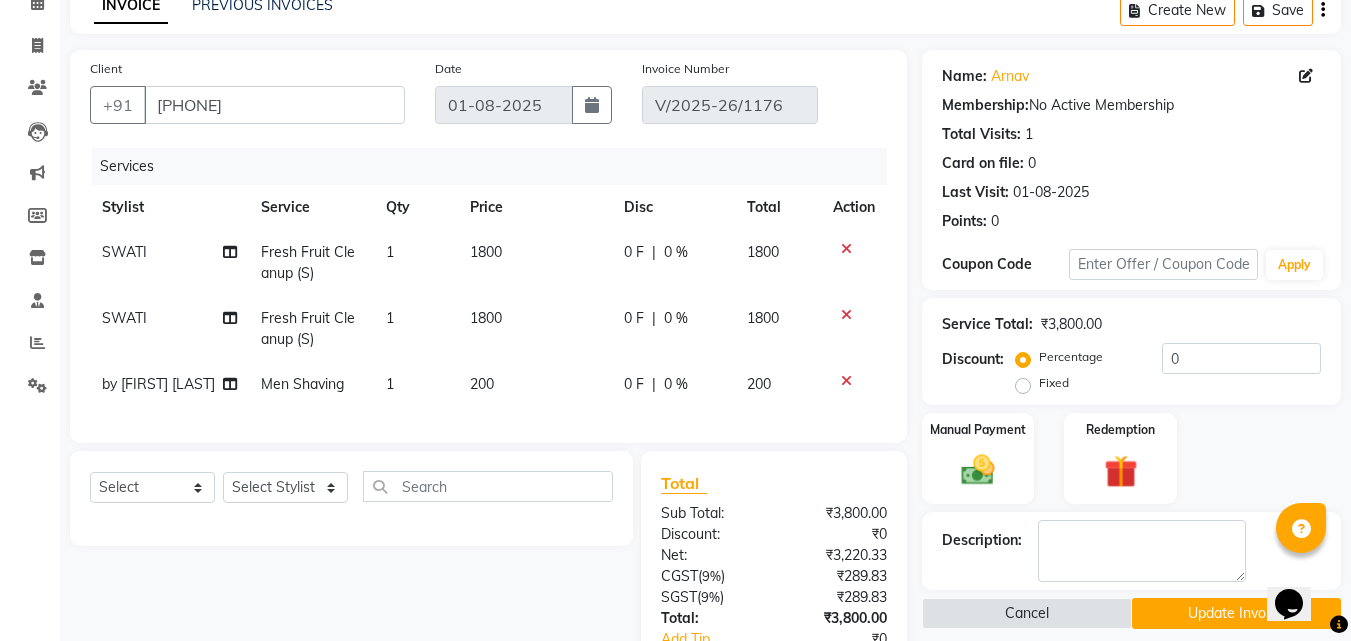 click on "SWATI" 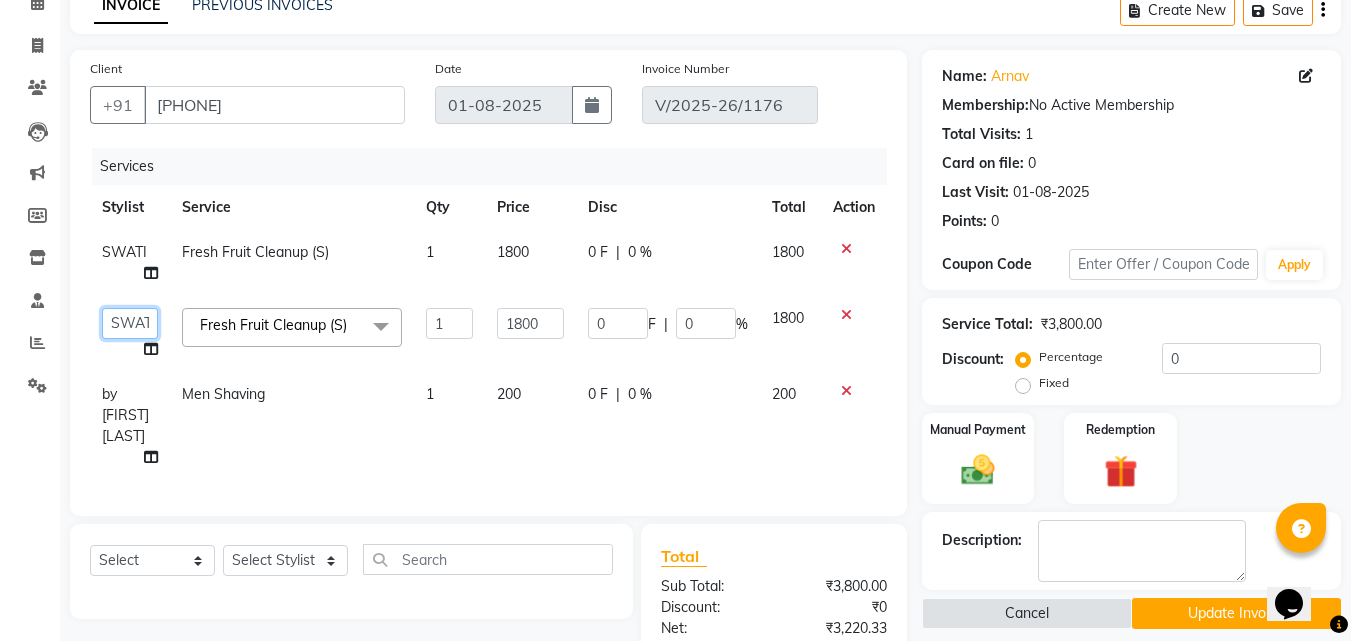 click on "[FIRST] [LAST]   [FIRST] [LAST]   [FIRST] [LAST]   [FIRST]   [FIRST]   [FIRST] [LAST]   [FIRST]   [FIRST]   [NAME]   [FIRST] [LAST]   [FIRST] [LAST]" 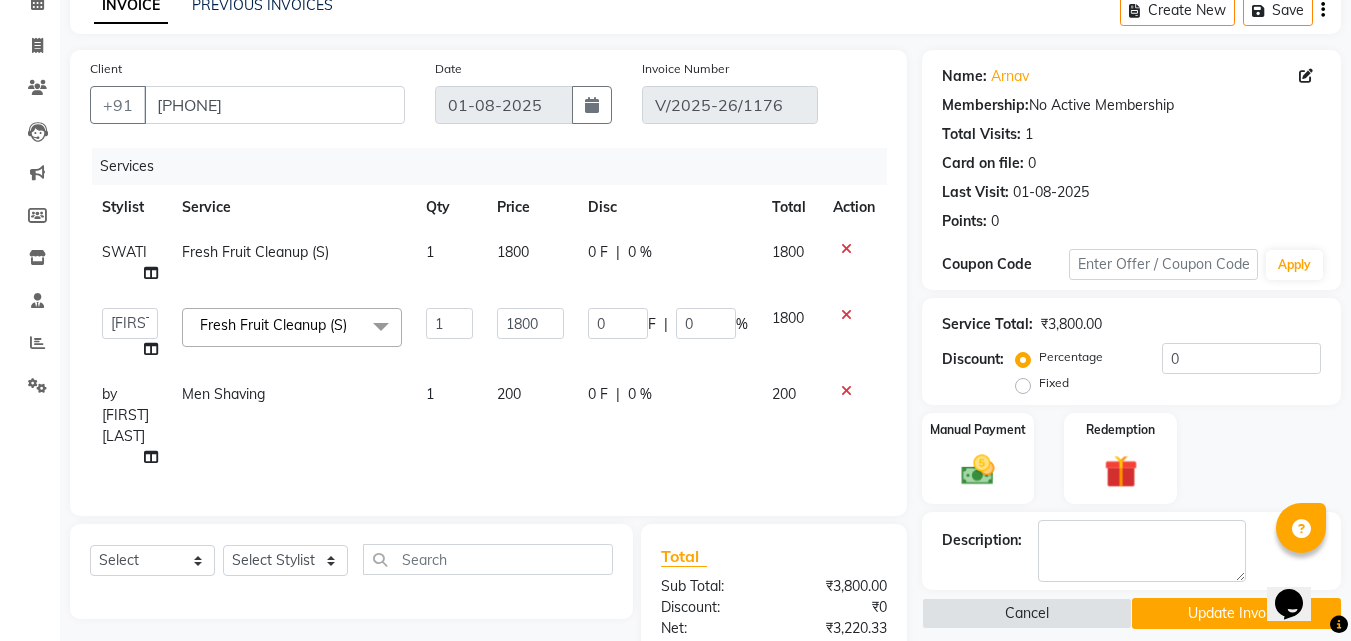 select on "87811" 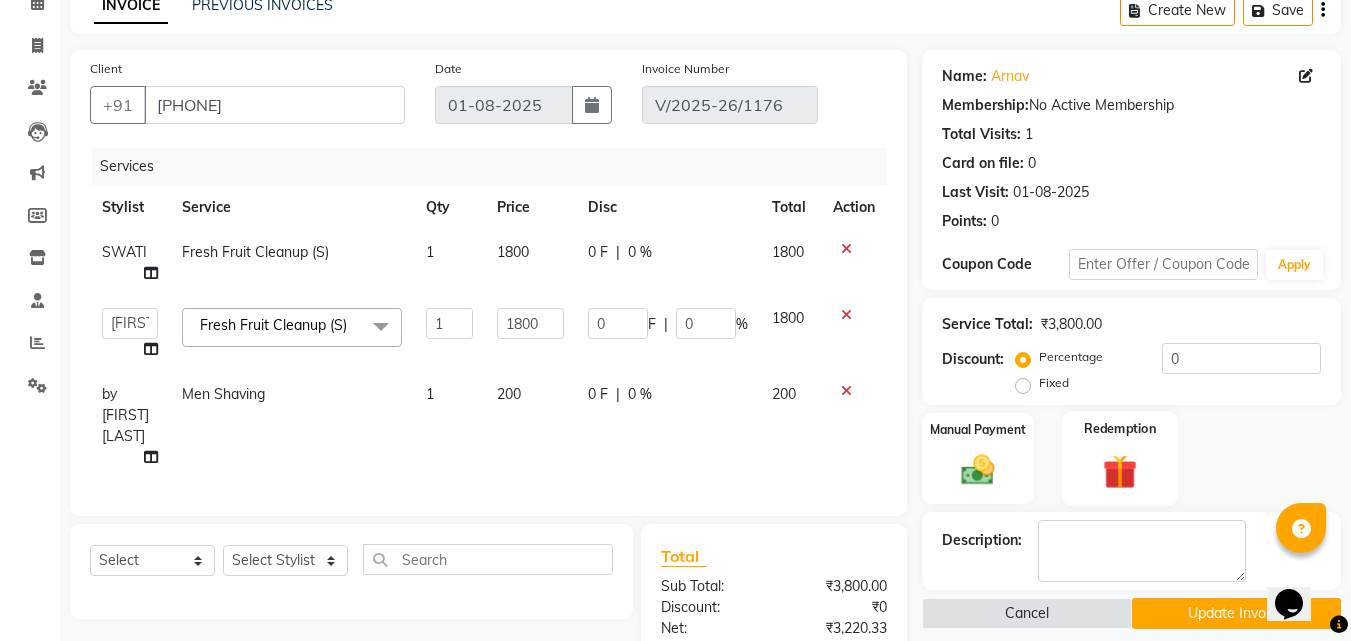 scroll, scrollTop: 200, scrollLeft: 0, axis: vertical 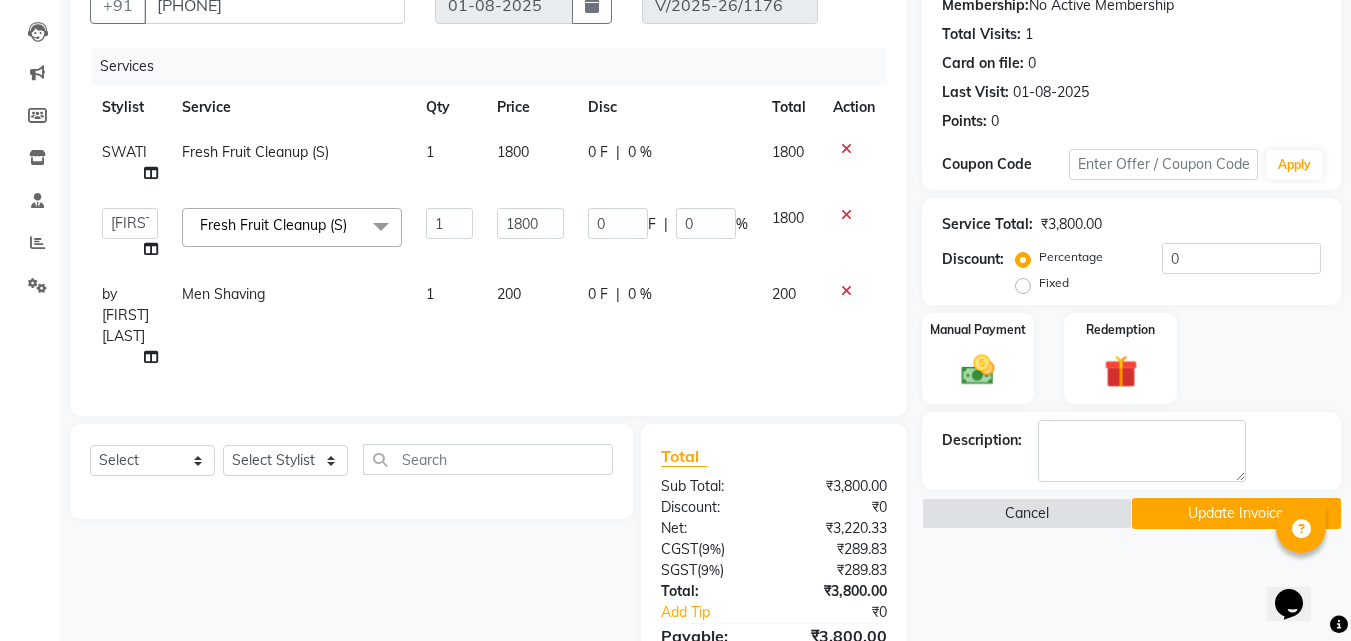 click on "Update Invoice" 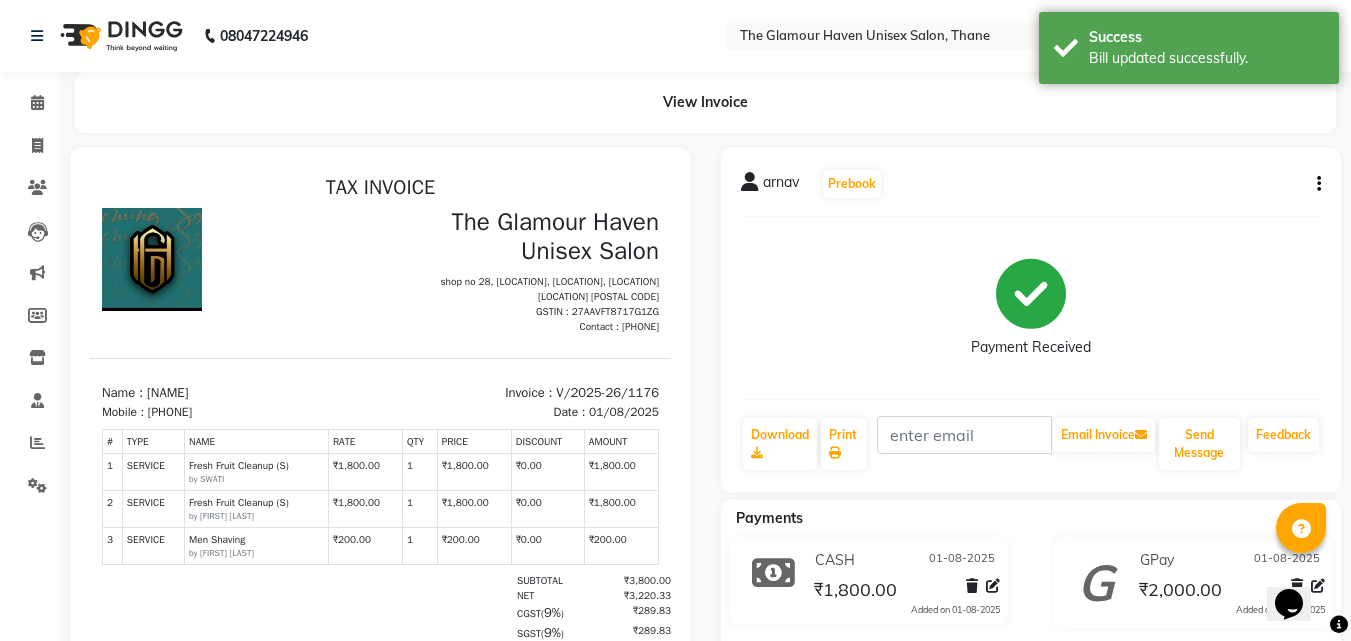 scroll, scrollTop: 0, scrollLeft: 0, axis: both 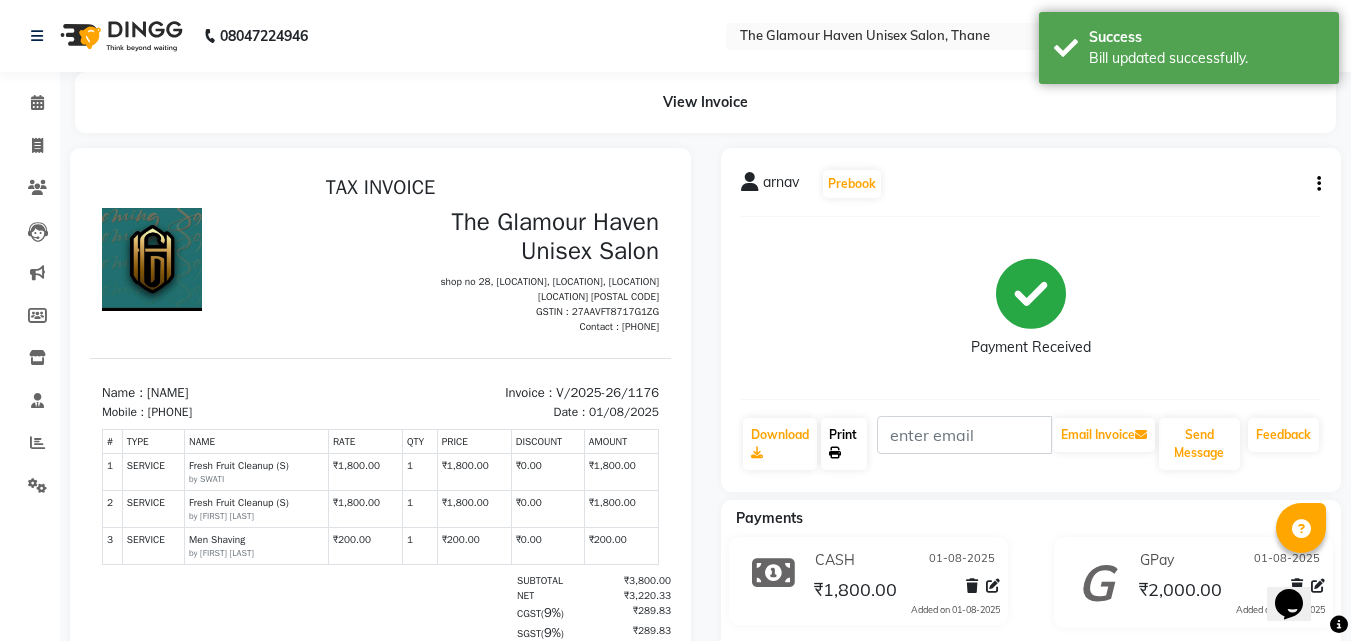 click on "Print" 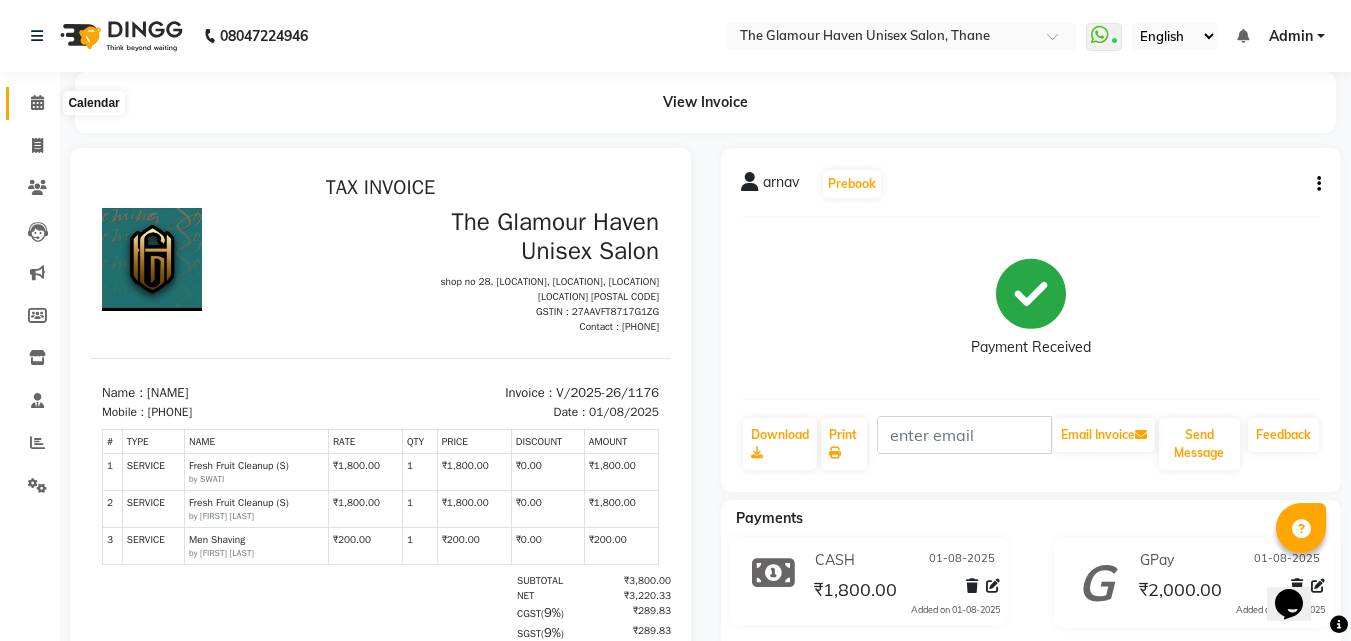 click 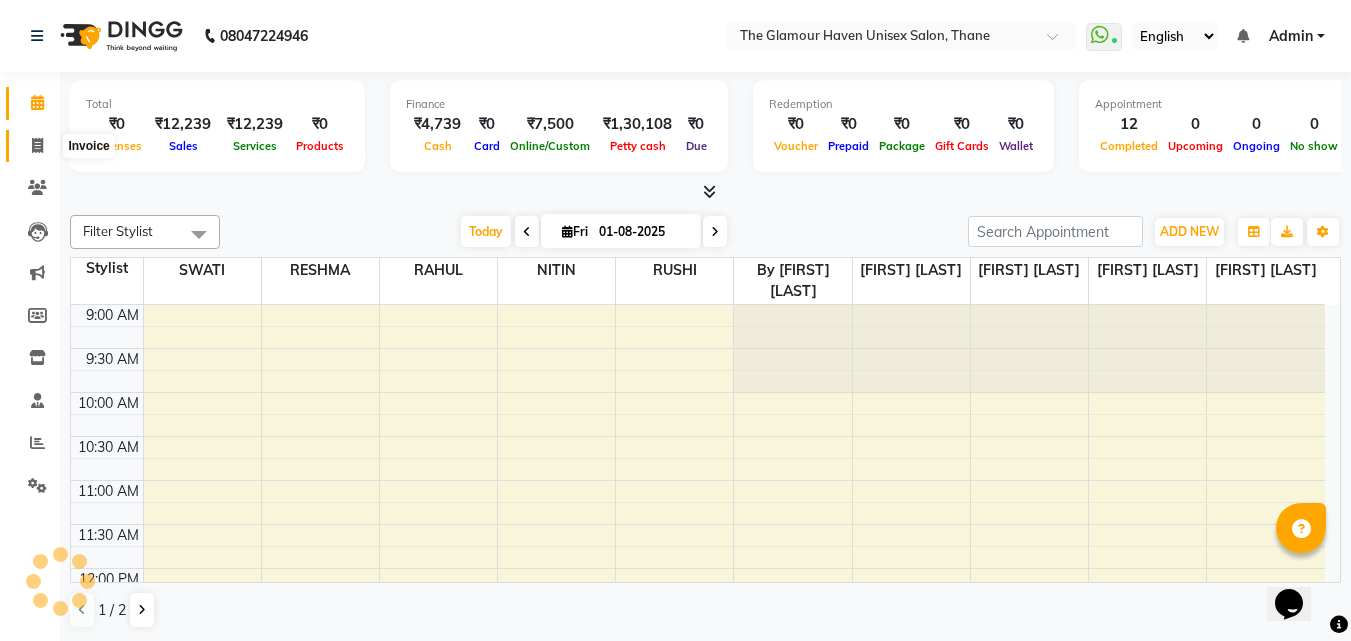 scroll, scrollTop: 0, scrollLeft: 0, axis: both 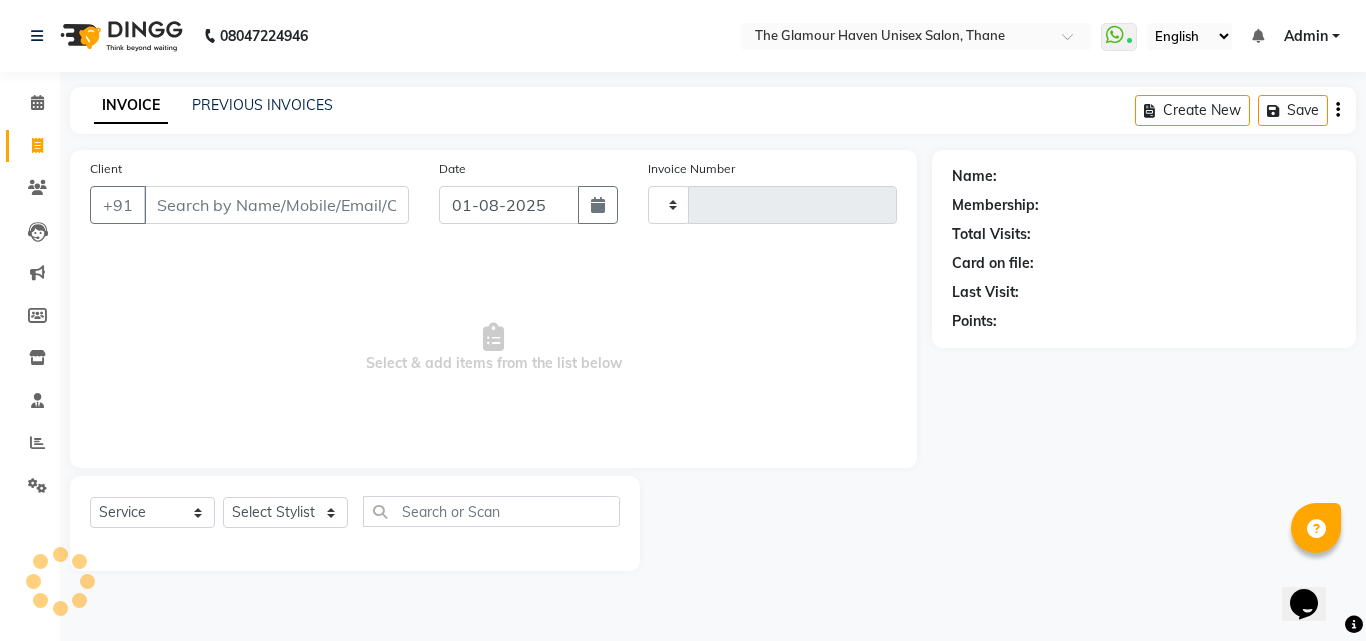 type on "1177" 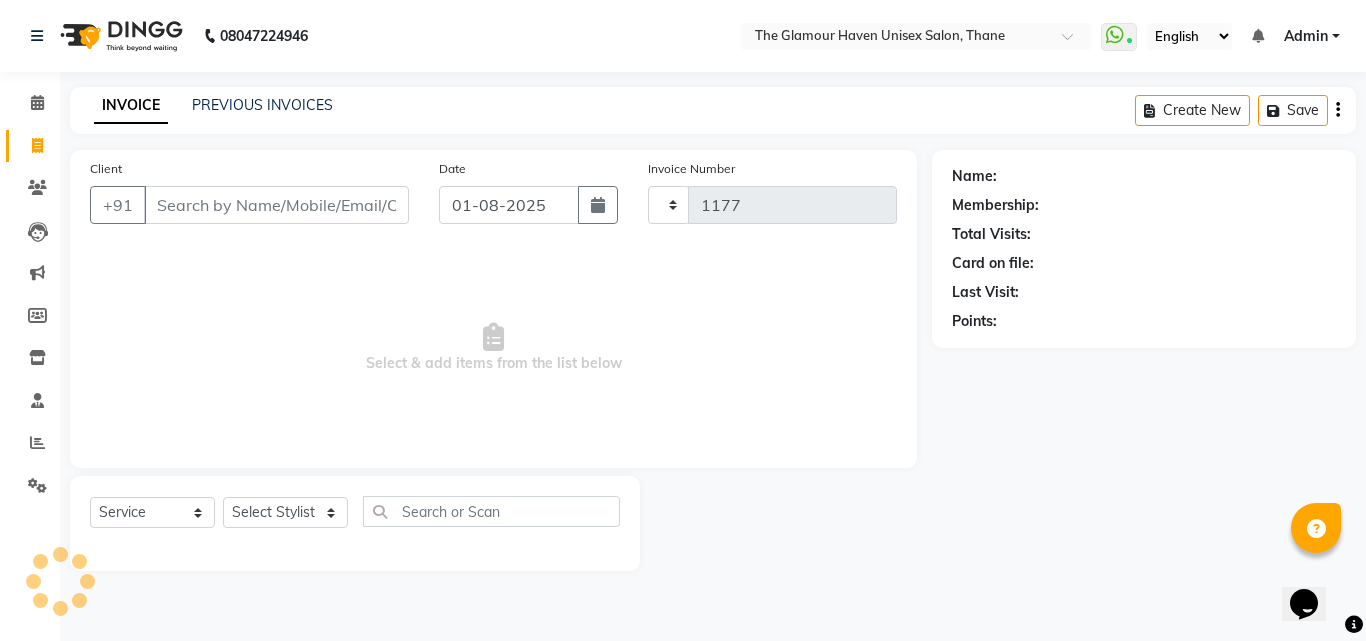 select on "7124" 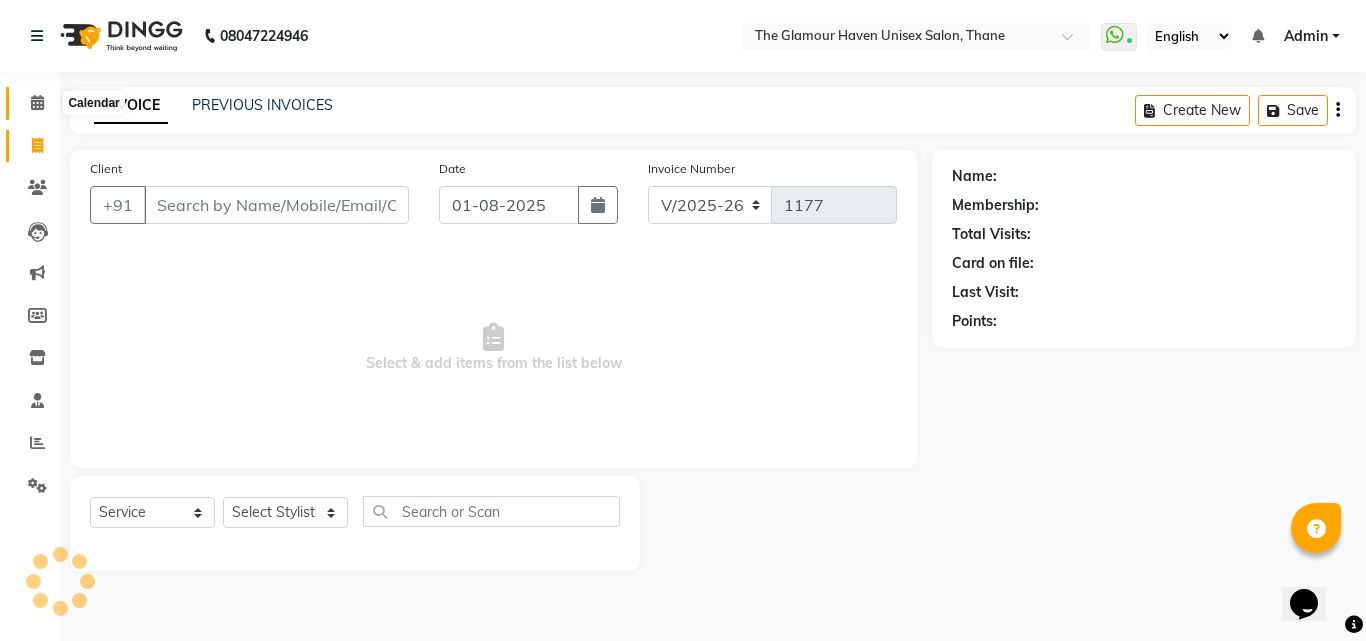 click 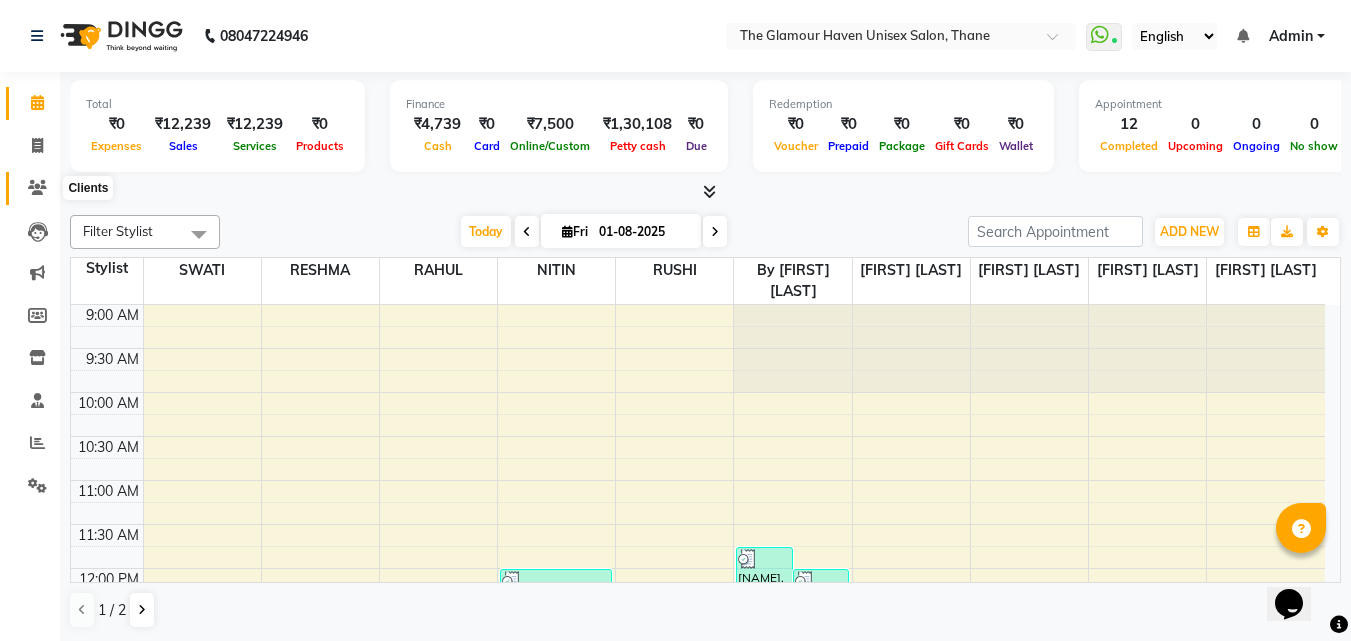 click 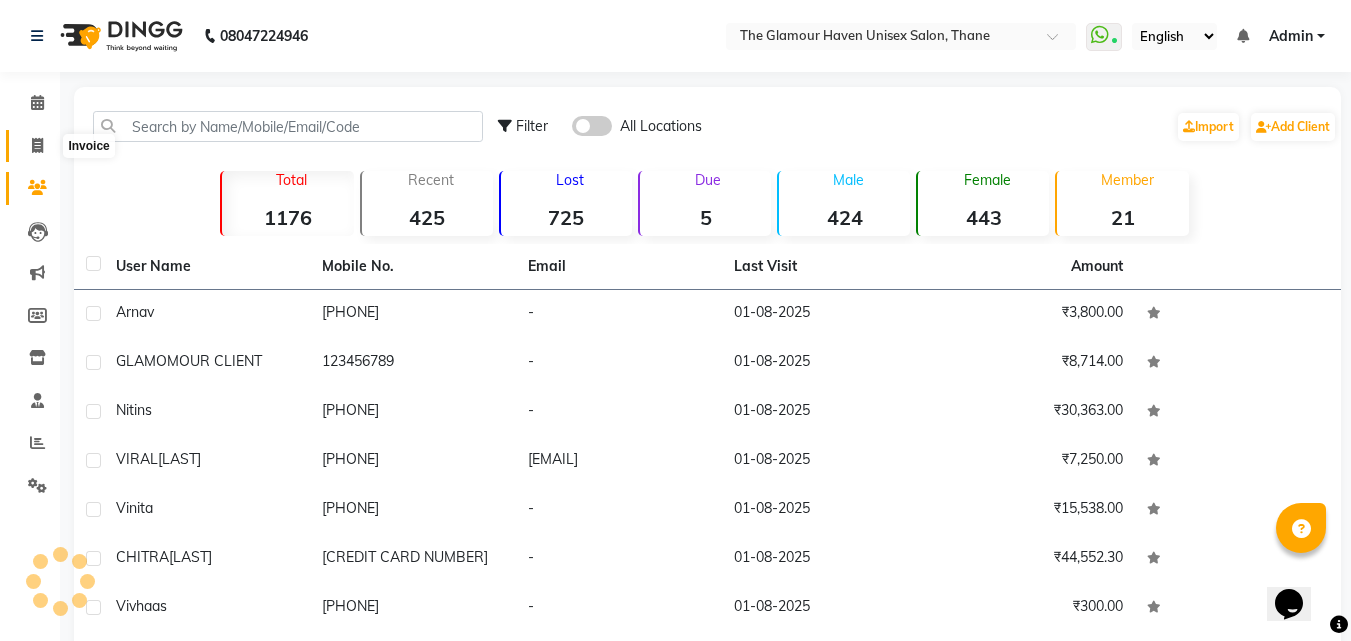 click 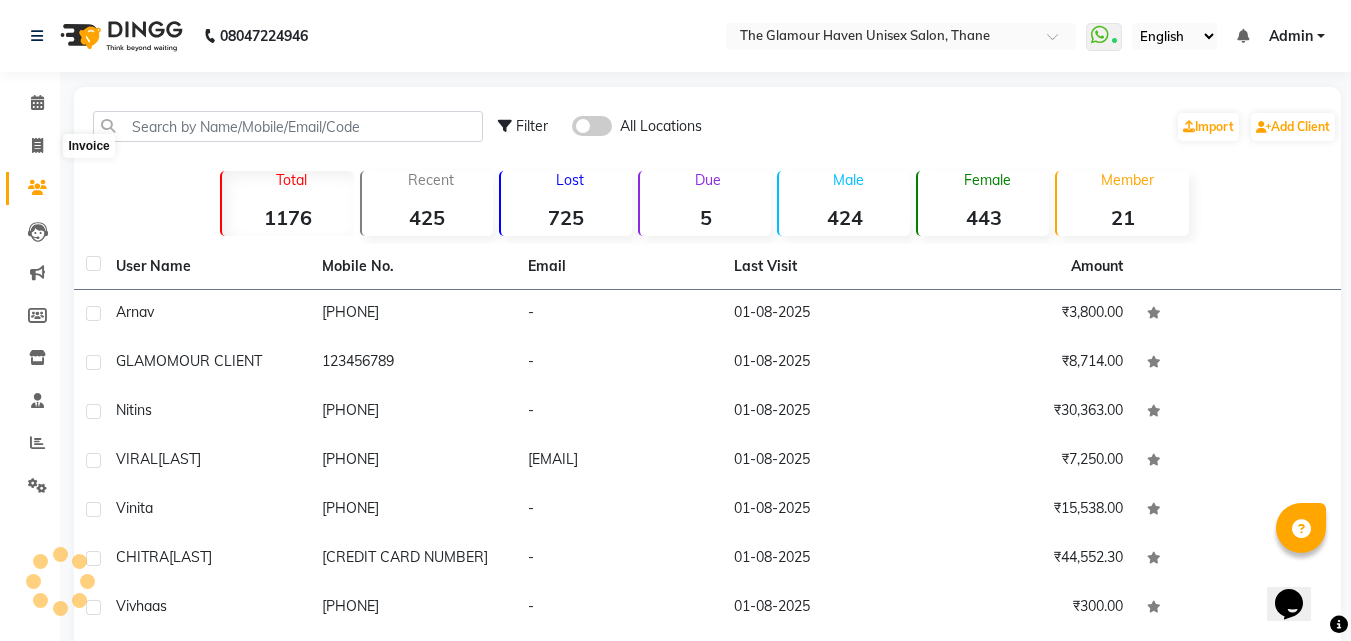 select on "service" 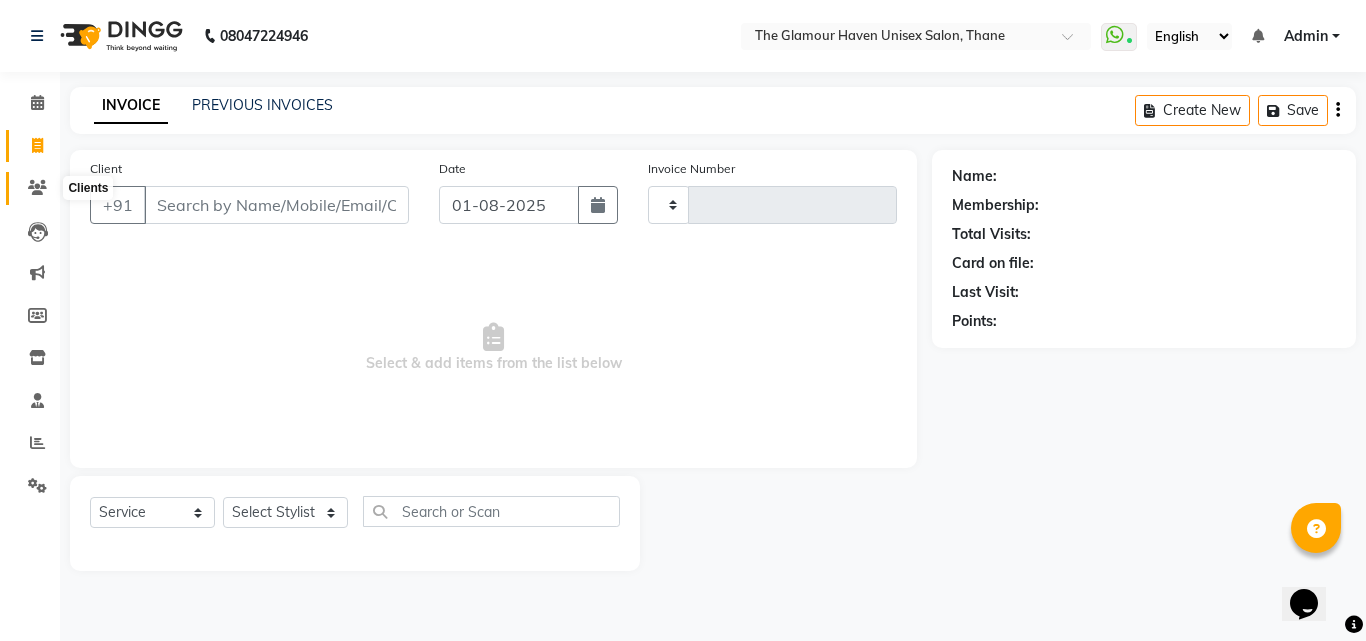 type on "1177" 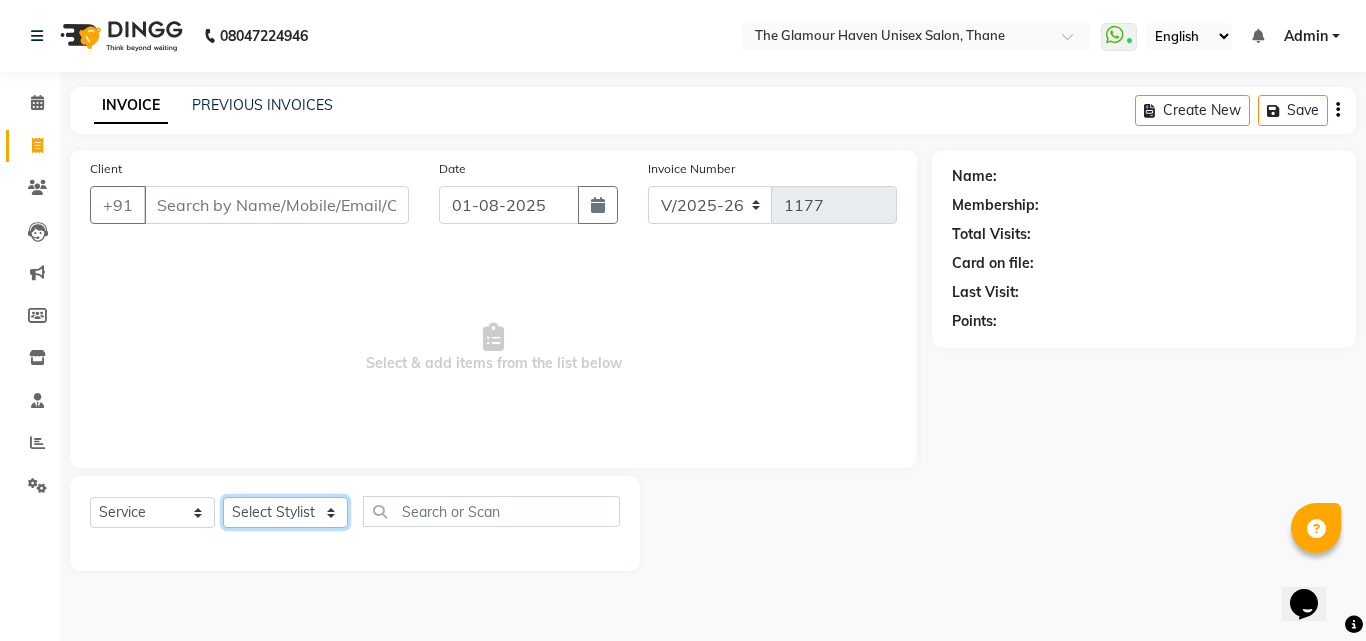 click on "Select Stylist [NAME] [NAME] [NAME] [NAME] [NAME] [NAME] [NAME] [NAME] [NAME] [NAME] [NAME] [NAME]" 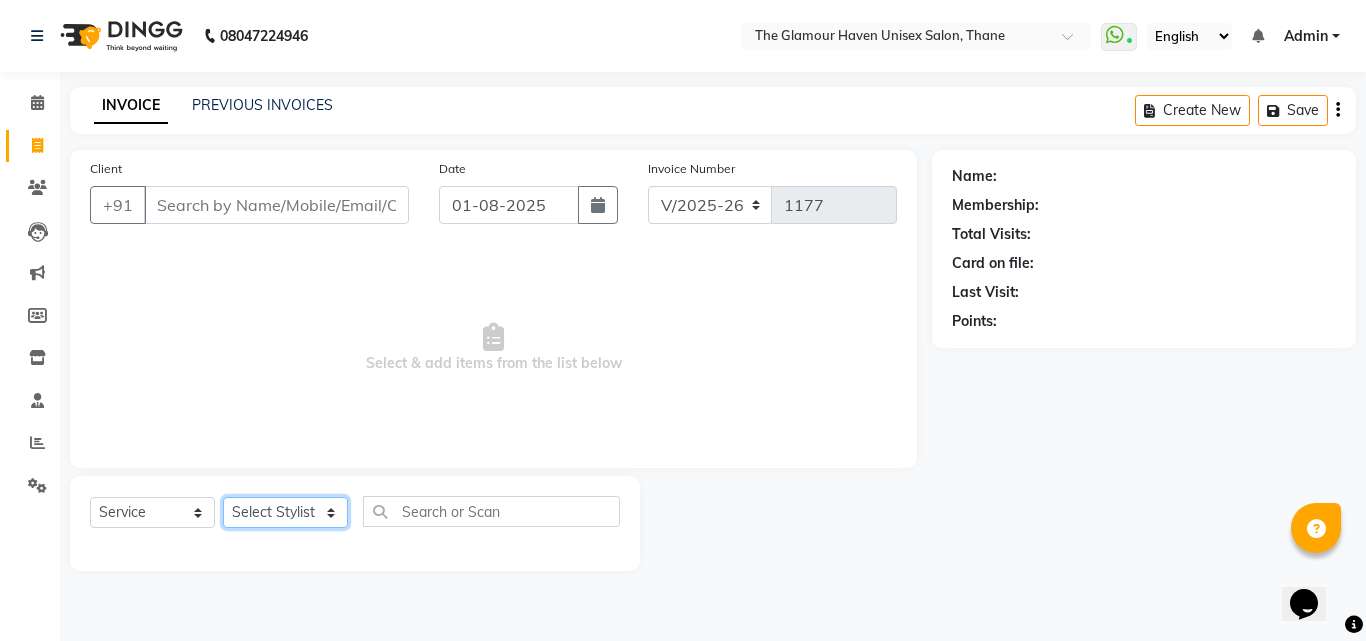 select on "59913" 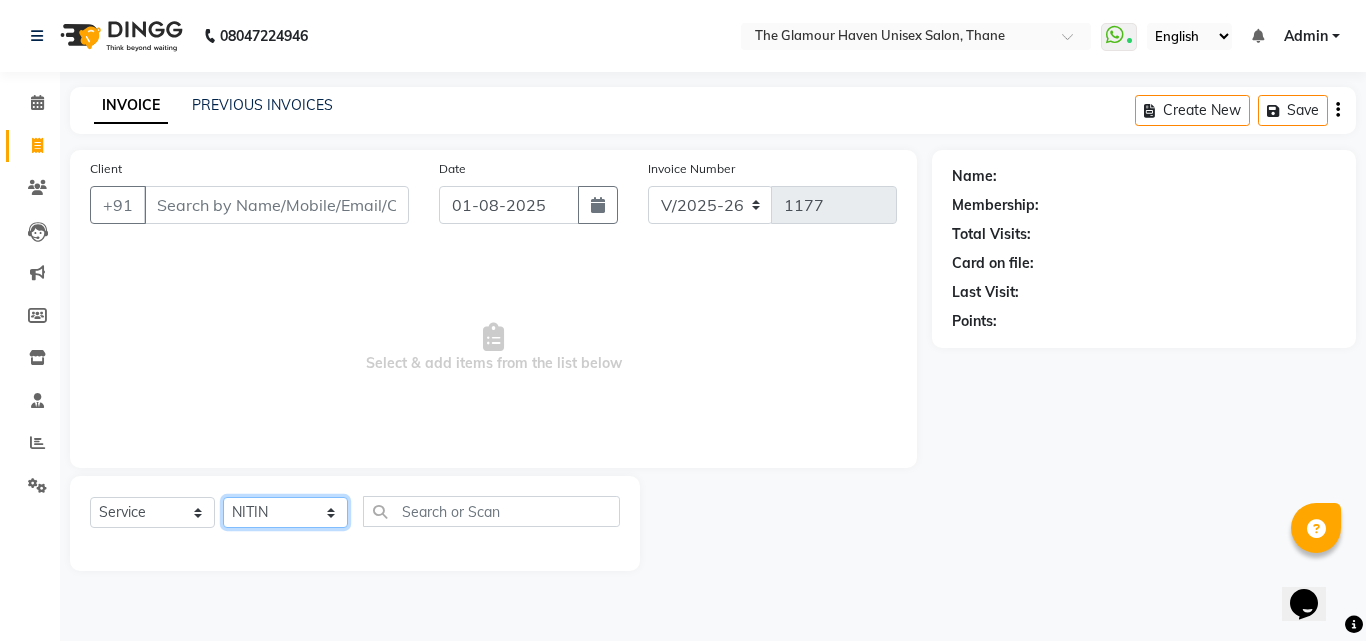 click on "Select Stylist [NAME] [NAME] [NAME] [NAME] [NAME] [NAME] [NAME] [NAME] [NAME] [NAME] [NAME] [NAME]" 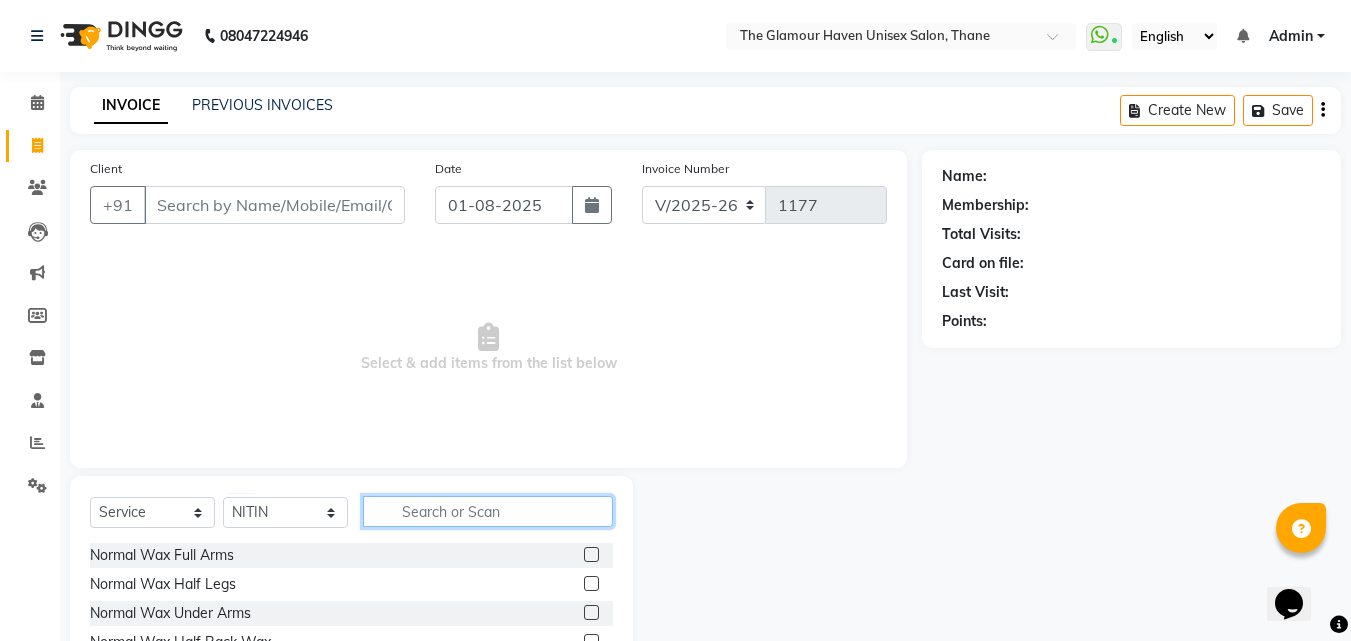 click 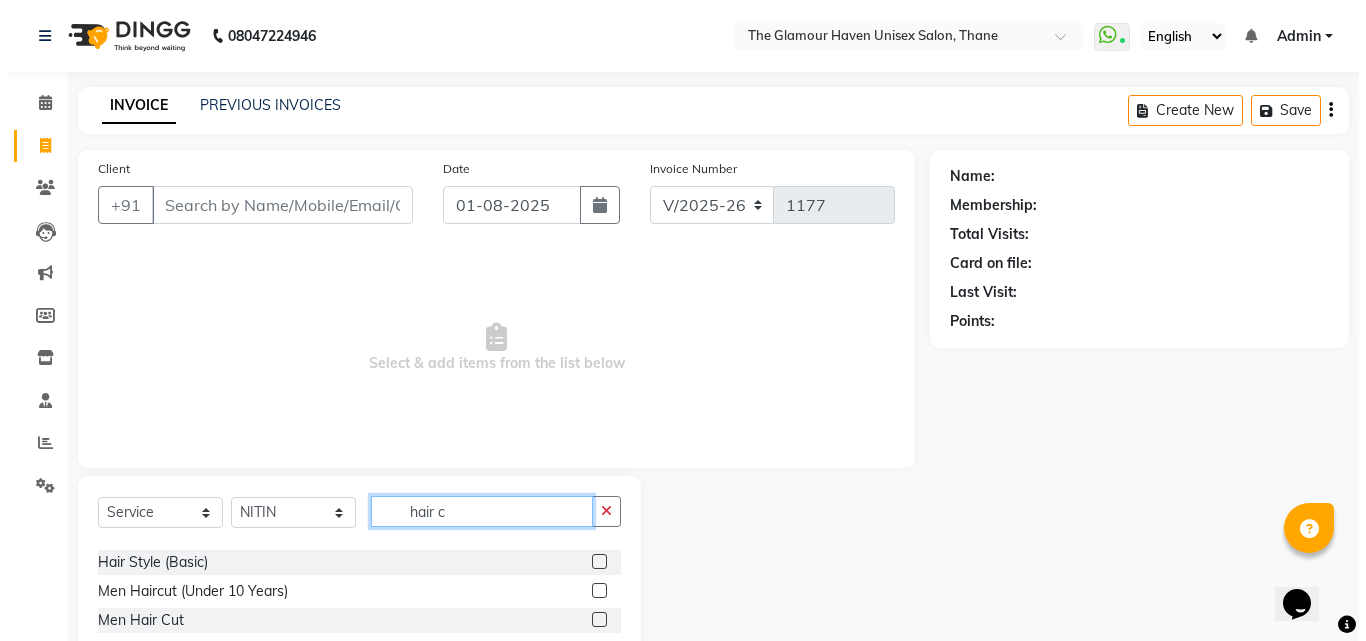 scroll, scrollTop: 100, scrollLeft: 0, axis: vertical 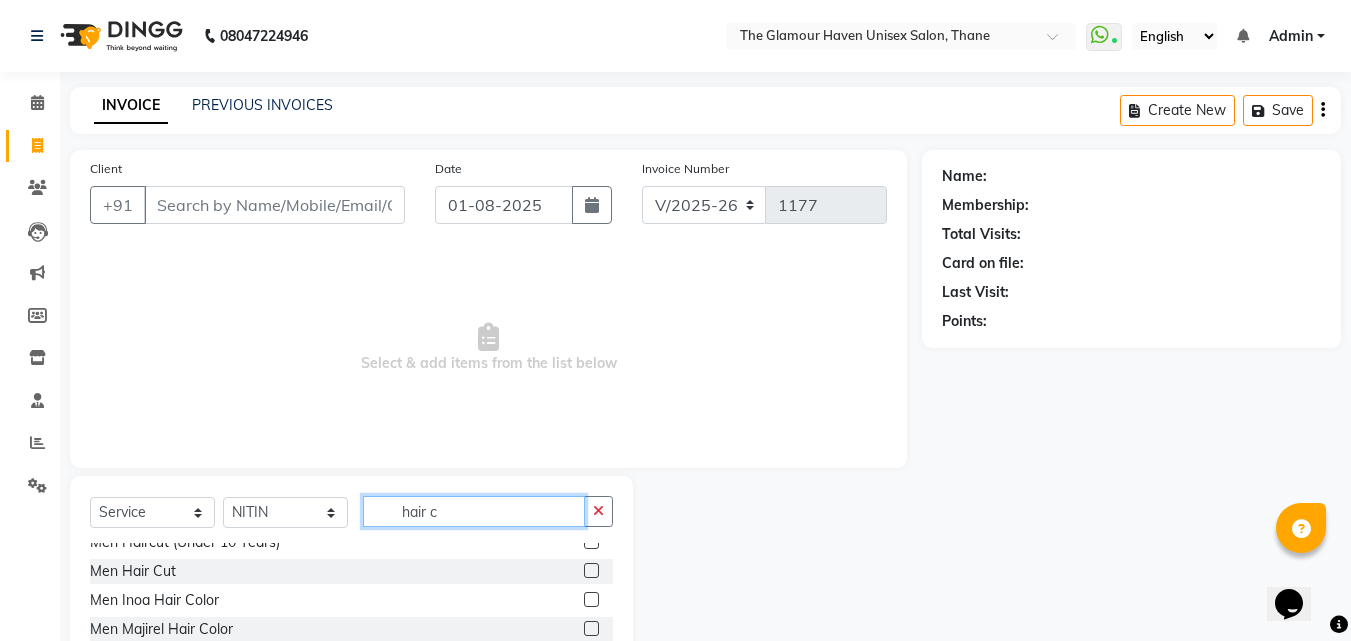 type on "hair c" 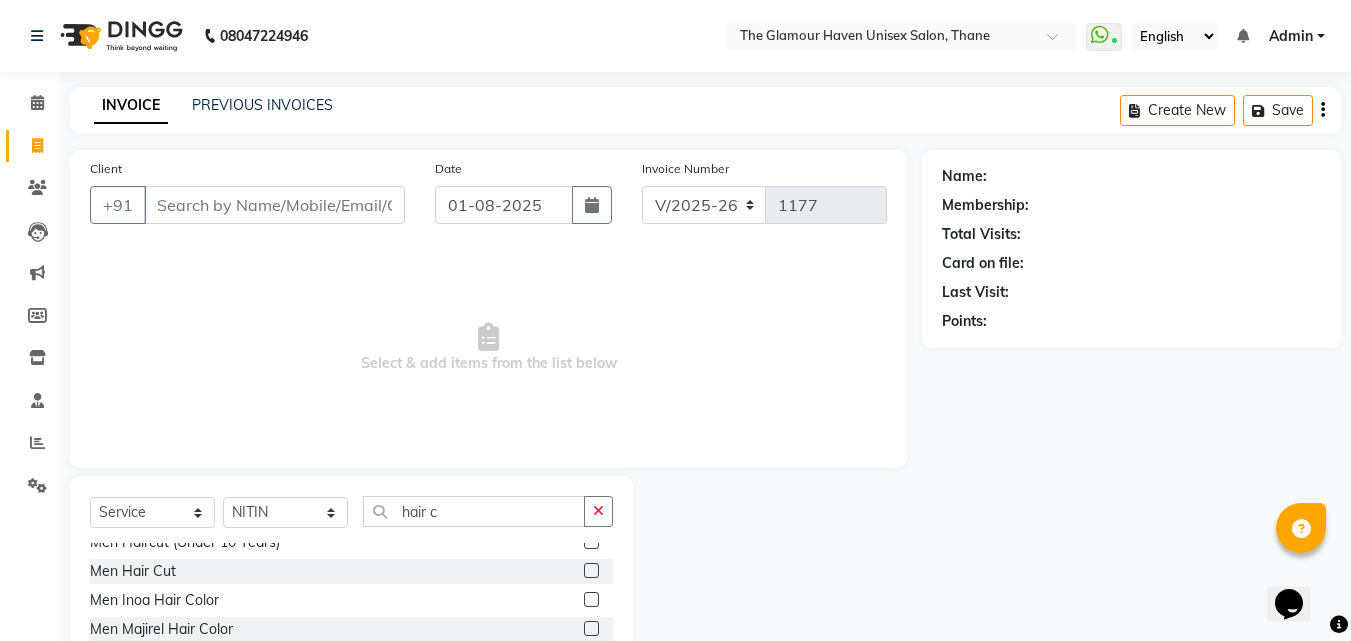 click 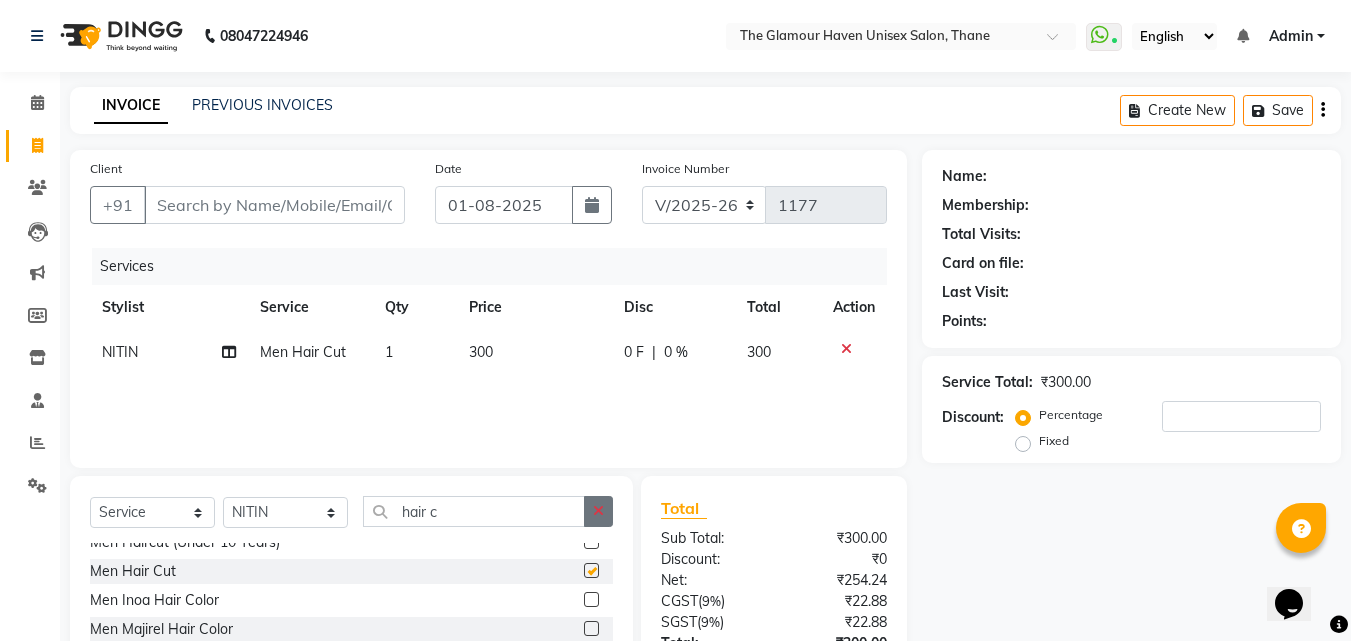 checkbox on "false" 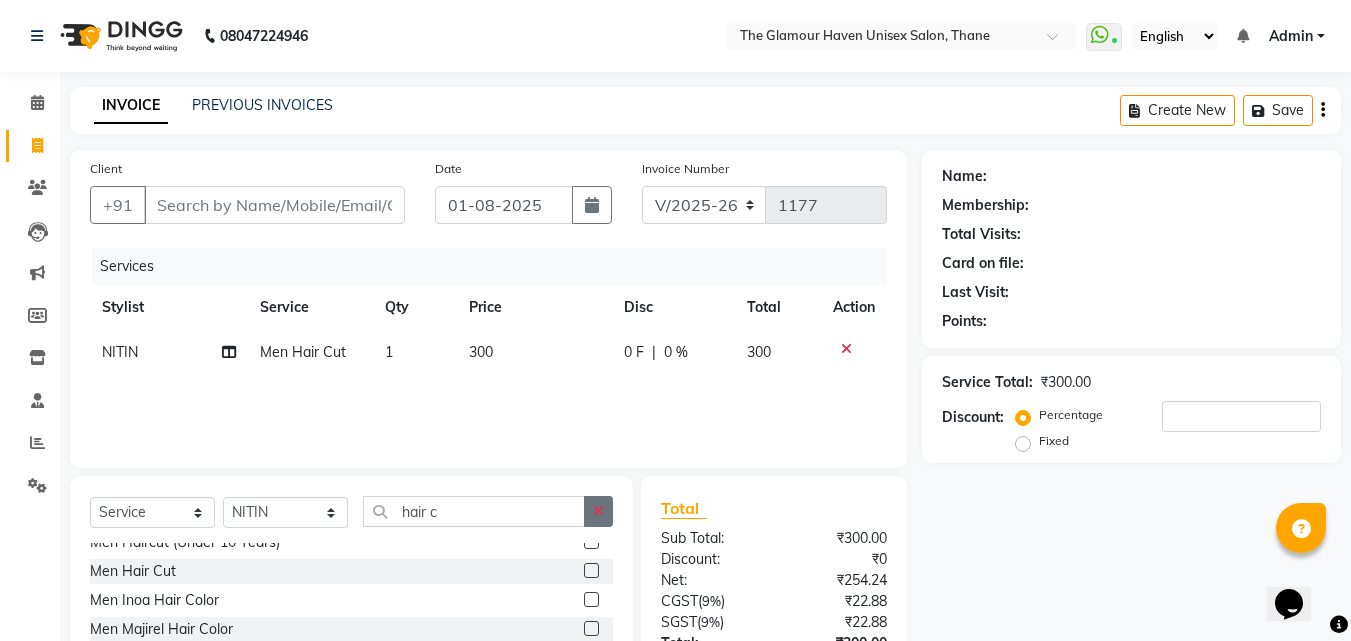 click 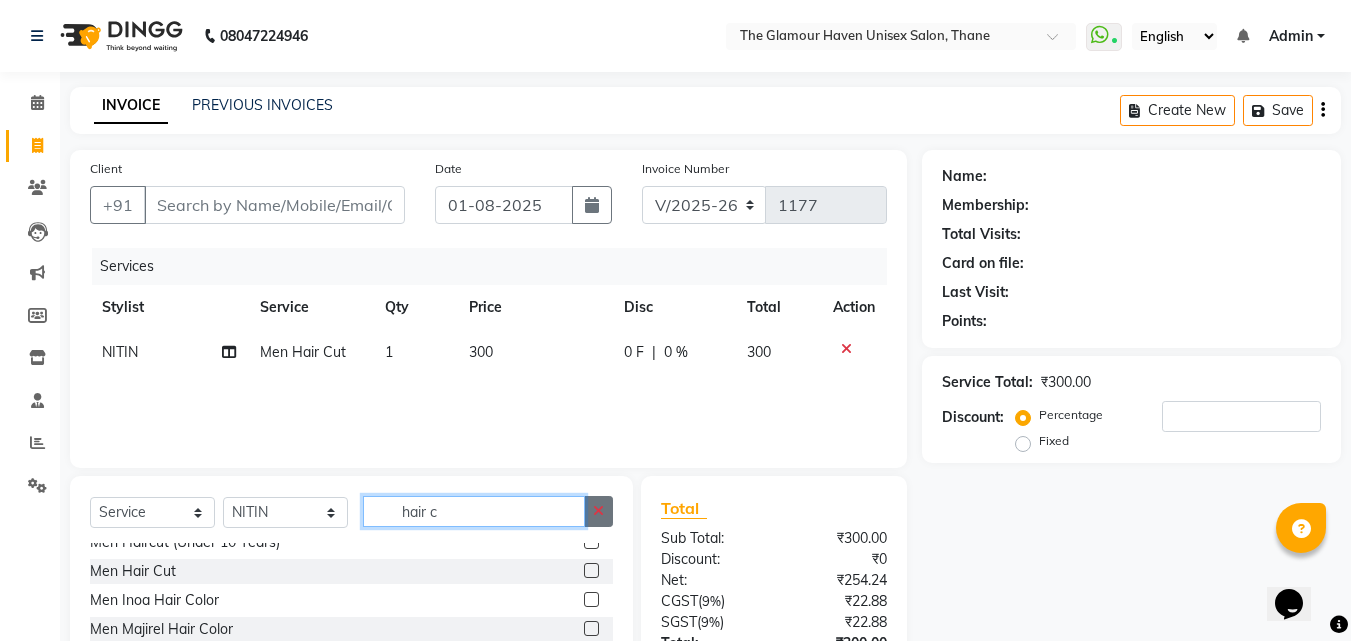 type 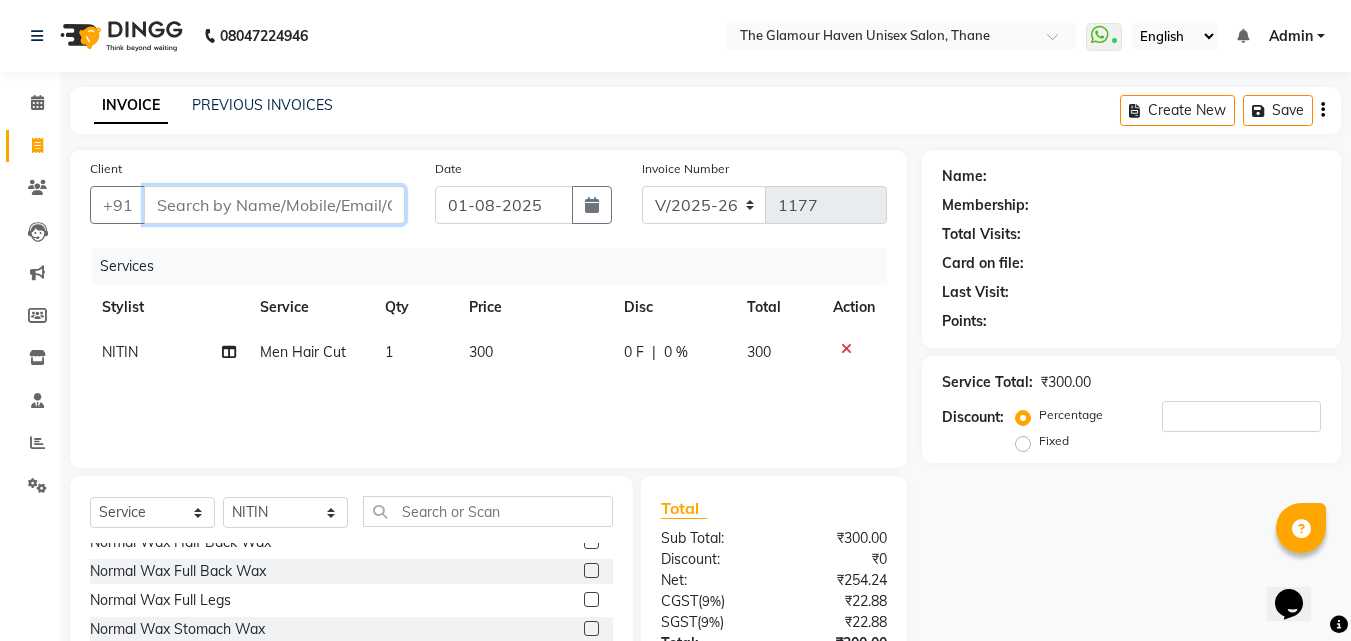 click on "Client" at bounding box center (274, 205) 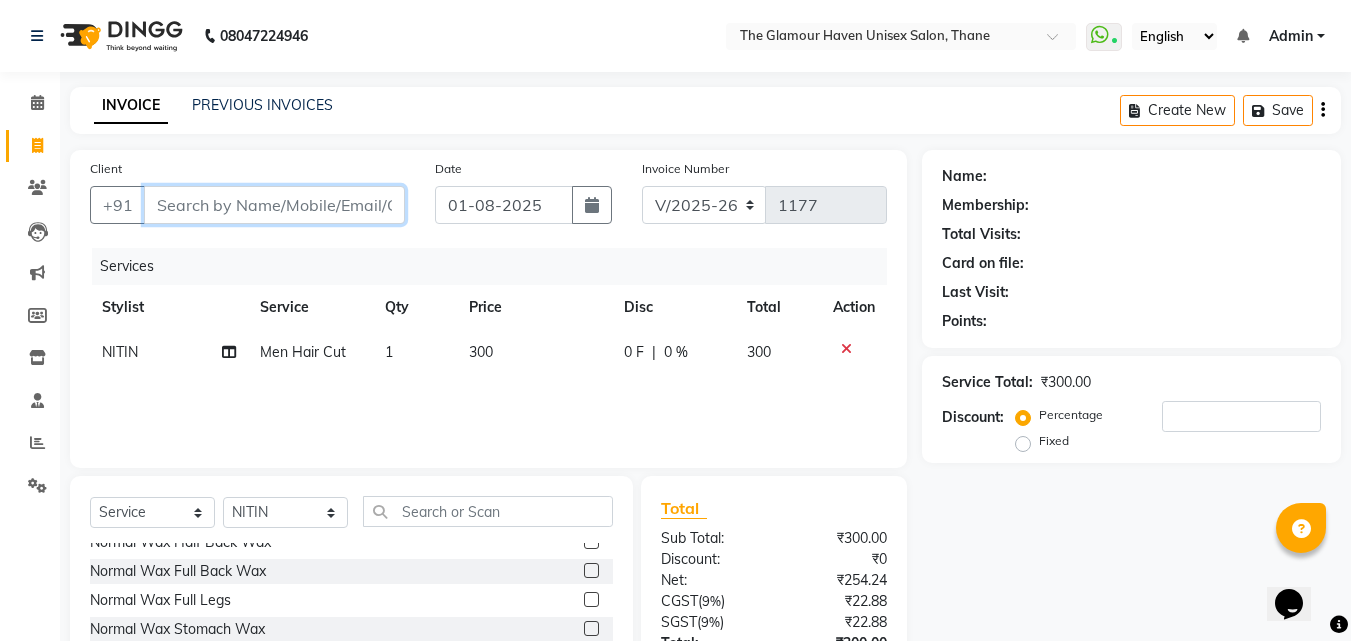 type on "7" 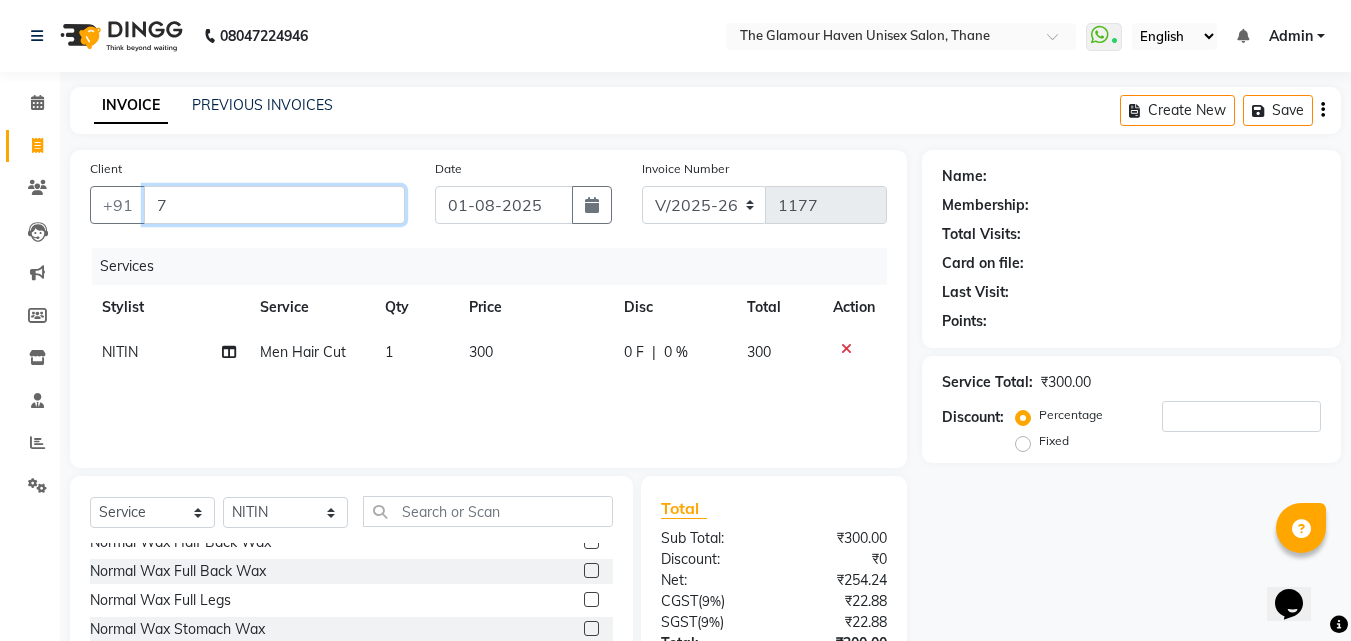 type on "0" 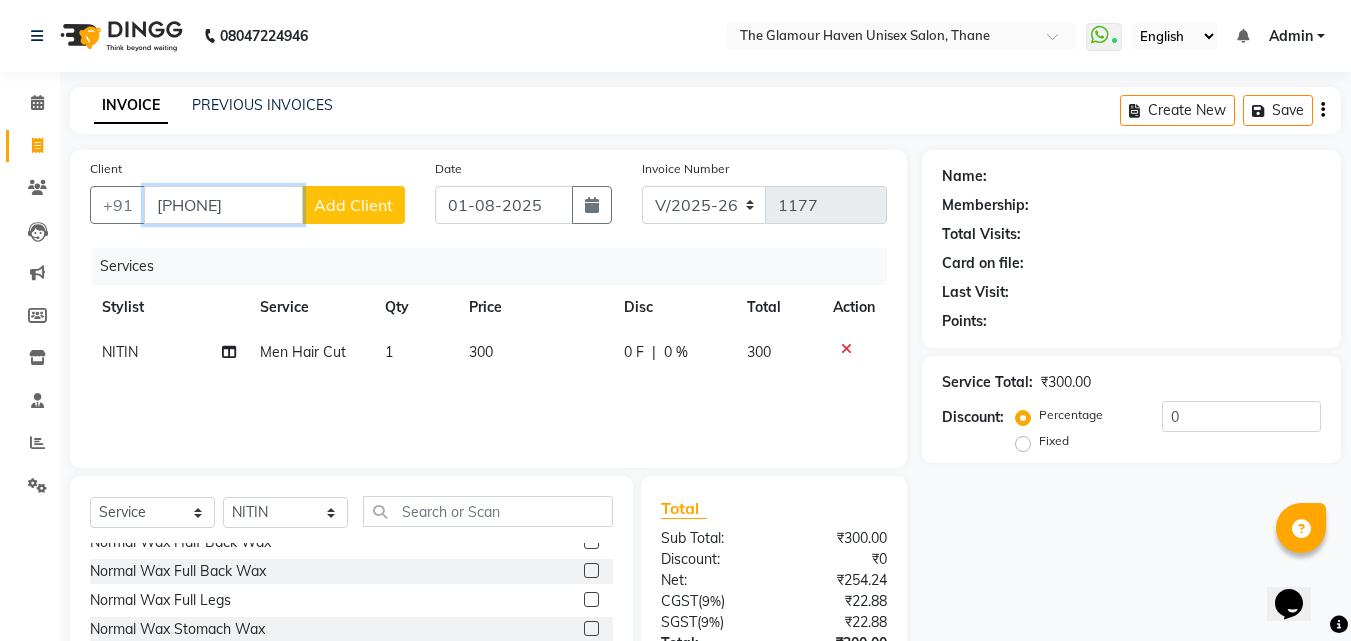 type on "[PHONE]" 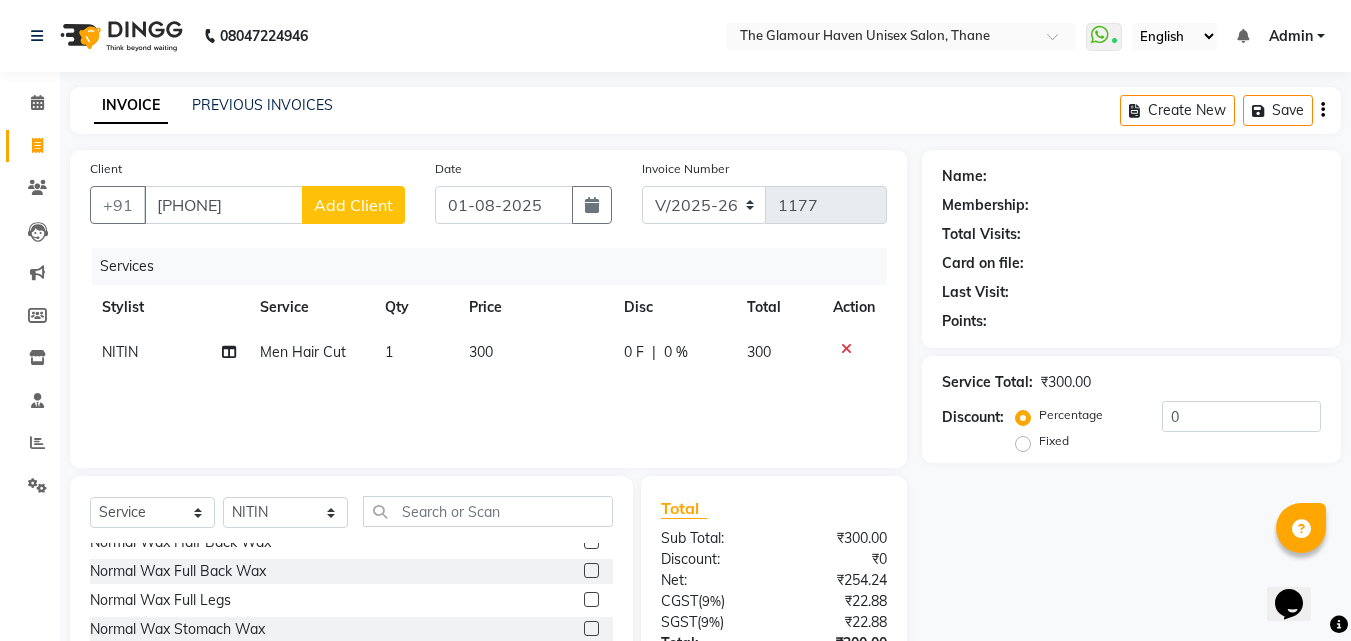 click on "Add Client" 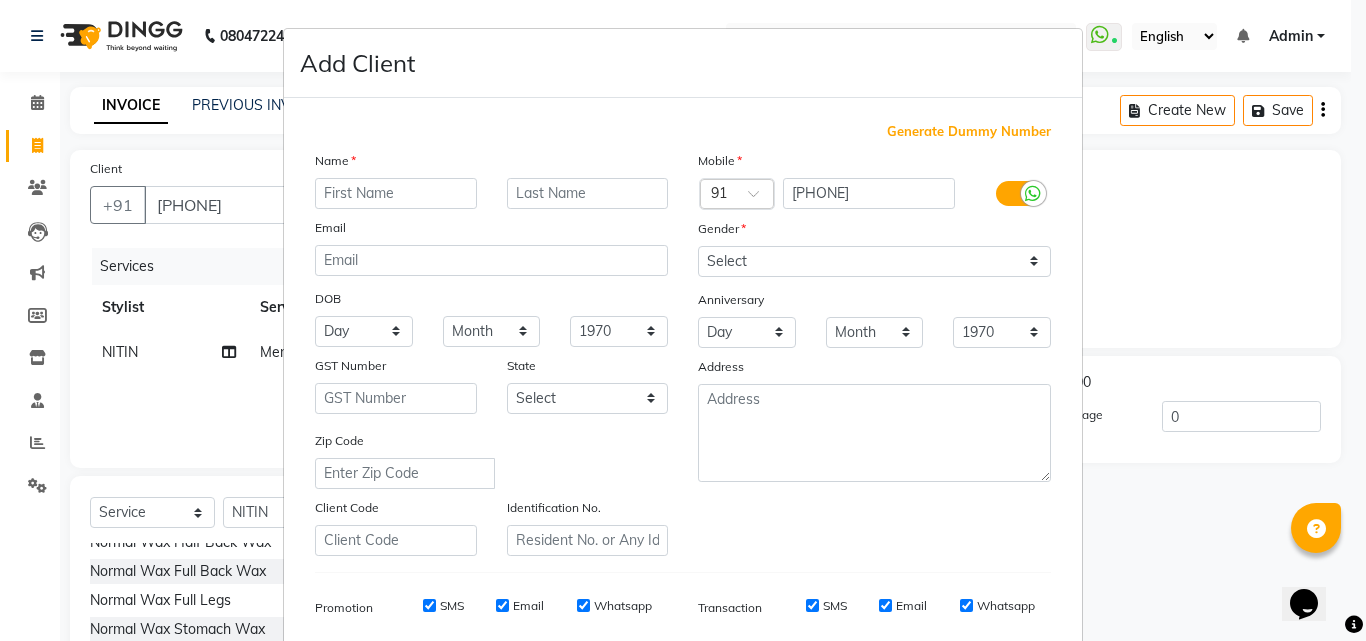 click at bounding box center (396, 193) 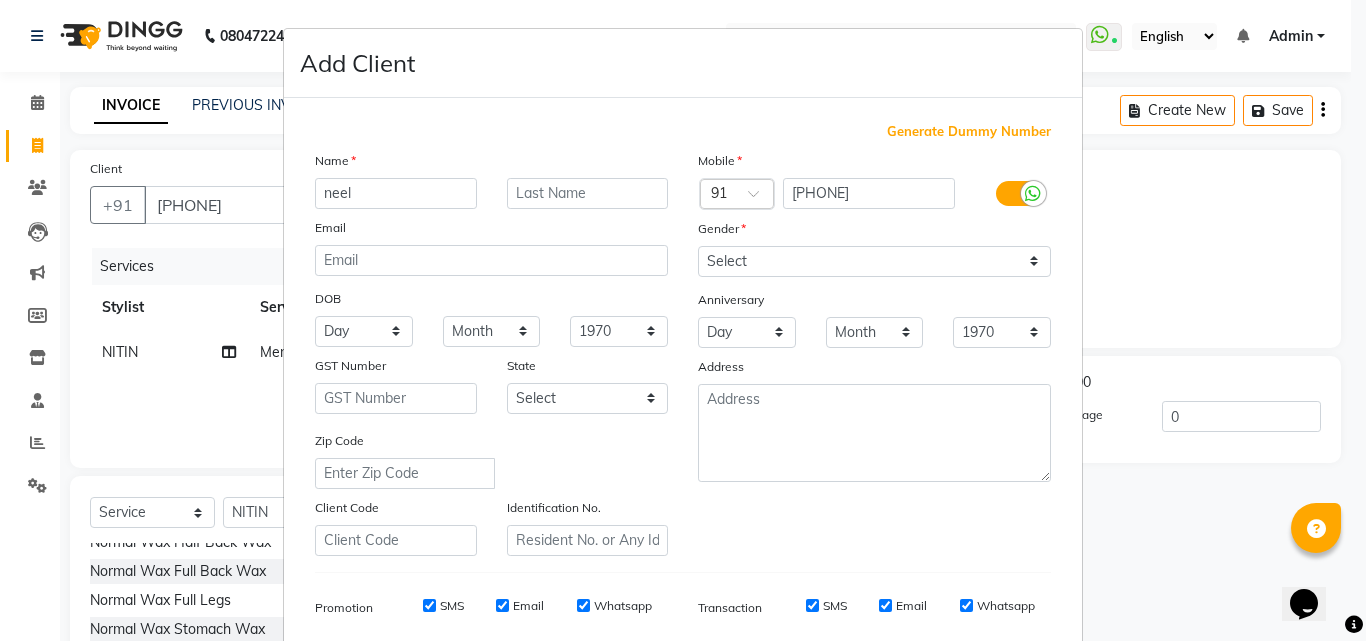type on "neel" 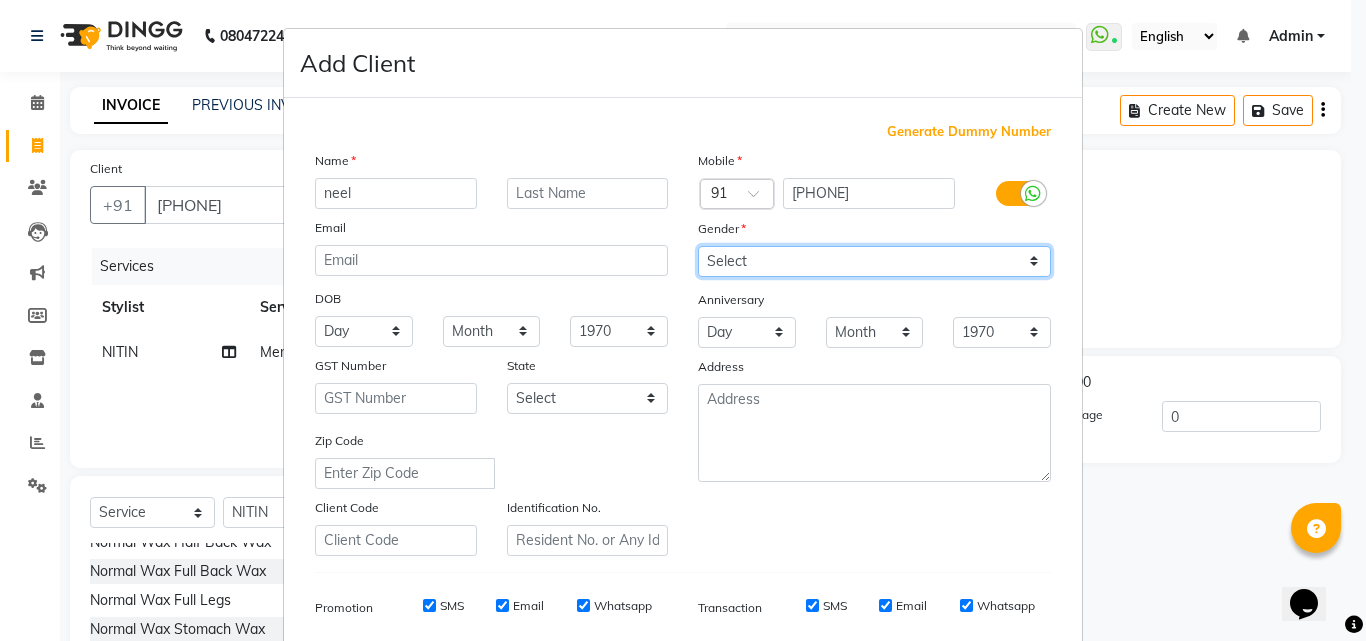 click on "Select Male Female Other Prefer Not To Say" at bounding box center [874, 261] 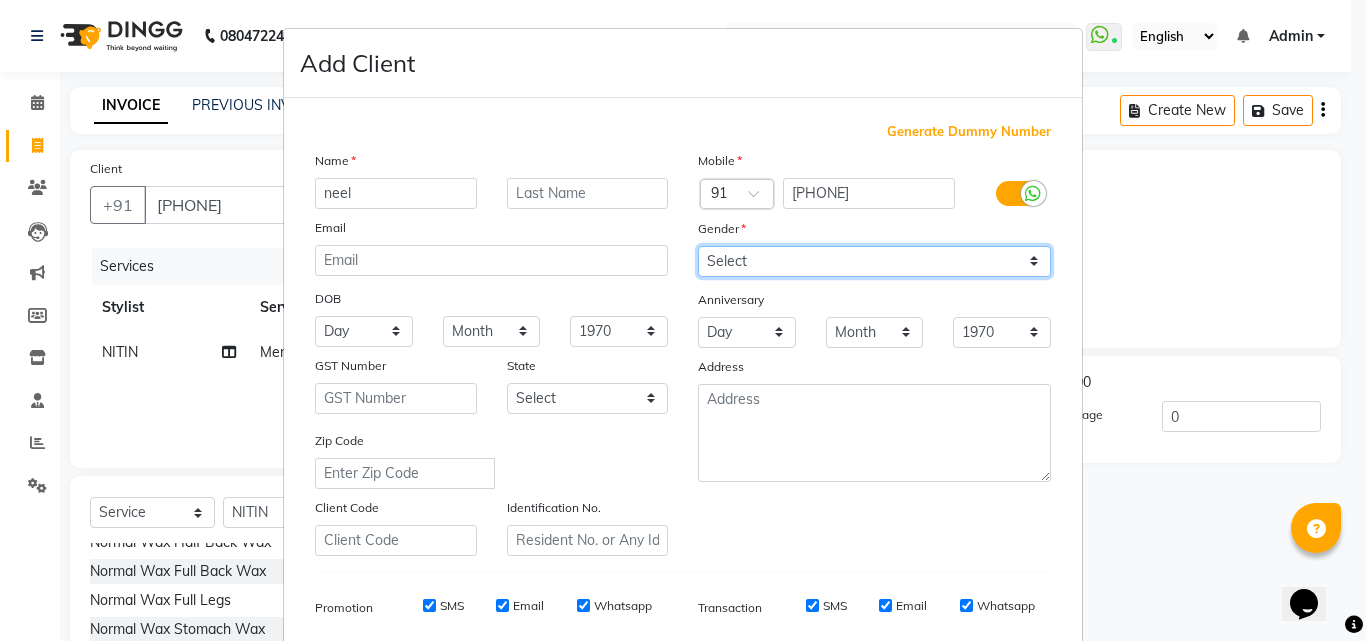select on "male" 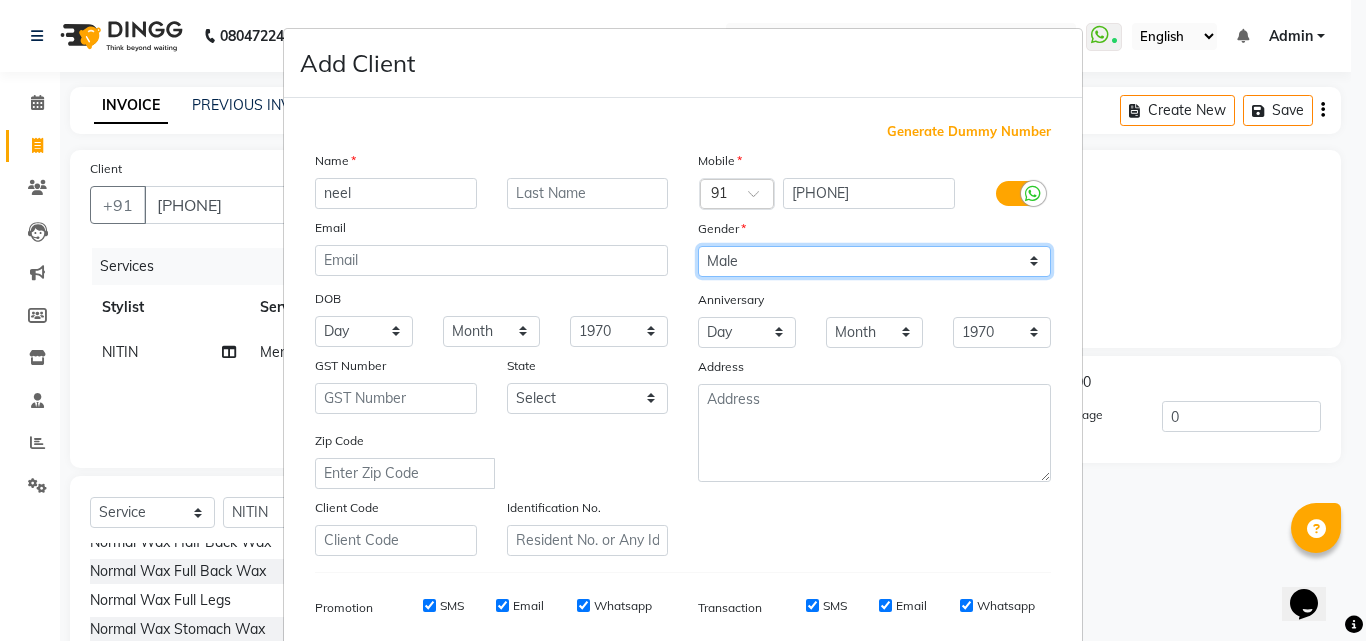 click on "Select Male Female Other Prefer Not To Say" at bounding box center [874, 261] 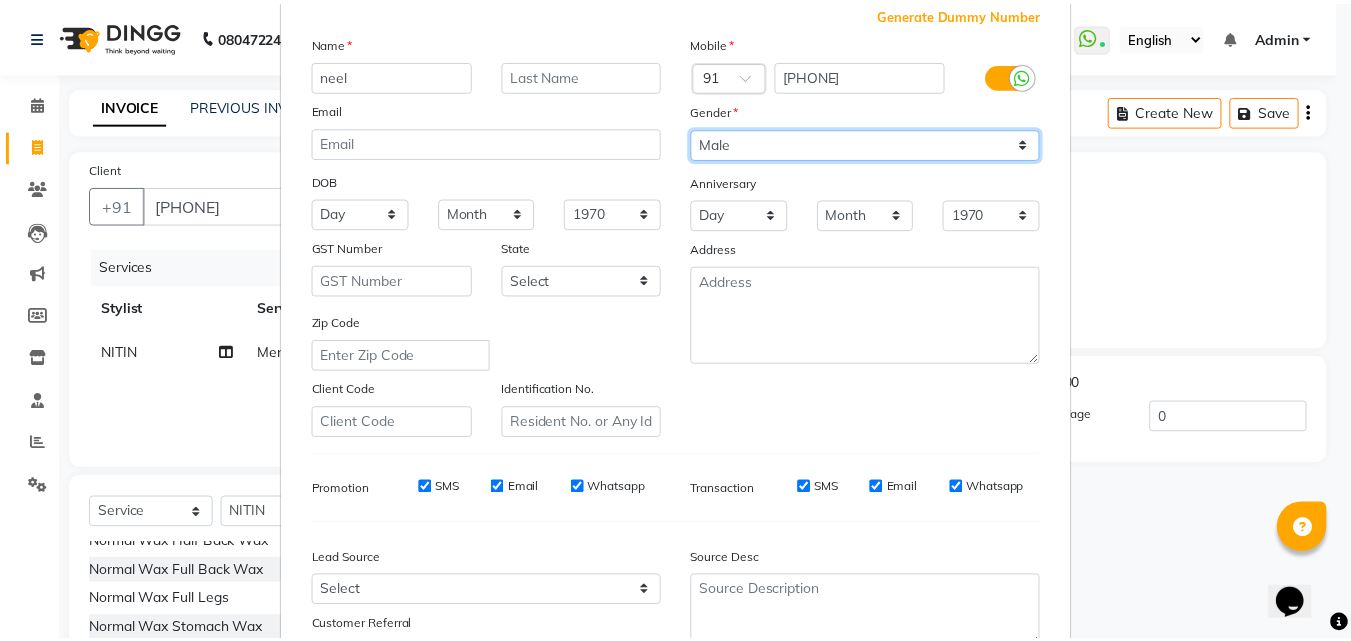 scroll, scrollTop: 282, scrollLeft: 0, axis: vertical 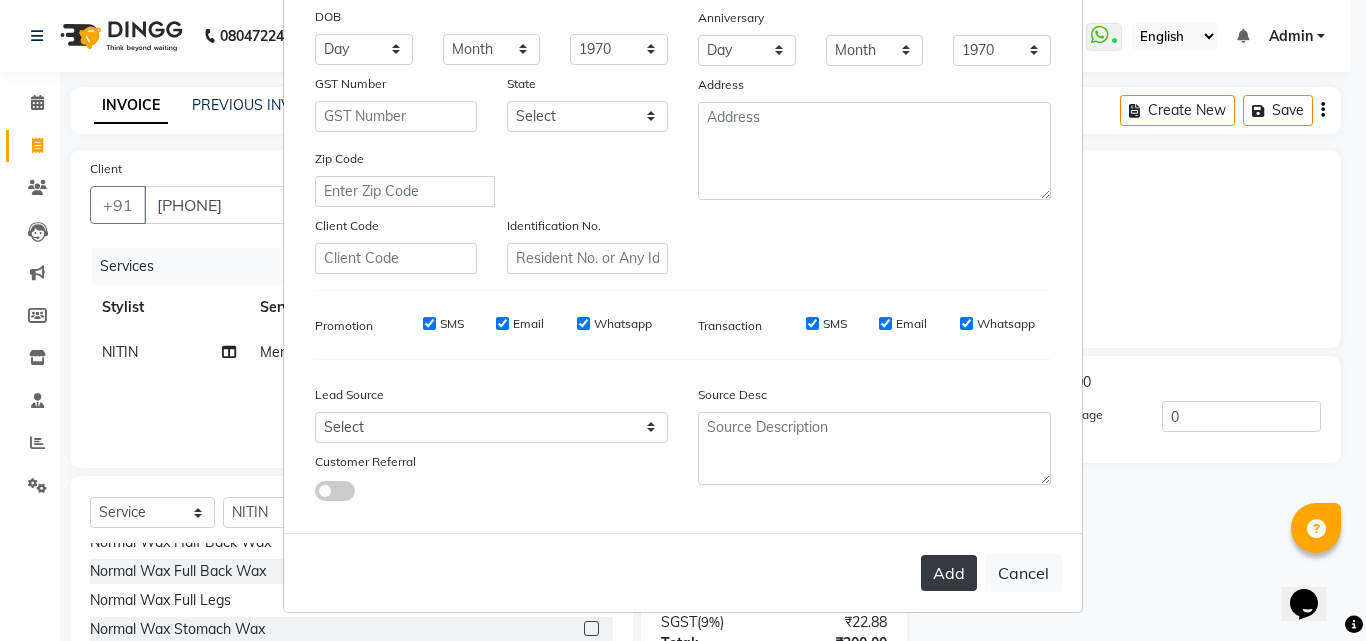 click on "Add" at bounding box center (949, 573) 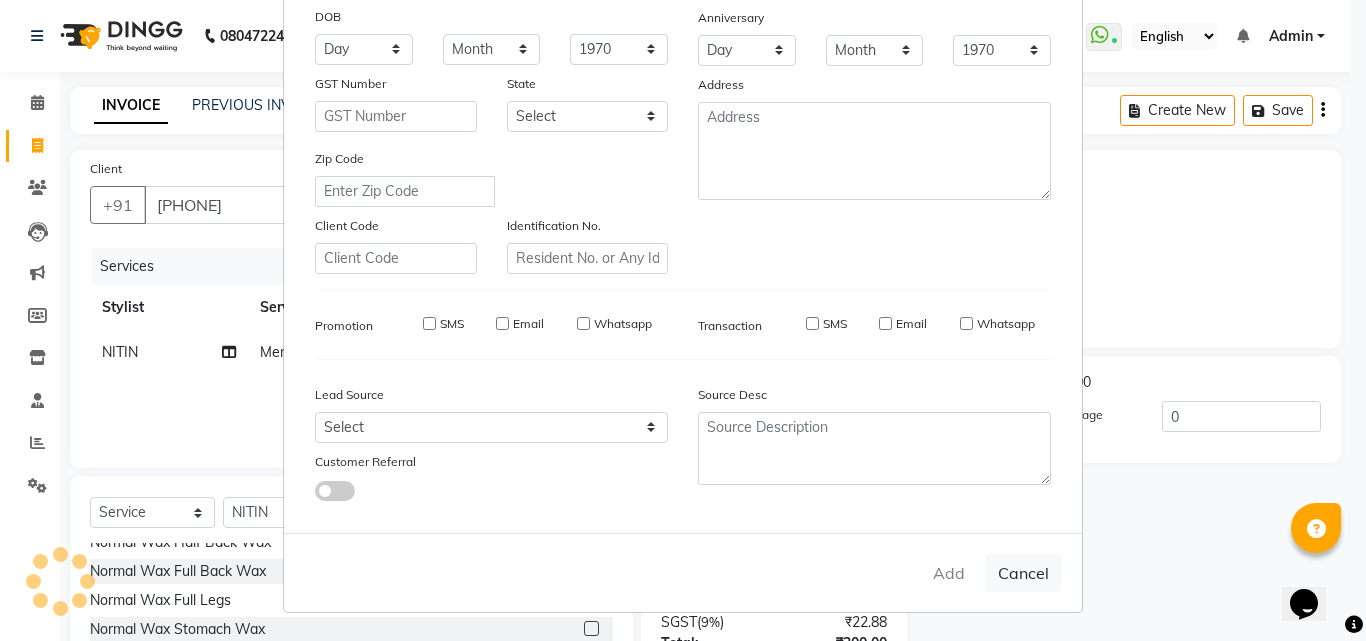 type 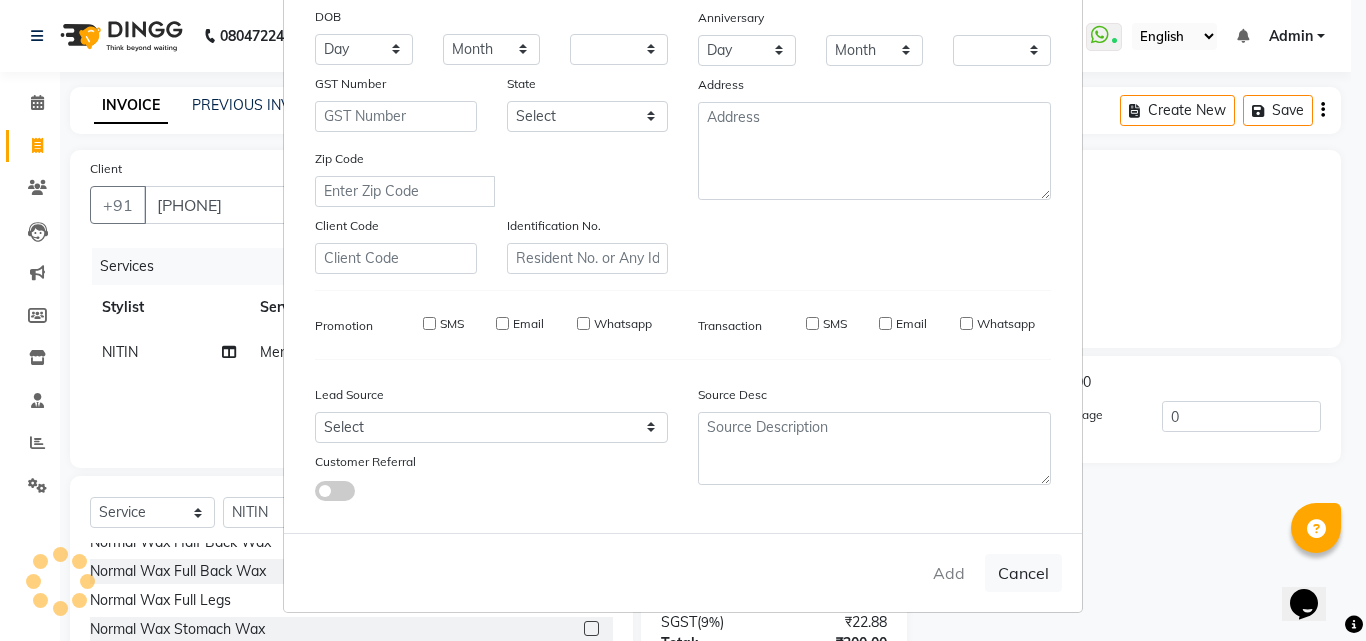 checkbox on "false" 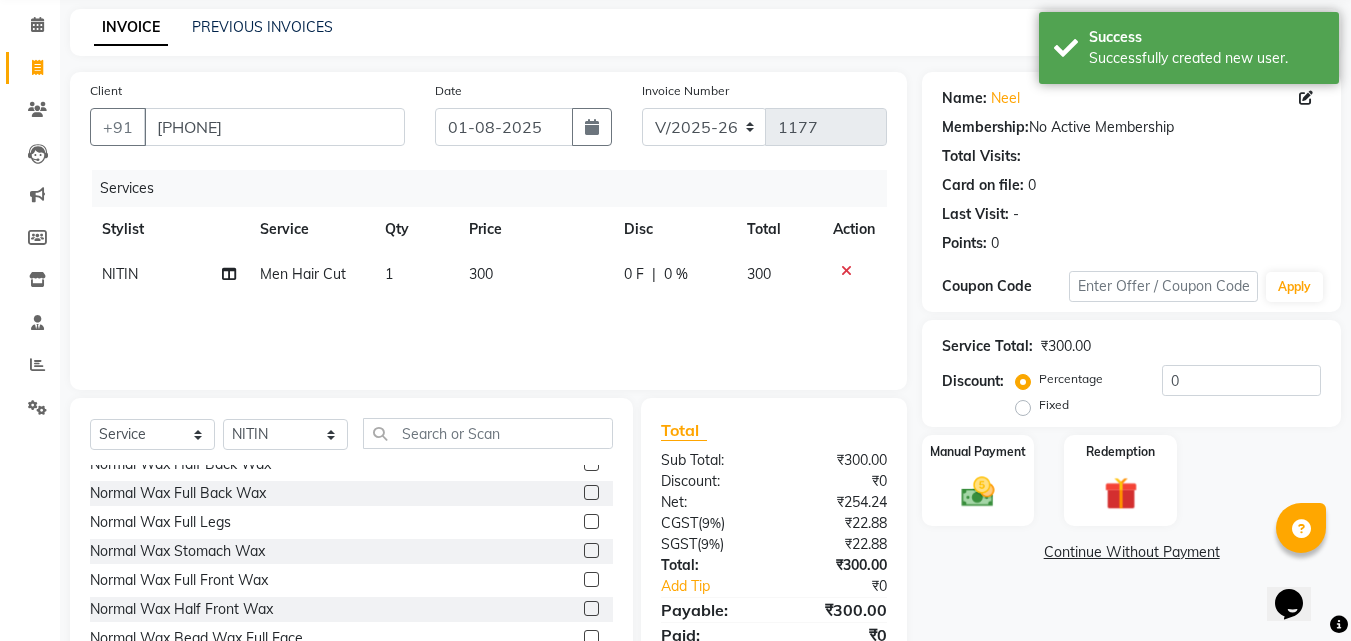 scroll, scrollTop: 100, scrollLeft: 0, axis: vertical 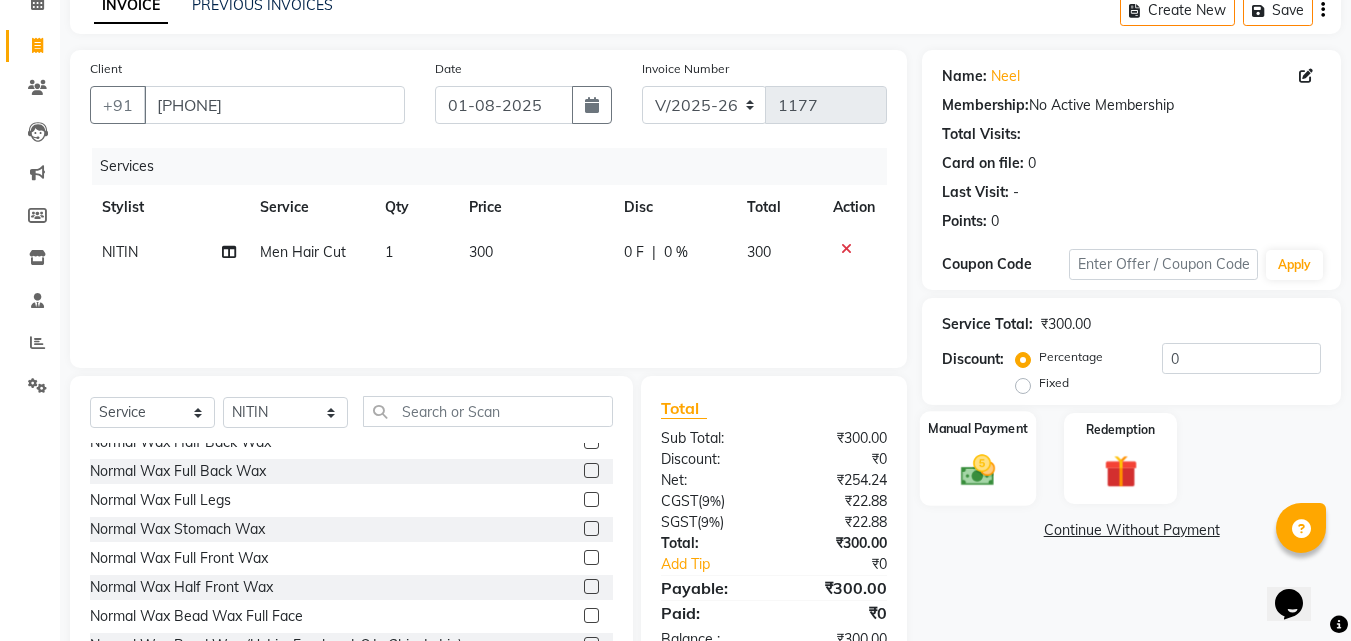 click 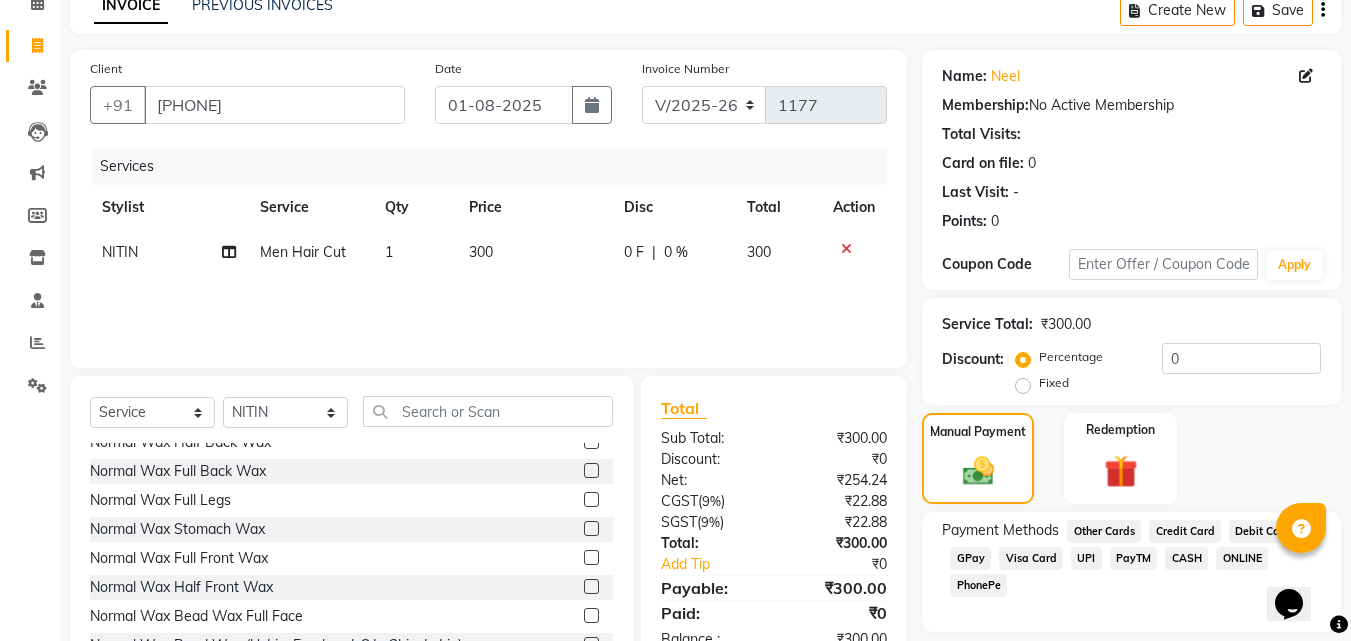 click on "CASH" 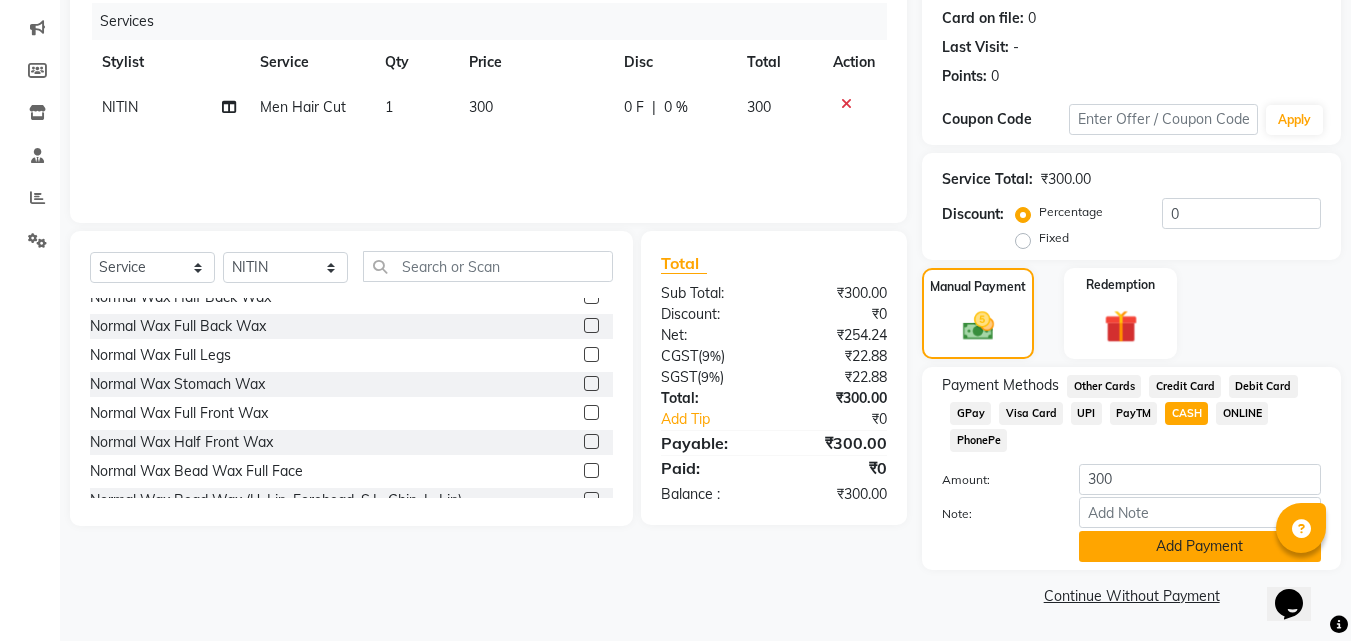 click on "Add Payment" 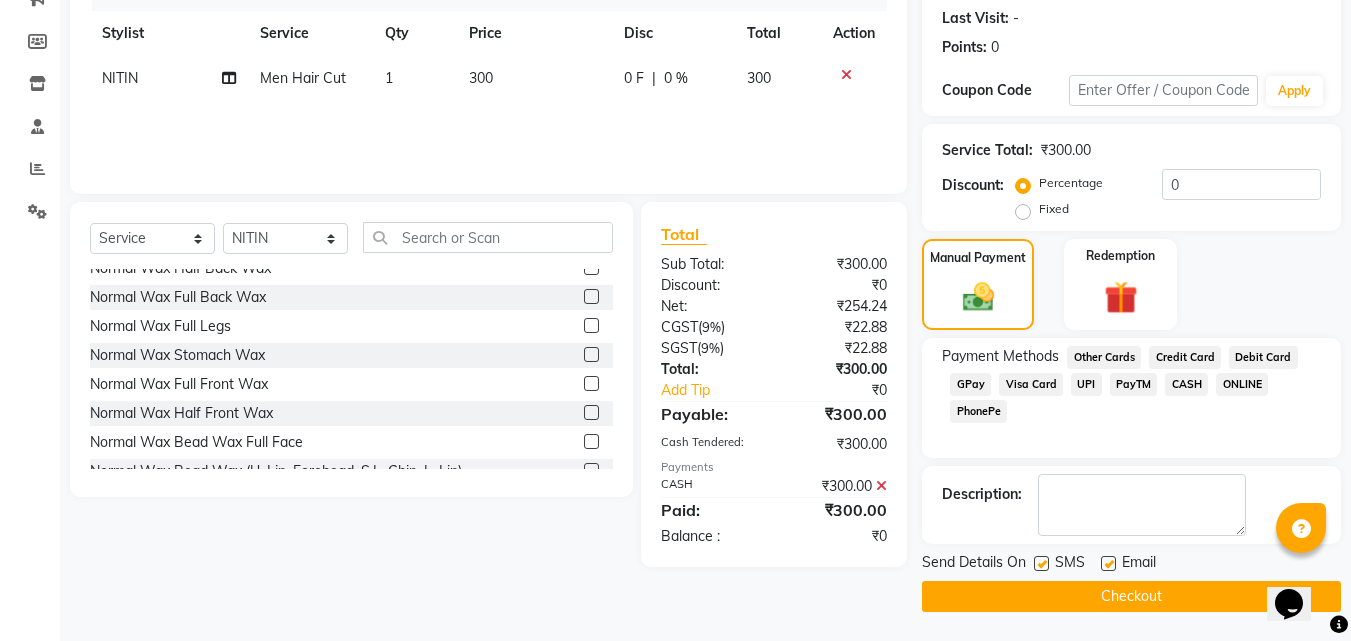 scroll, scrollTop: 275, scrollLeft: 0, axis: vertical 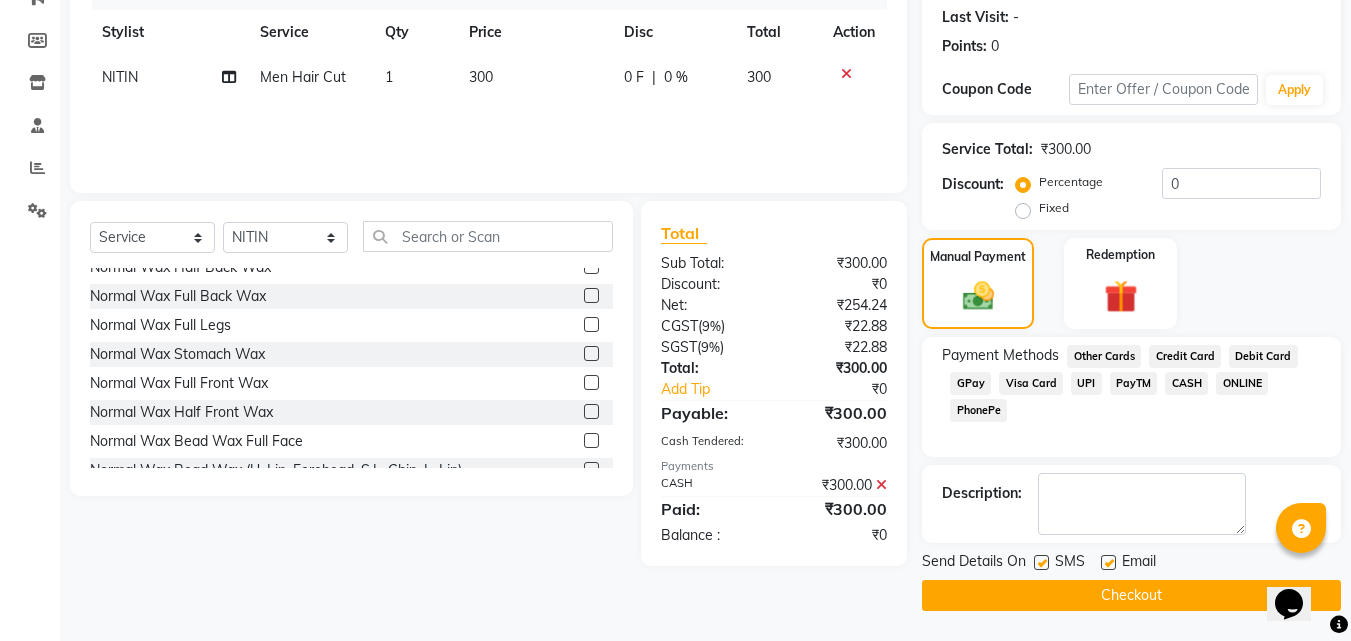 click on "Checkout" 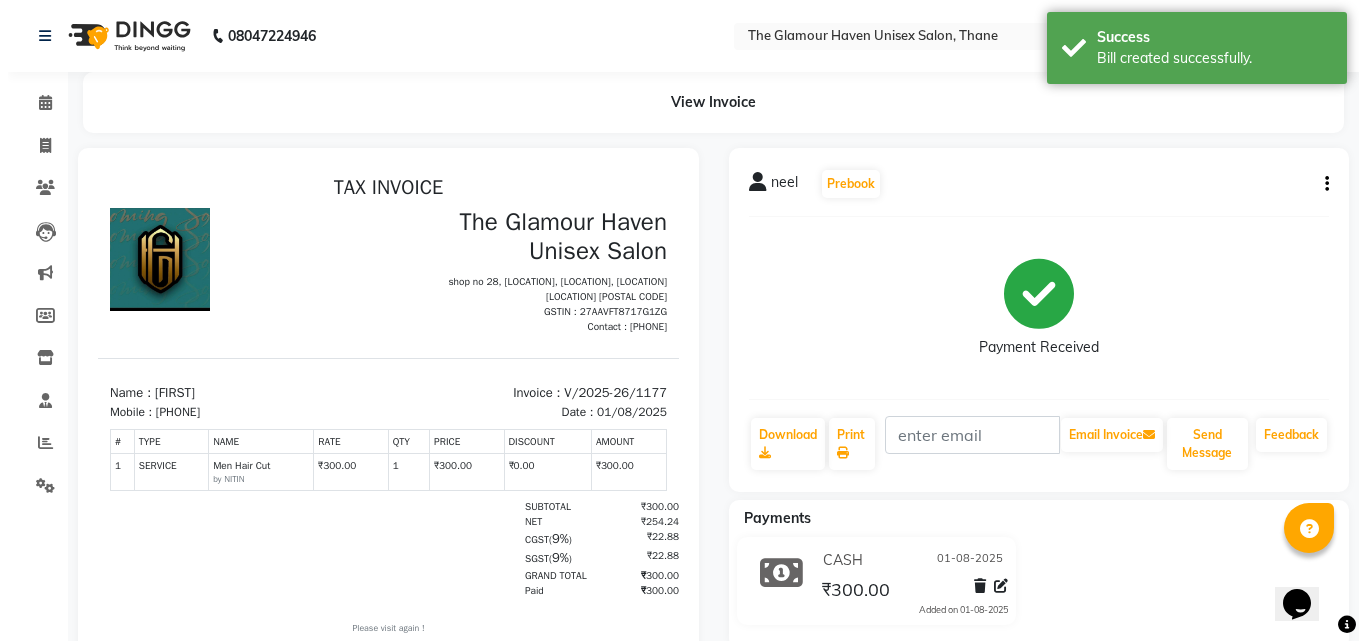 scroll, scrollTop: 0, scrollLeft: 0, axis: both 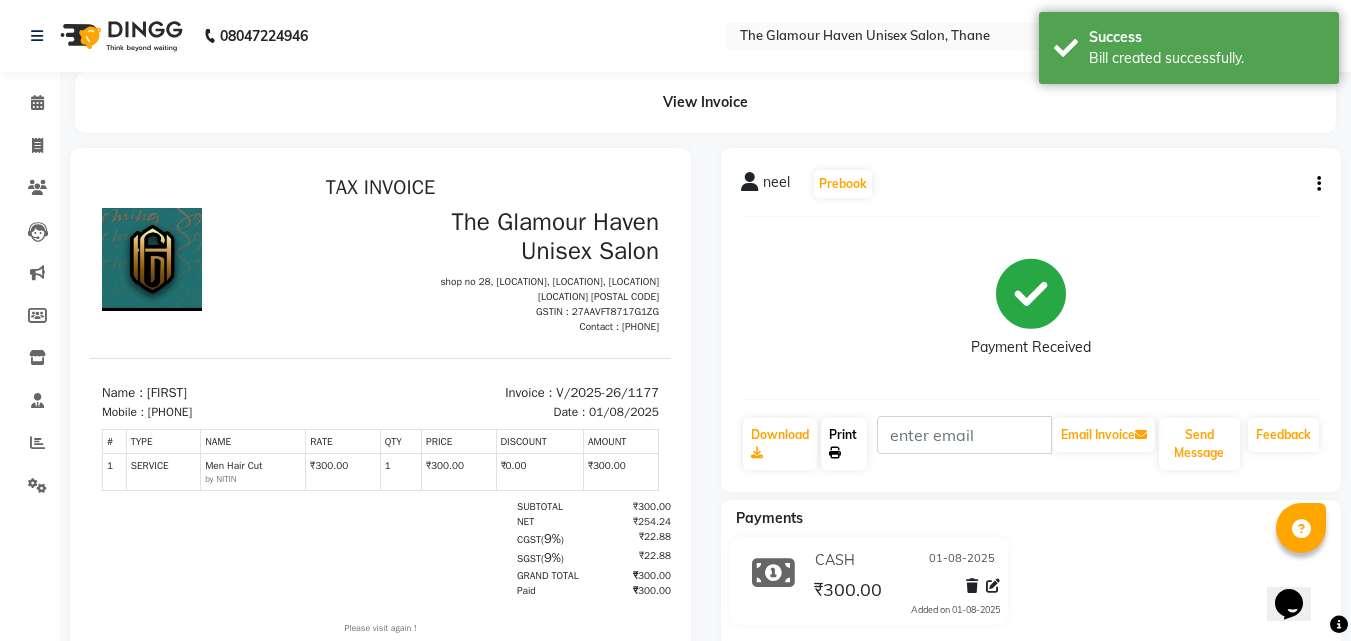 click on "Print" 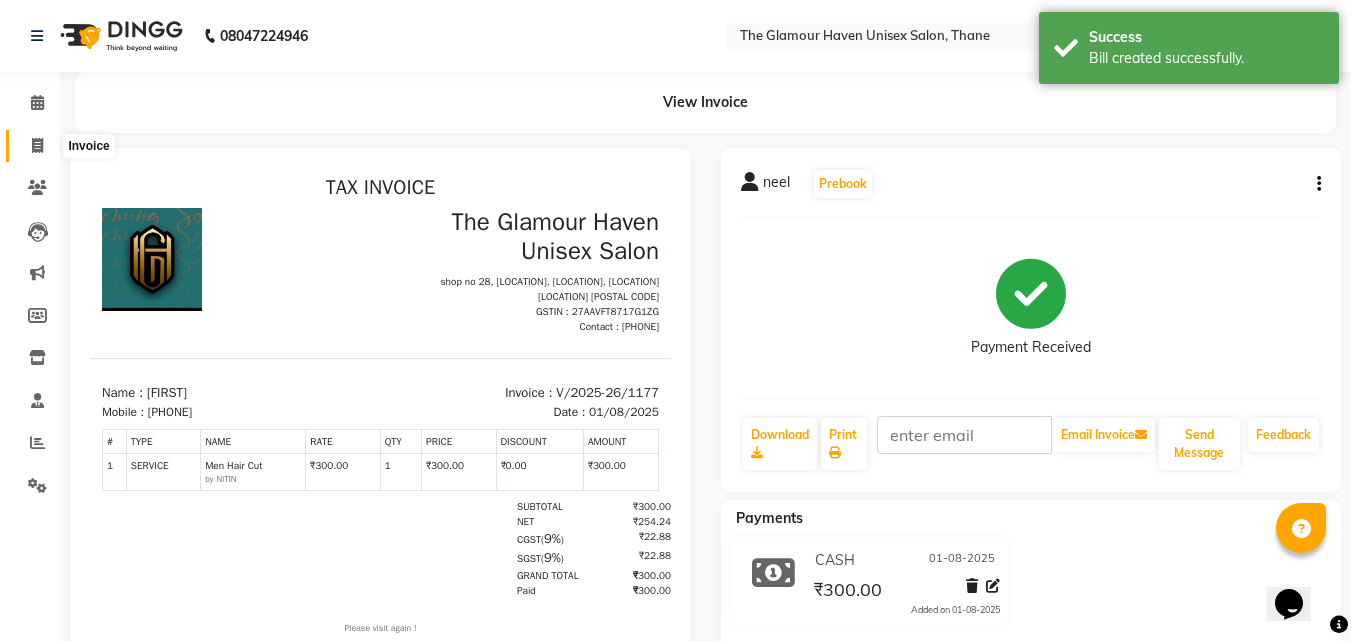click 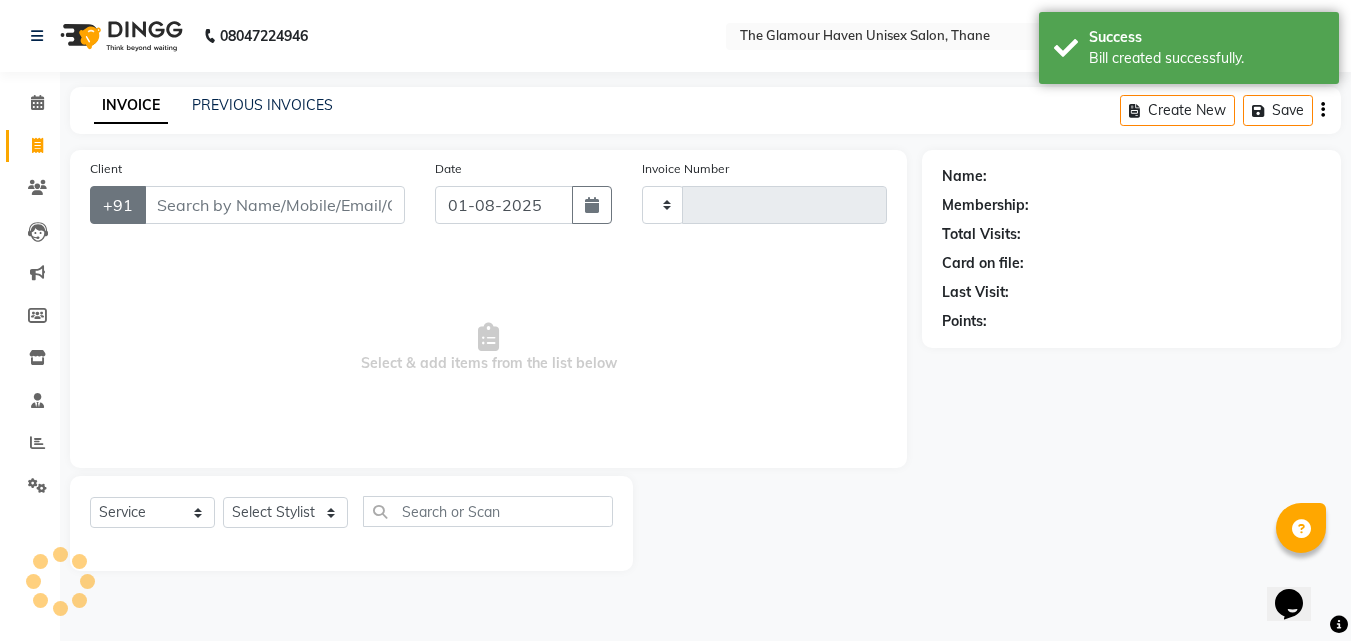 type on "1178" 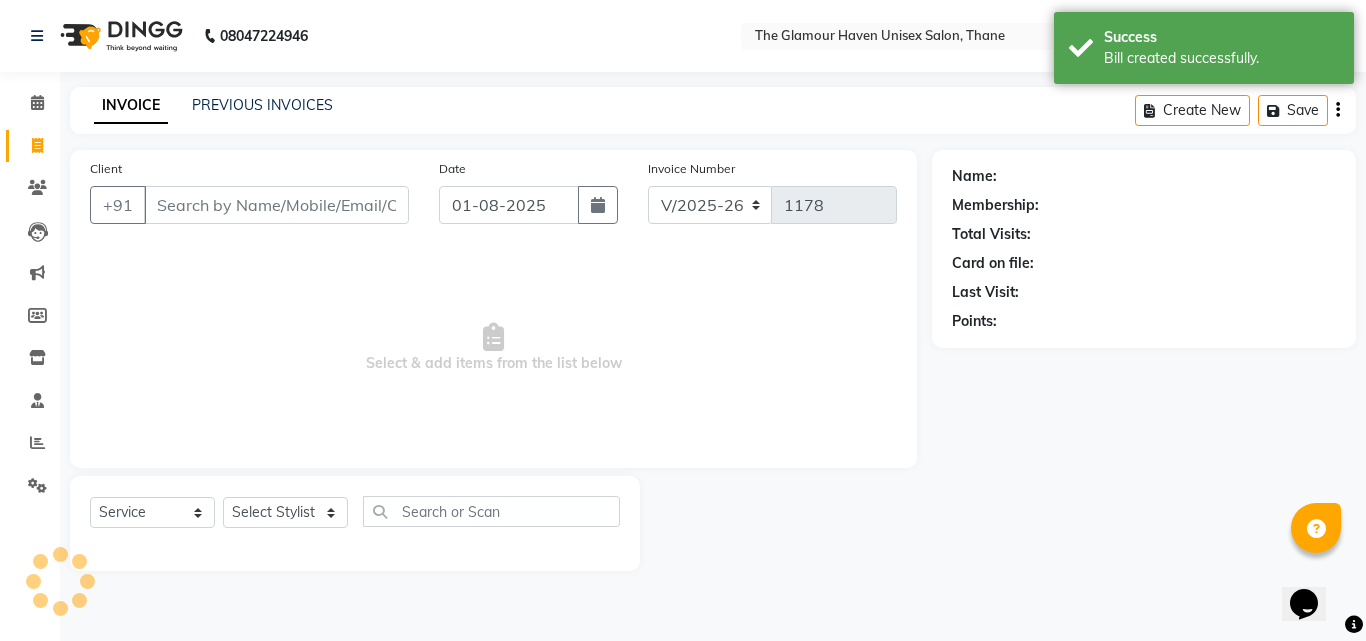 click on "Client" at bounding box center [276, 205] 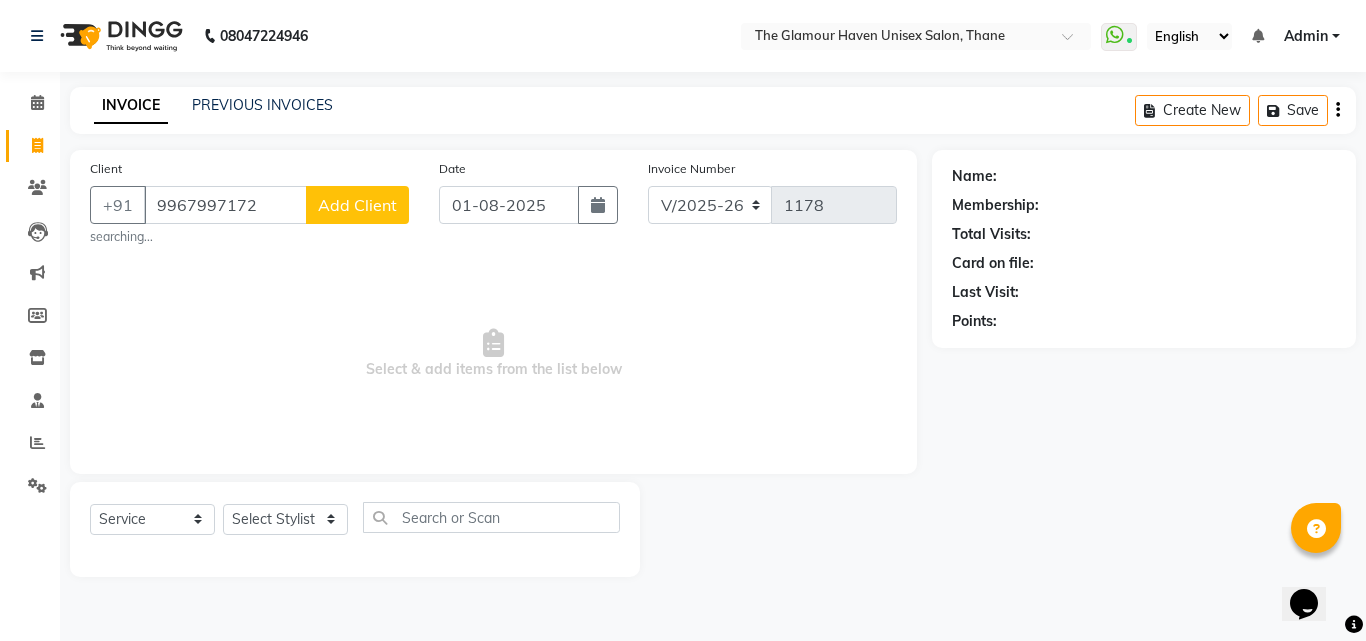 type on "9967997172" 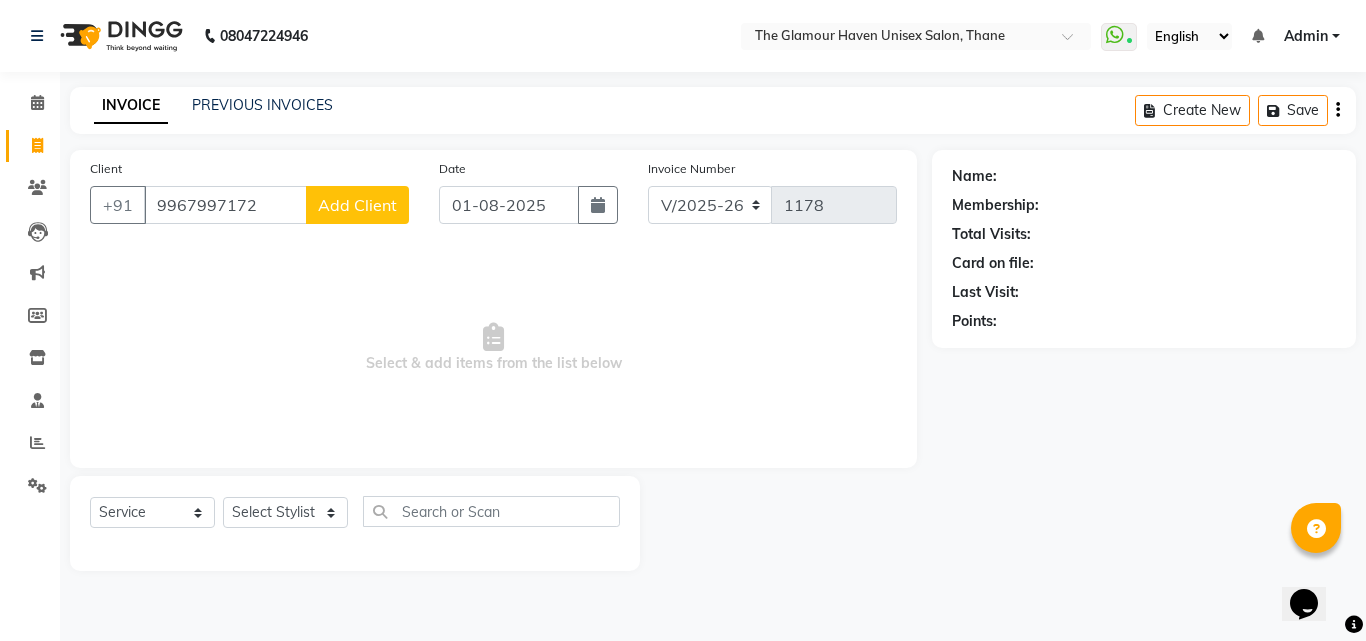 click on "Add Client" 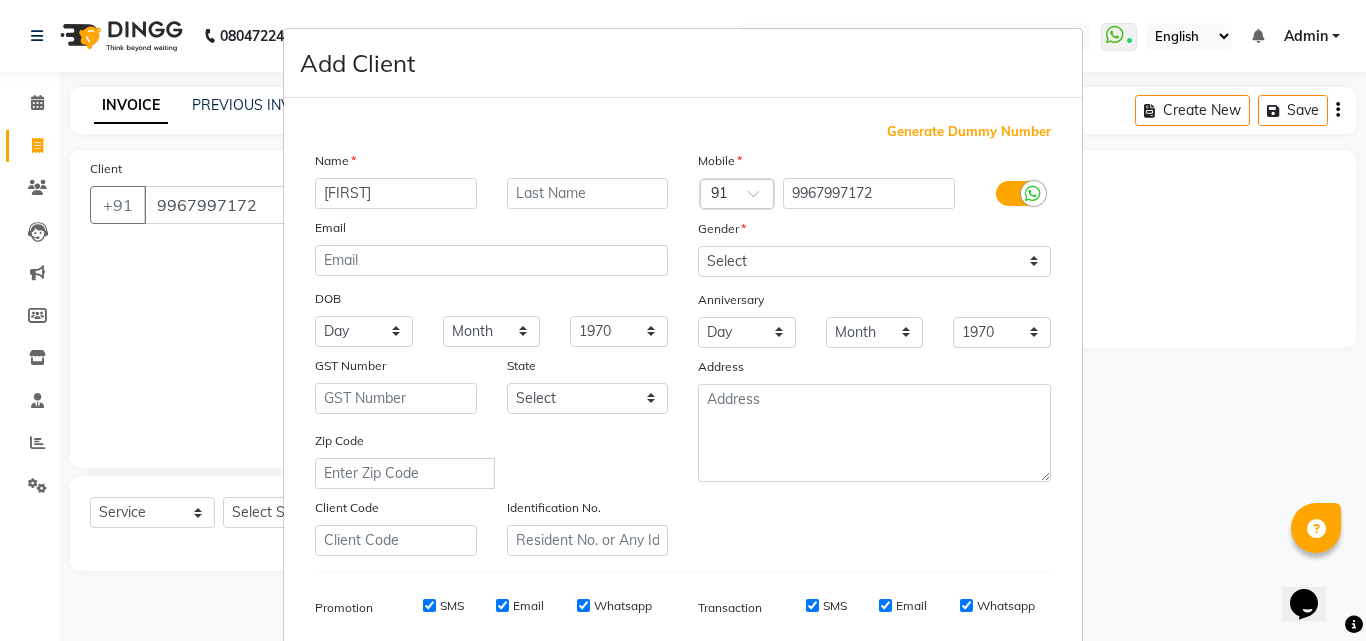 type on "[FIRST]" 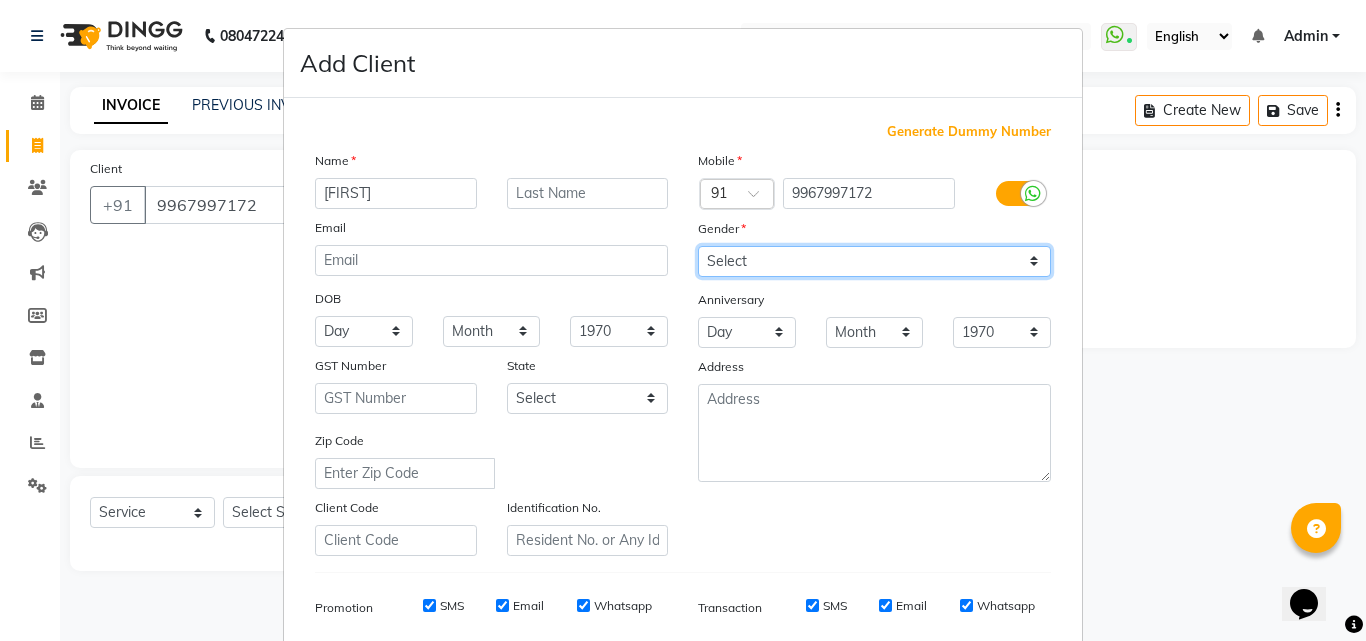 click on "Select Male Female Other Prefer Not To Say" at bounding box center (874, 261) 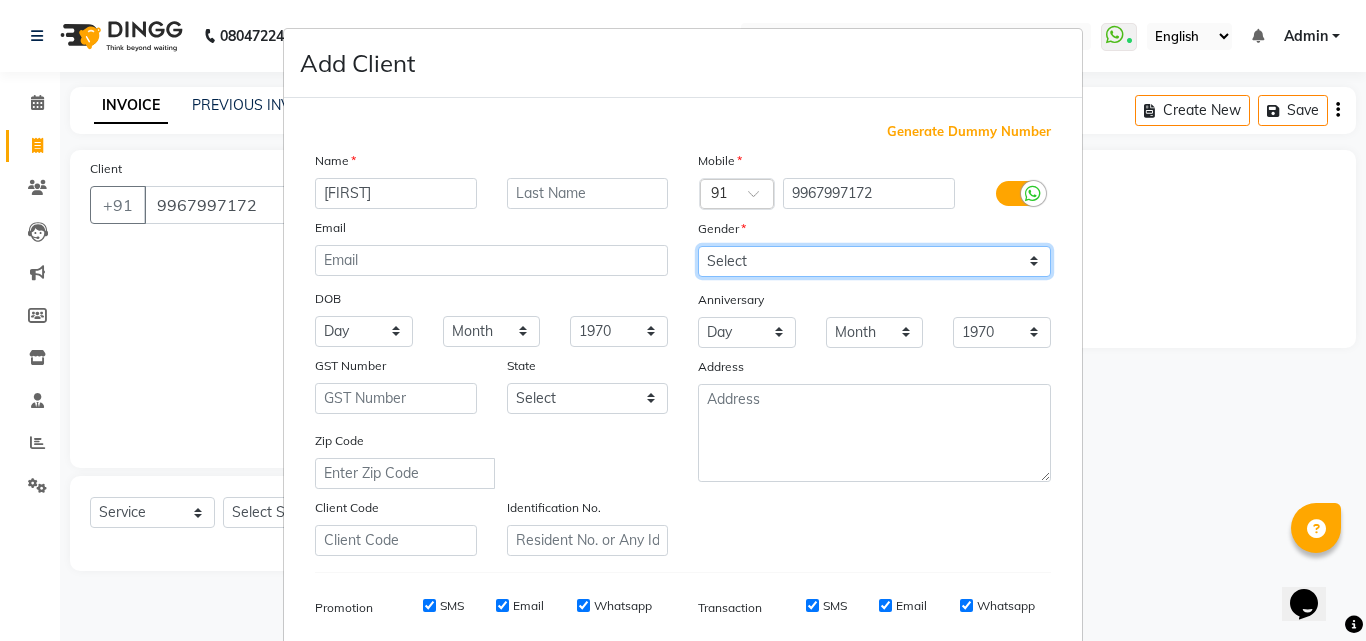 select on "female" 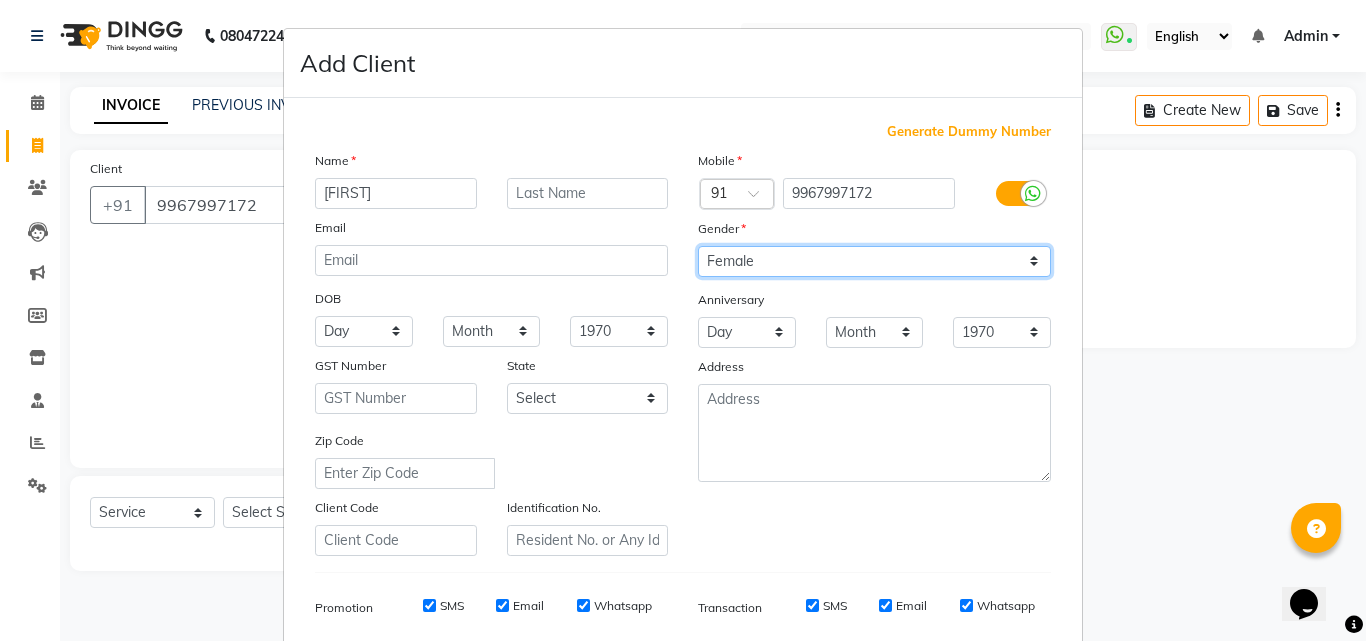 click on "Select Male Female Other Prefer Not To Say" at bounding box center [874, 261] 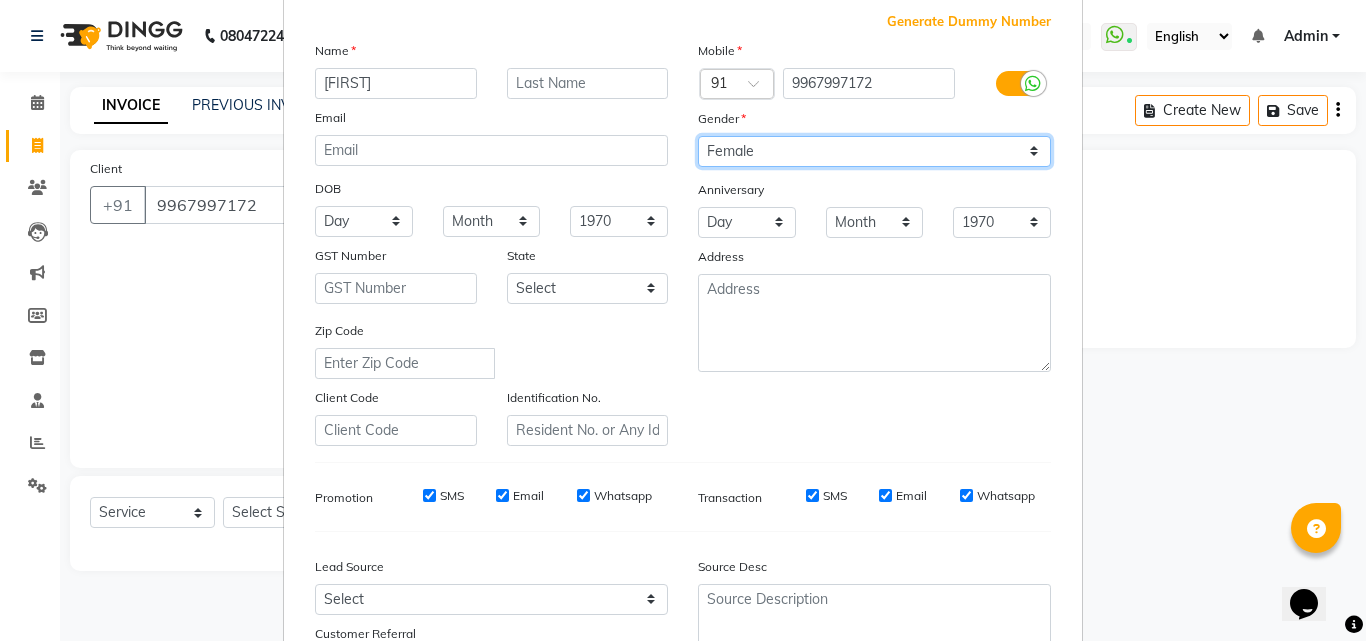 scroll, scrollTop: 282, scrollLeft: 0, axis: vertical 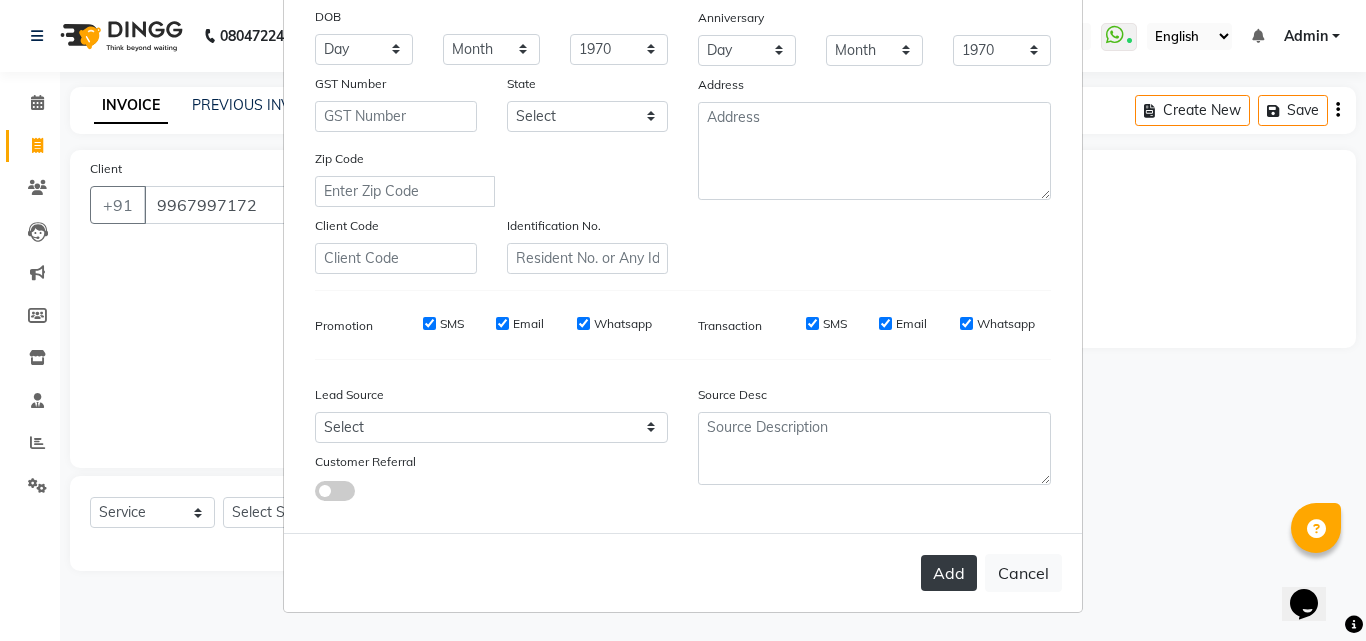 click on "Add" at bounding box center [949, 573] 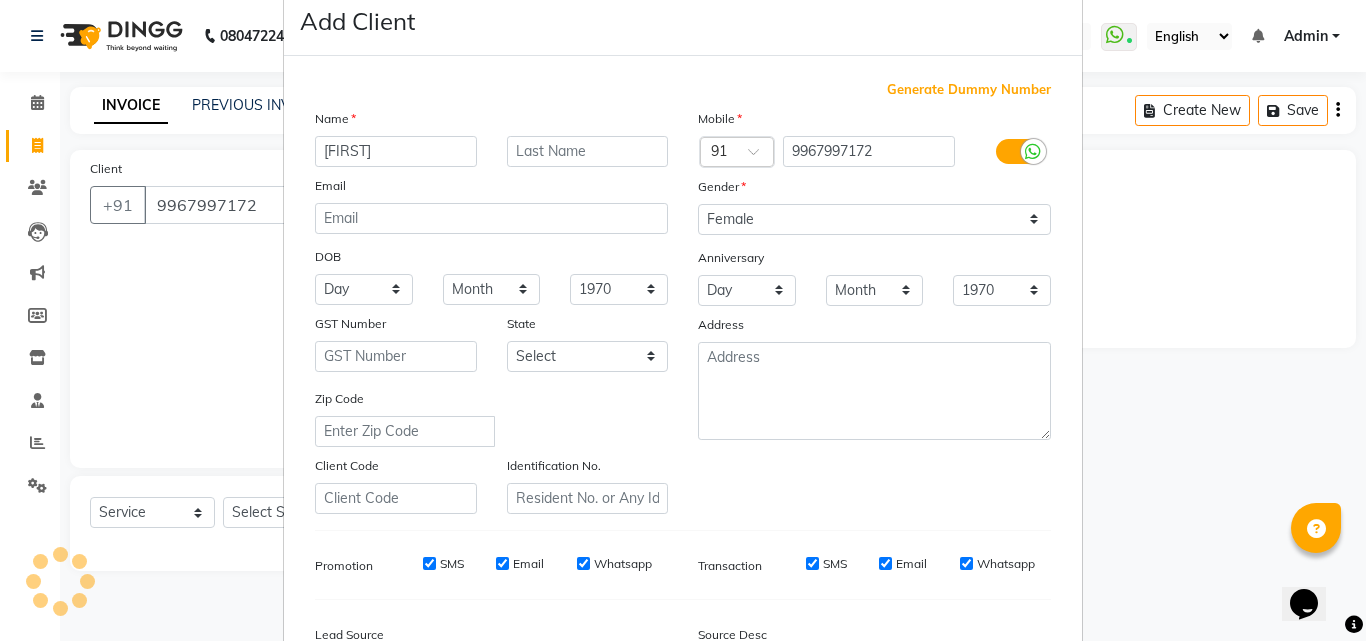 scroll, scrollTop: 0, scrollLeft: 0, axis: both 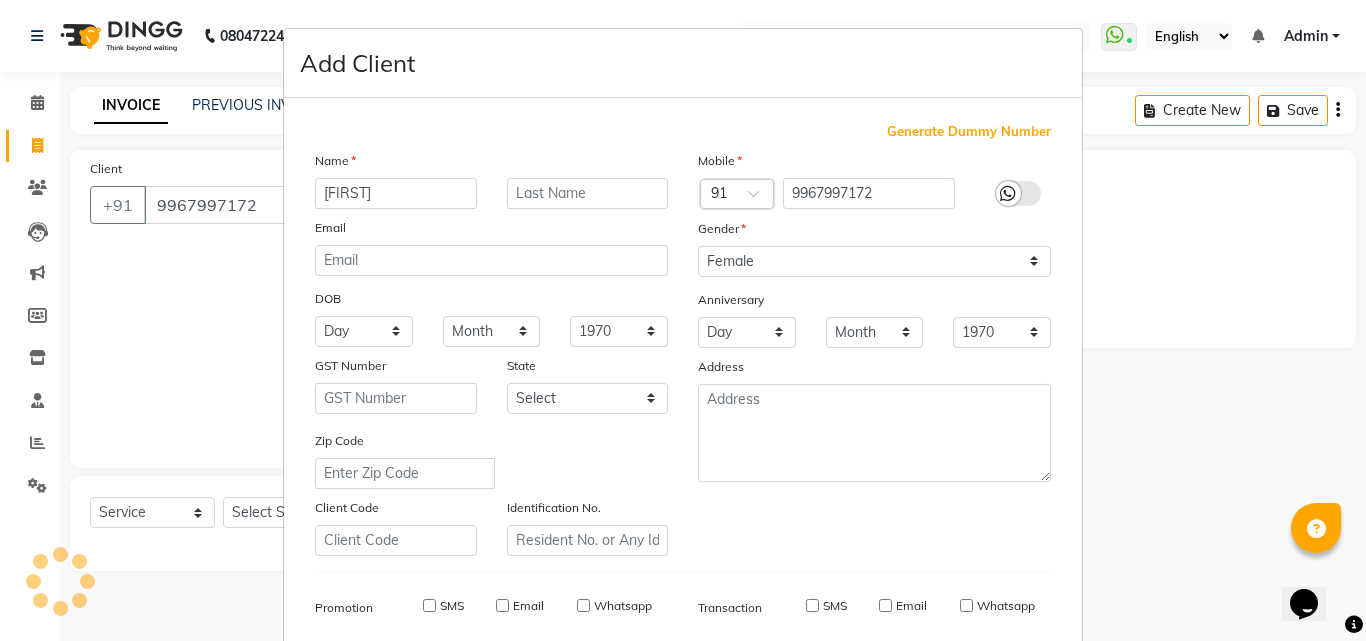 type 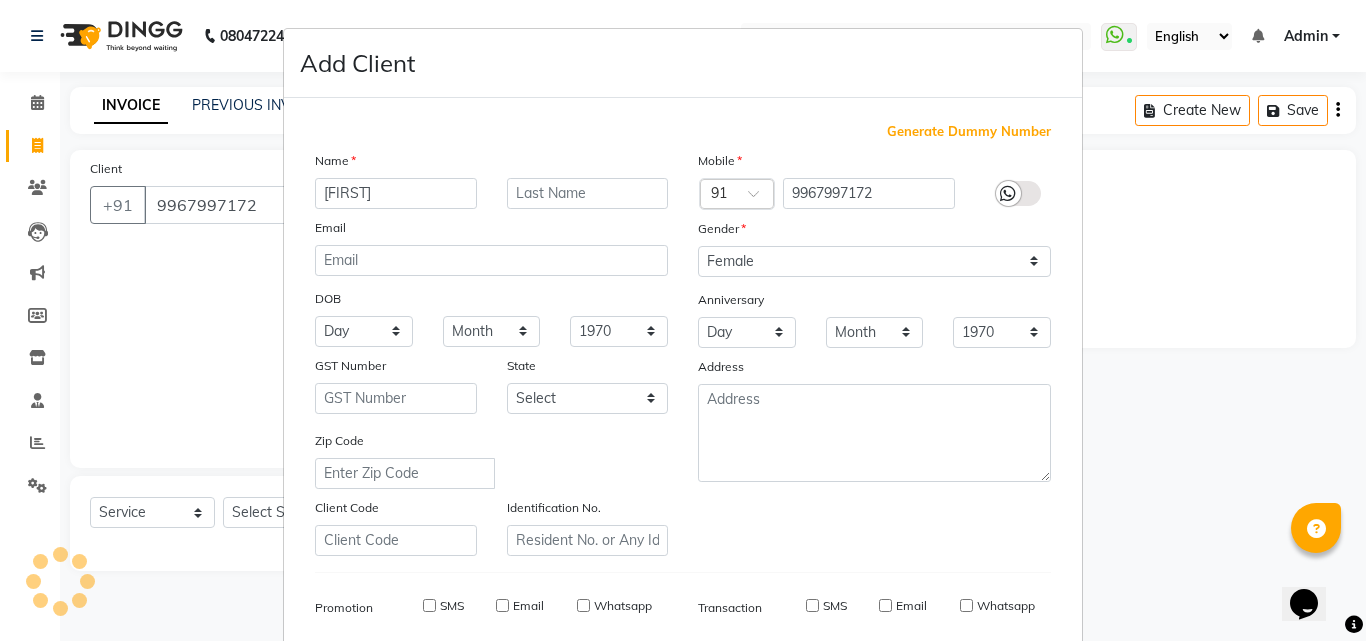 select 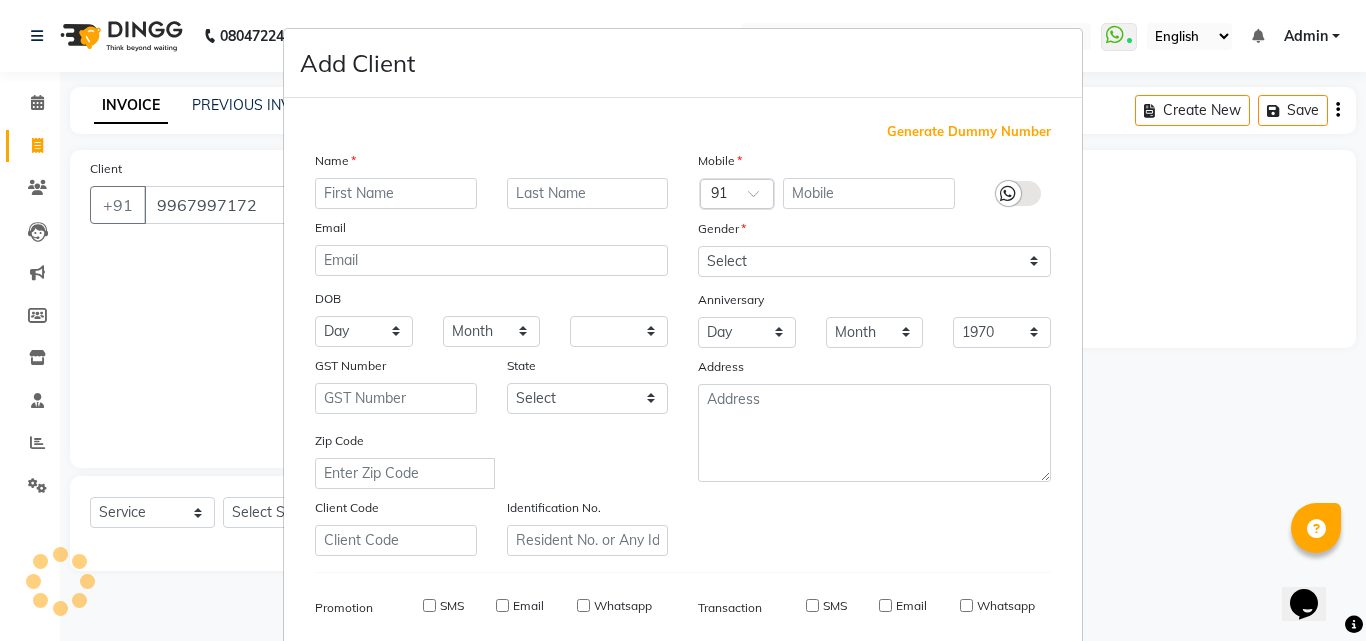 select 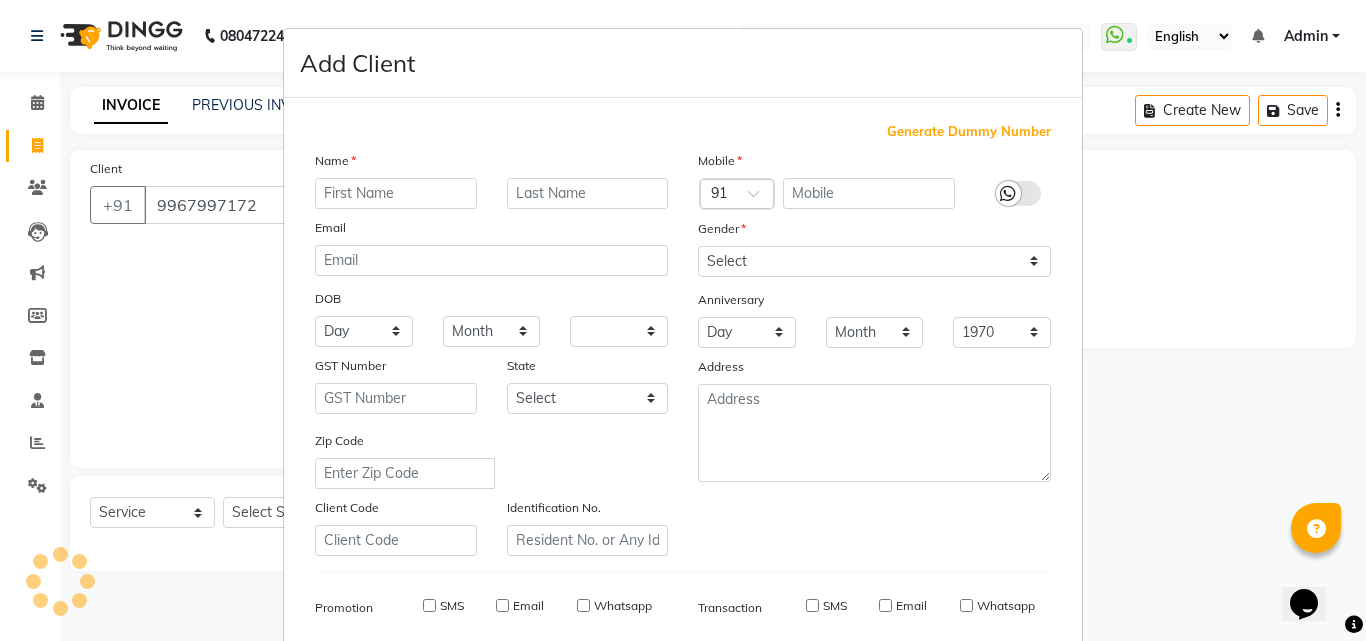 select 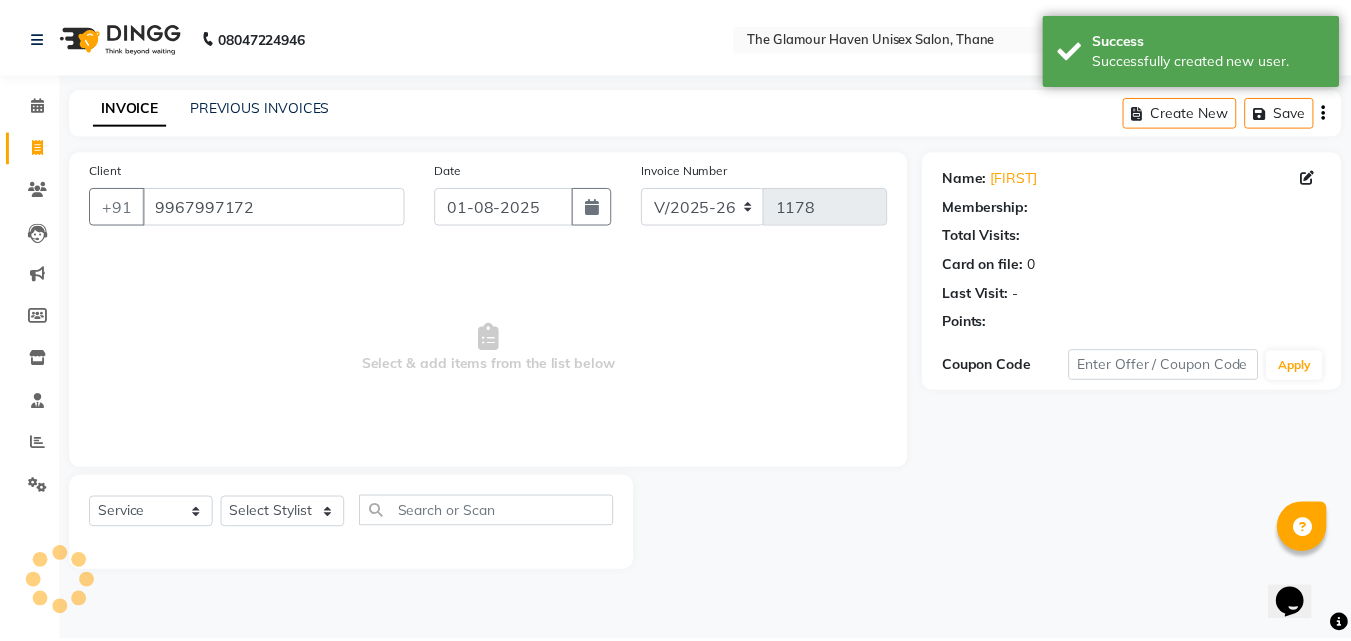 scroll, scrollTop: 0, scrollLeft: 0, axis: both 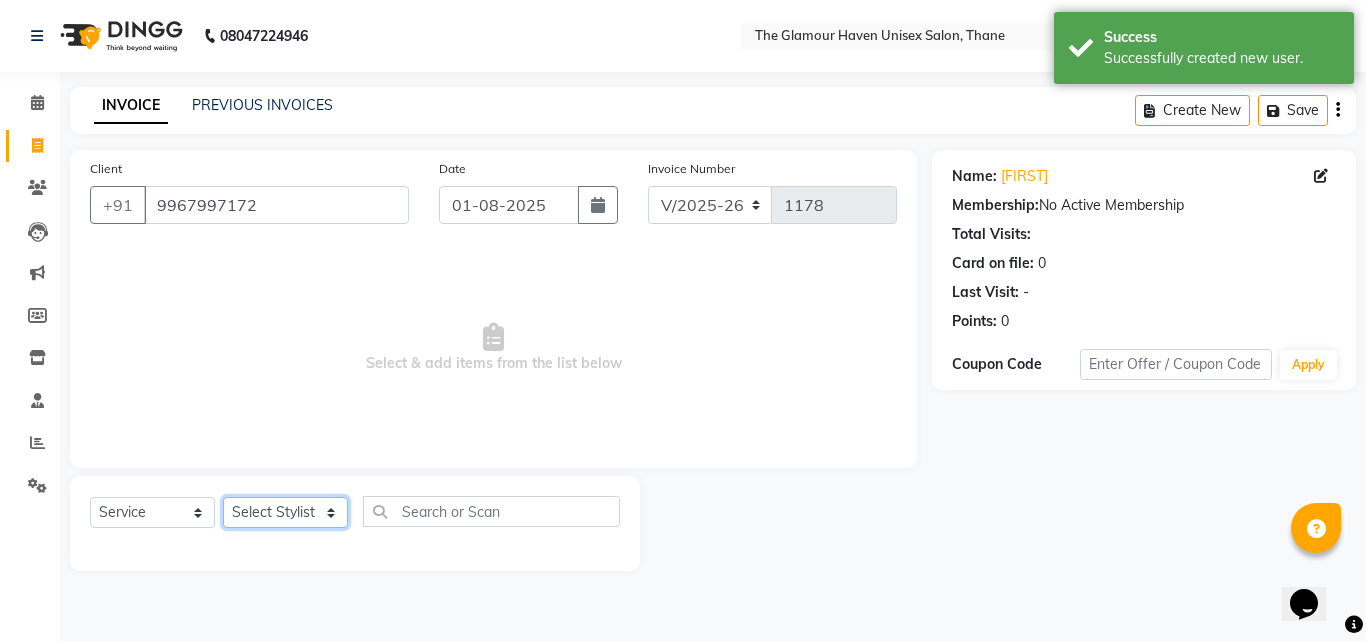 click on "Select Stylist [NAME] [NAME] [NAME] [NAME] [NAME] [NAME] [NAME] [NAME] [NAME] [NAME] [NAME] [NAME]" 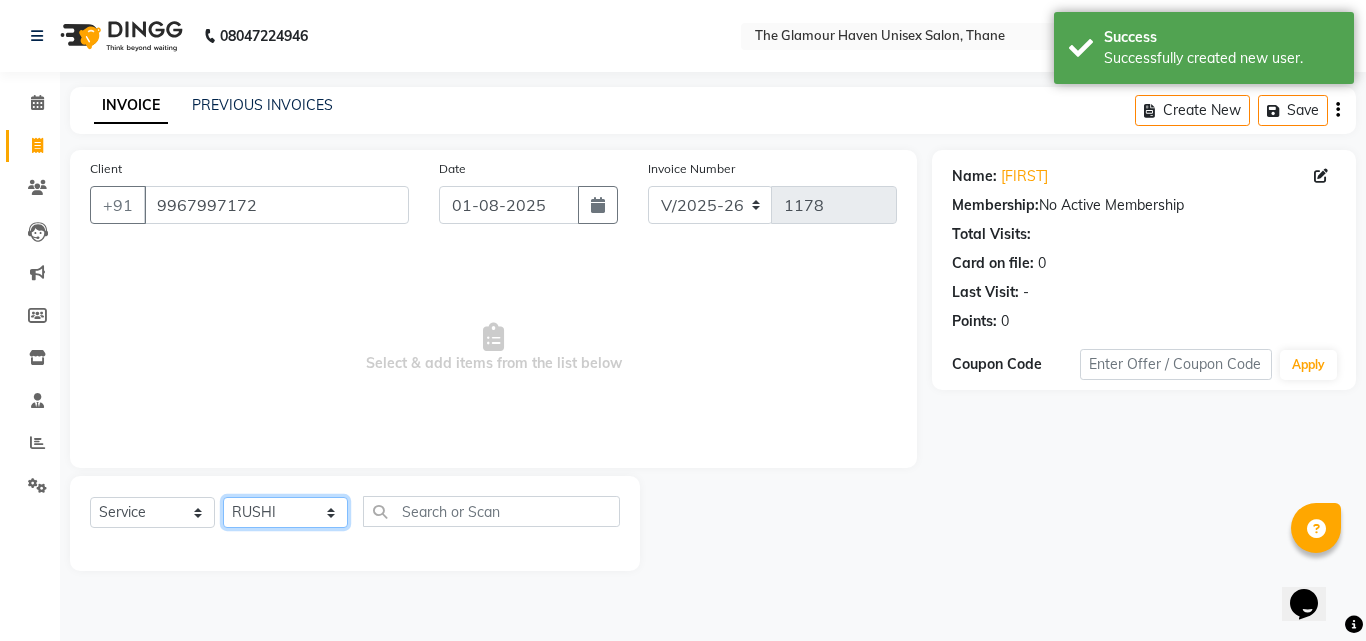 click on "Select Stylist [NAME] [NAME] [NAME] [NAME] [NAME] [NAME] [NAME] [NAME] [NAME] [NAME] [NAME] [NAME]" 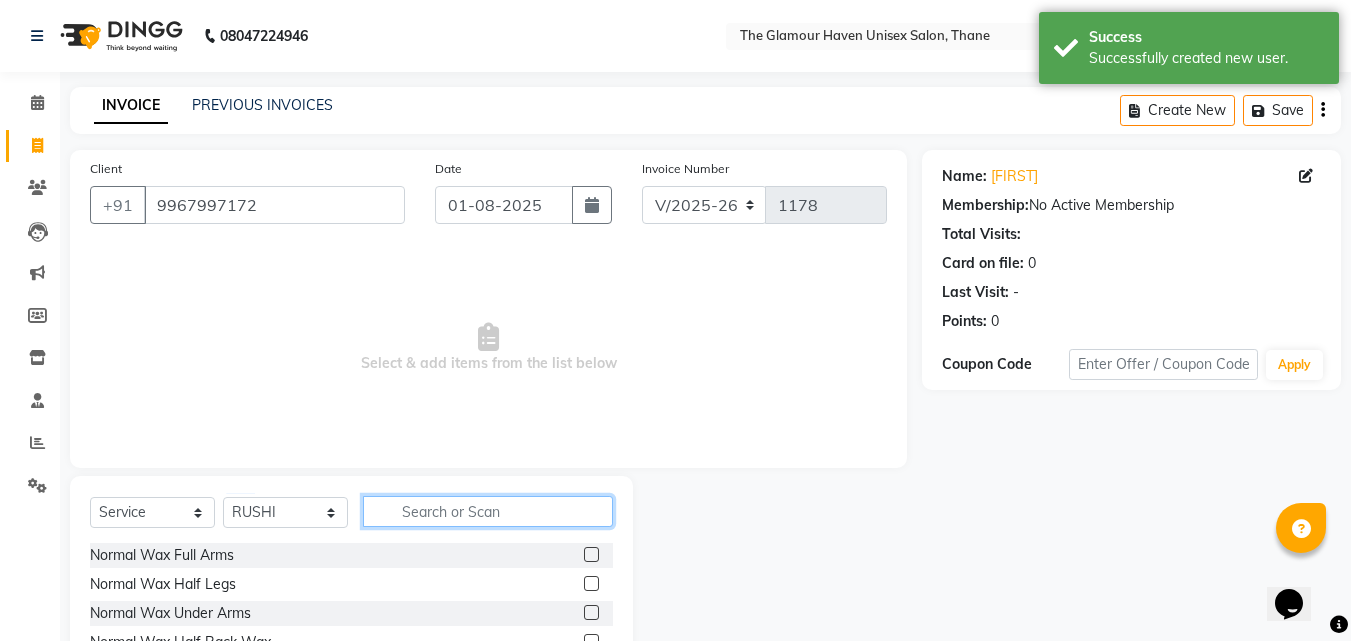 click 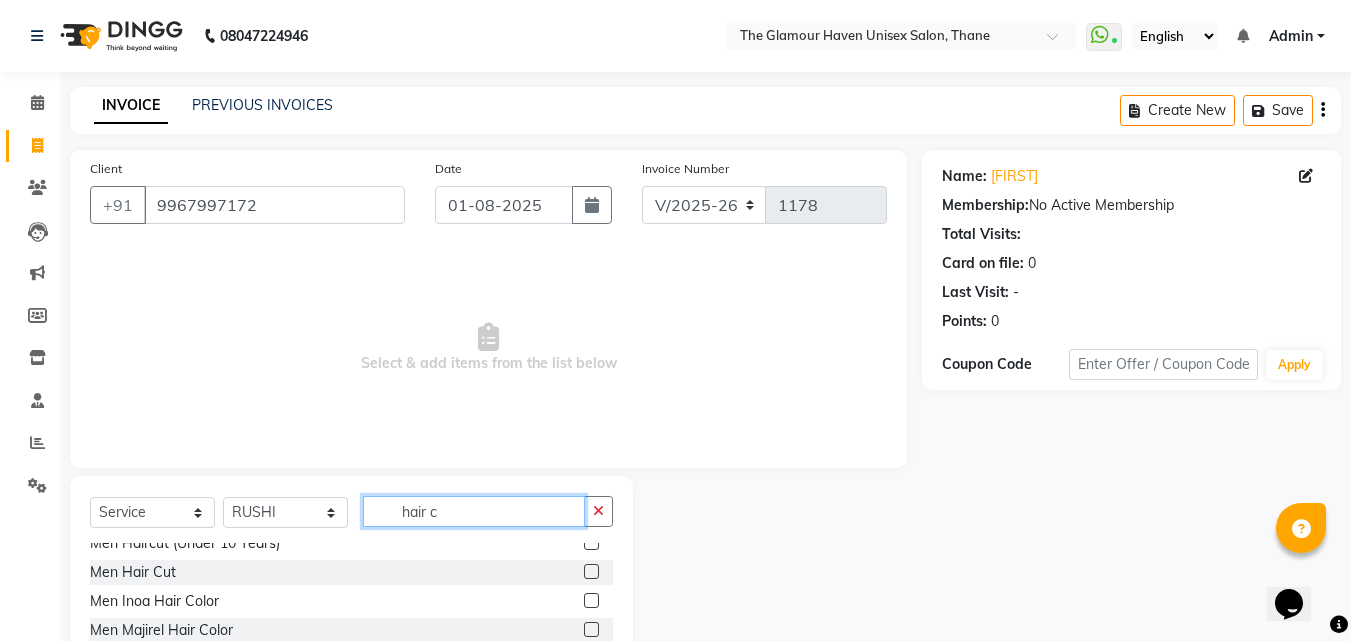 scroll, scrollTop: 100, scrollLeft: 0, axis: vertical 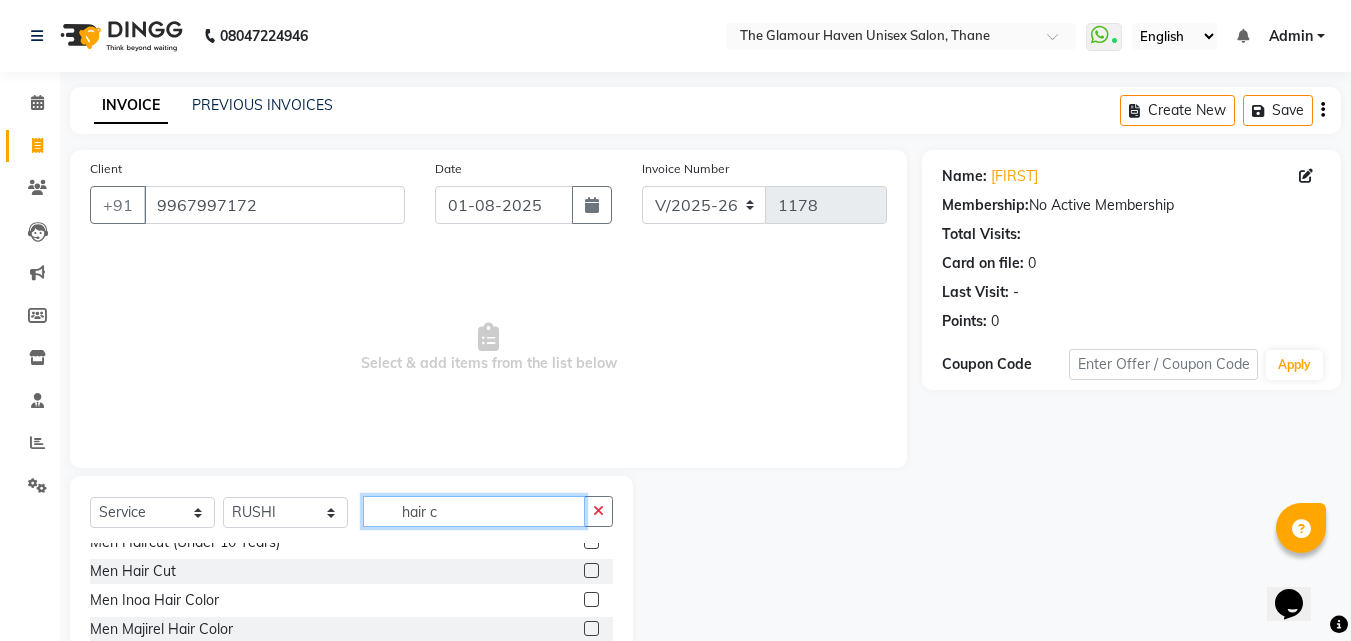 type on "hair c" 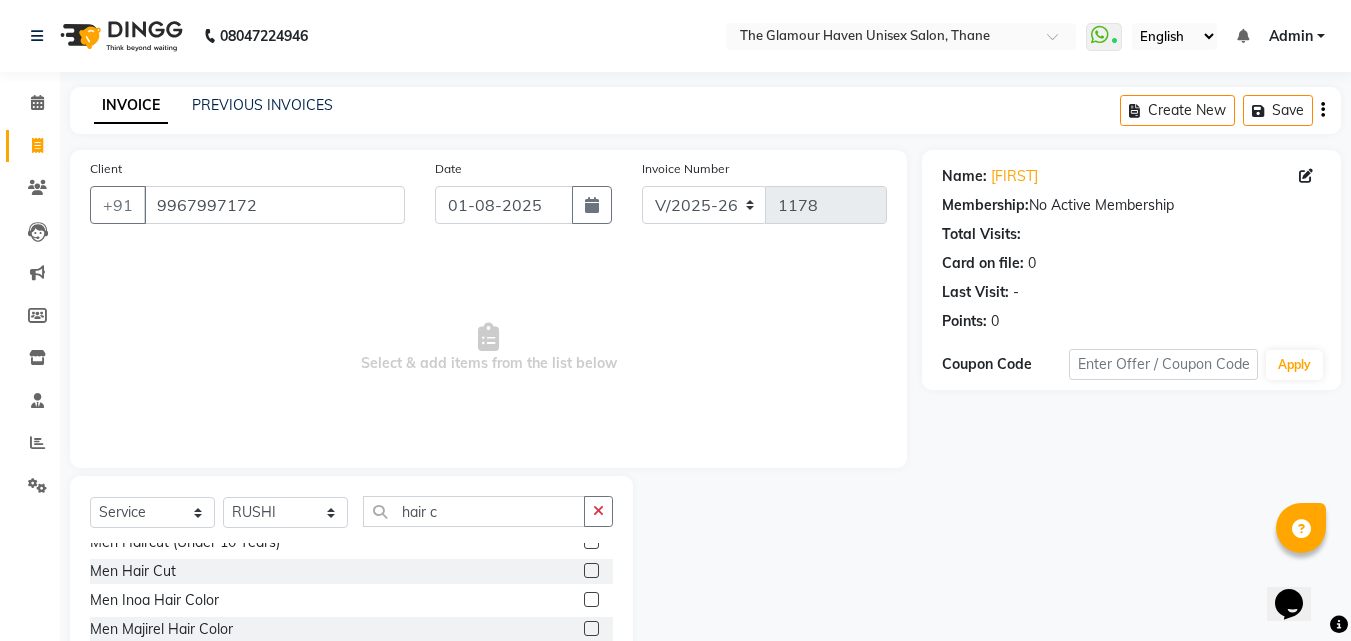 click 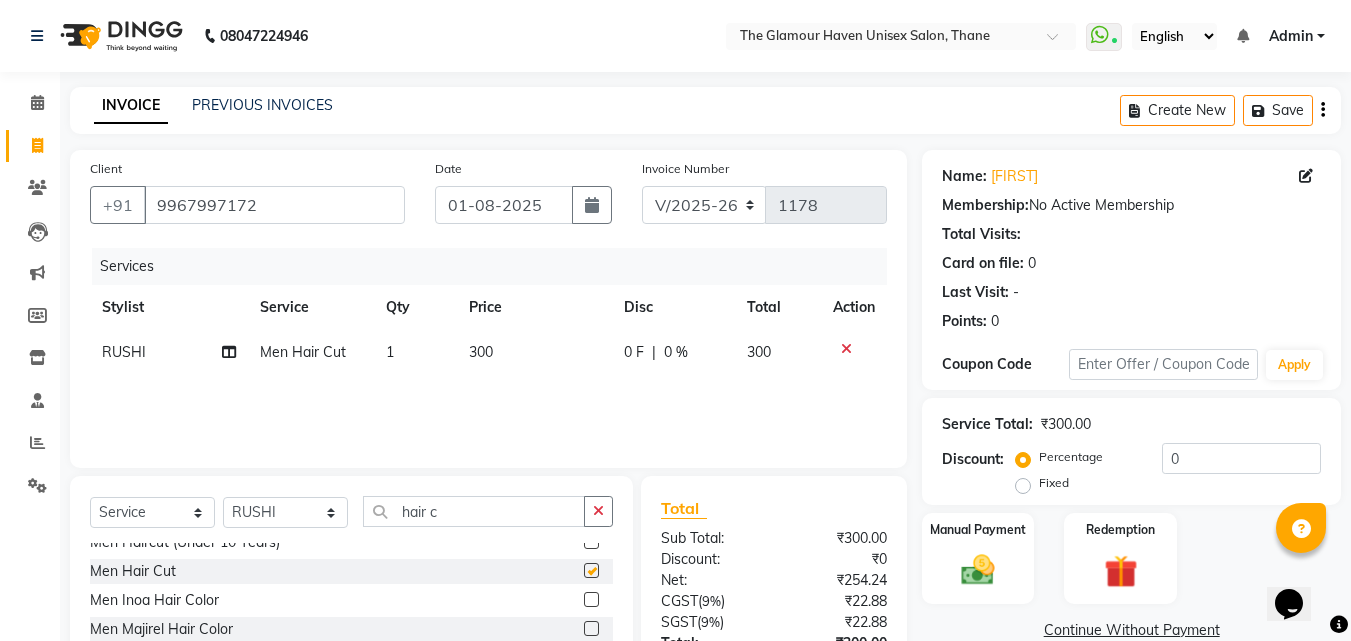 checkbox on "false" 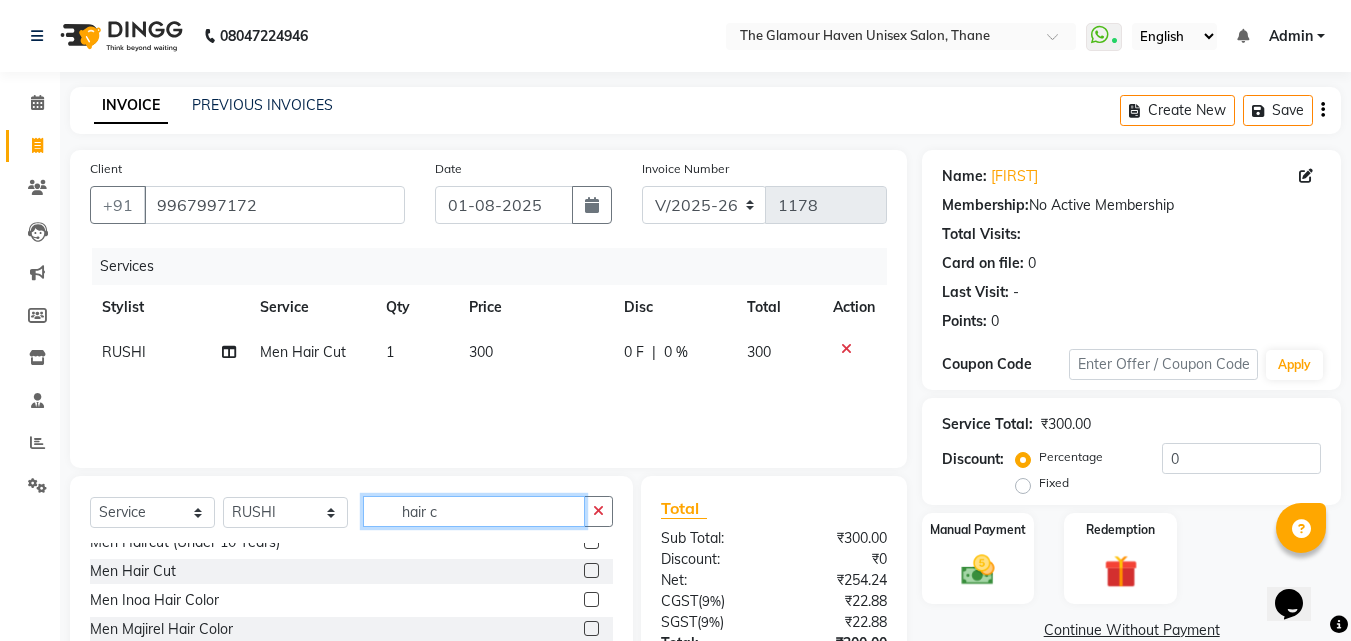 click on "hair c" 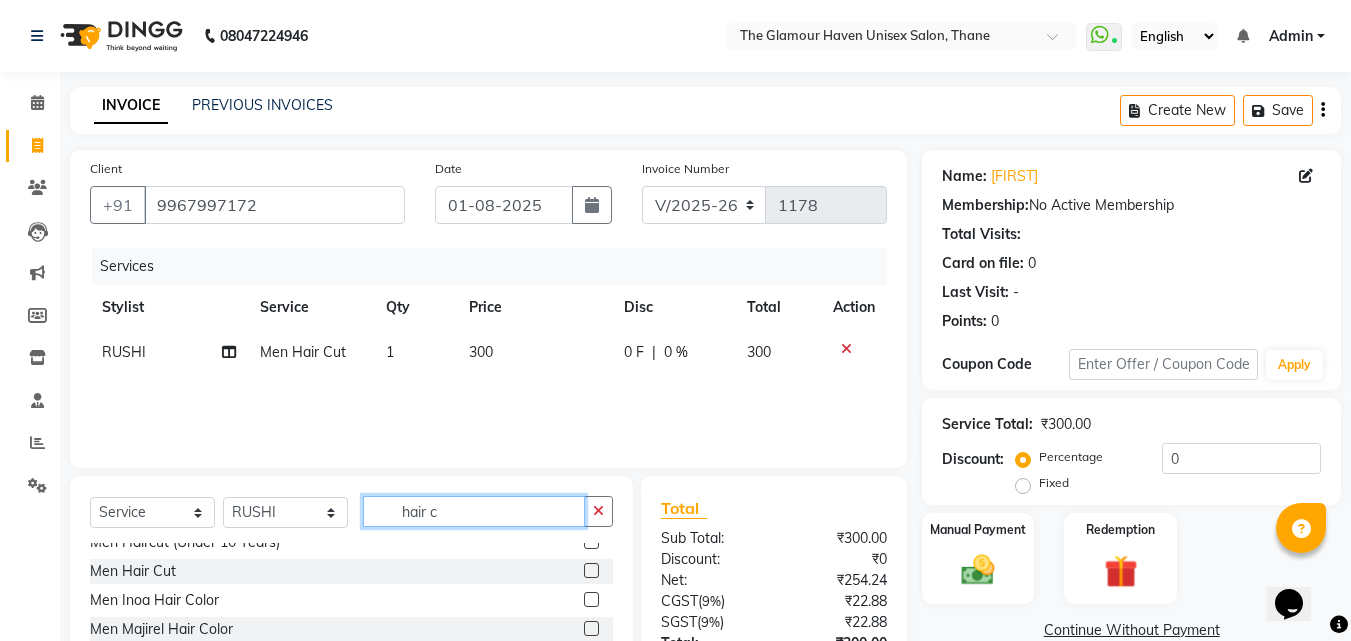 click on "hair c" 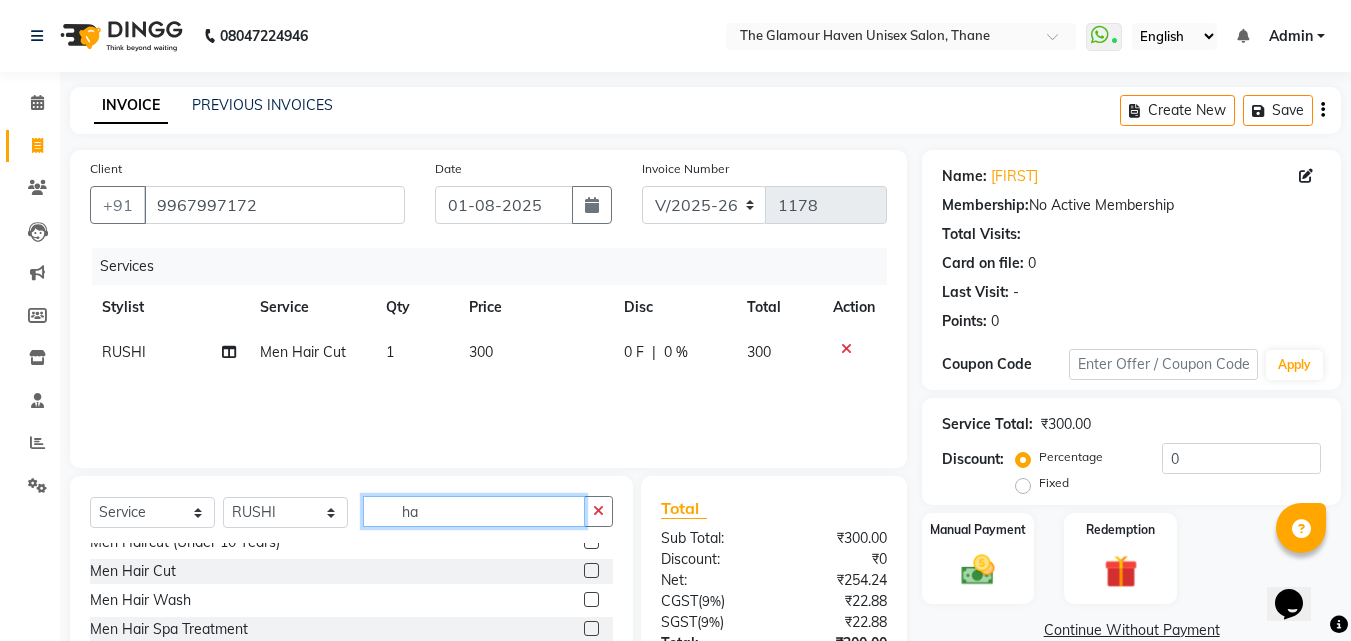 type on "h" 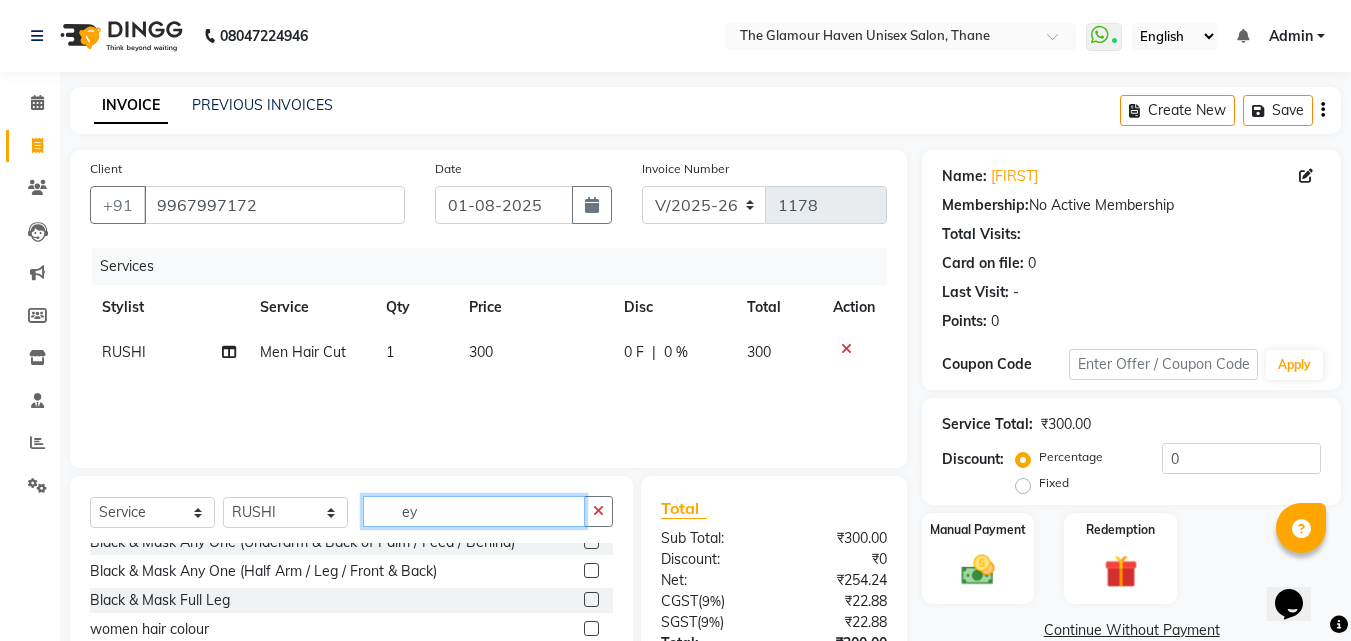 scroll, scrollTop: 0, scrollLeft: 0, axis: both 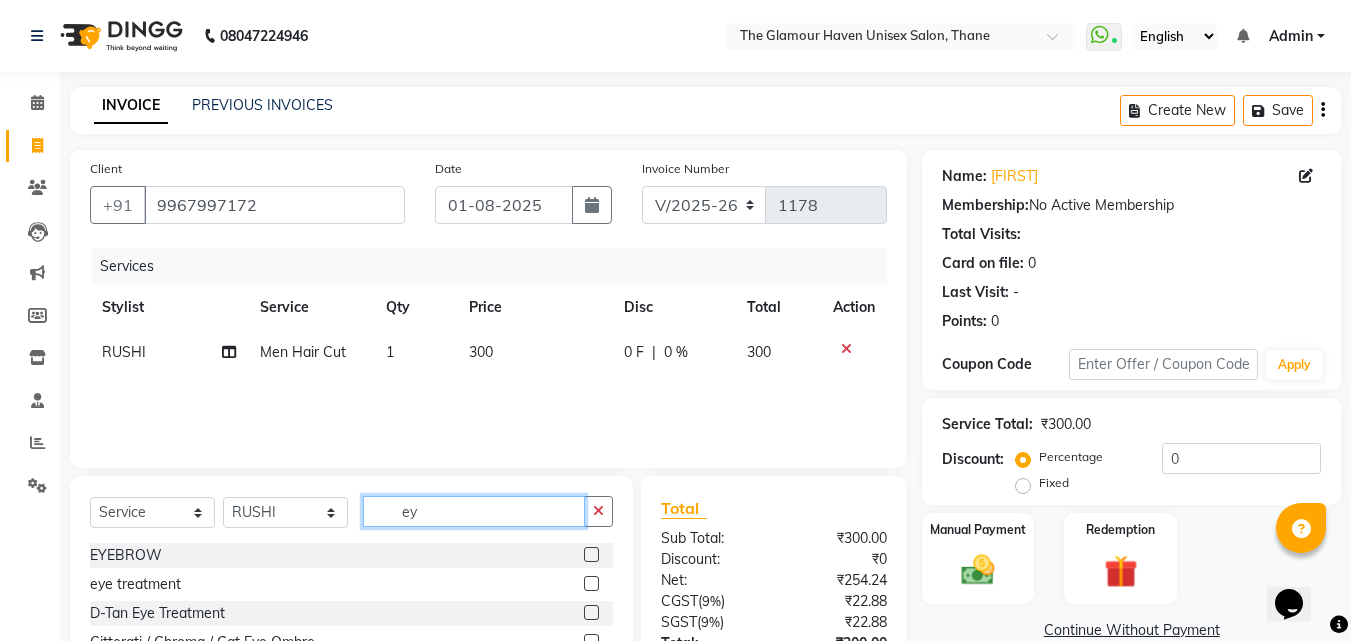 type on "ey" 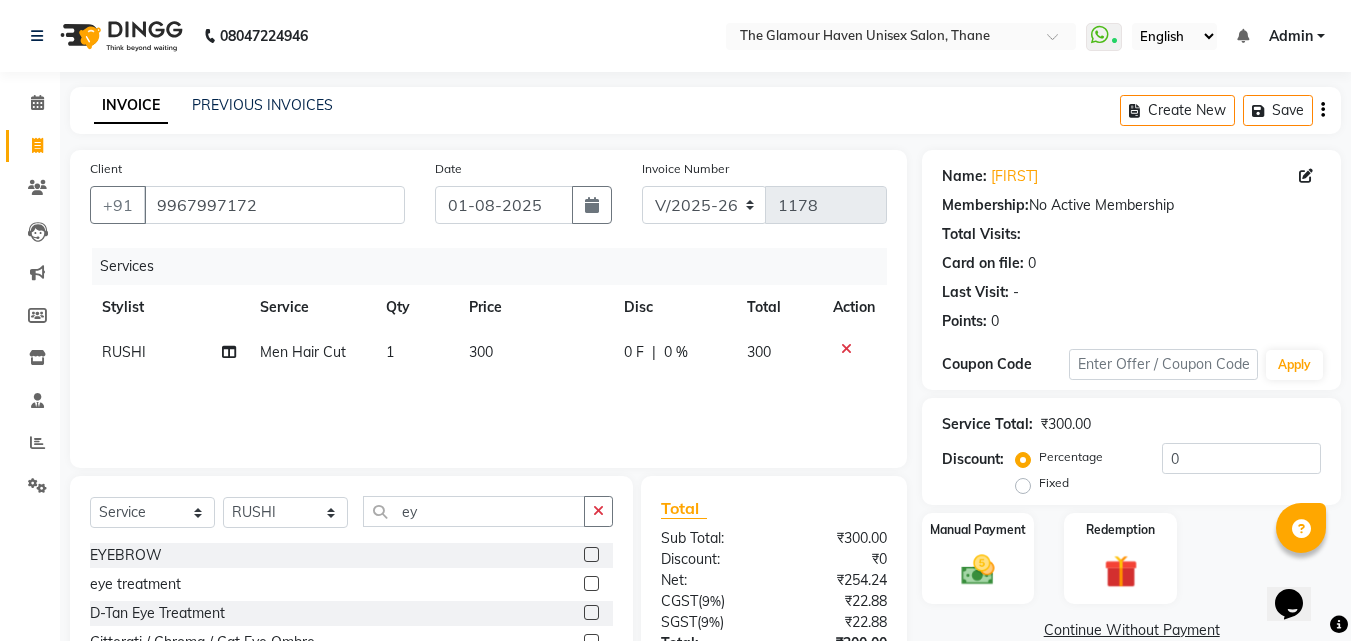 click 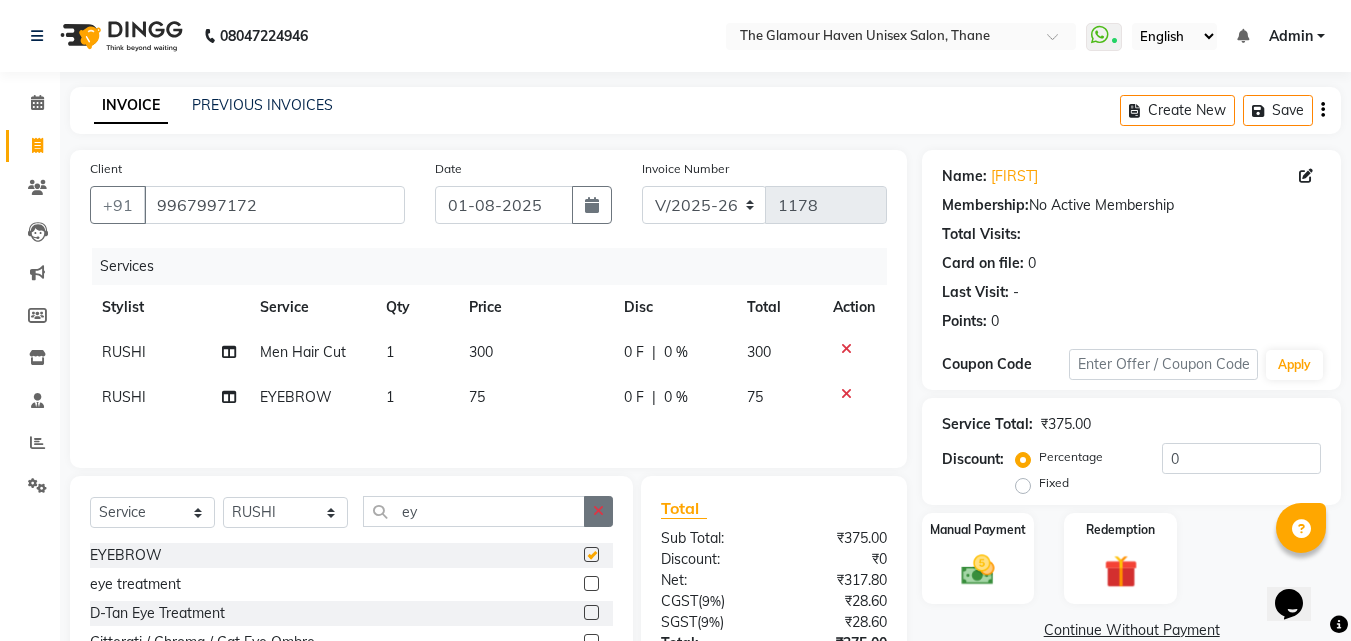checkbox on "false" 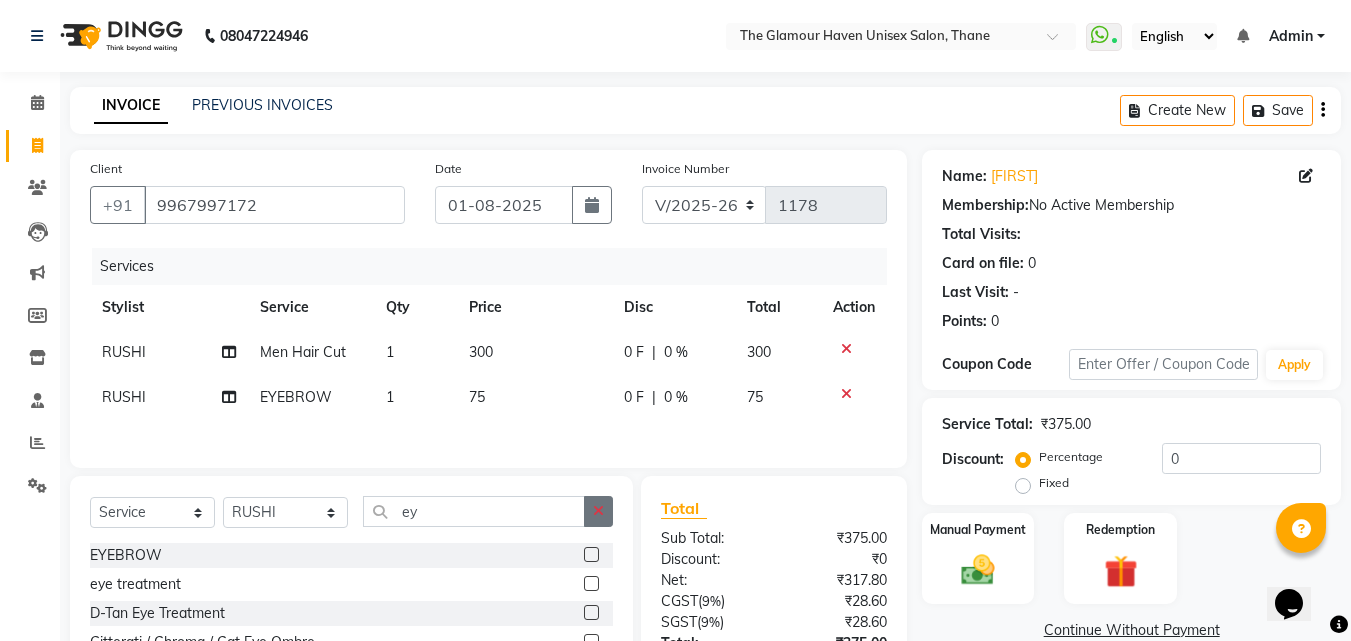 click 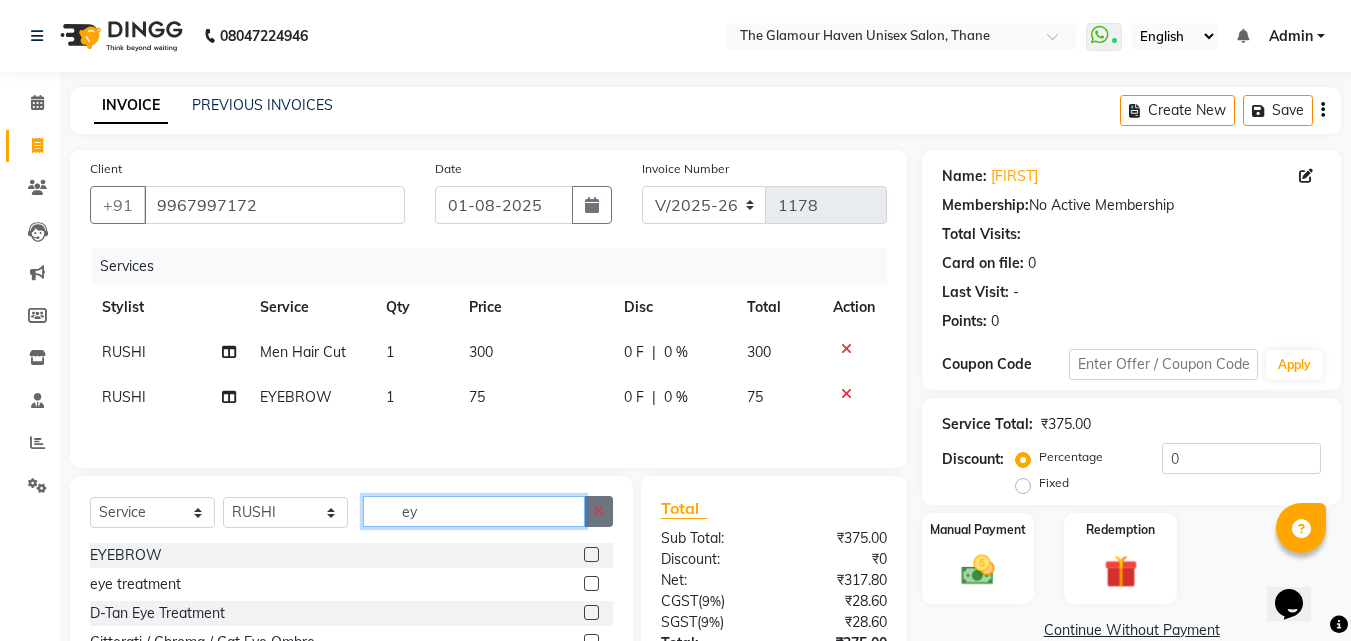 type 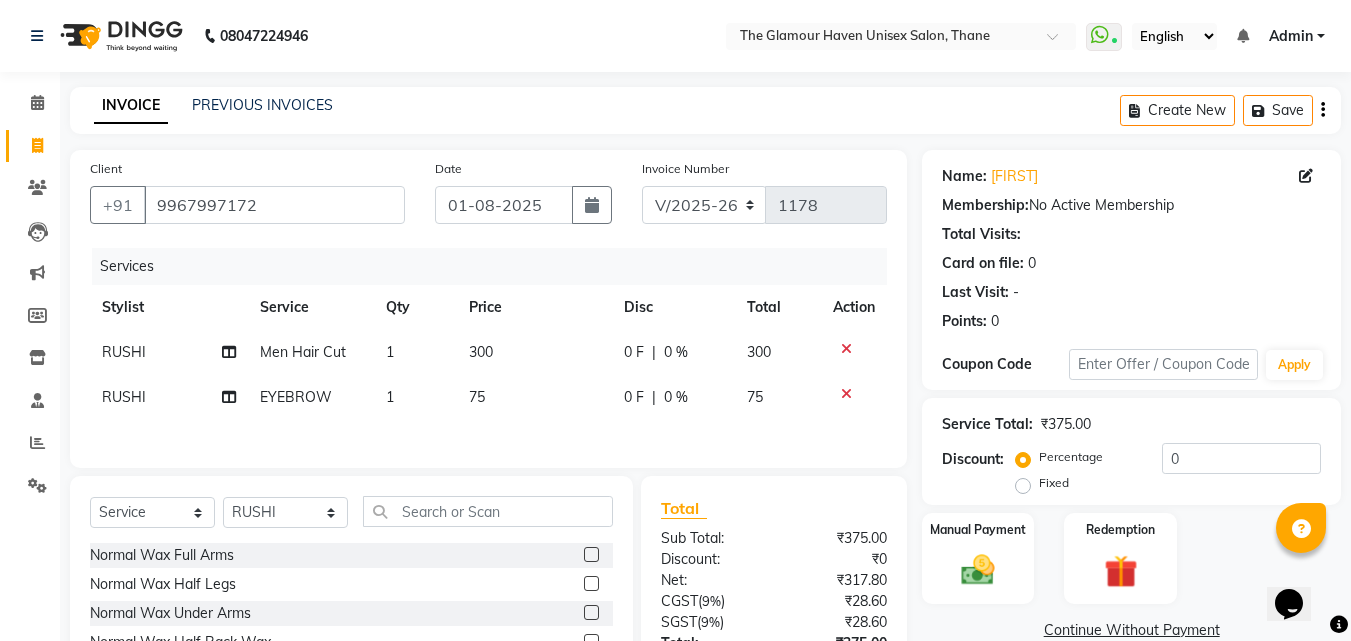 click on "75" 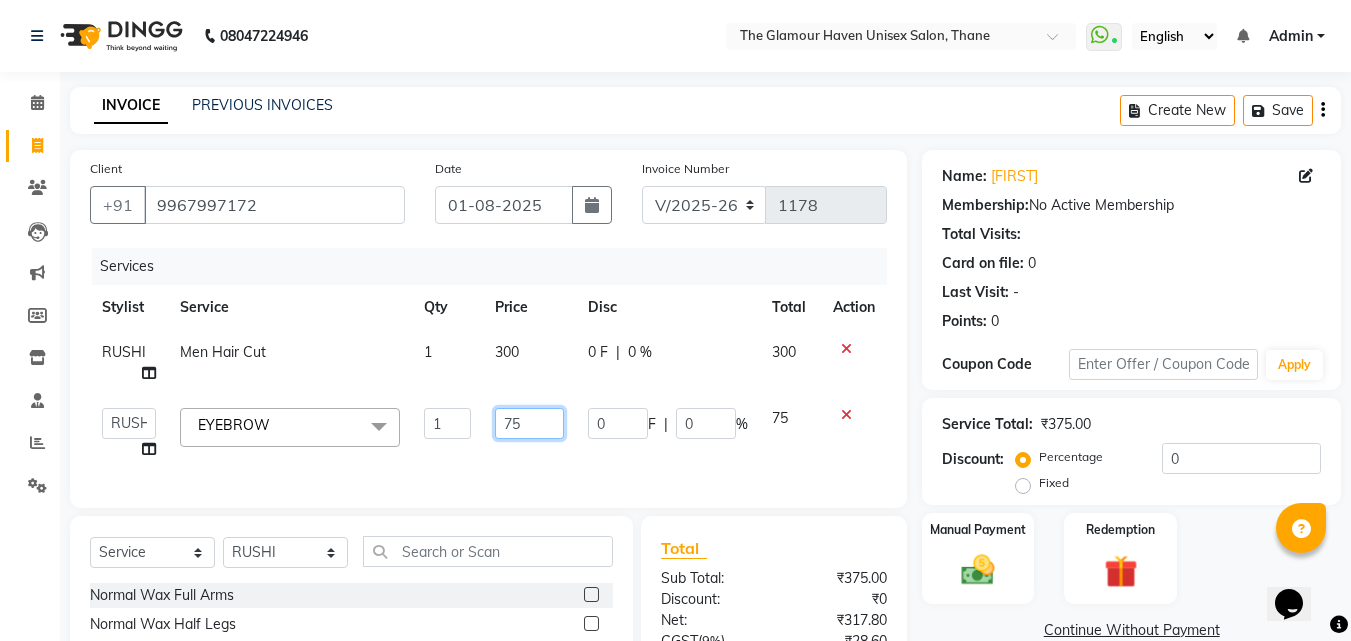 drag, startPoint x: 537, startPoint y: 423, endPoint x: 482, endPoint y: 420, distance: 55.081757 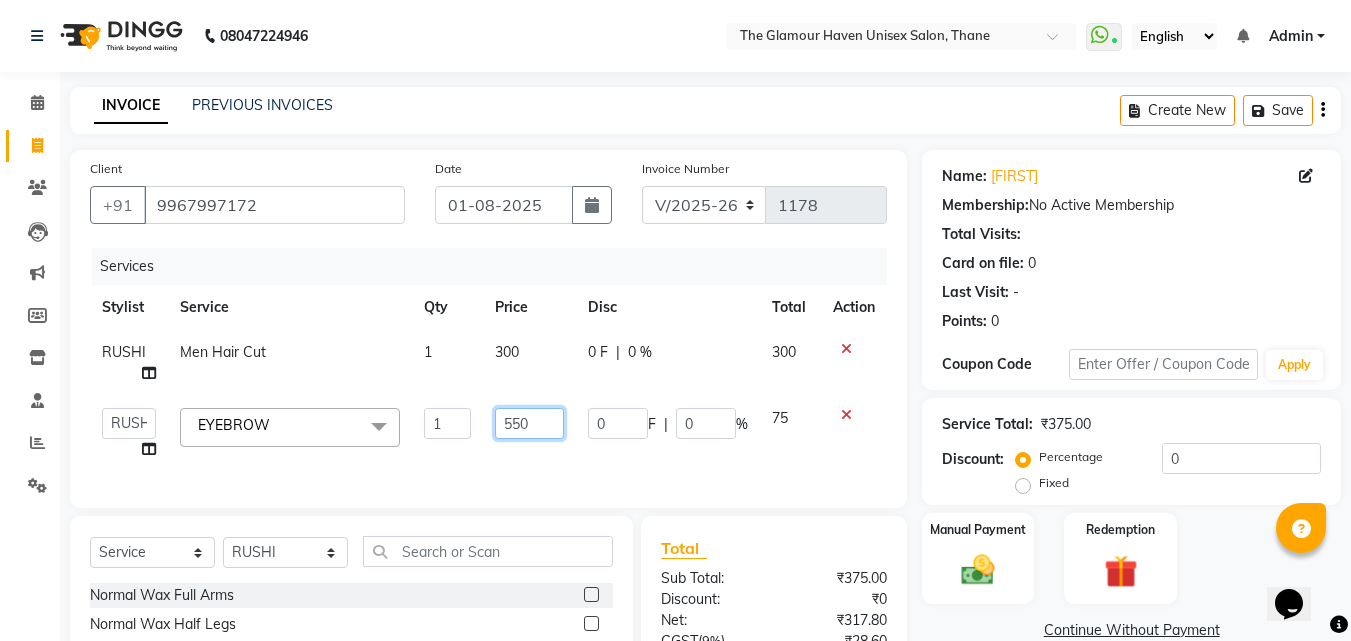 type on "55" 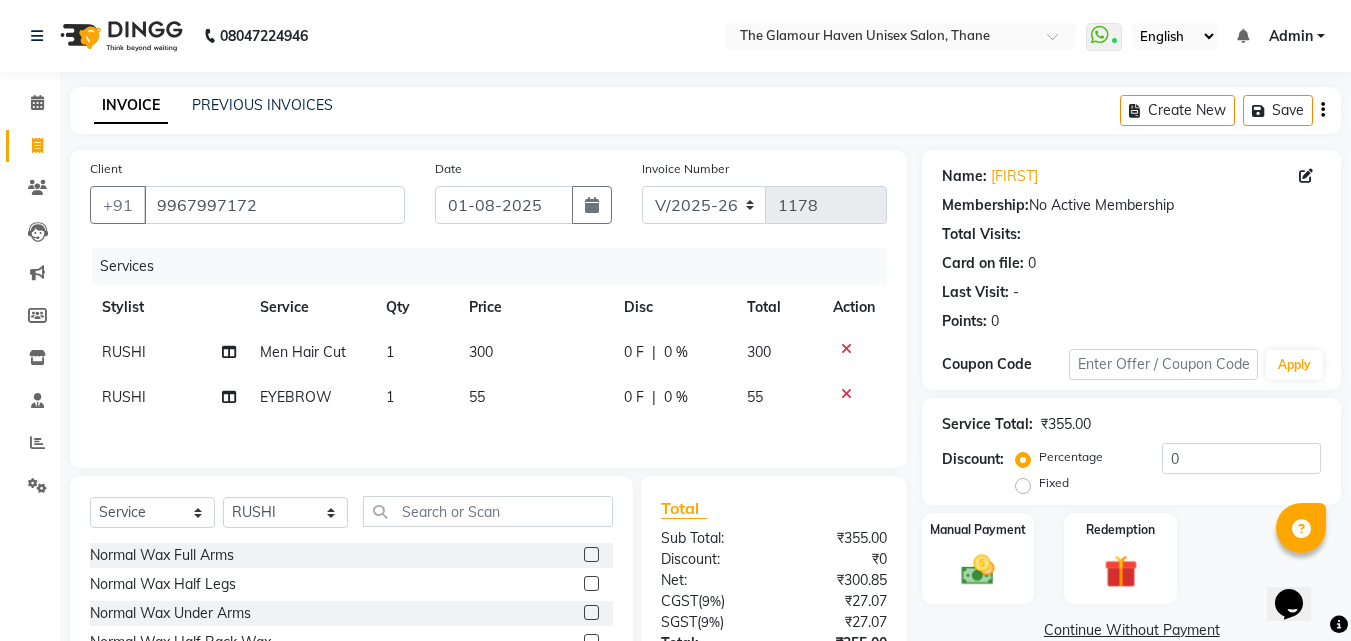 click on "Client +91 [PHONE] Date [DATE] Invoice Number V/2025 V/2025-26 1178 Services Stylist Service Qty Price Disc Total Action [NAME] Men Hair Cut 1 300 0 F | 0 % 300 [NAME] EYEBROW 1 55 0 F | 0 % 55 Select  Service  Product  Membership  Package Voucher Prepaid Gift Card  Select Stylist [NAME] [NAME] [NAME] [NAME] [NAME] [NAME] [NAME] [NAME] [NAME] [NAME] [NAME] [NAME] Normal Wax Full Arms  Normal Wax Half Legs  Normal Wax Under Arms  Normal Wax Half Back Wax  Normal Wax Full Back Wax  Normal Wax Full Legs  Normal Wax Stomach Wax  Normal Wax Full Front Wax  Normal Wax Half Front Wax  Normal Wax Bead Wax Full Face  Normal Wax Bead Wax (U. Lip, Forehead, S.L, Chin, L. Lip)  Normal Wax Under Arm Bead  Normal Wax Bikini Line  Normal Wax Brazilian  Roll on Cartridge Wax Classic  Roll on Cartridge Wax Classic (1+1)  Roll on Cartridge Wax Premium  Roll on Cartridge Wax Premium (1+1)  Liposoluble Wax / Imported Full Arms  Liposoluble Wax / Imported Half Arms  Black & Mask Full Arm  EYEBROW  ₹0" 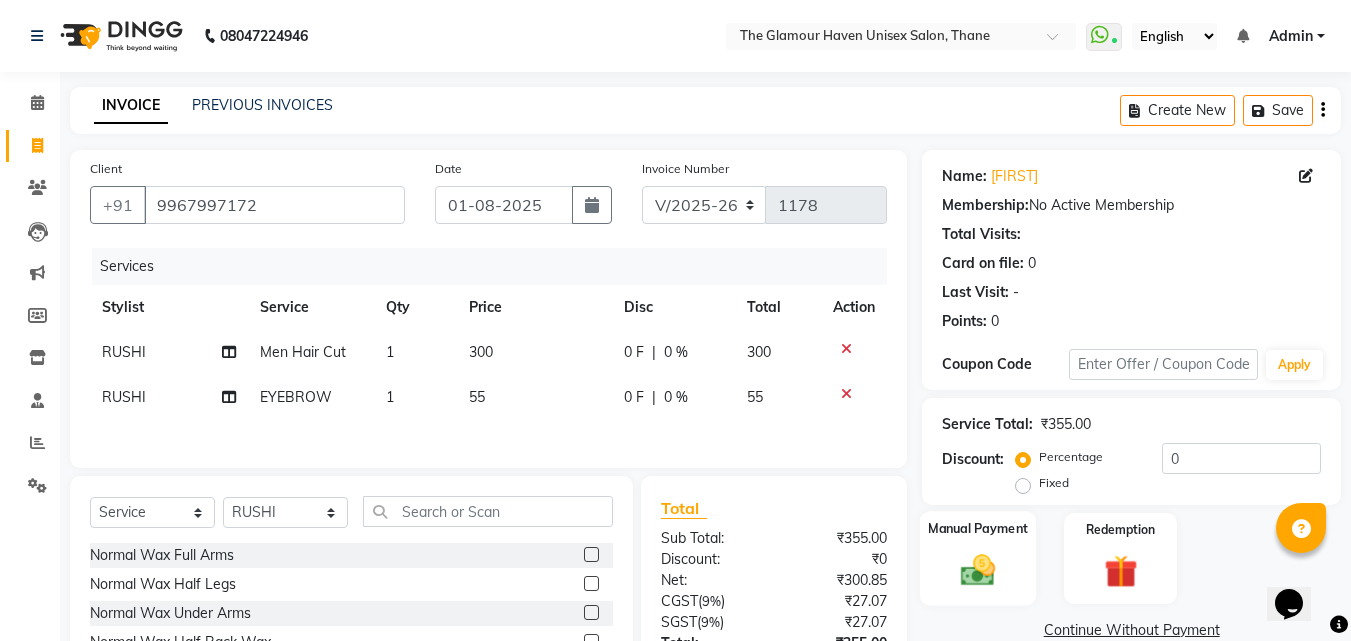 click on "Manual Payment" 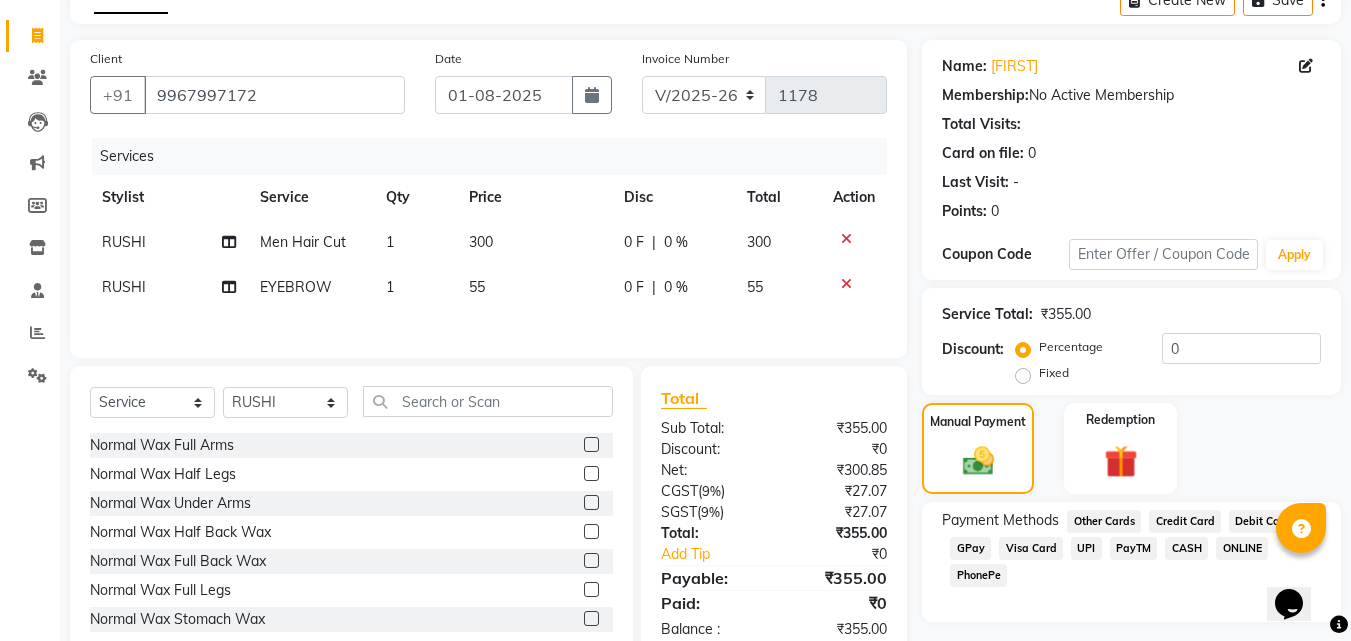 scroll, scrollTop: 163, scrollLeft: 0, axis: vertical 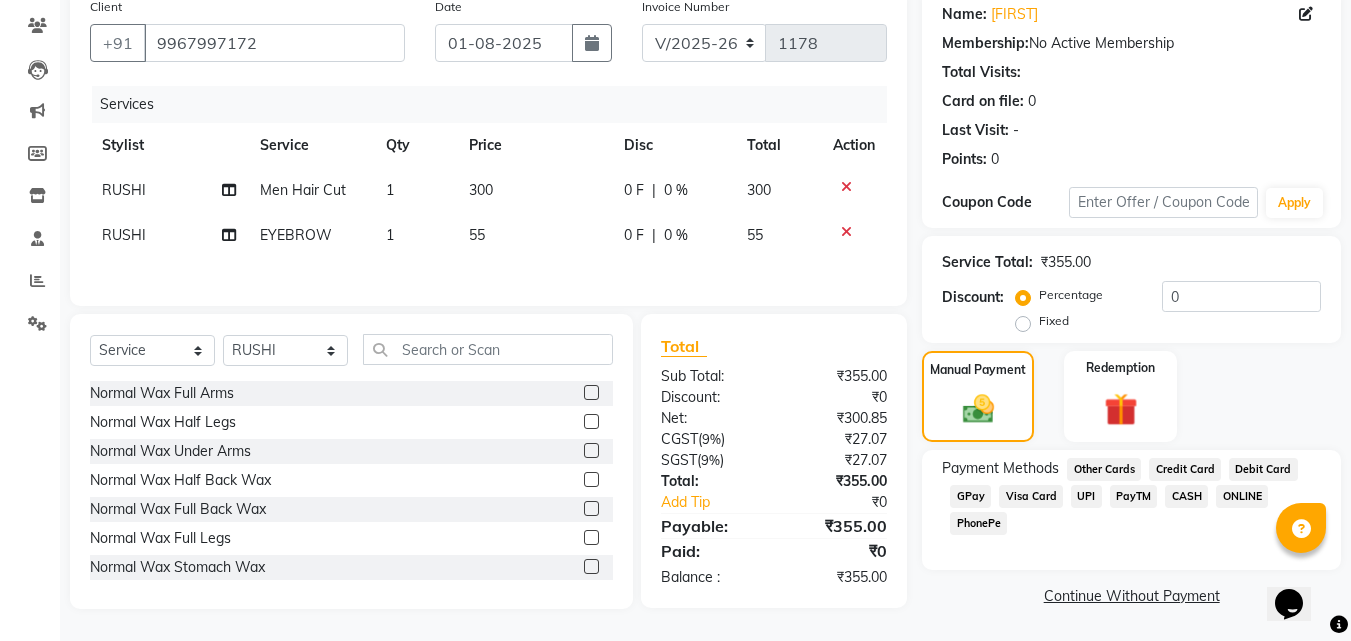 click on "CASH" 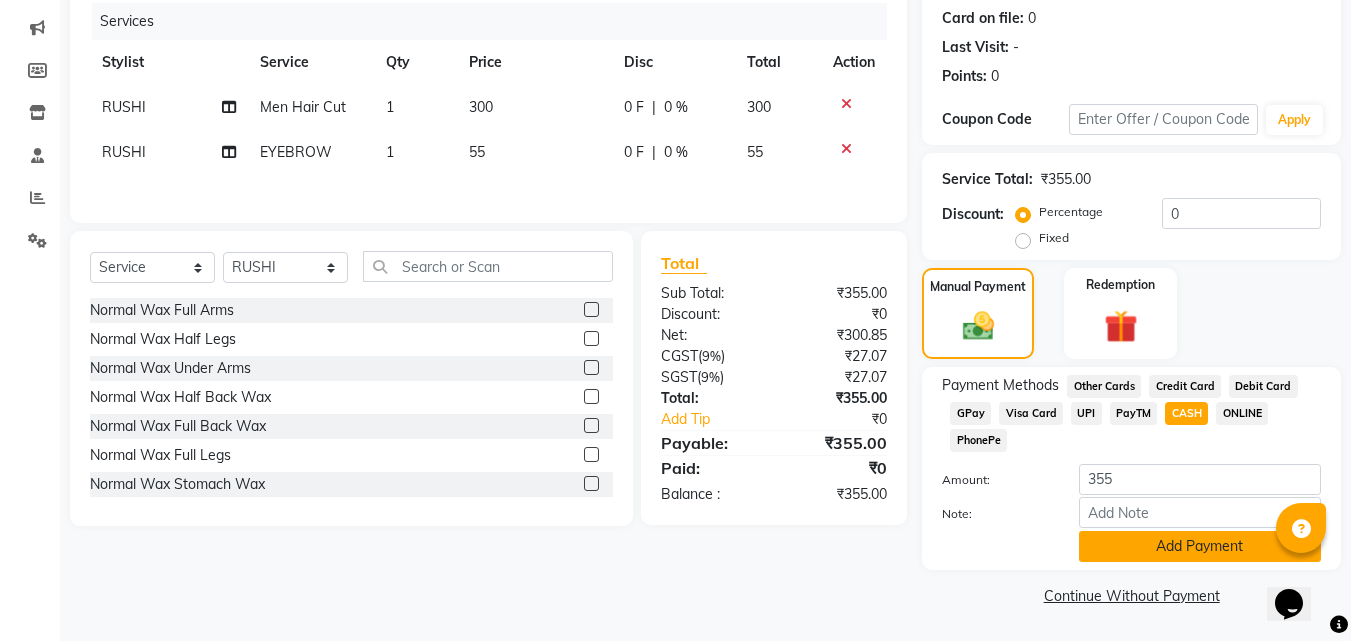click on "Add Payment" 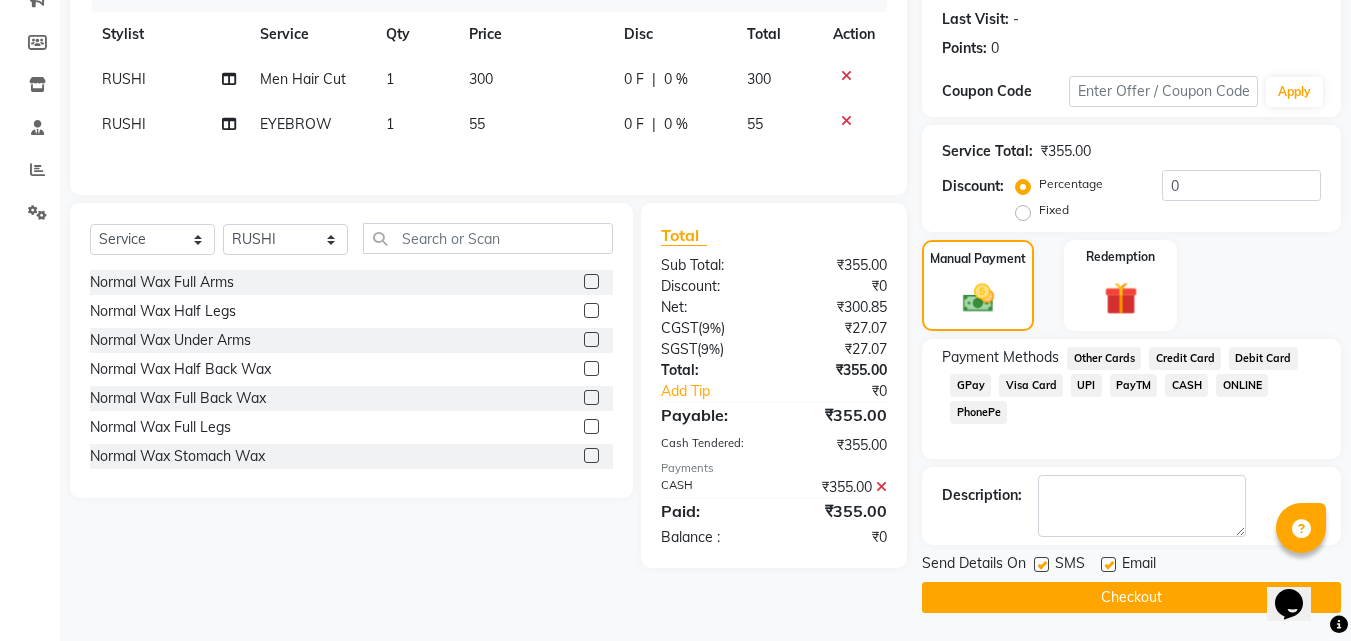 scroll, scrollTop: 275, scrollLeft: 0, axis: vertical 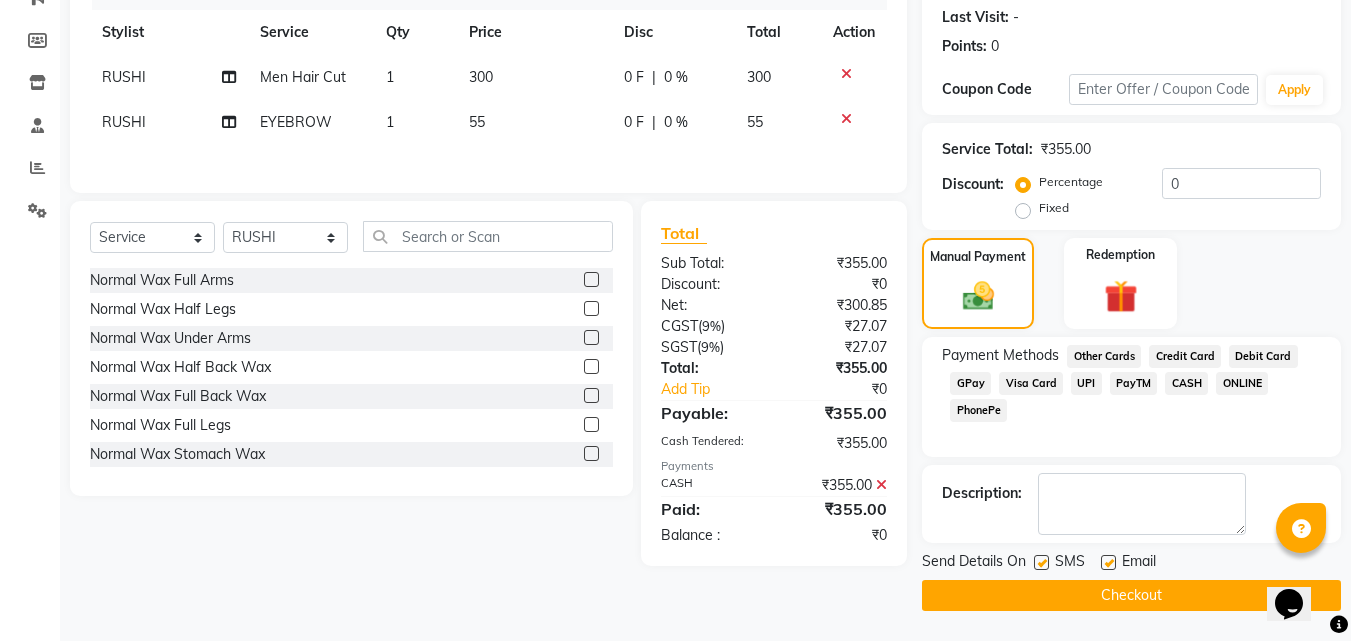 click on "Checkout" 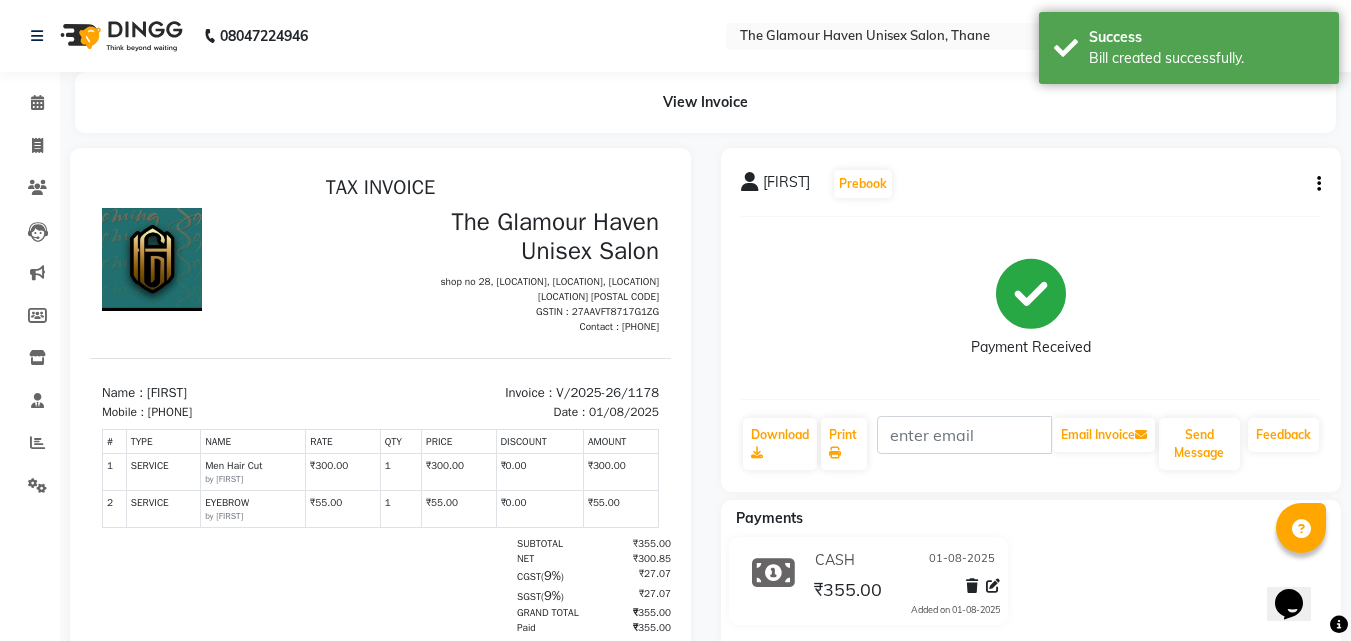 scroll, scrollTop: 0, scrollLeft: 0, axis: both 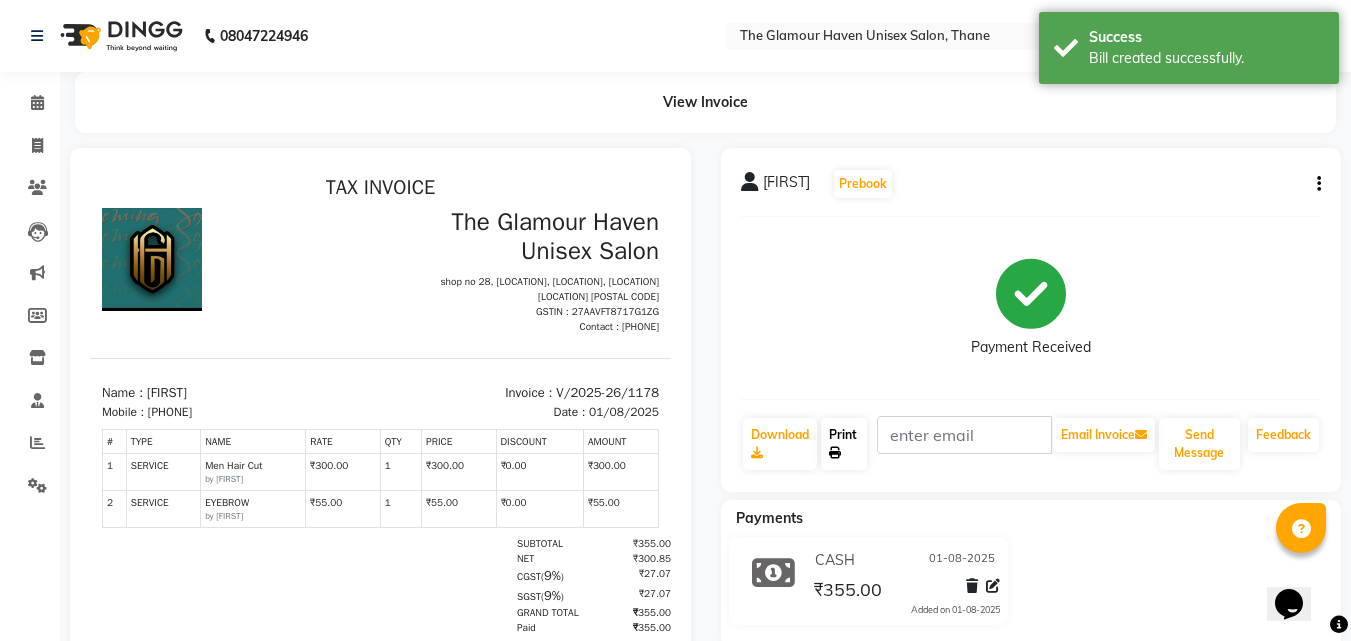 click on "Print" 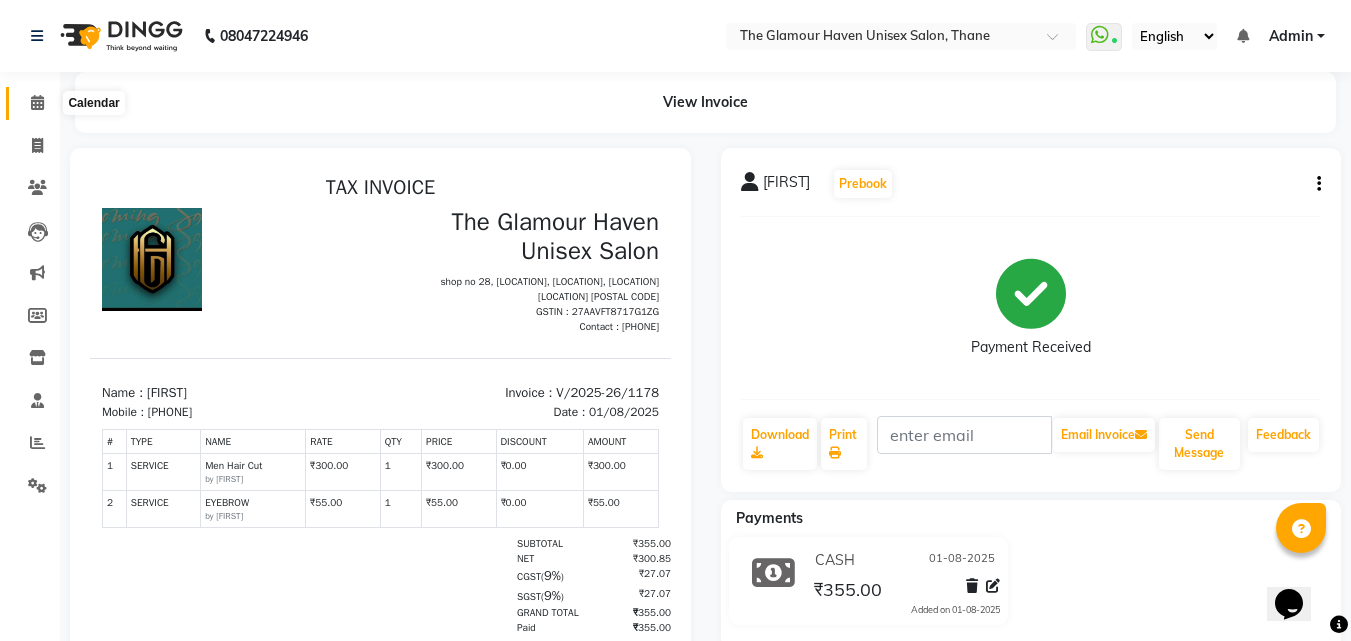 click 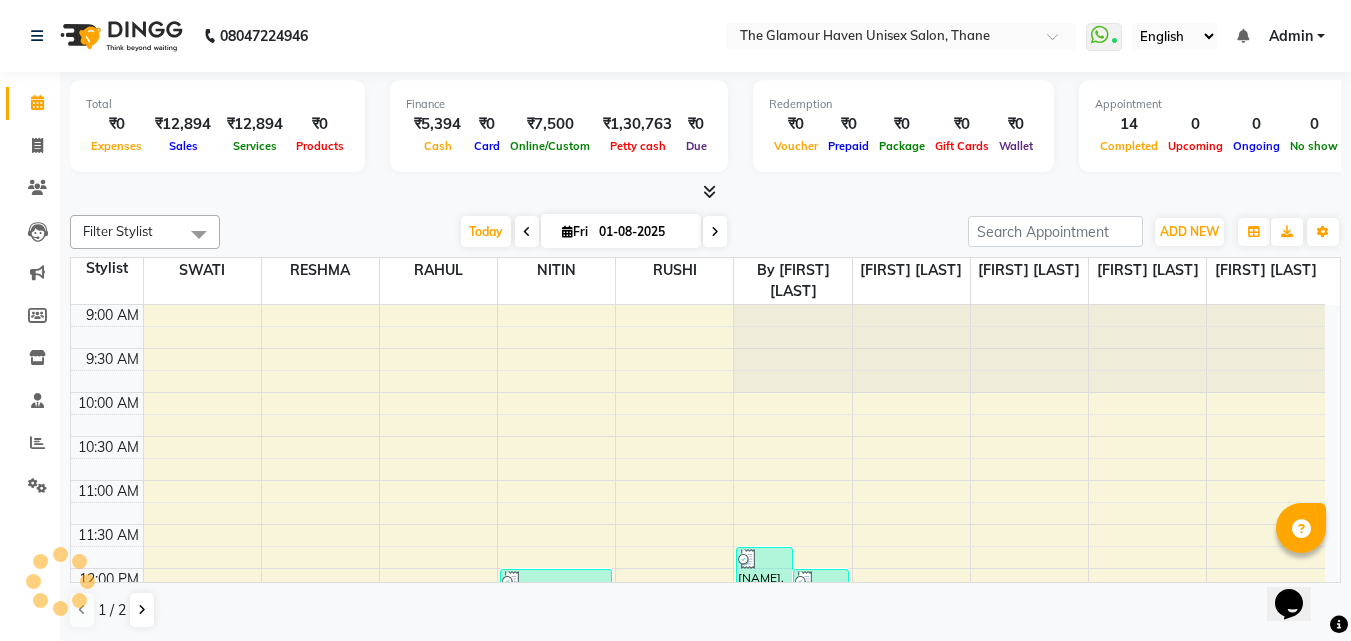 scroll, scrollTop: 881, scrollLeft: 0, axis: vertical 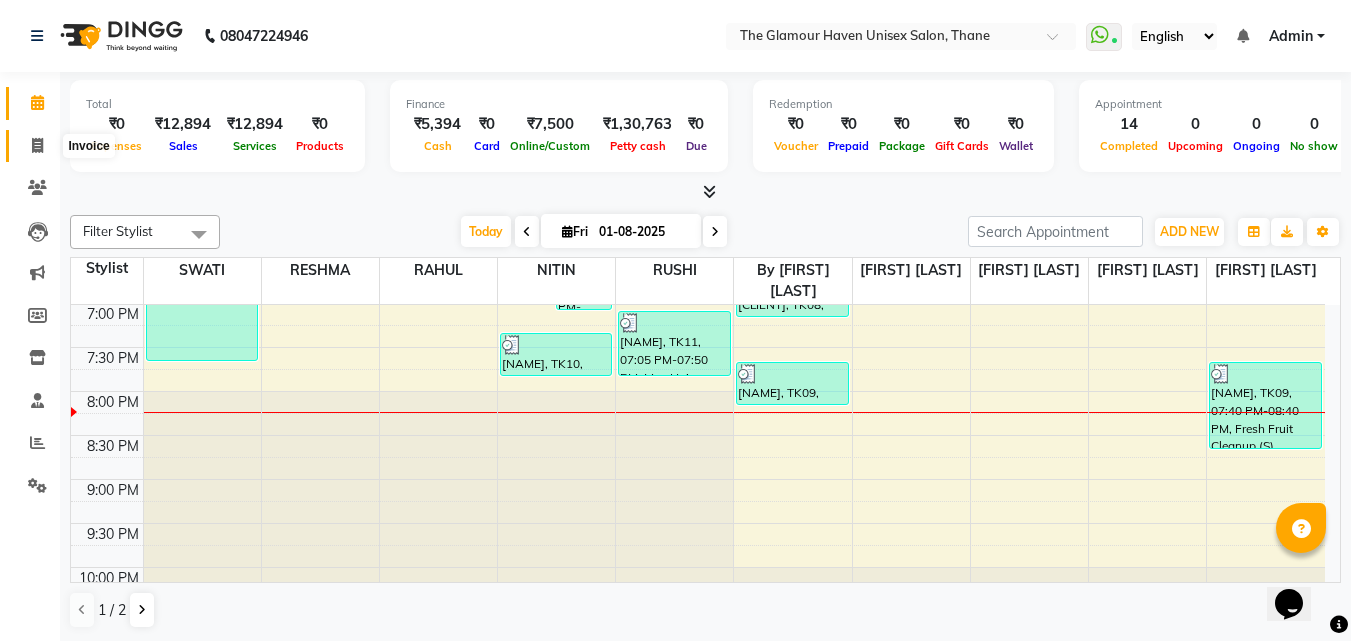 click 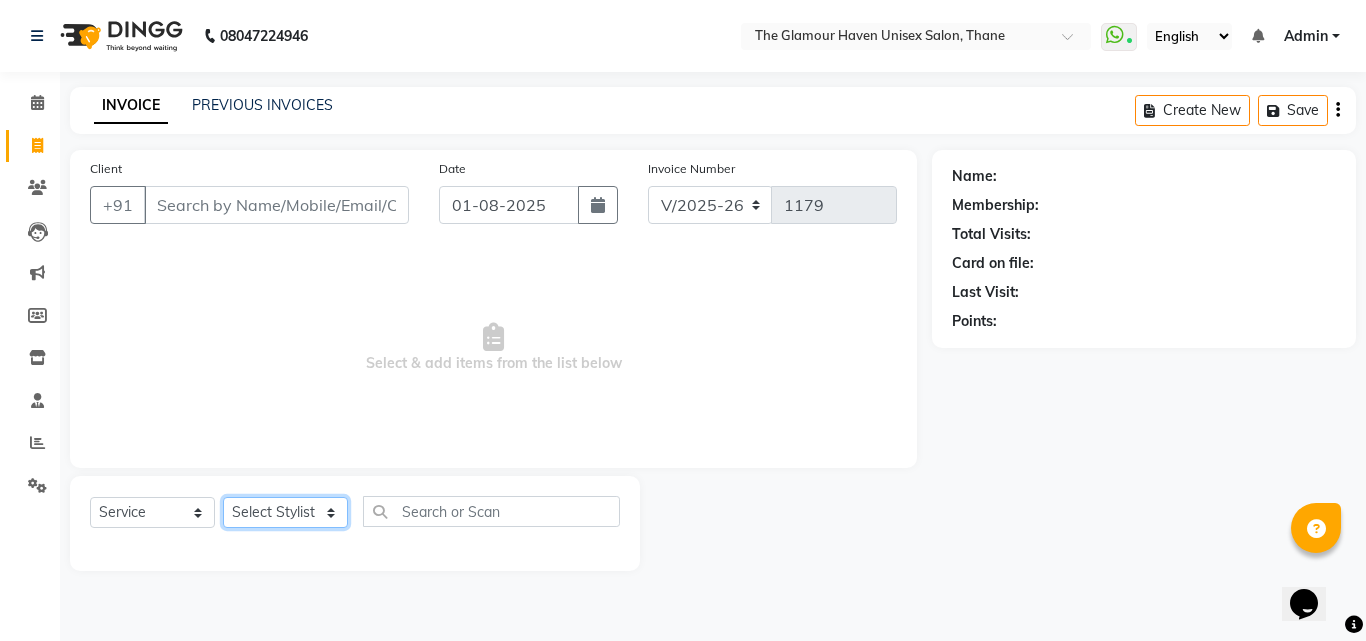 click on "Select Stylist [NAME] [NAME] [NAME] [NAME] [NAME] [NAME] [NAME] [NAME] [NAME] [NAME] [NAME] [NAME]" 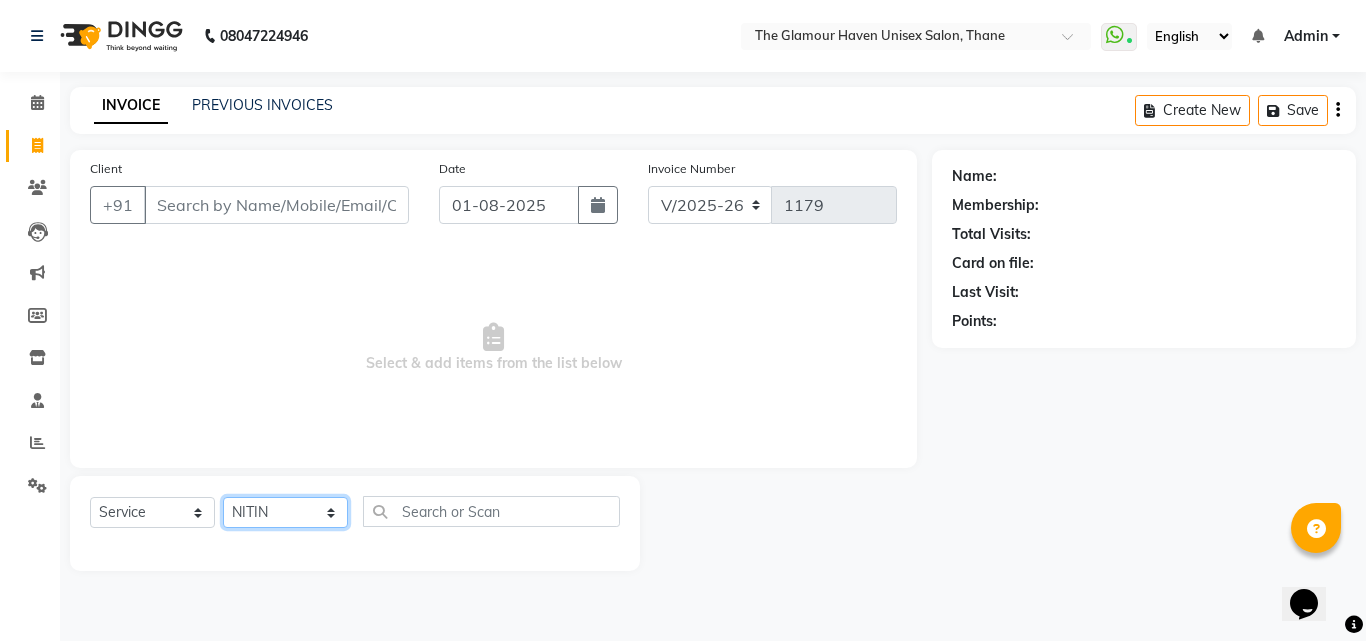 click on "Select Stylist [NAME] [NAME] [NAME] [NAME] [NAME] [NAME] [NAME] [NAME] [NAME] [NAME] [NAME] [NAME]" 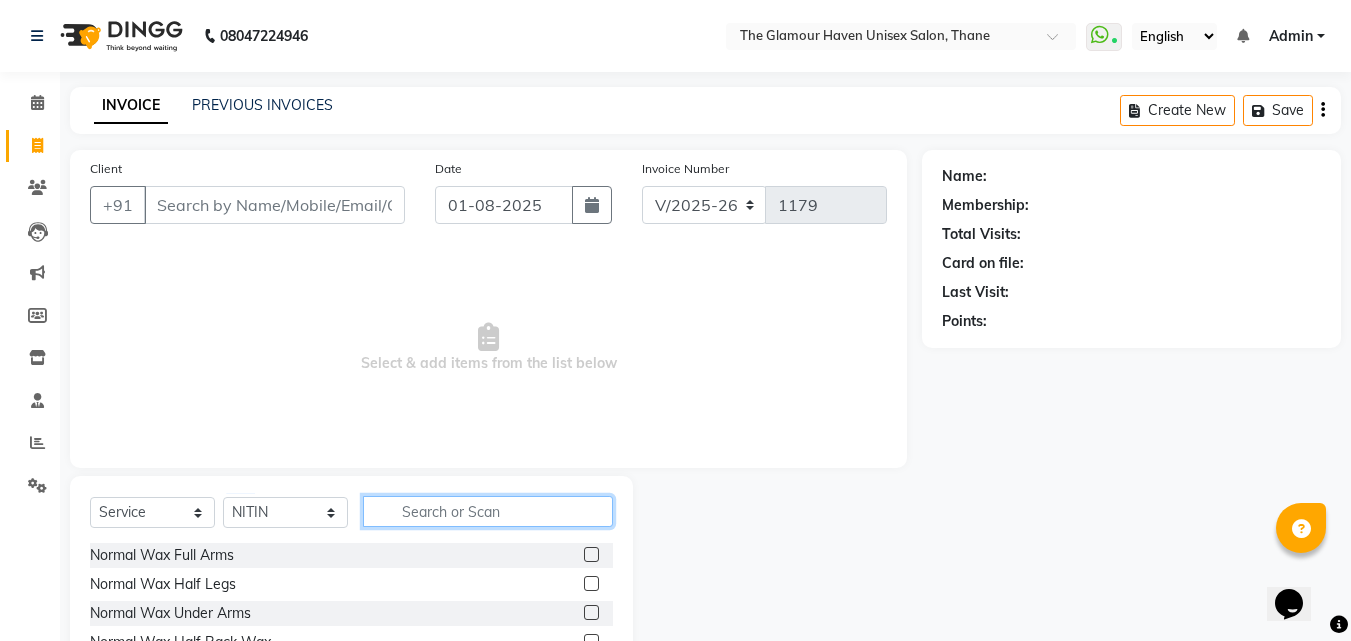click 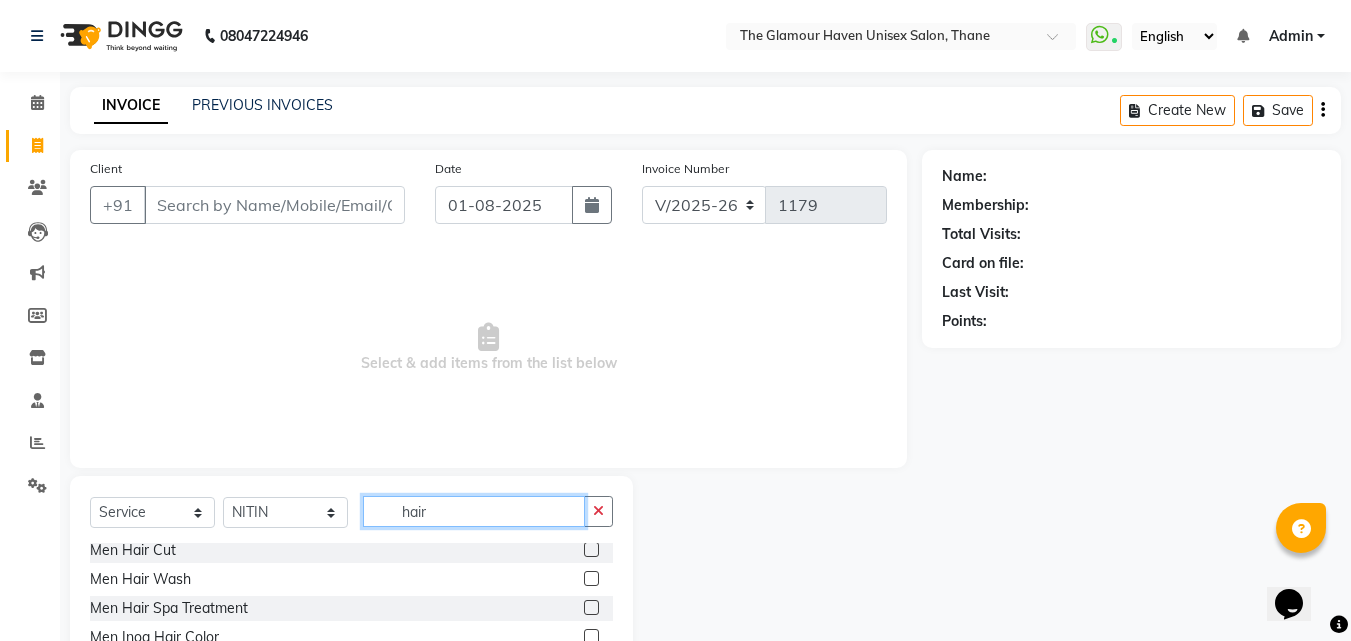 scroll, scrollTop: 300, scrollLeft: 0, axis: vertical 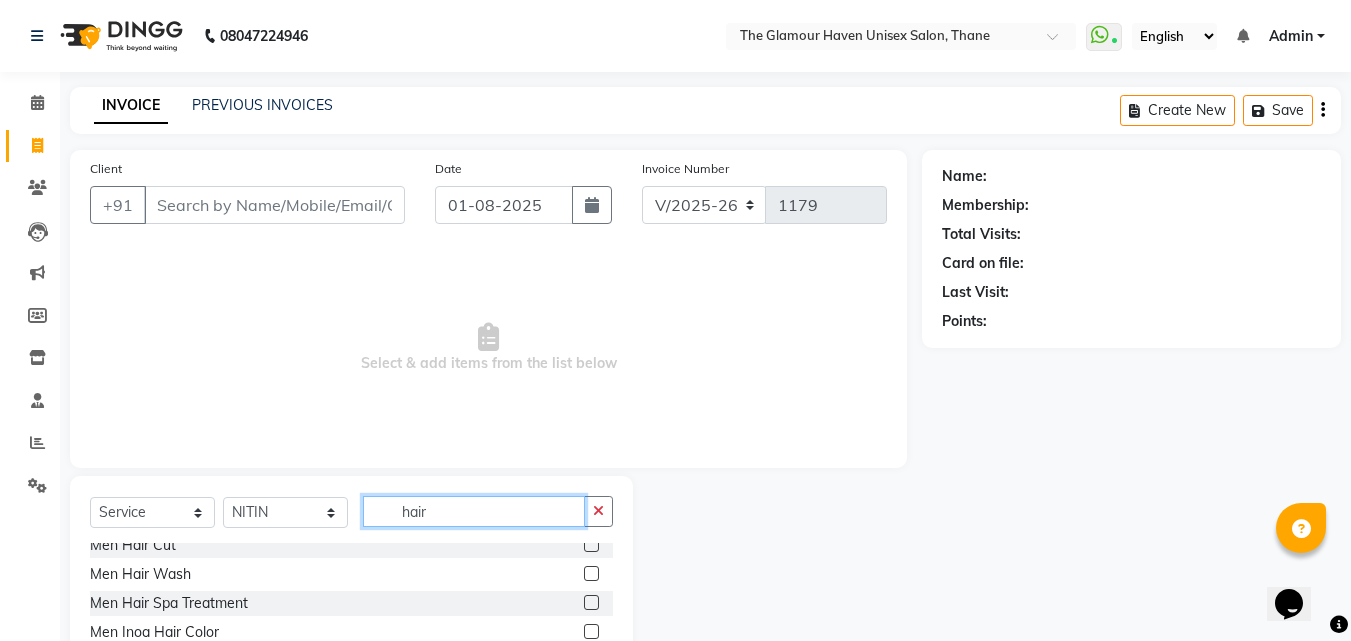 type on "hair" 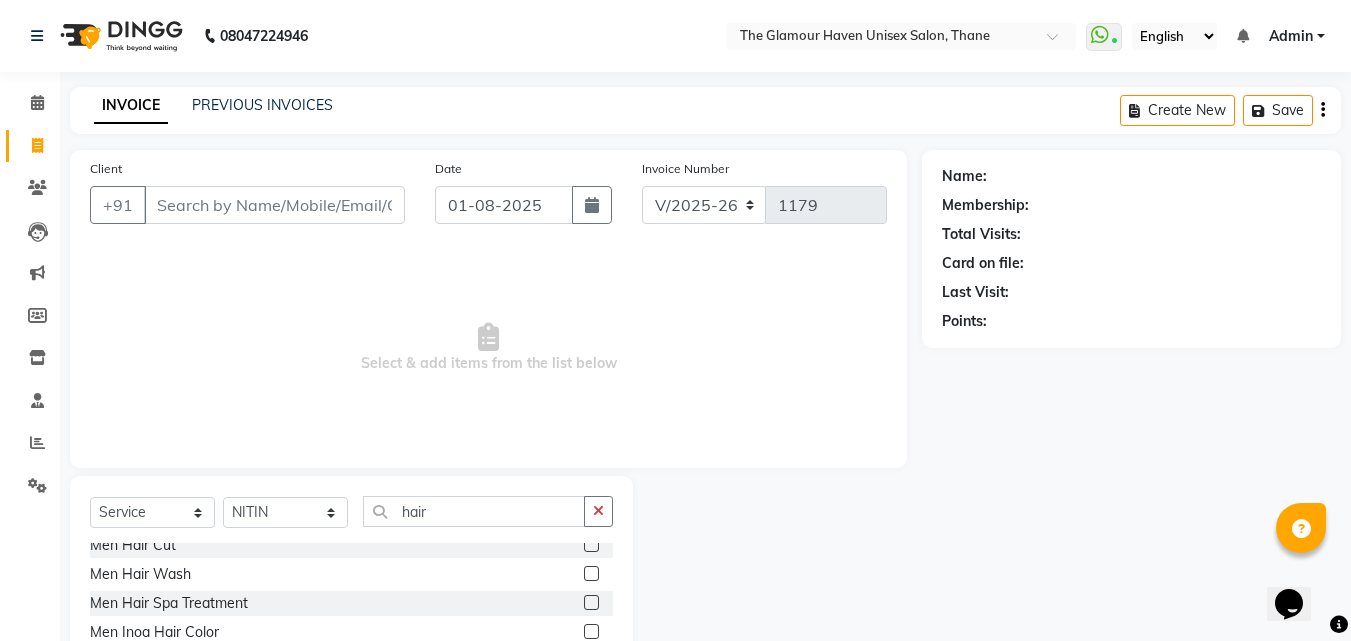 click 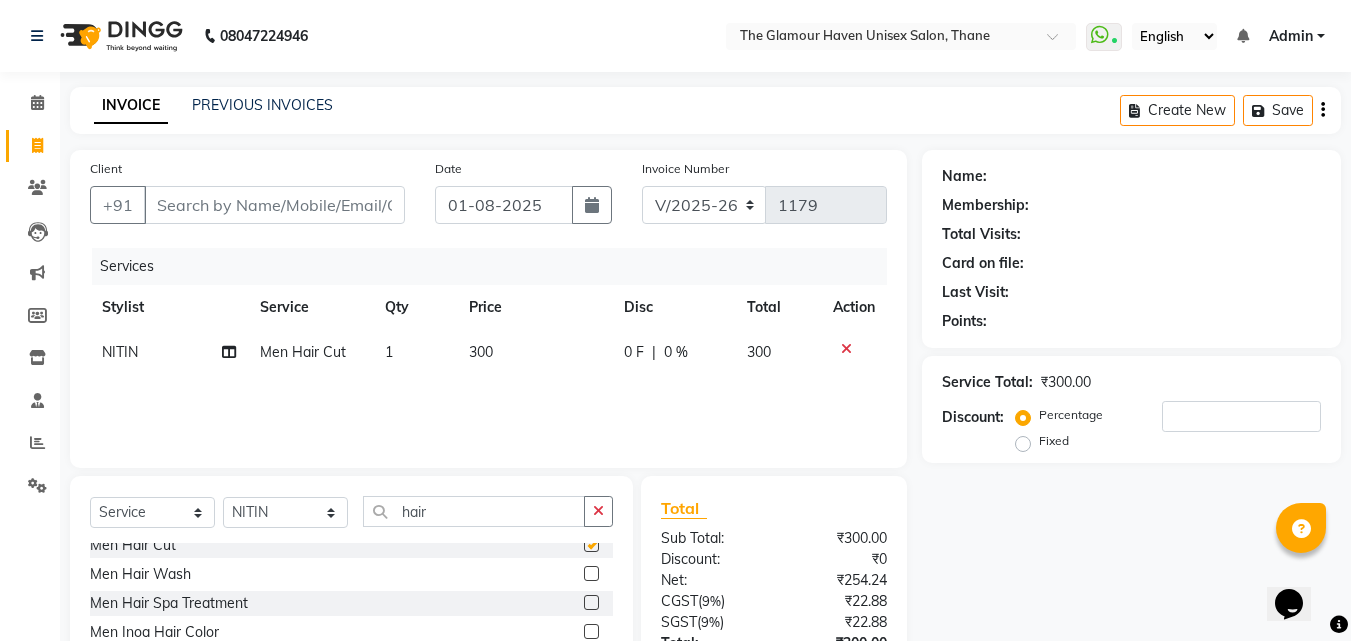 checkbox on "false" 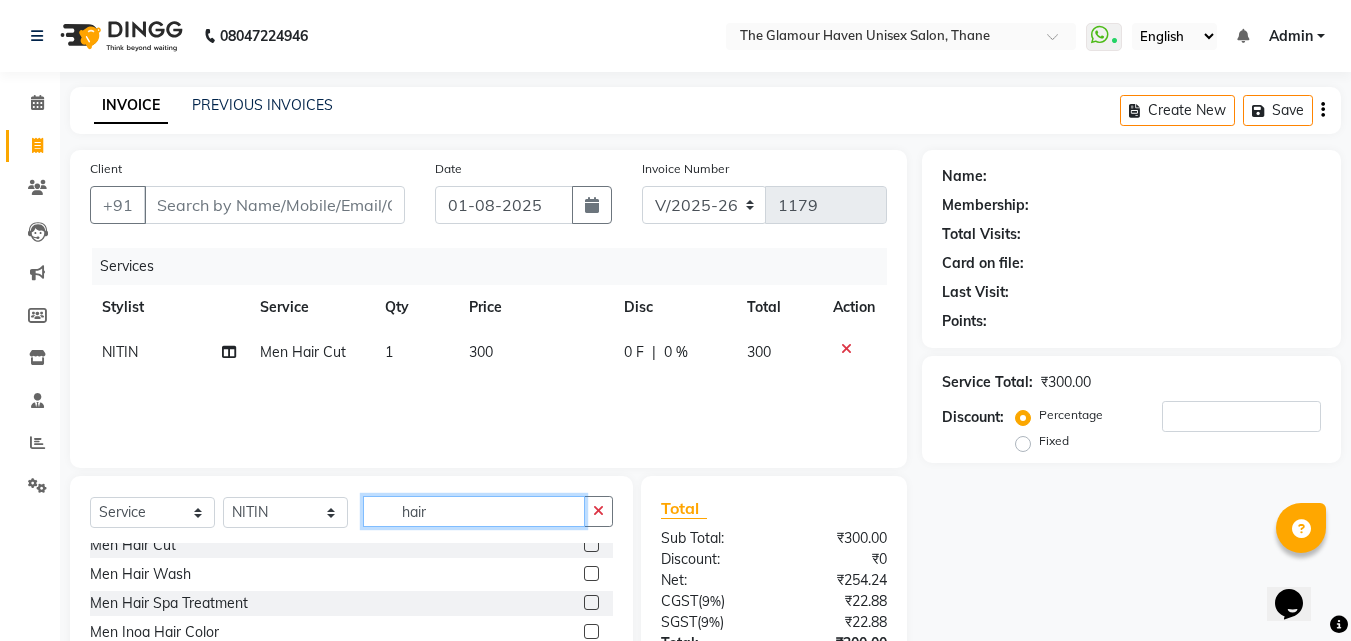 click on "hair" 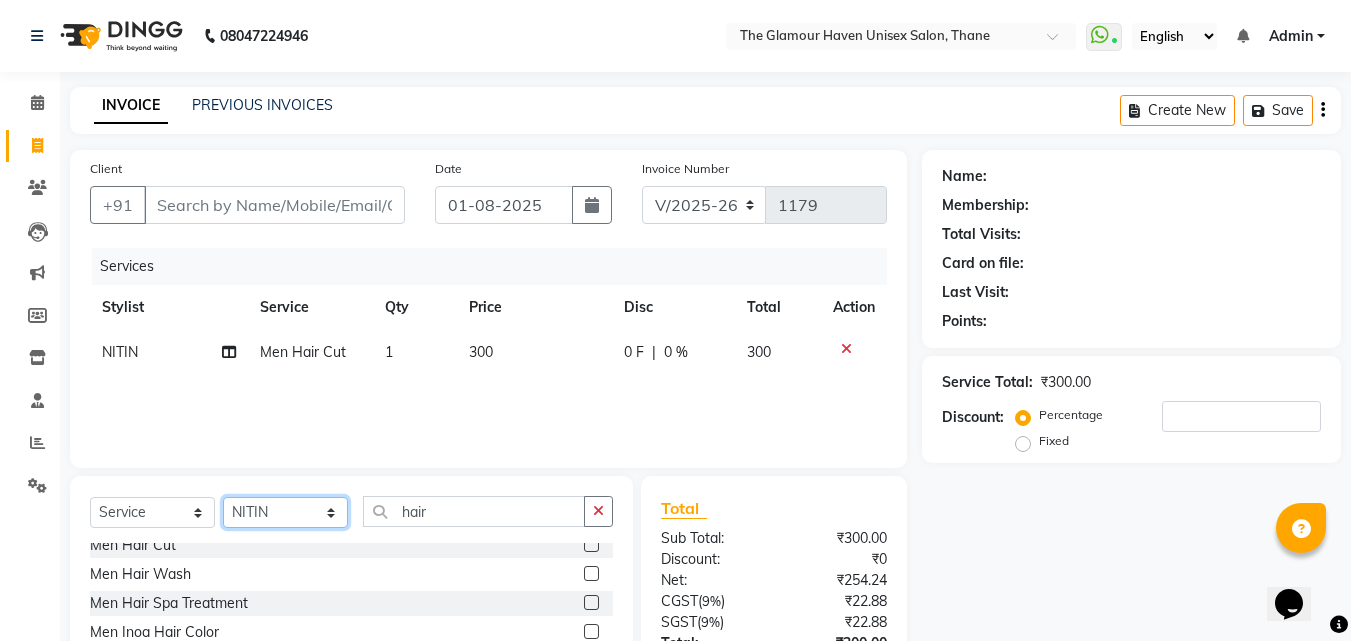 click on "Select Stylist [NAME] [NAME] [NAME] [NAME] [NAME] [NAME] [NAME] [NAME] [NAME] [NAME] [NAME] [NAME]" 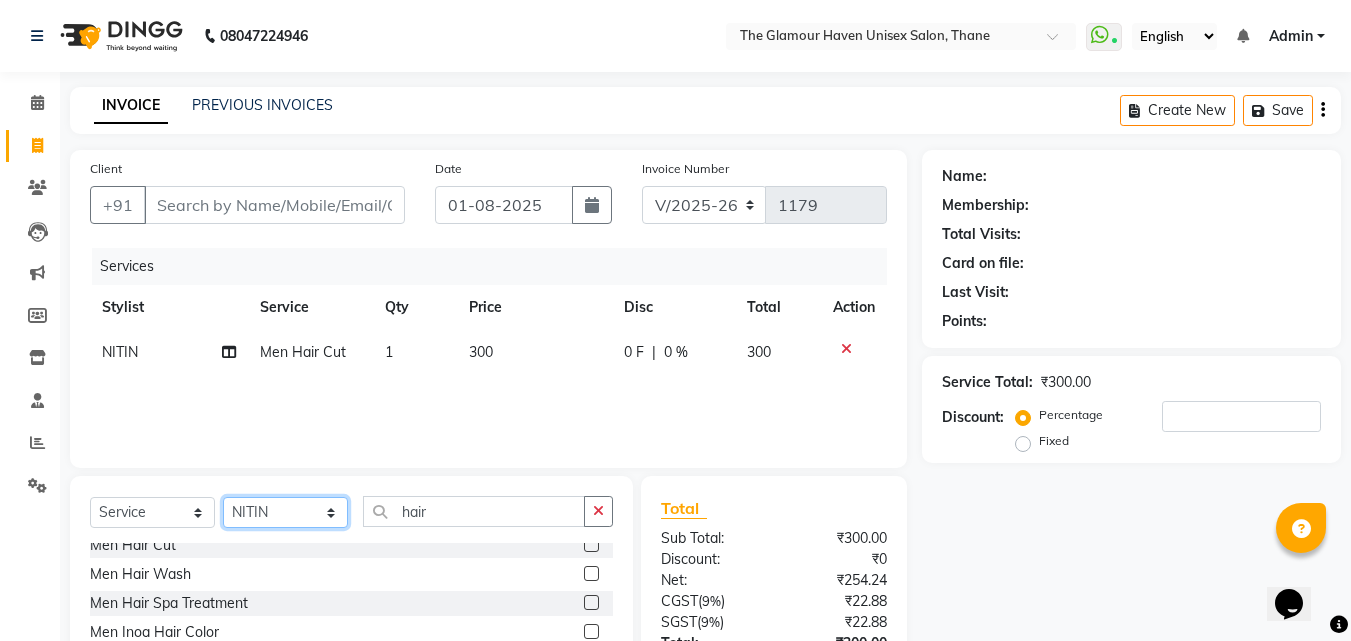 select on "59914" 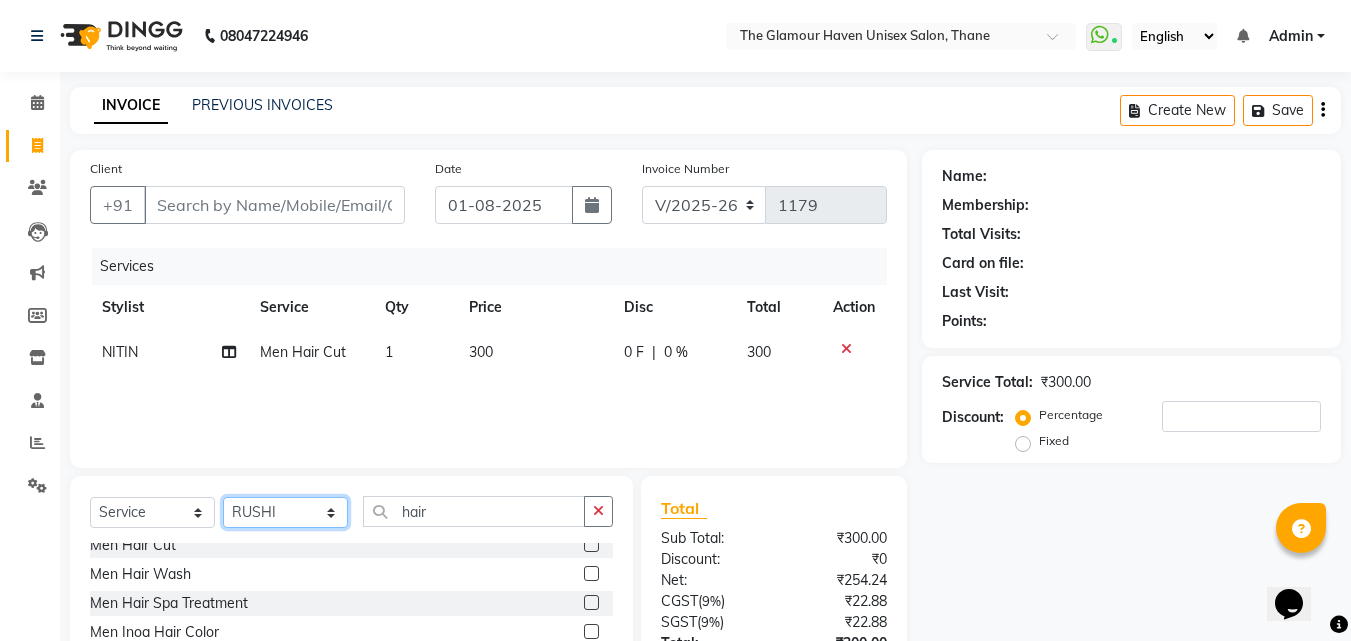click on "Select Stylist [NAME] [NAME] [NAME] [NAME] [NAME] [NAME] [NAME] [NAME] [NAME] [NAME] [NAME] [NAME]" 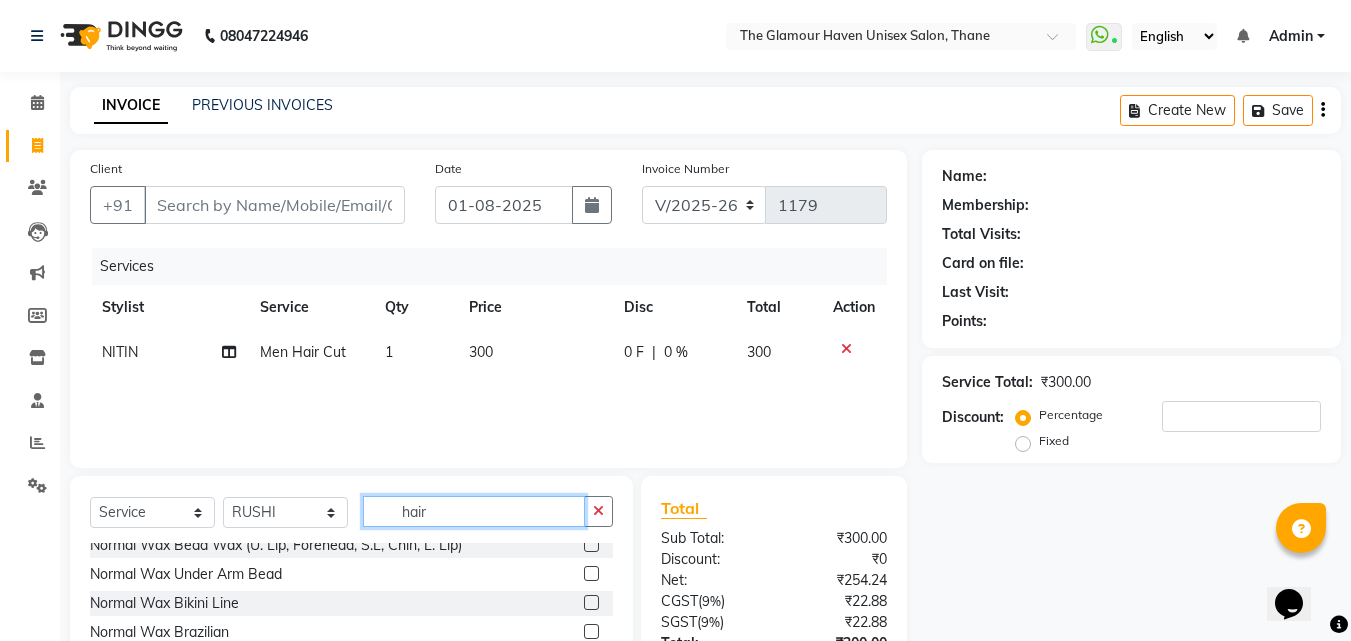 click on "hair" 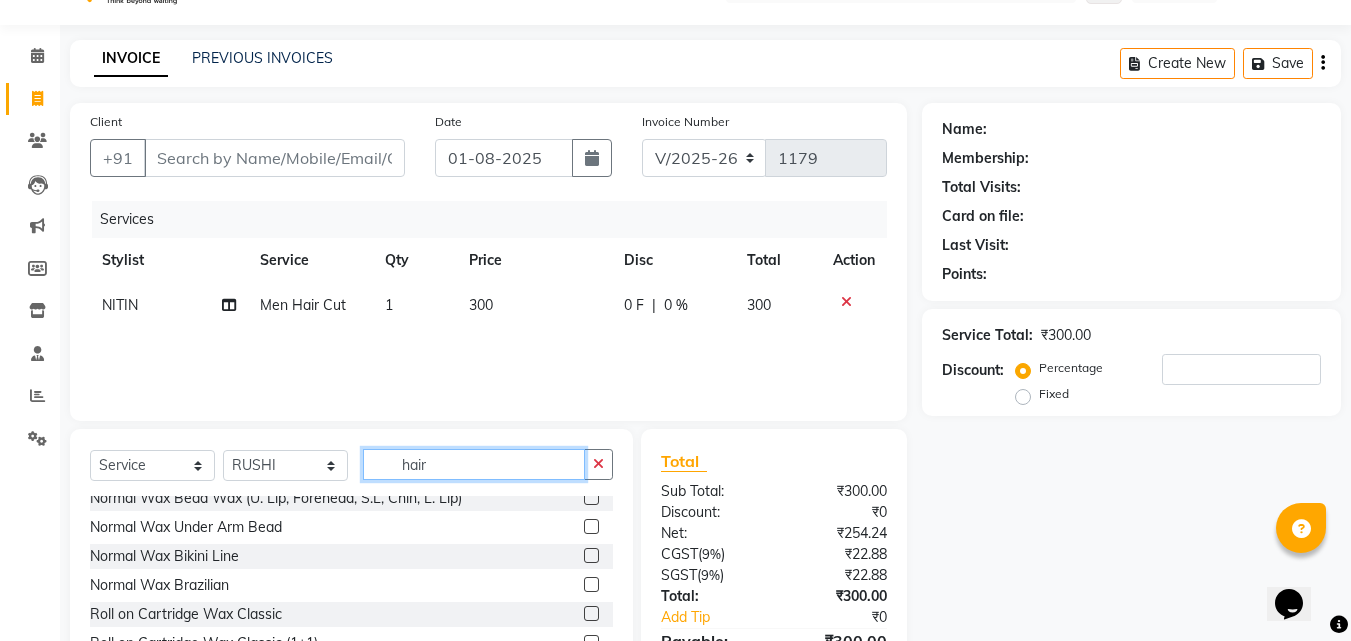 scroll, scrollTop: 0, scrollLeft: 0, axis: both 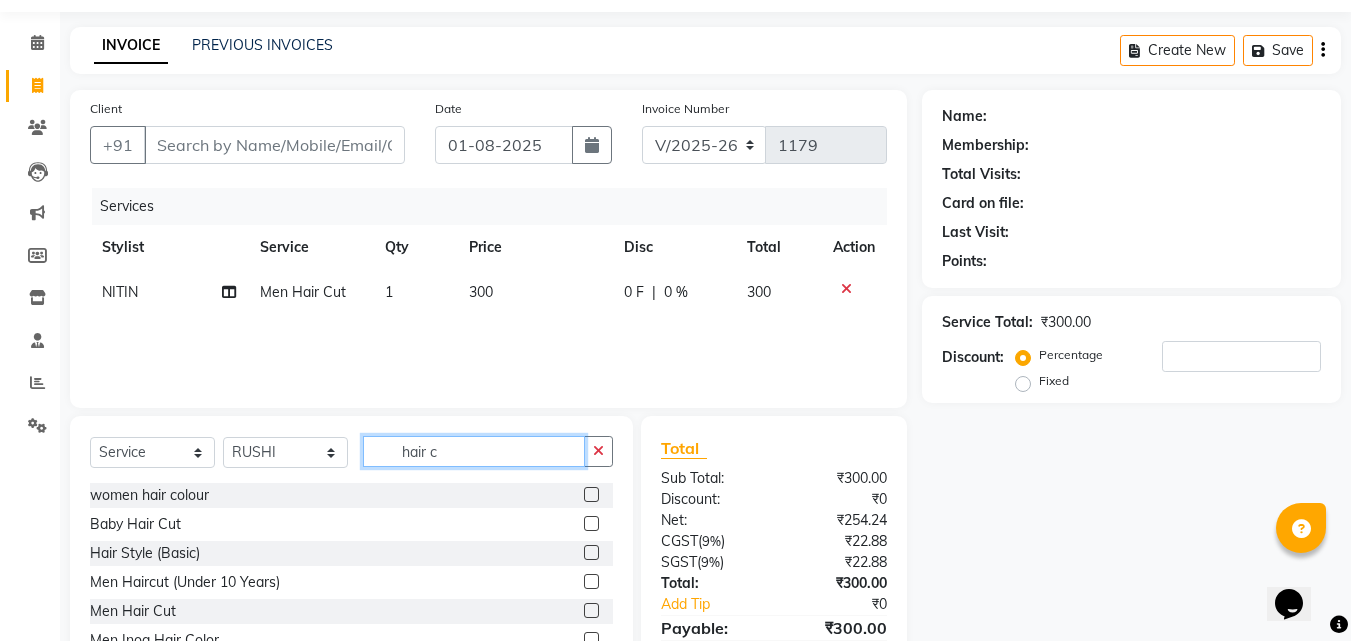 type on "hair c" 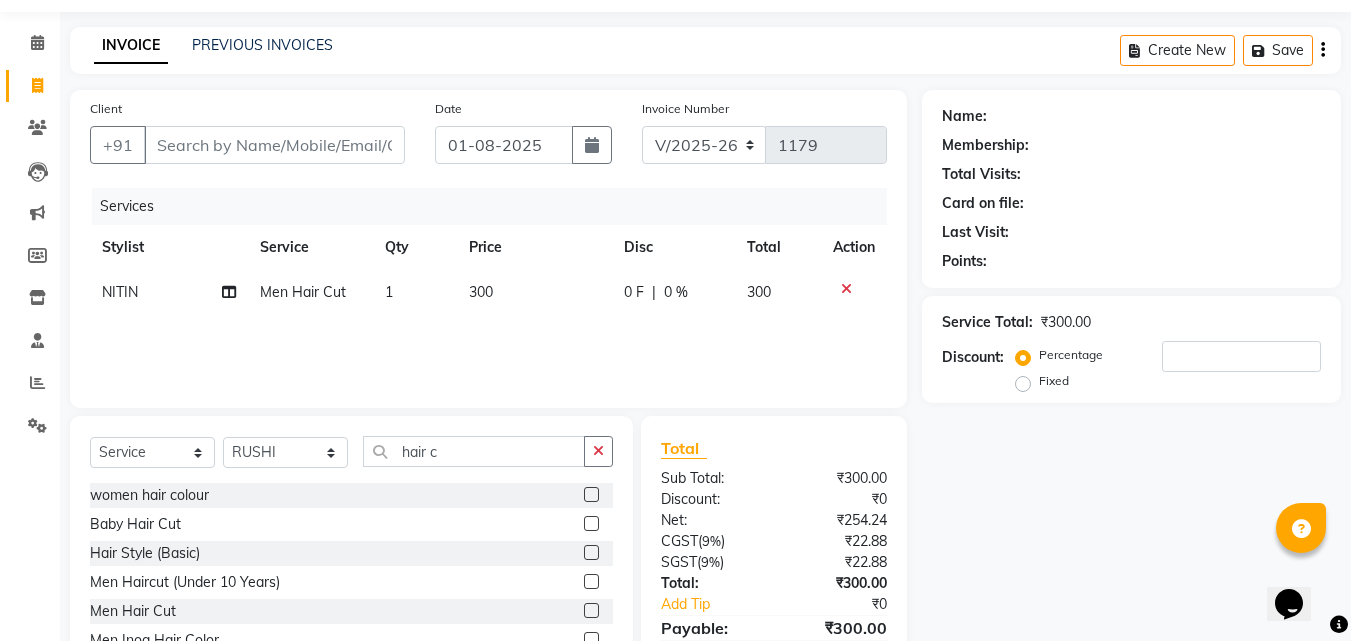 click 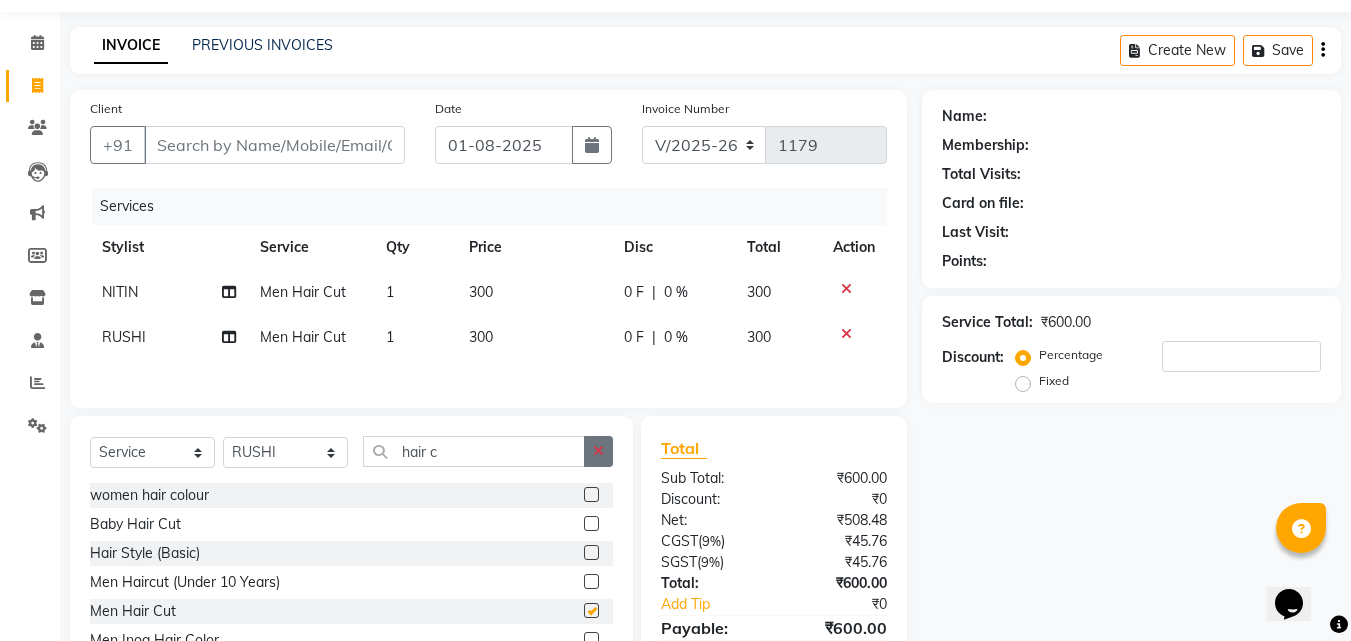 checkbox on "false" 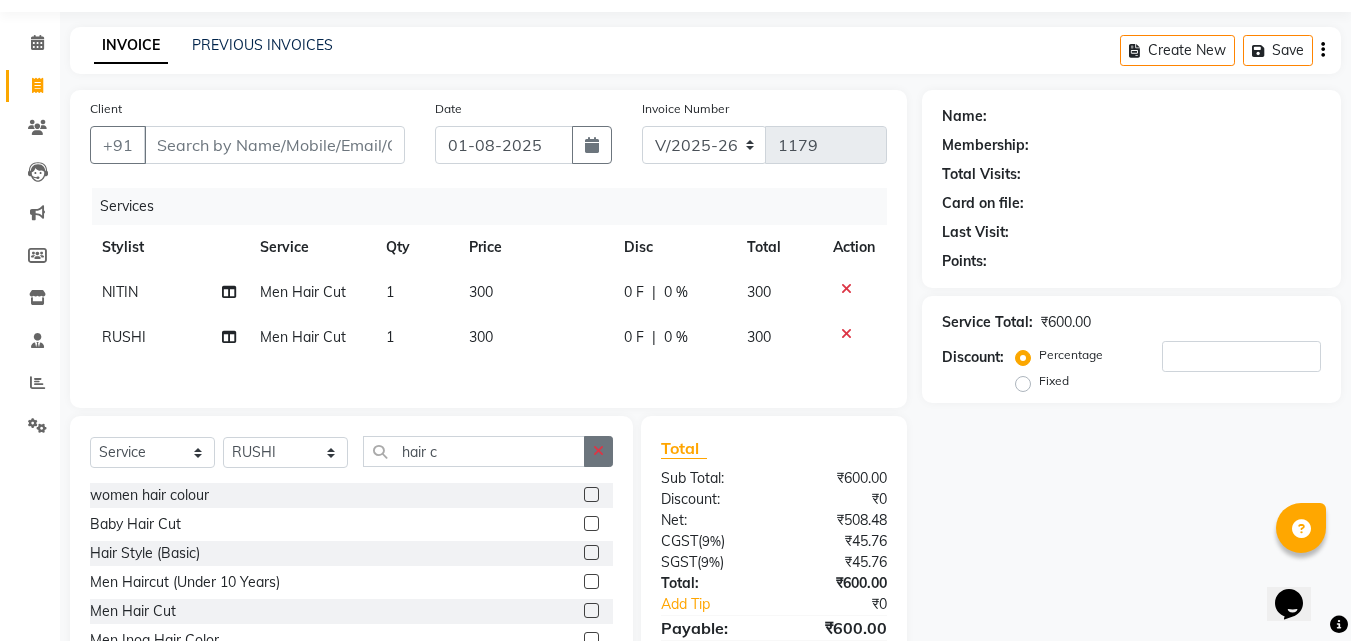 click 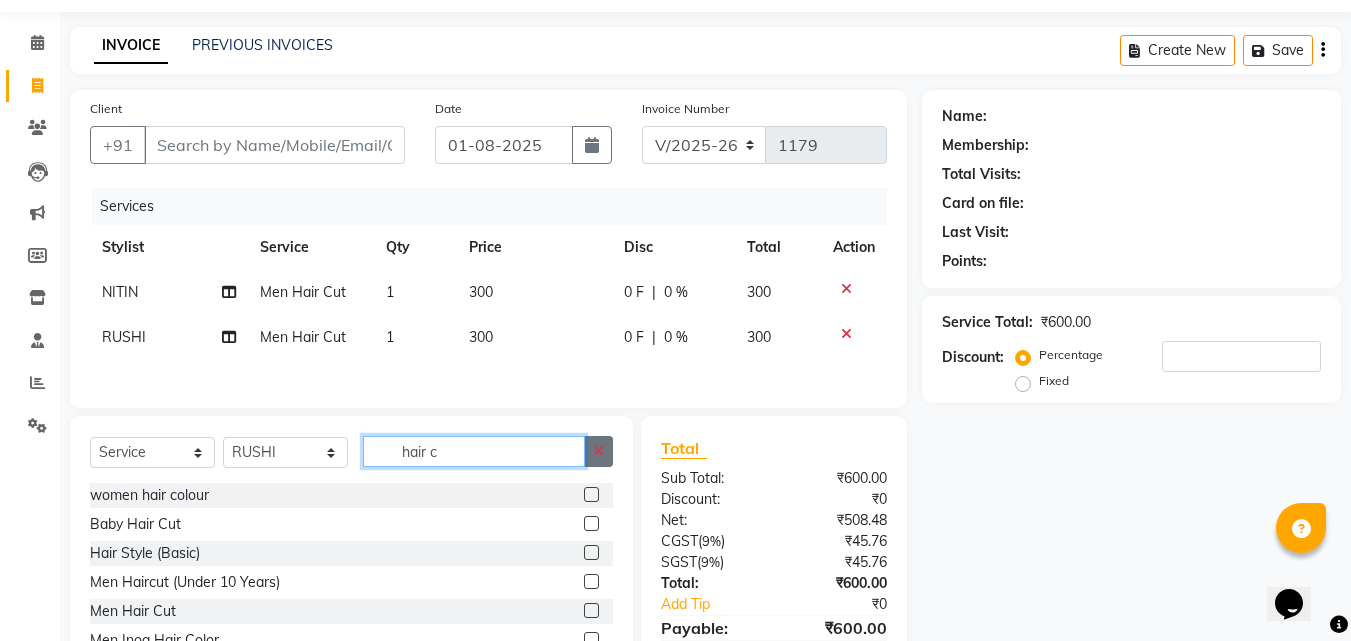type 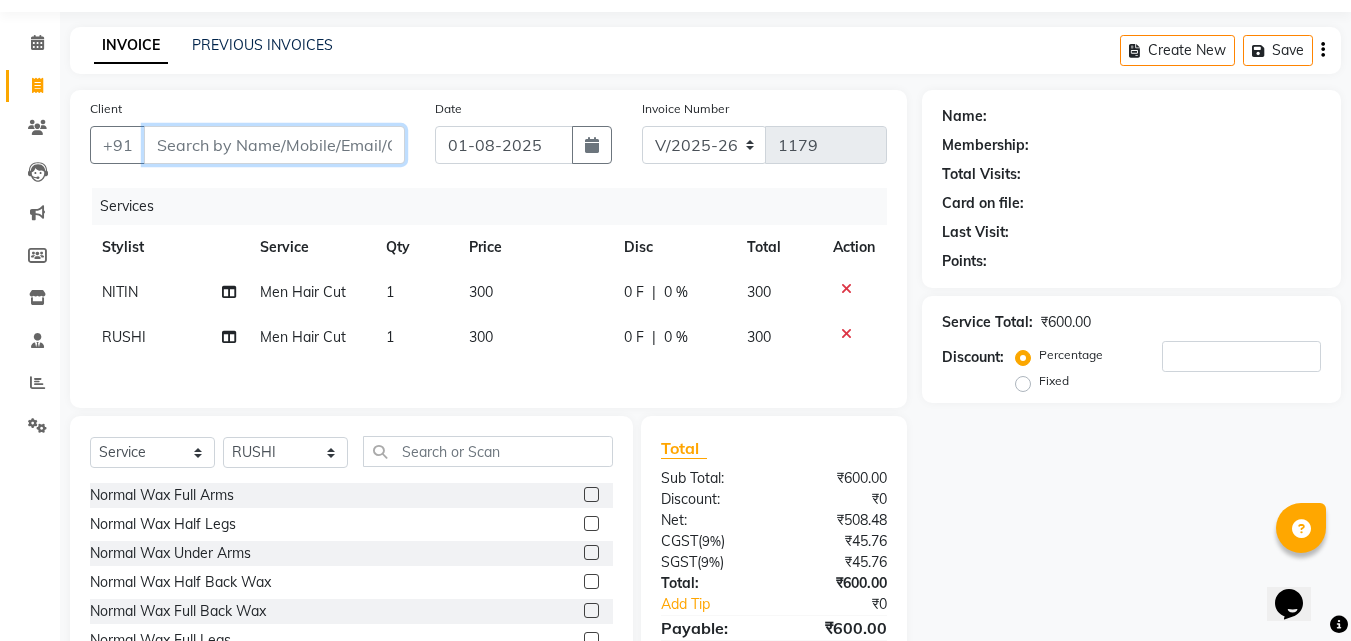click on "Client" at bounding box center [274, 145] 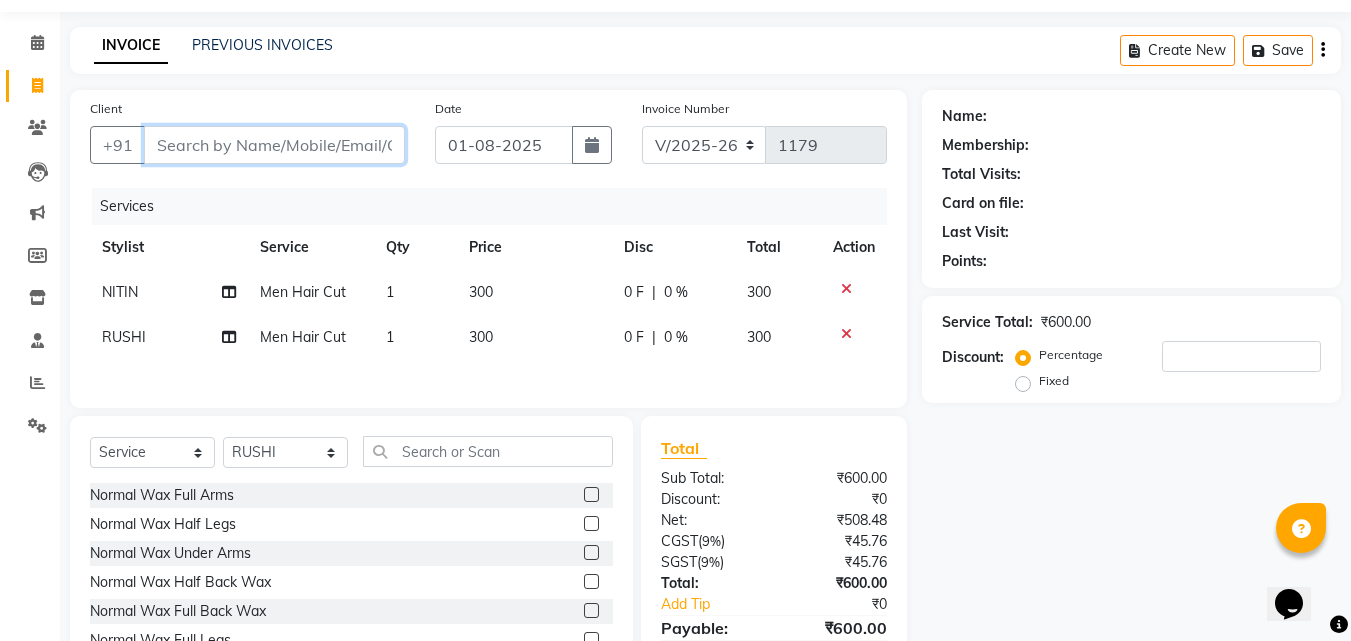 type on "a" 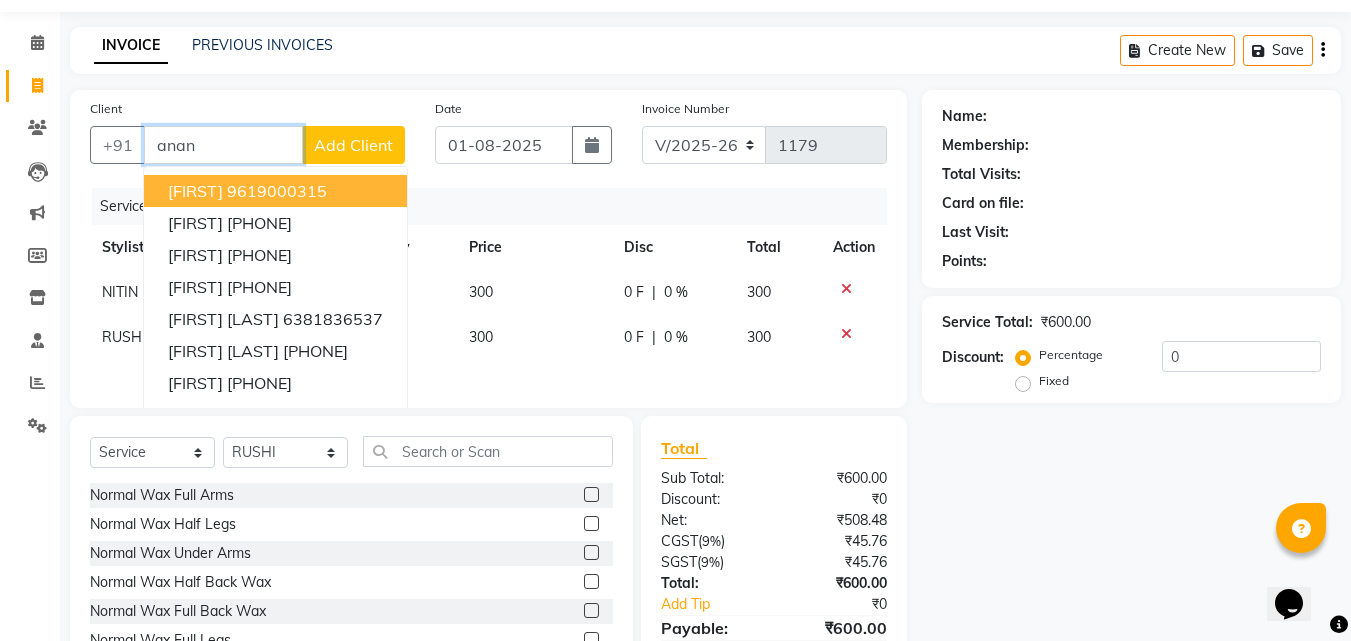 click on "9619000315" at bounding box center [277, 191] 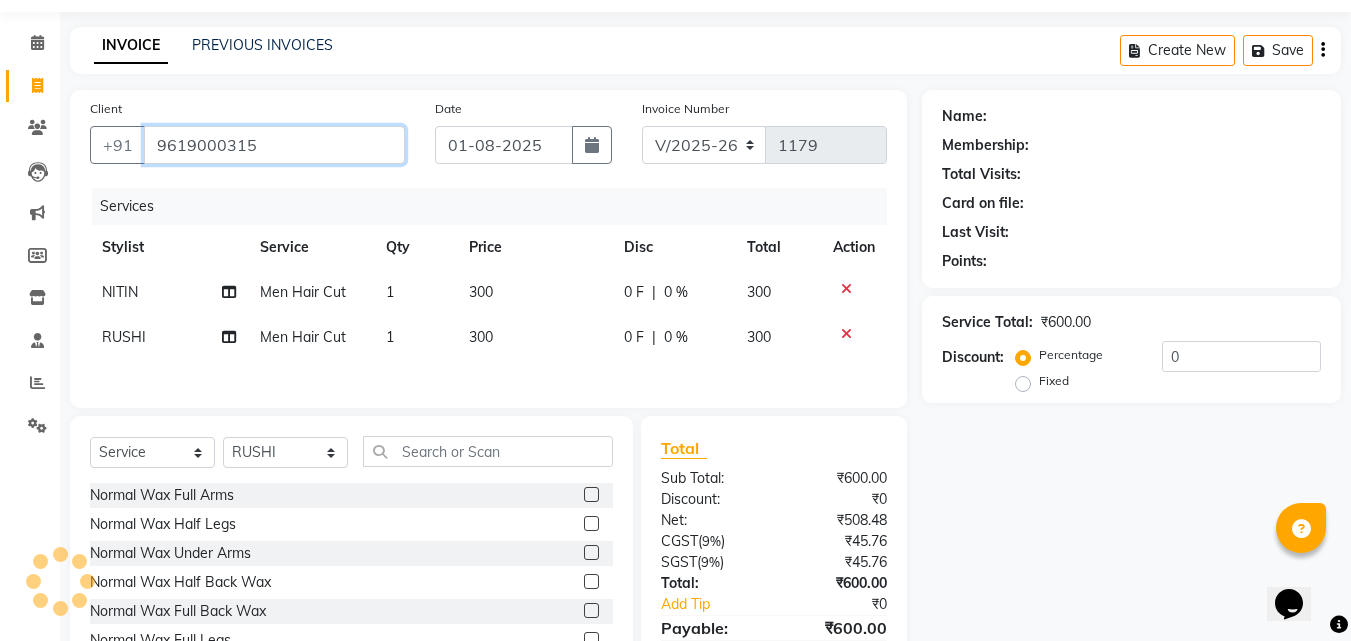 type on "9619000315" 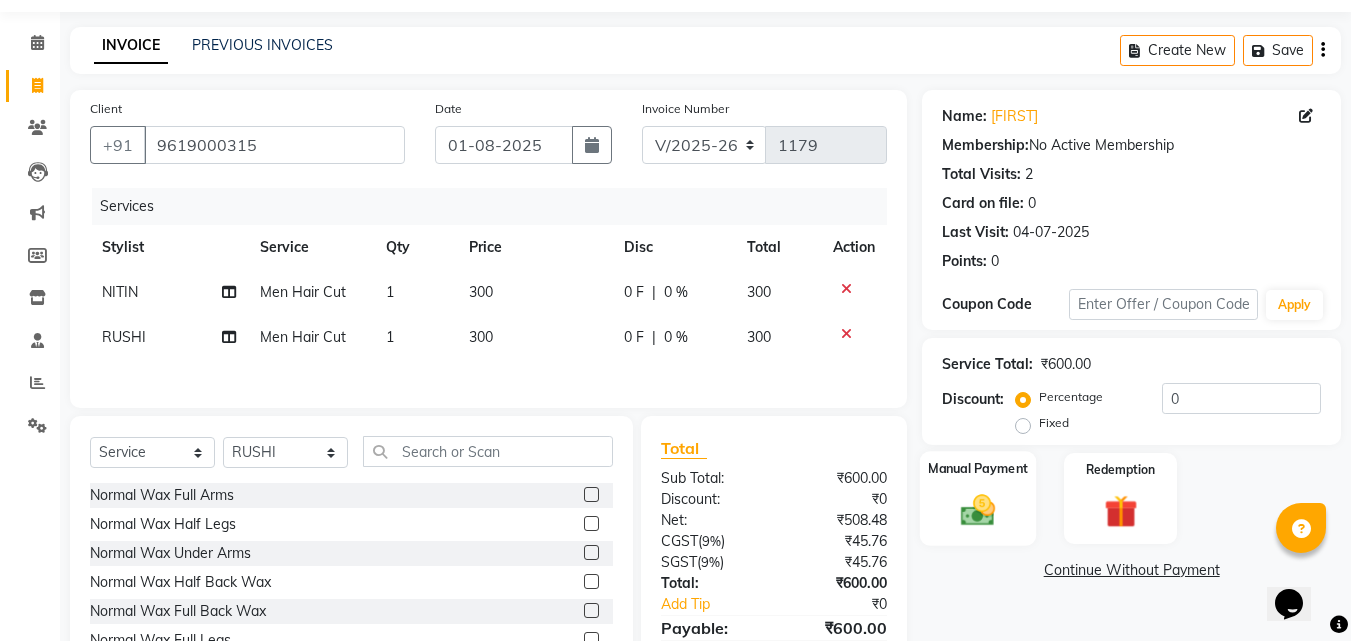 click 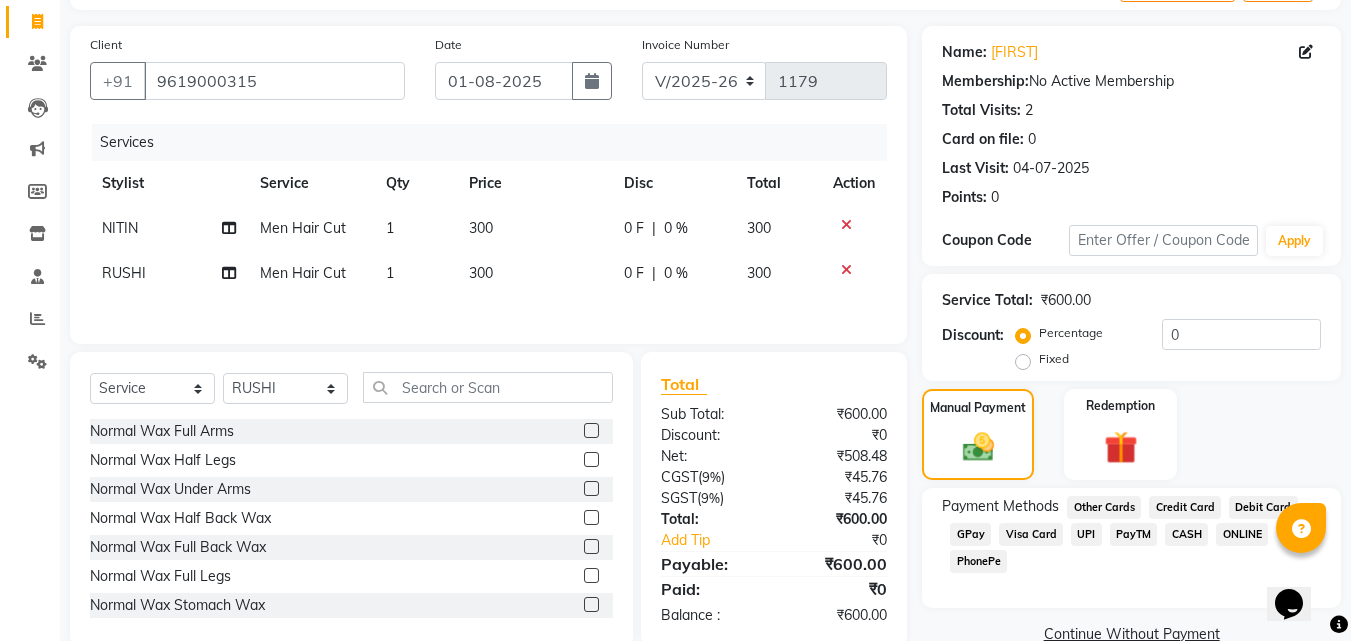 scroll, scrollTop: 163, scrollLeft: 0, axis: vertical 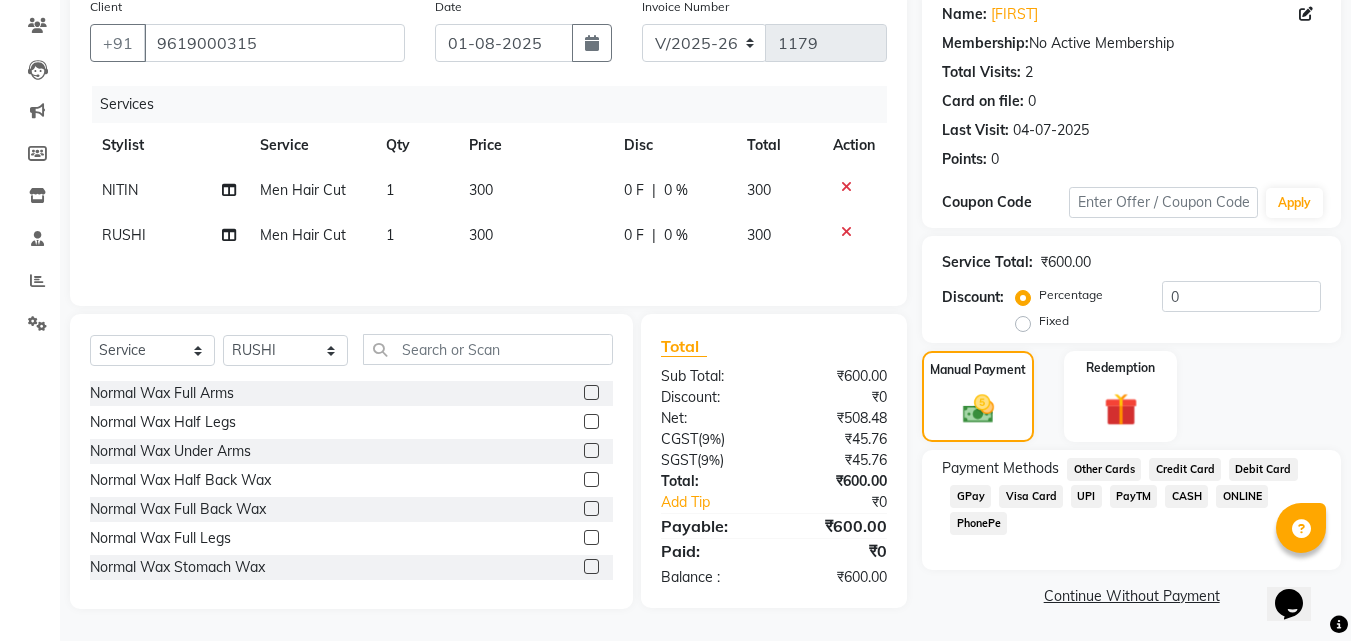 click on "GPay" 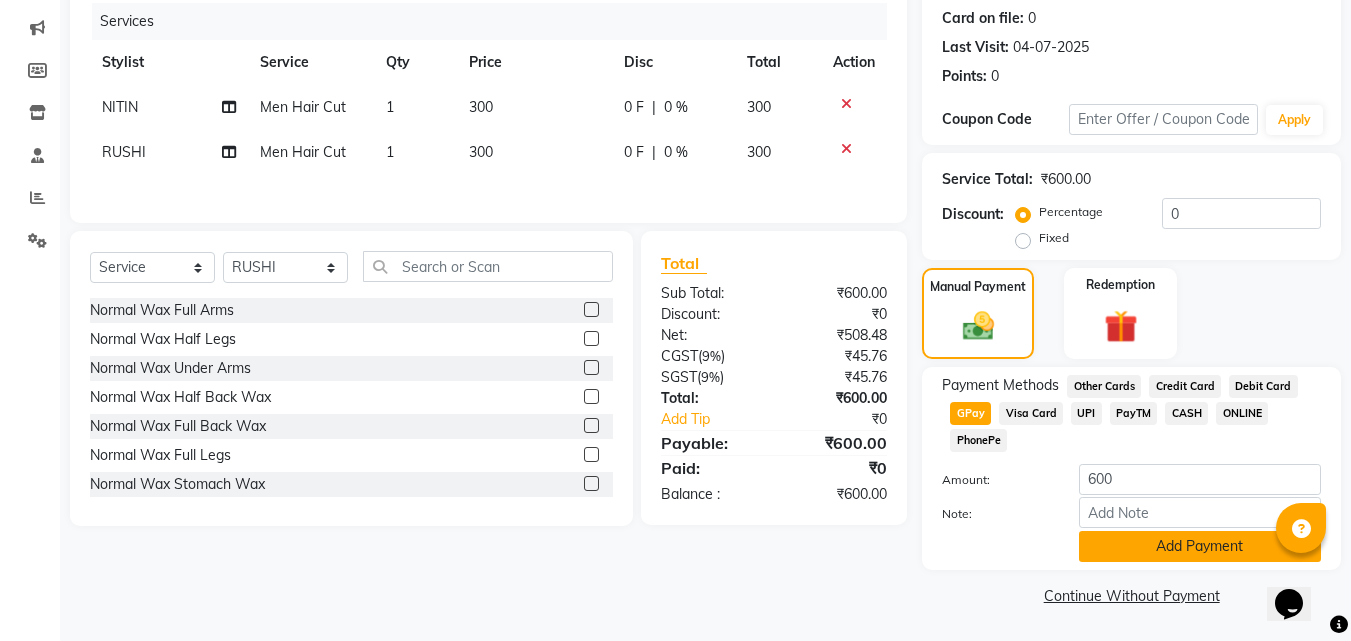 click on "Add Payment" 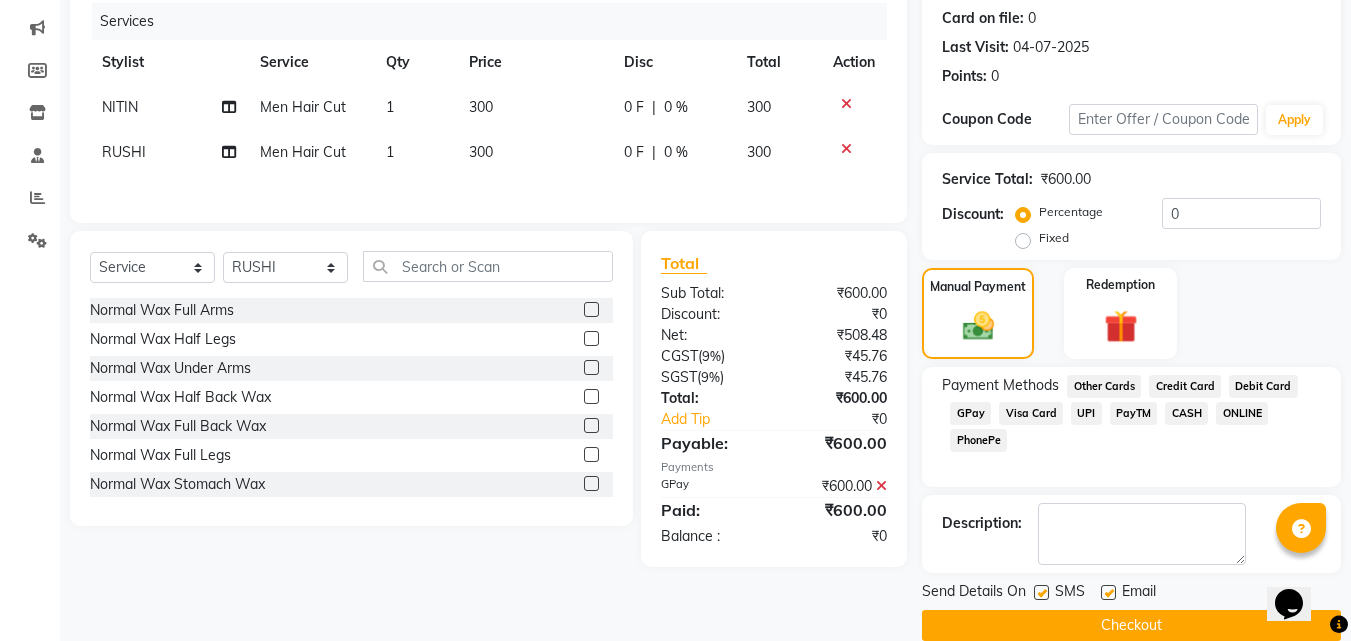 scroll, scrollTop: 275, scrollLeft: 0, axis: vertical 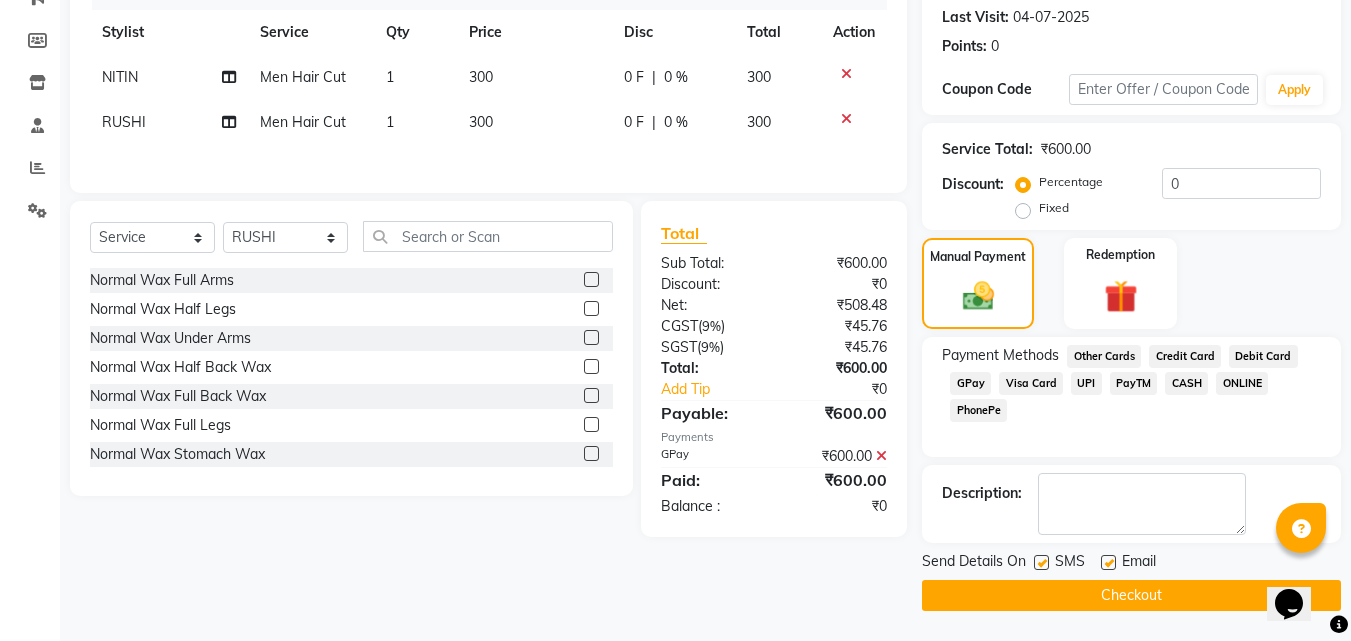 click 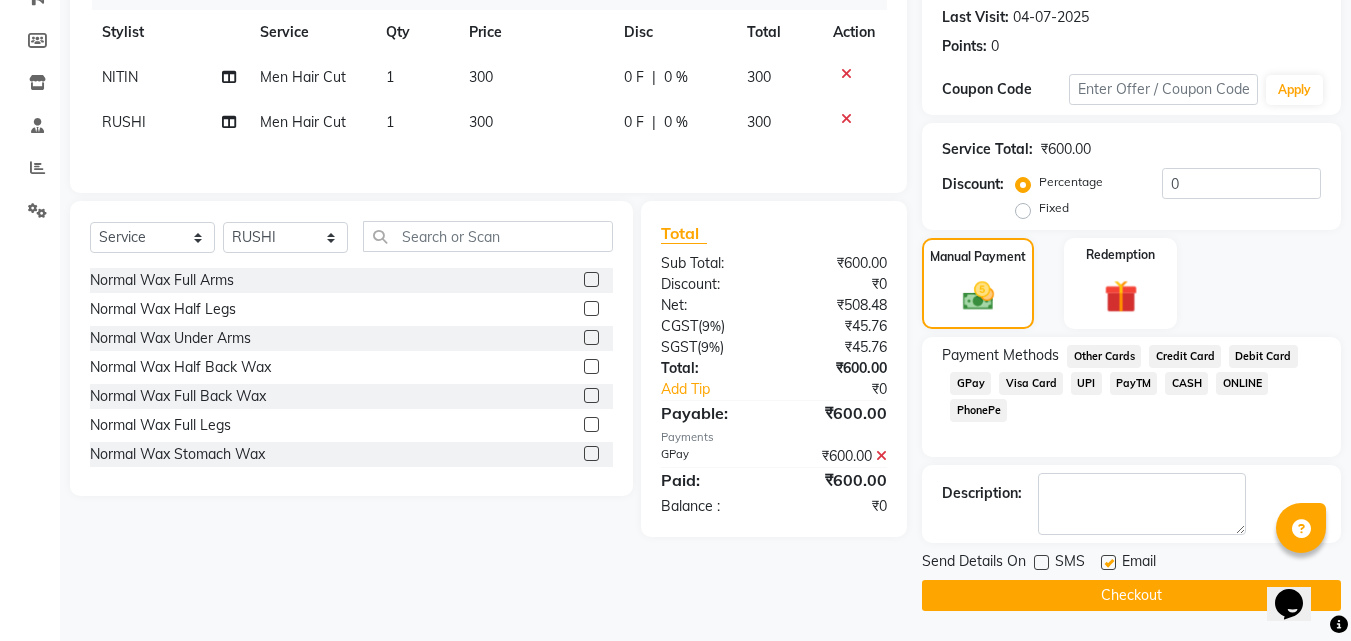 click on "Checkout" 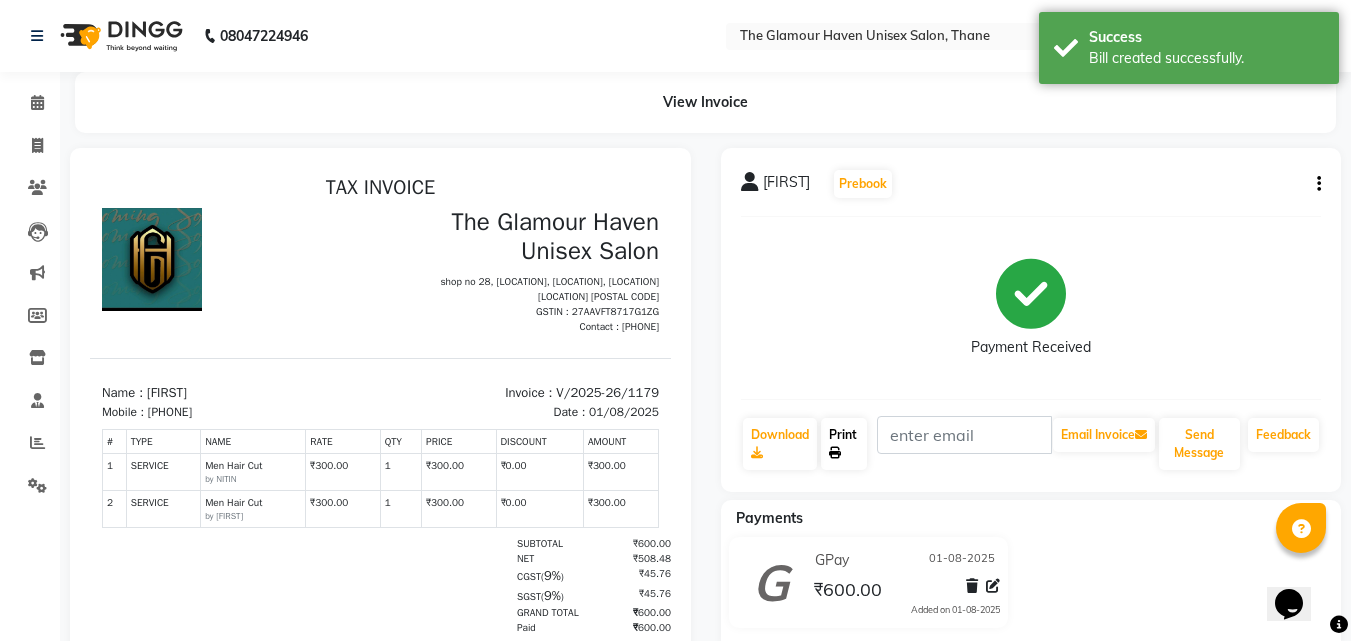 scroll, scrollTop: 0, scrollLeft: 0, axis: both 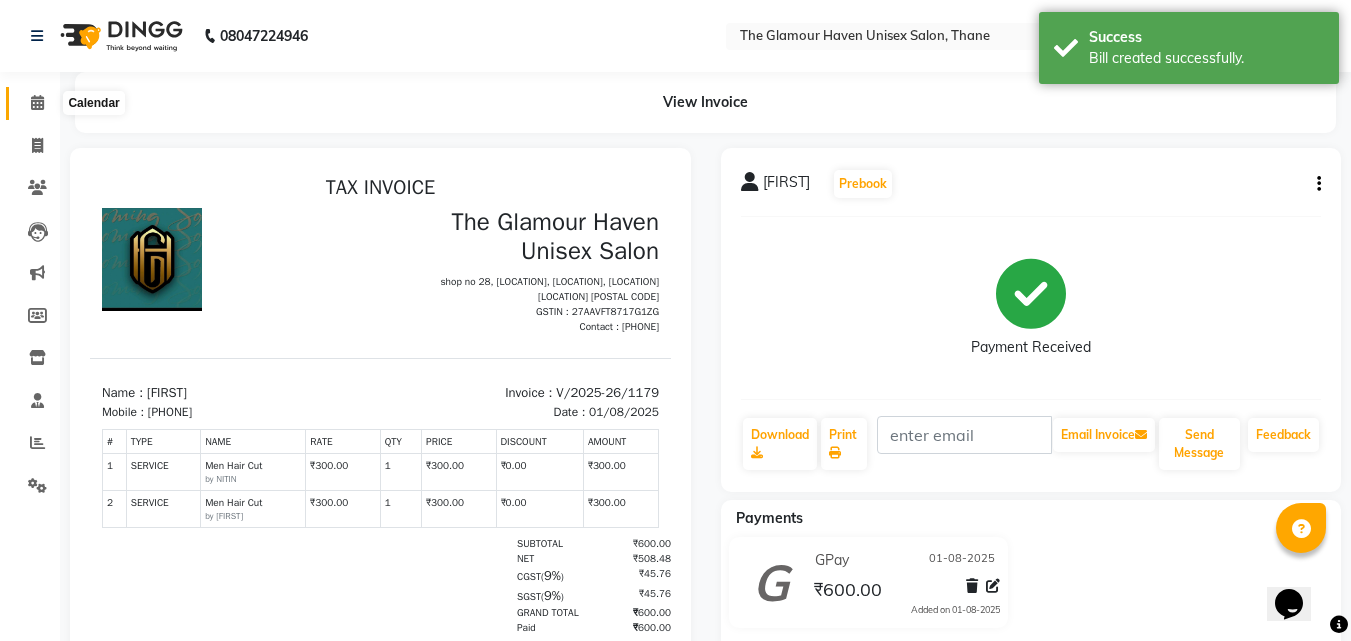 click 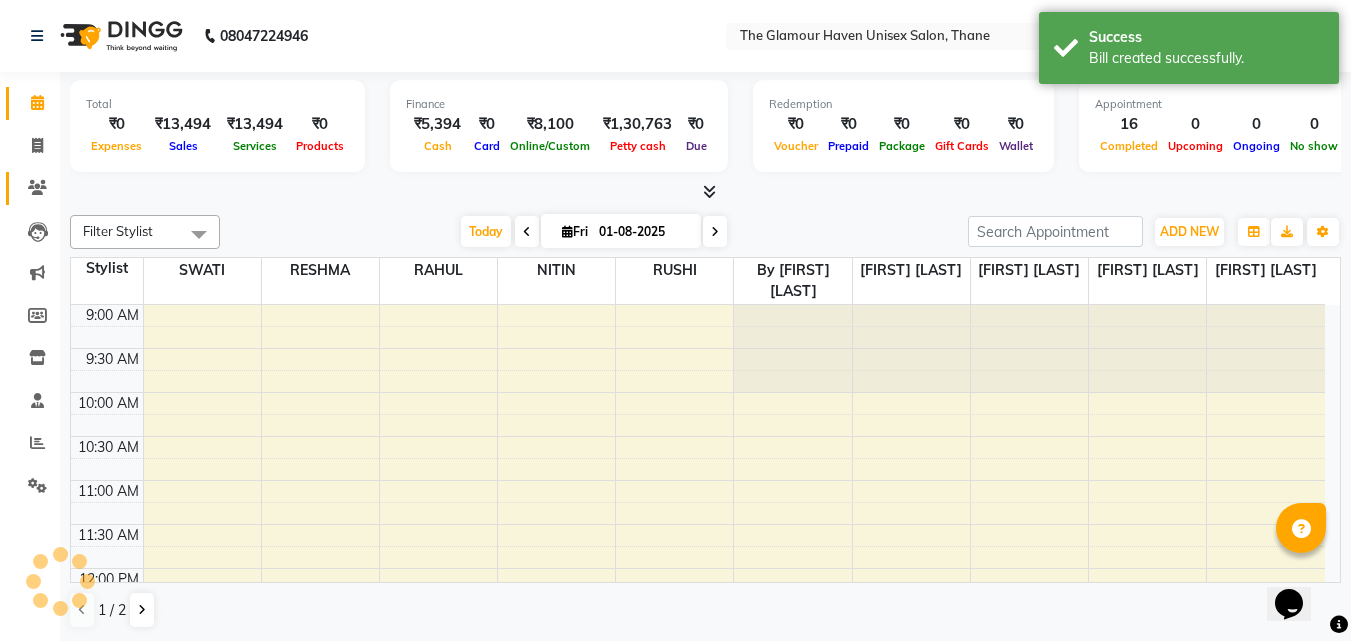scroll, scrollTop: 0, scrollLeft: 0, axis: both 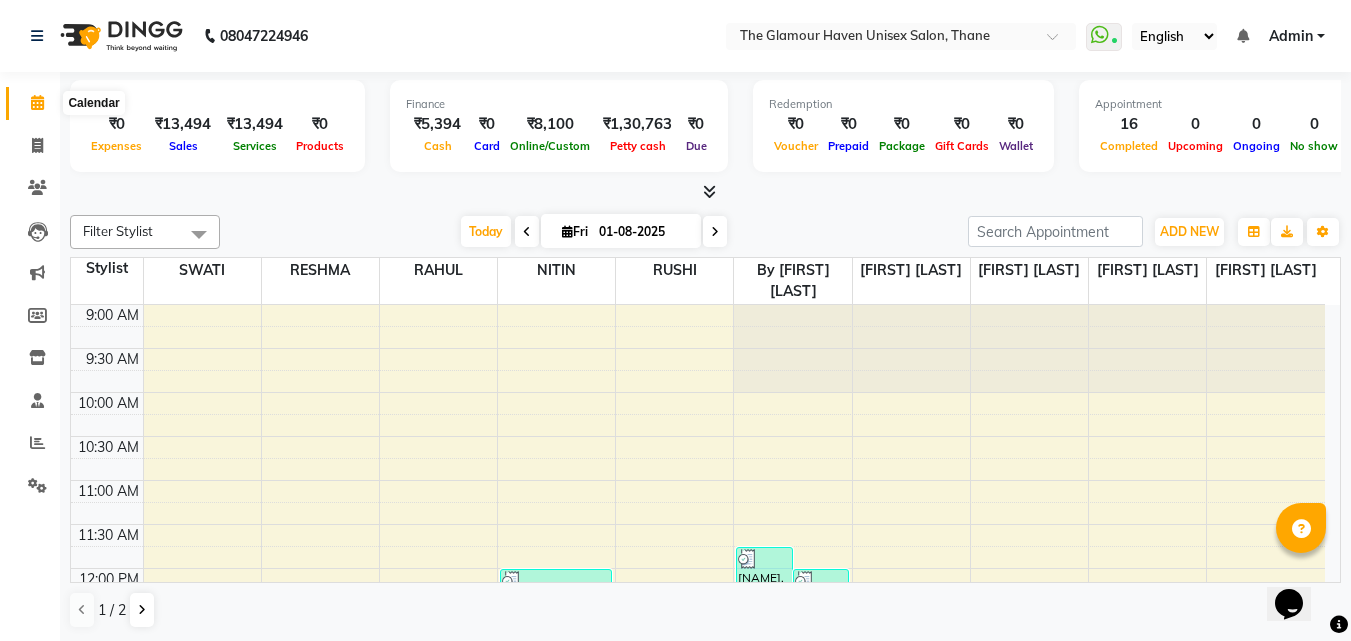 click 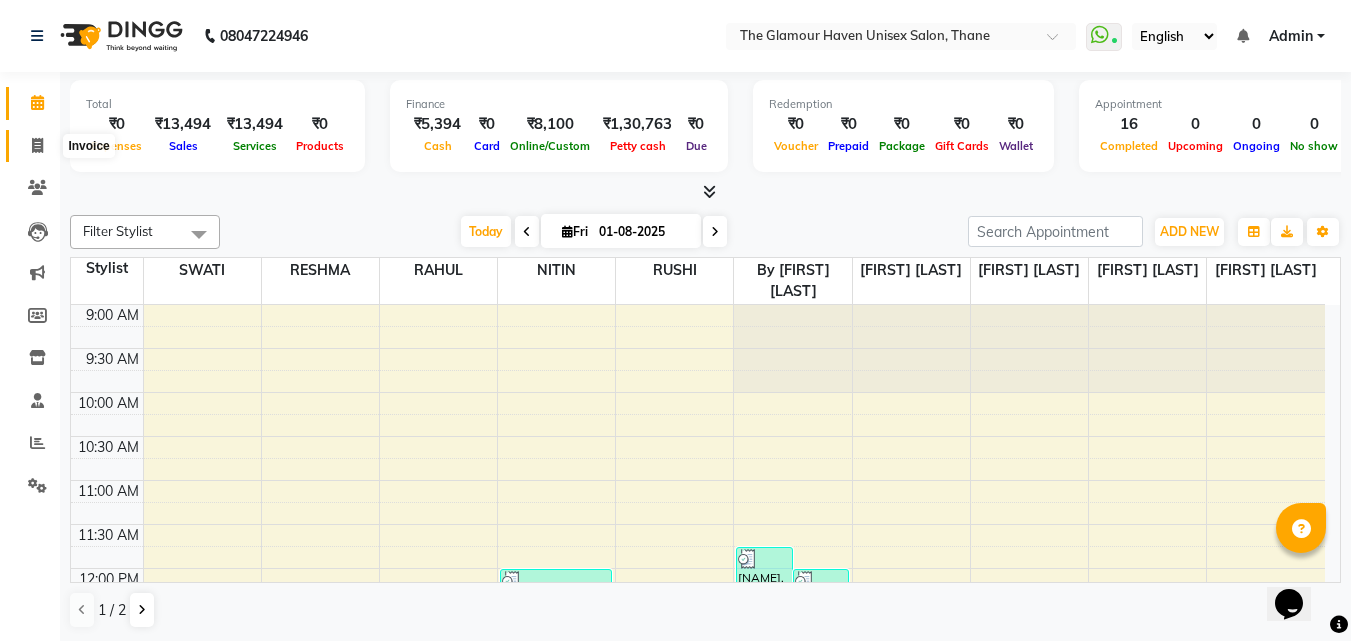click 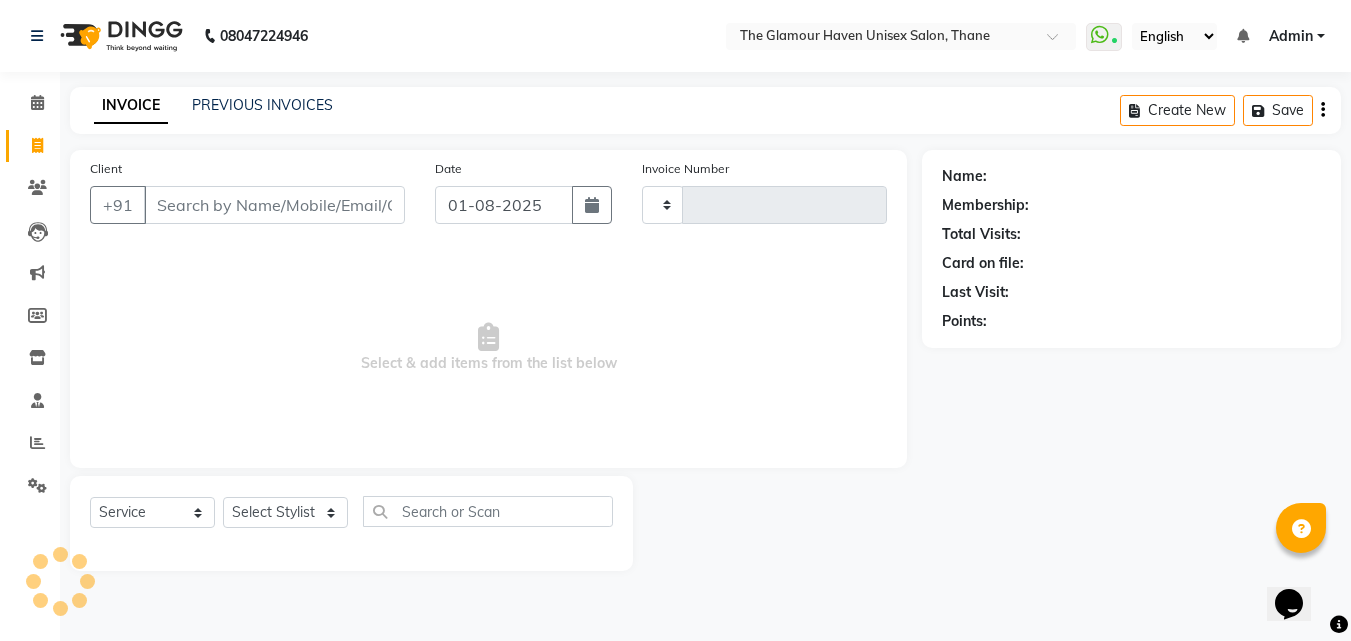 type on "1180" 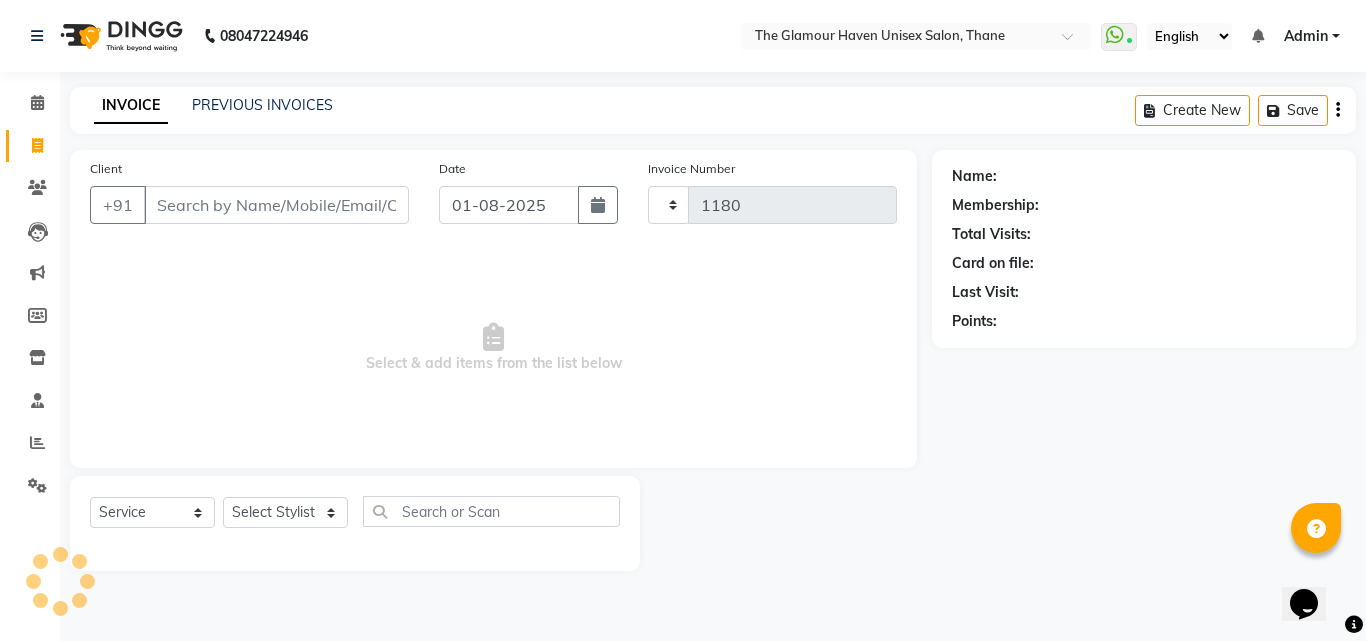 select on "7124" 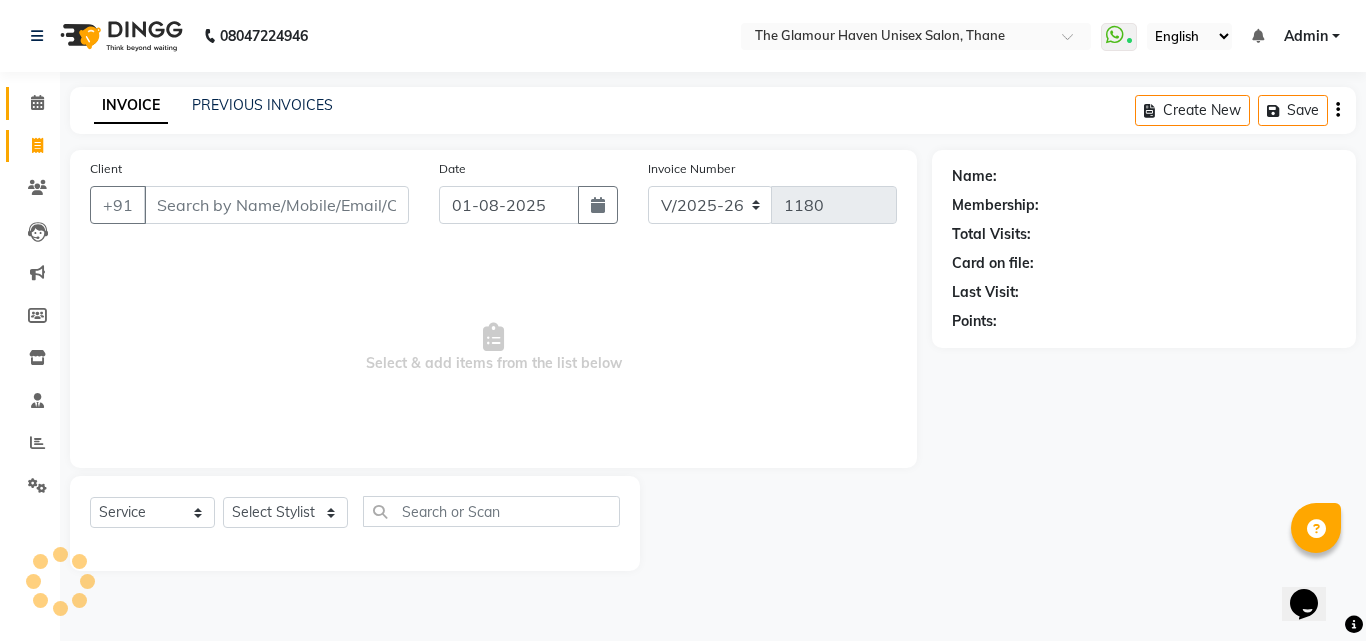 click 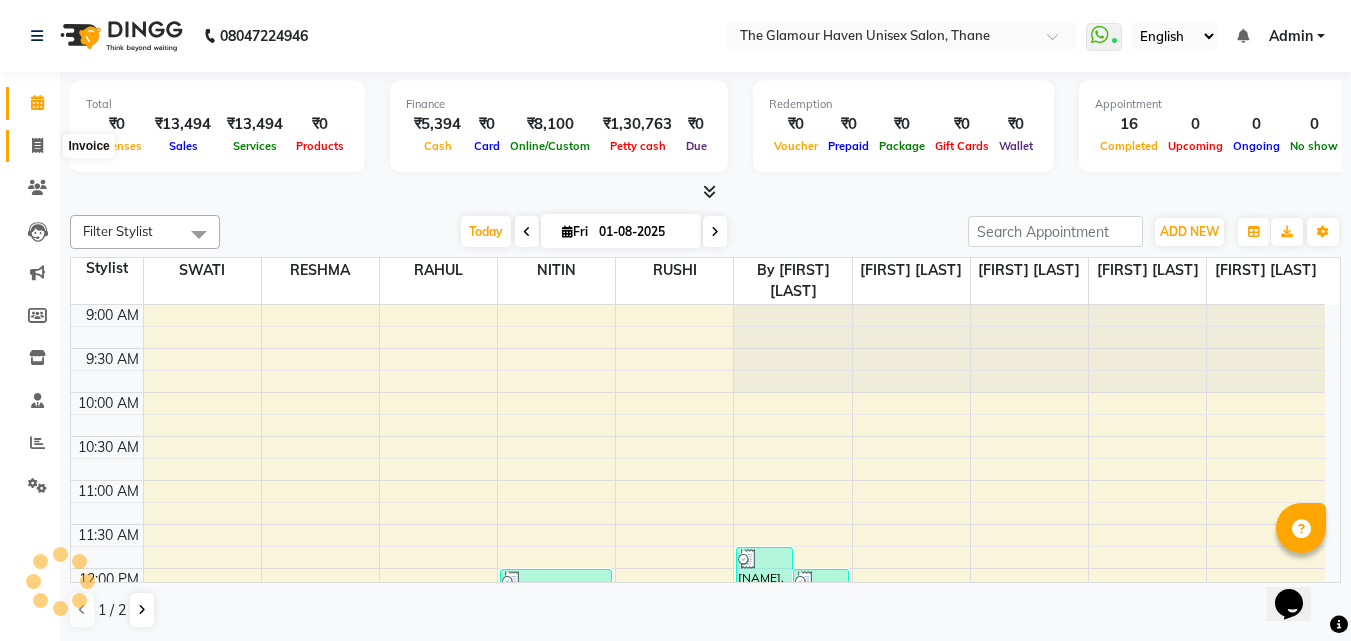scroll, scrollTop: 895, scrollLeft: 0, axis: vertical 